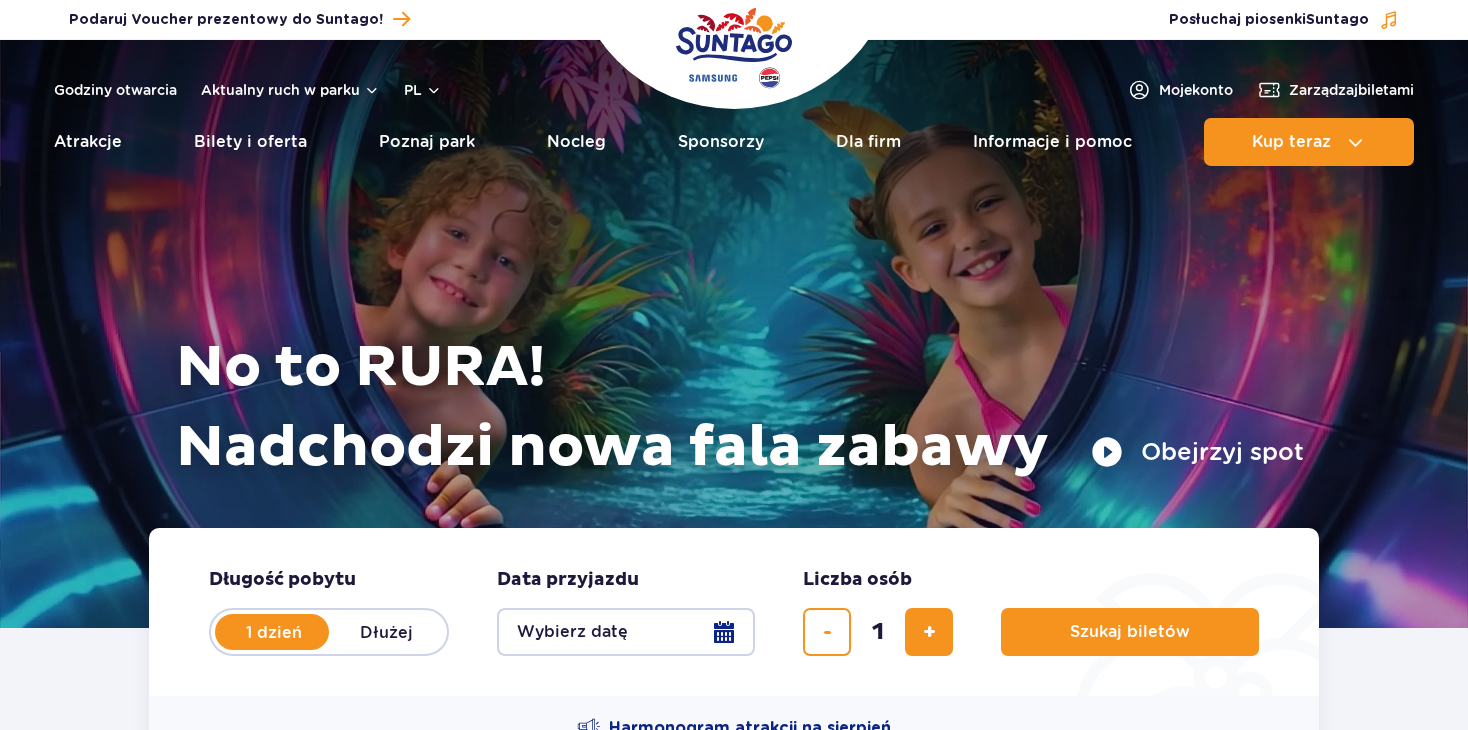 scroll, scrollTop: 0, scrollLeft: 0, axis: both 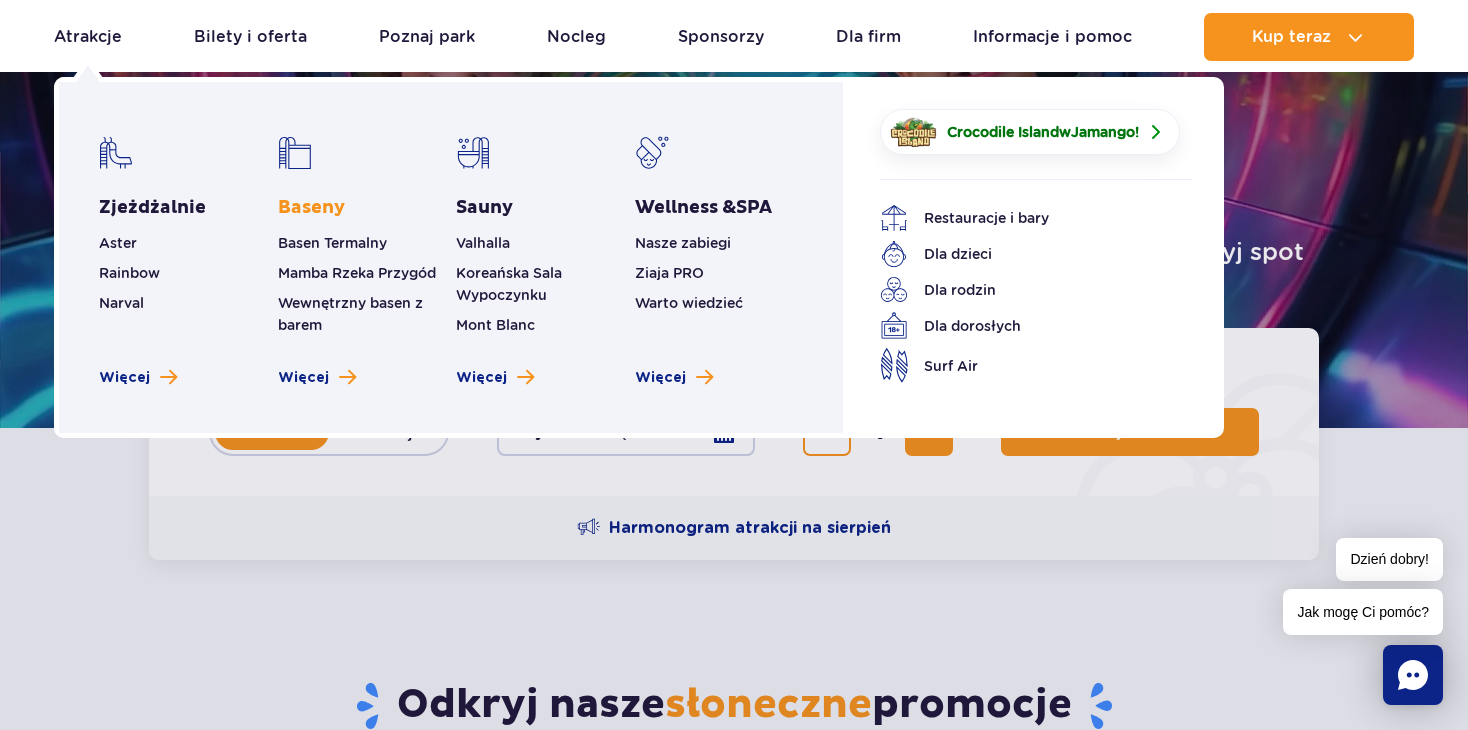 click on "Baseny" at bounding box center [311, 208] 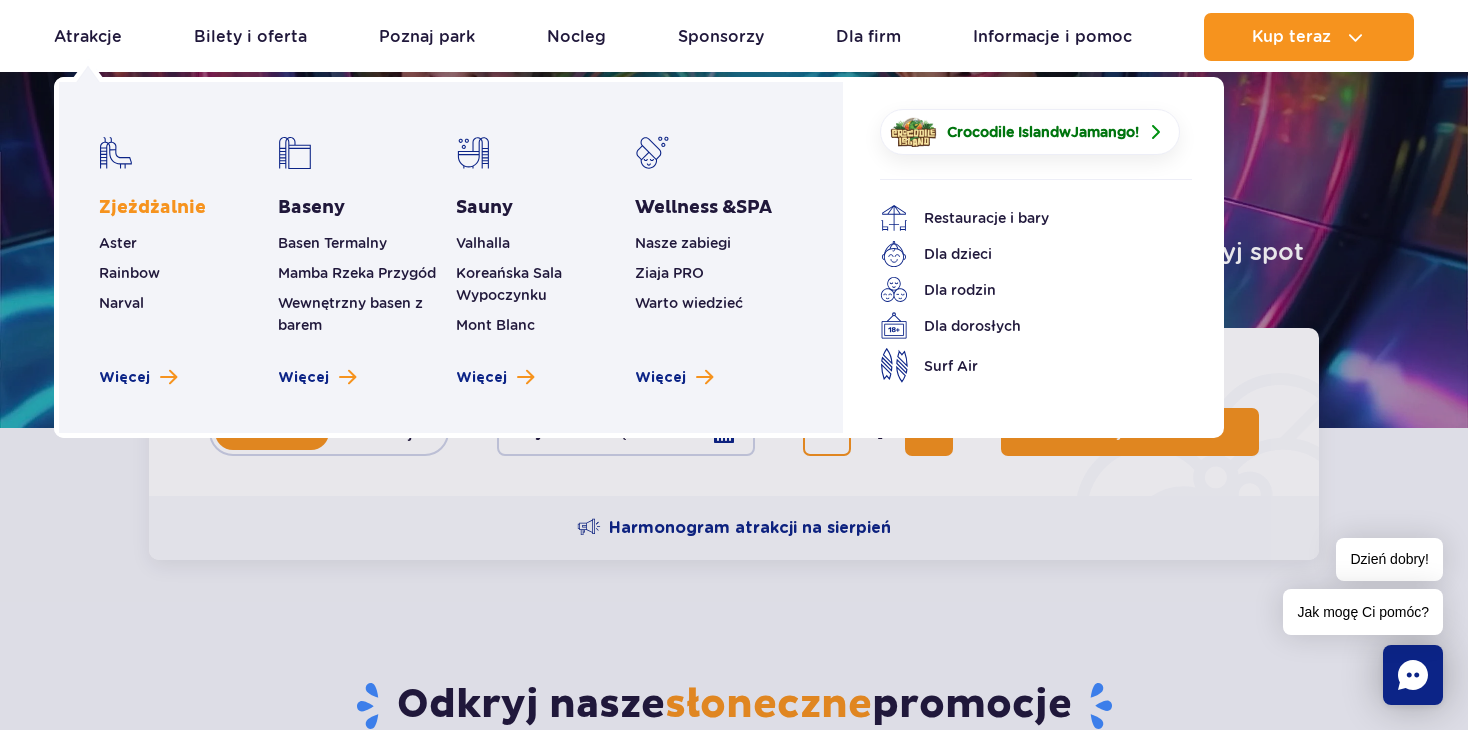 click on "Zjeżdżalnie" at bounding box center [152, 208] 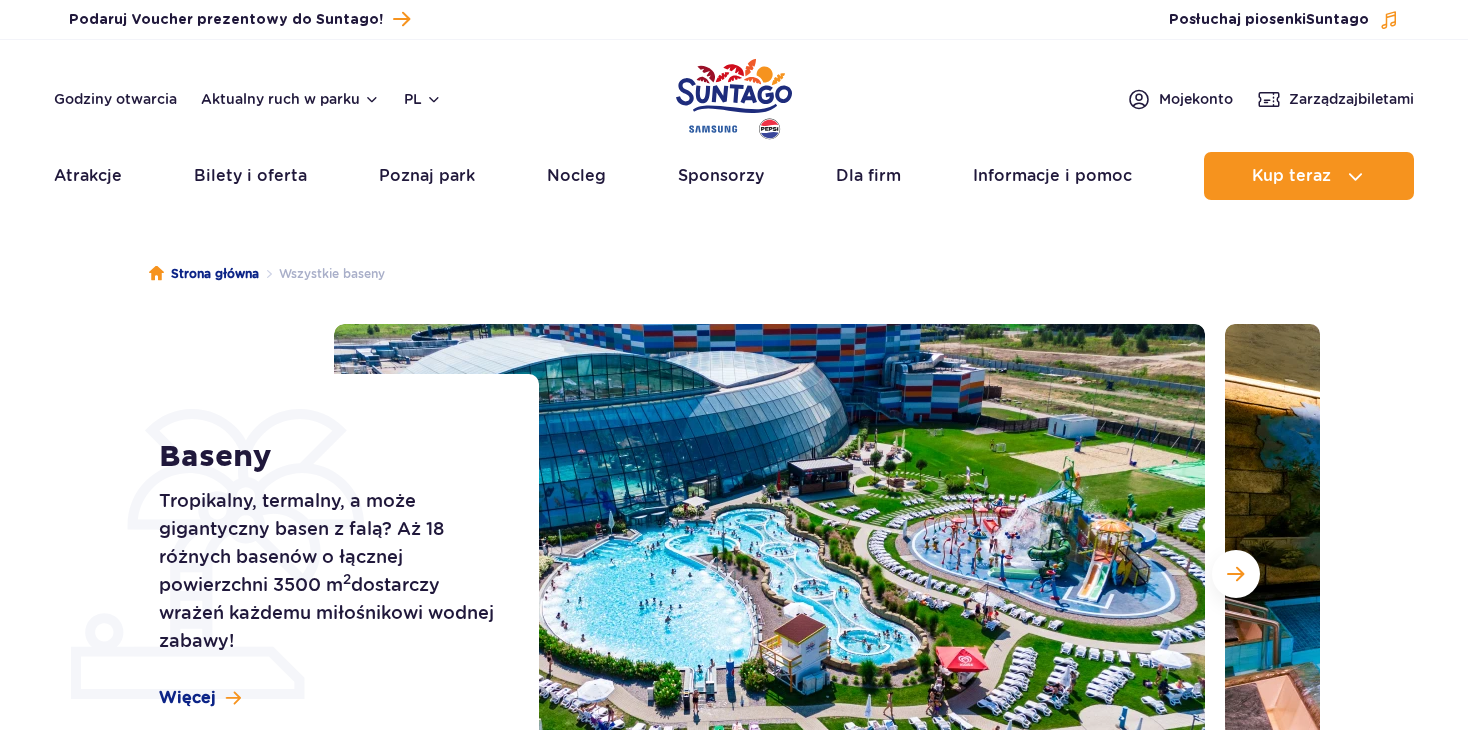 scroll, scrollTop: 0, scrollLeft: 0, axis: both 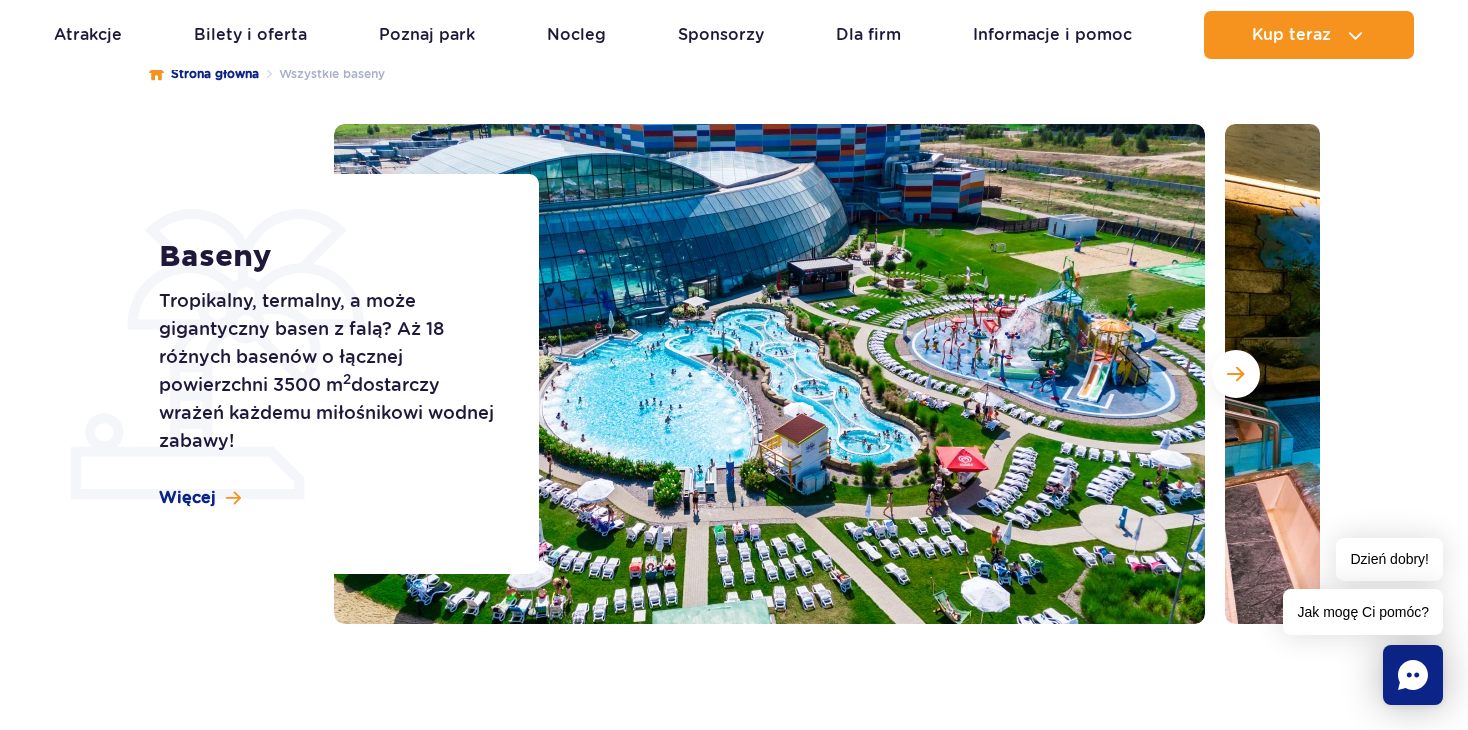 click at bounding box center [769, 374] 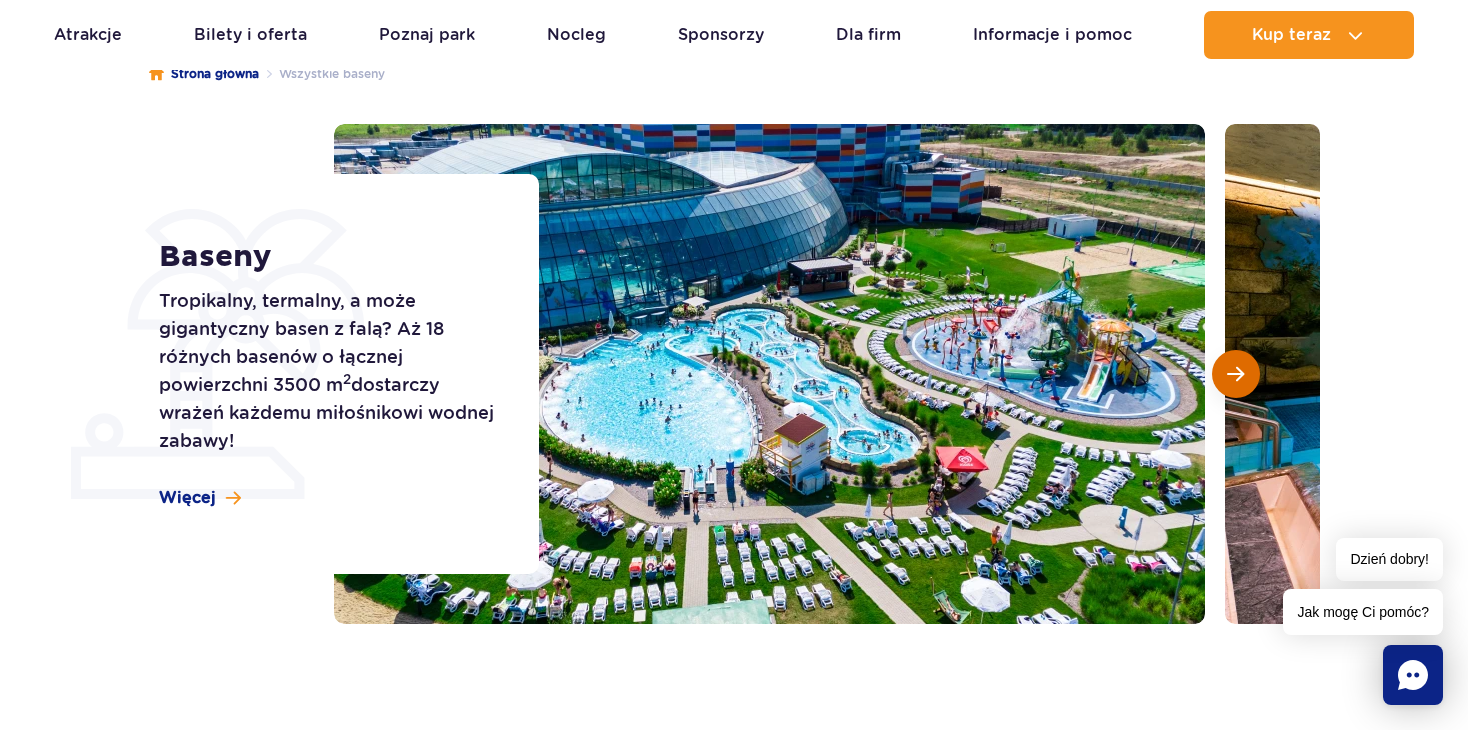 click at bounding box center (1236, 374) 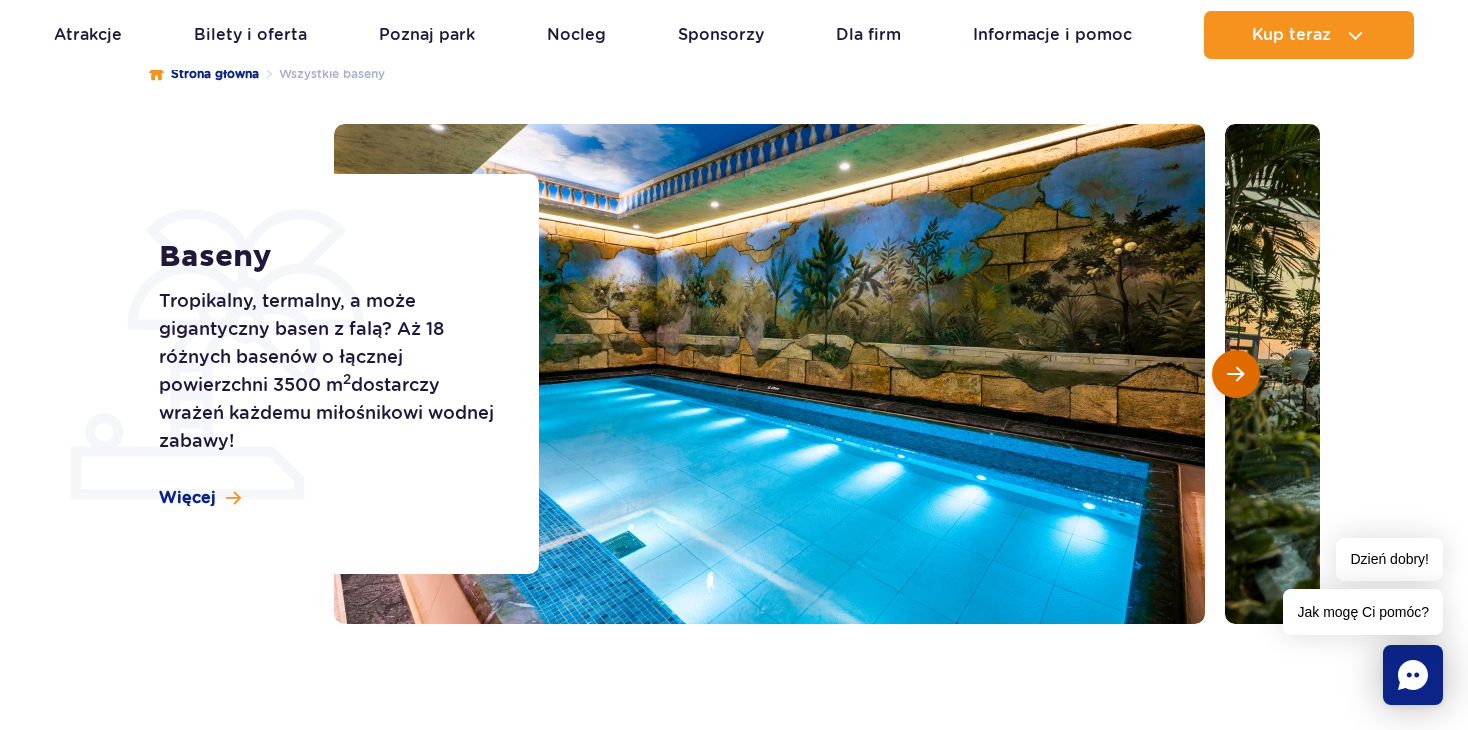 click at bounding box center (1236, 374) 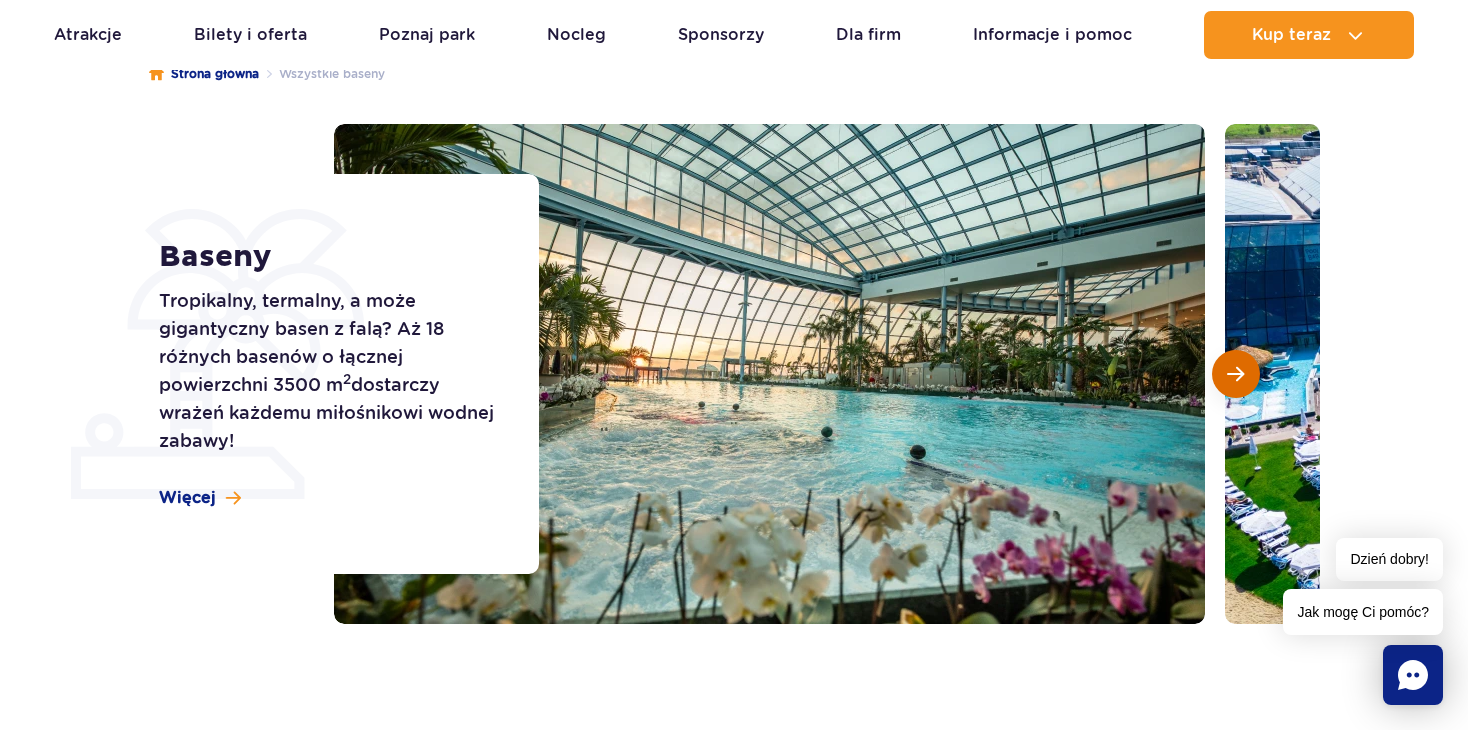 click at bounding box center (1236, 374) 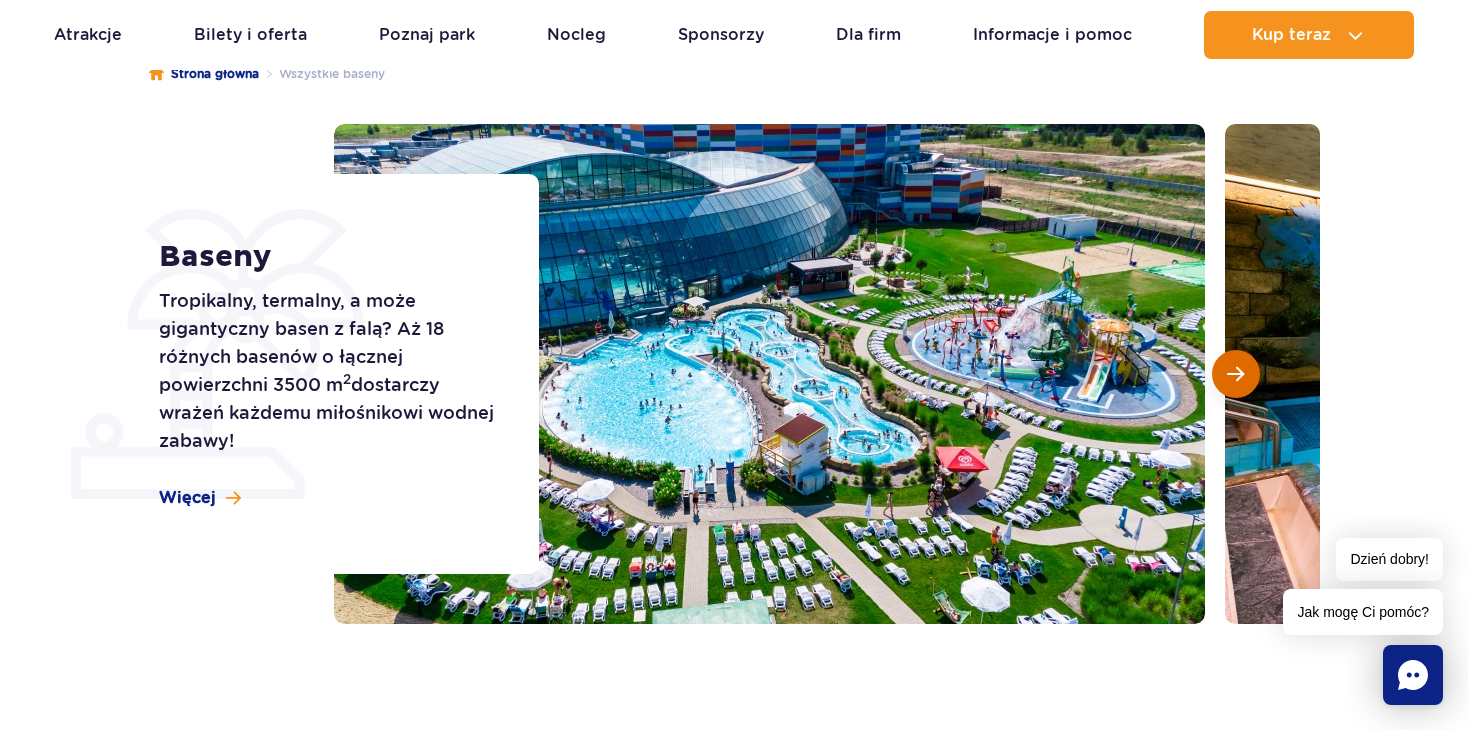 click at bounding box center (1236, 374) 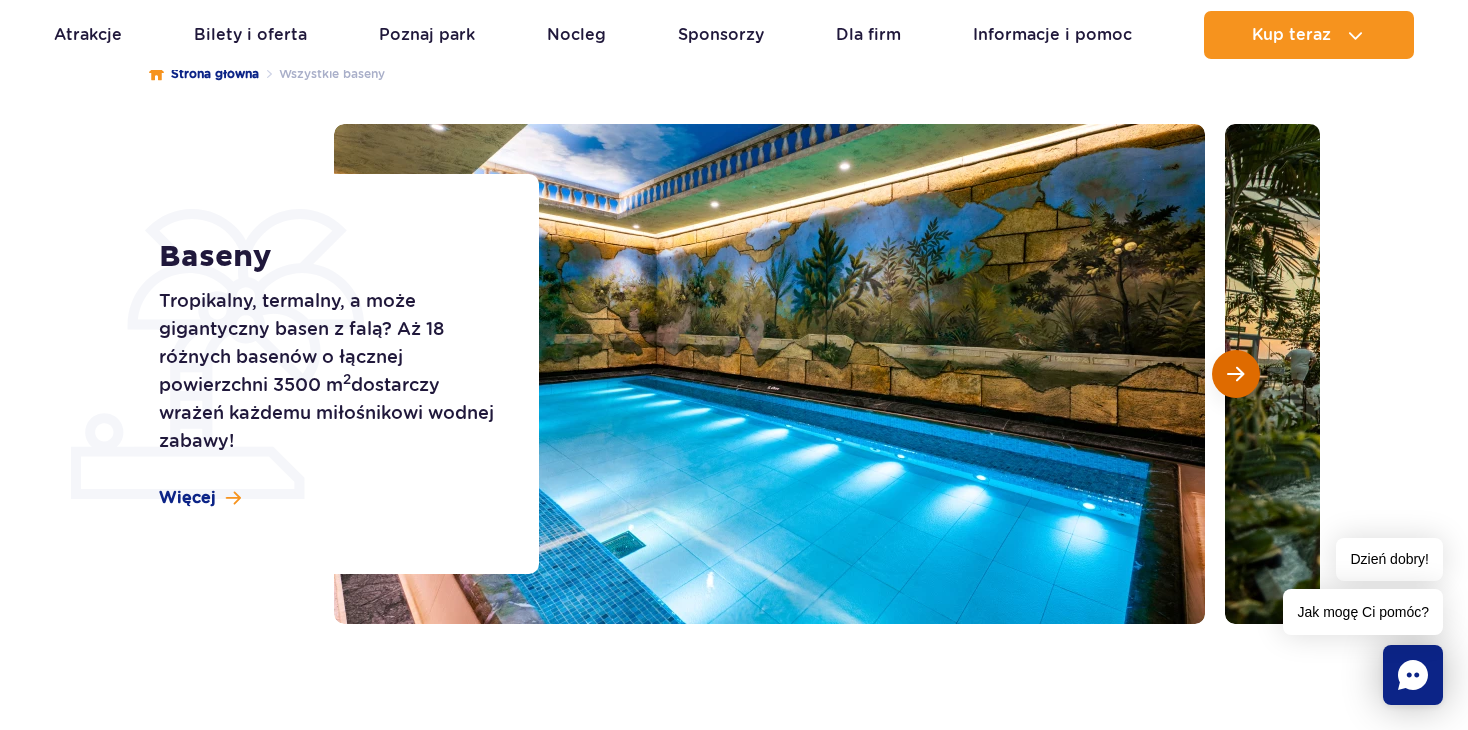click at bounding box center [1236, 374] 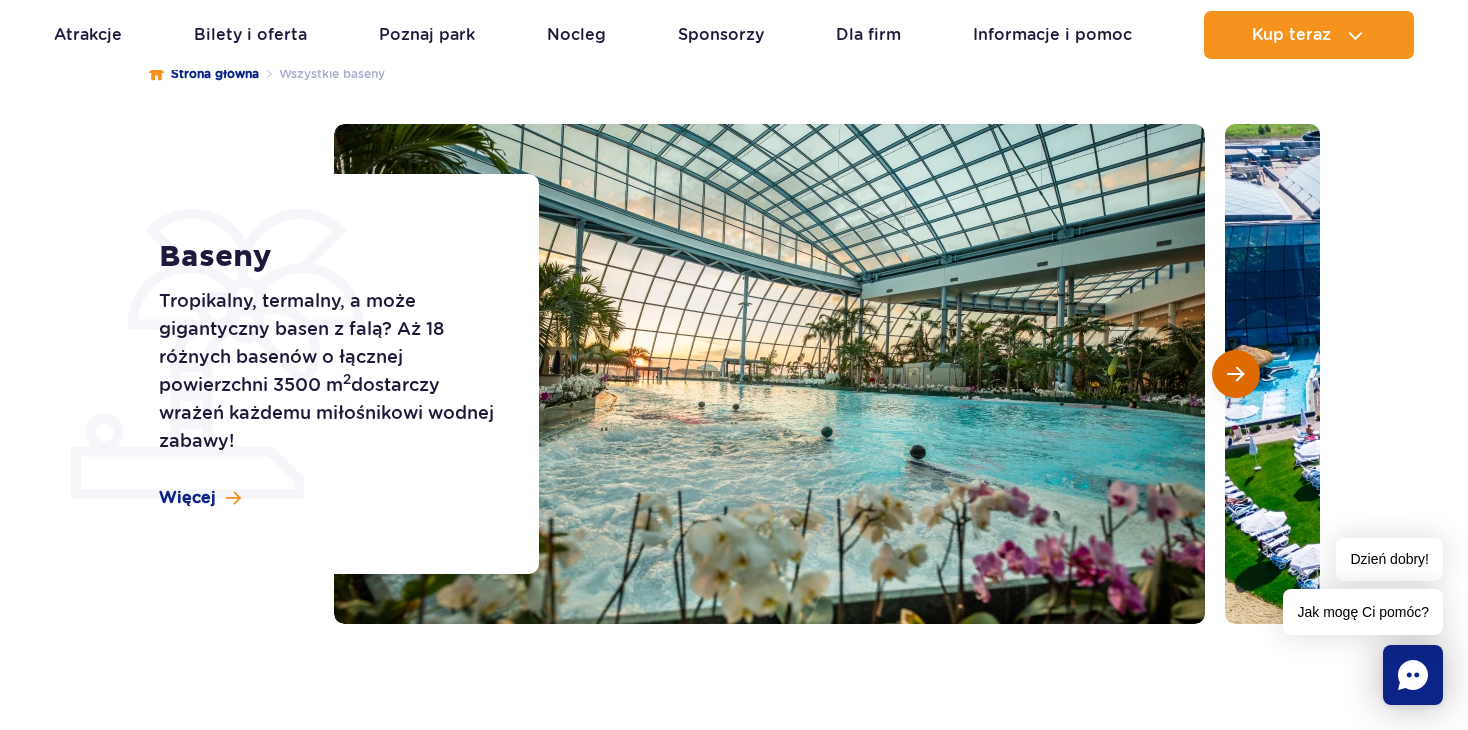 click at bounding box center [1236, 374] 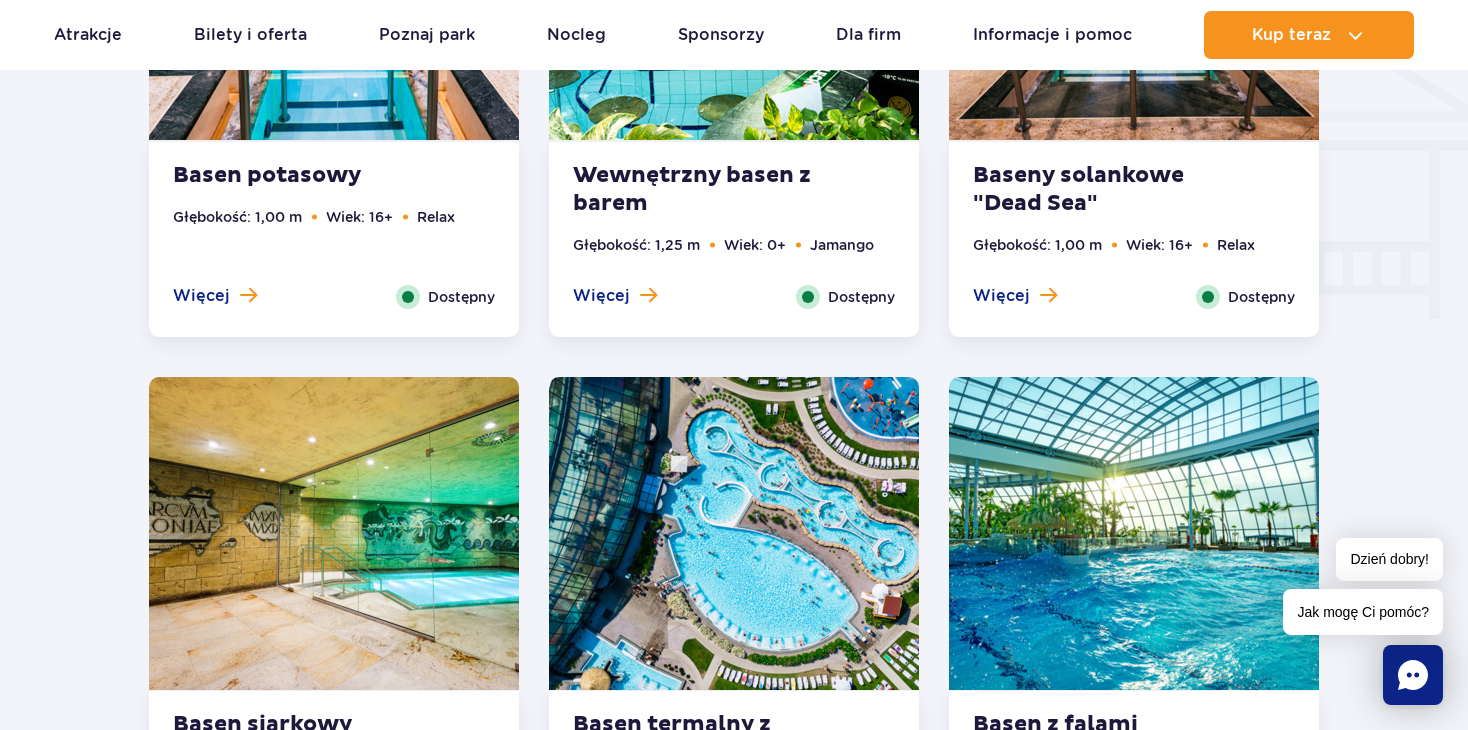 scroll, scrollTop: 2600, scrollLeft: 0, axis: vertical 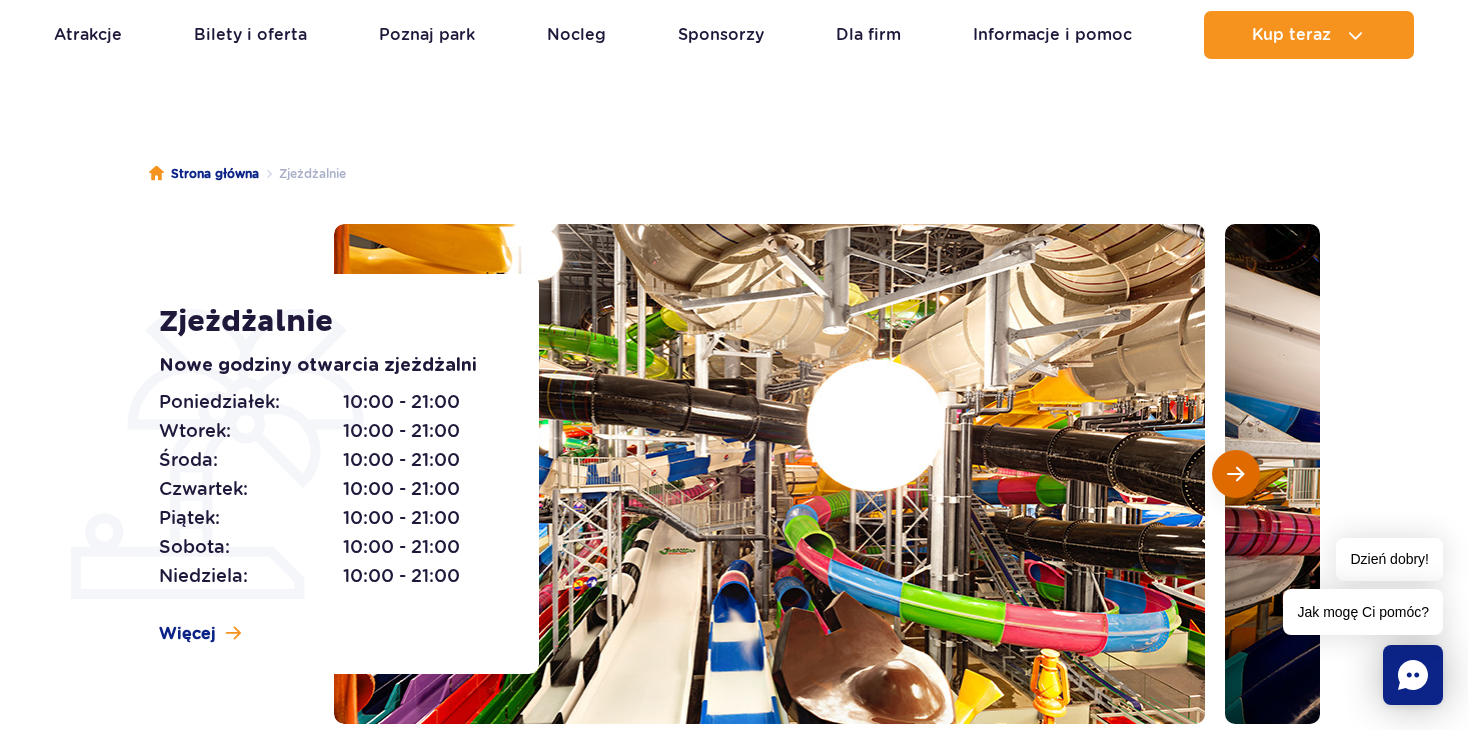 click at bounding box center (1235, 474) 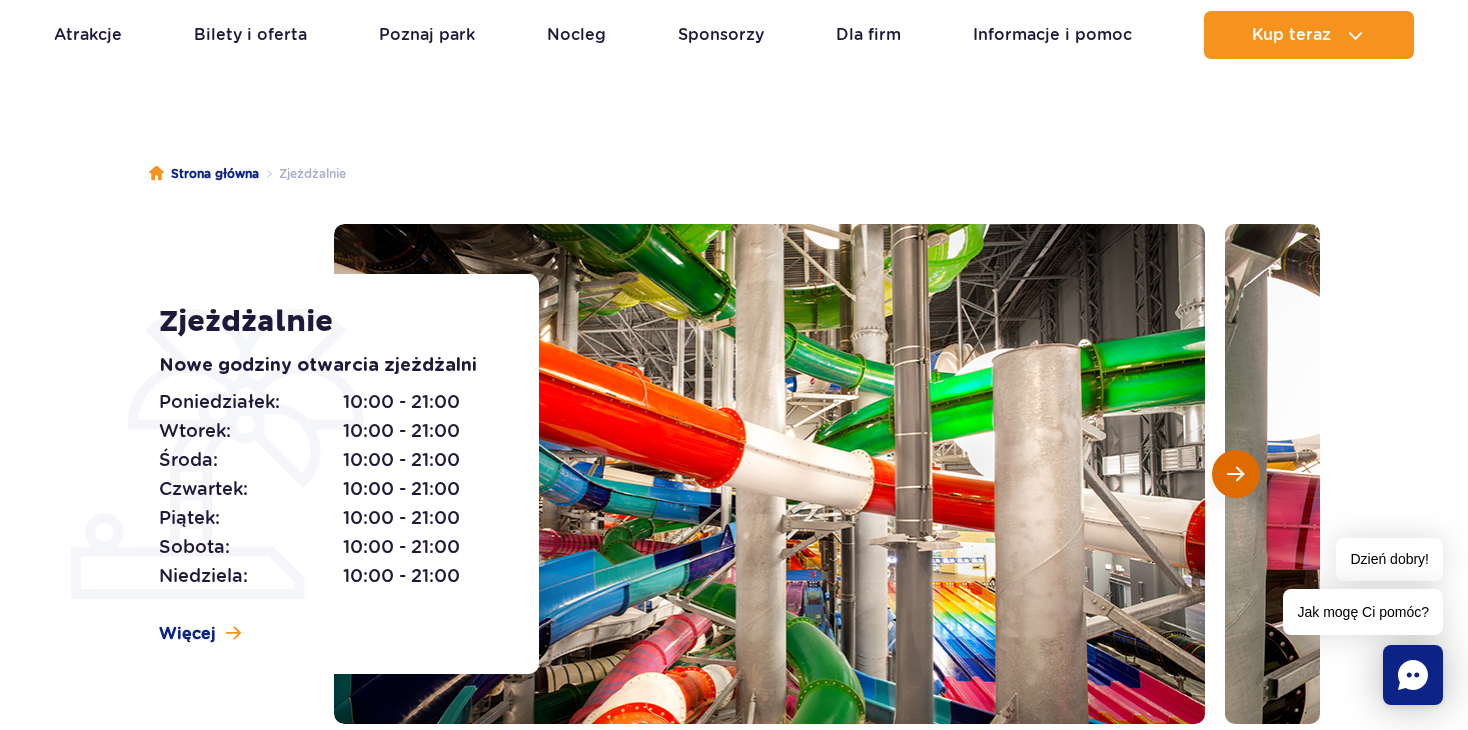 click at bounding box center [1235, 474] 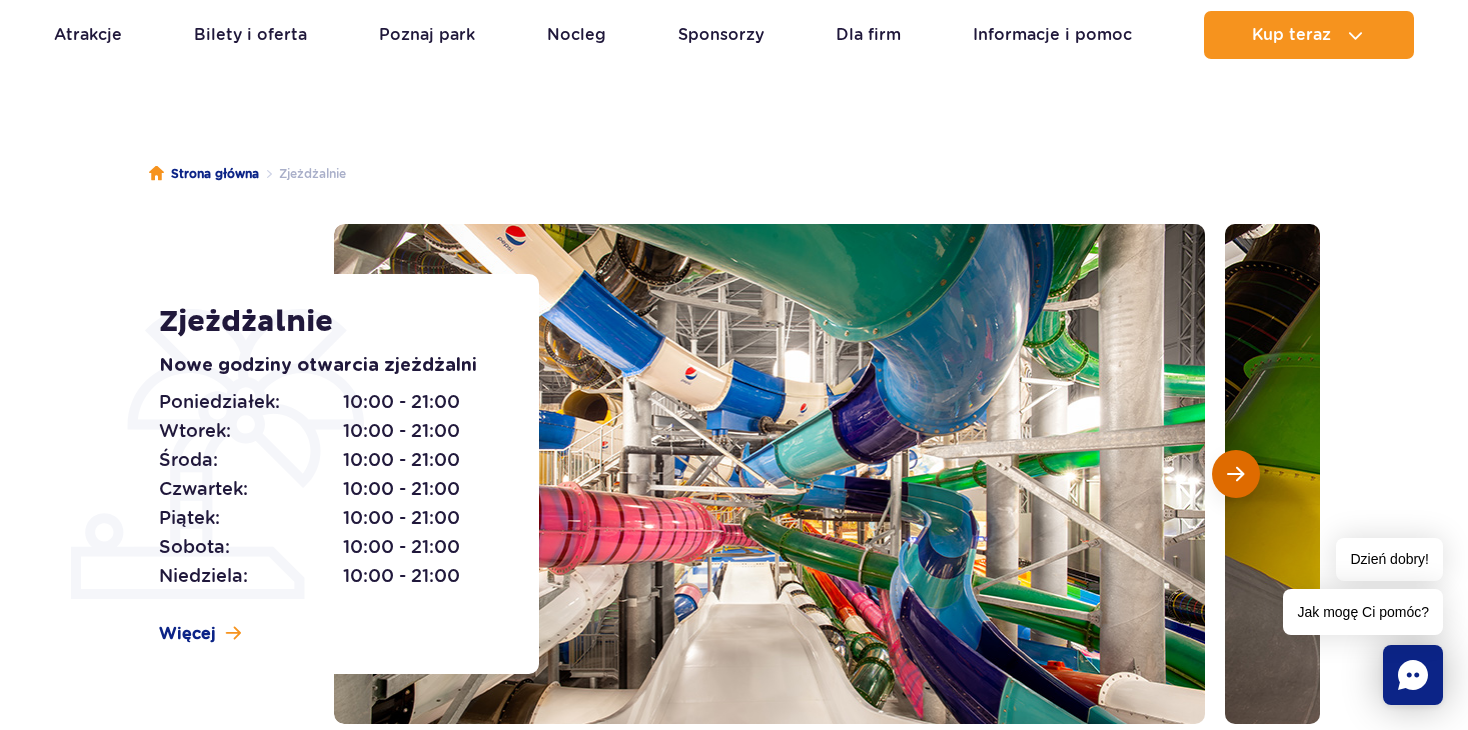 click at bounding box center (1235, 474) 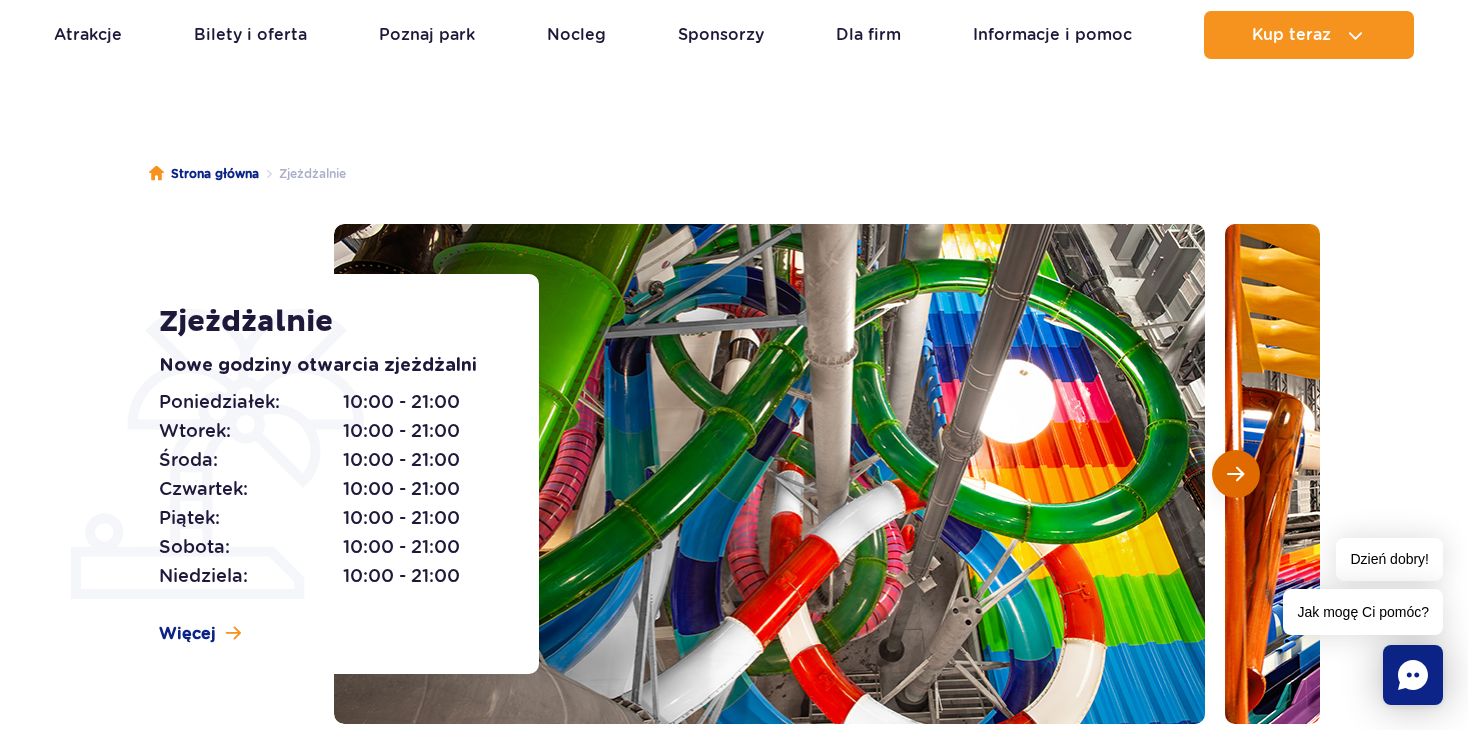 click at bounding box center (1235, 474) 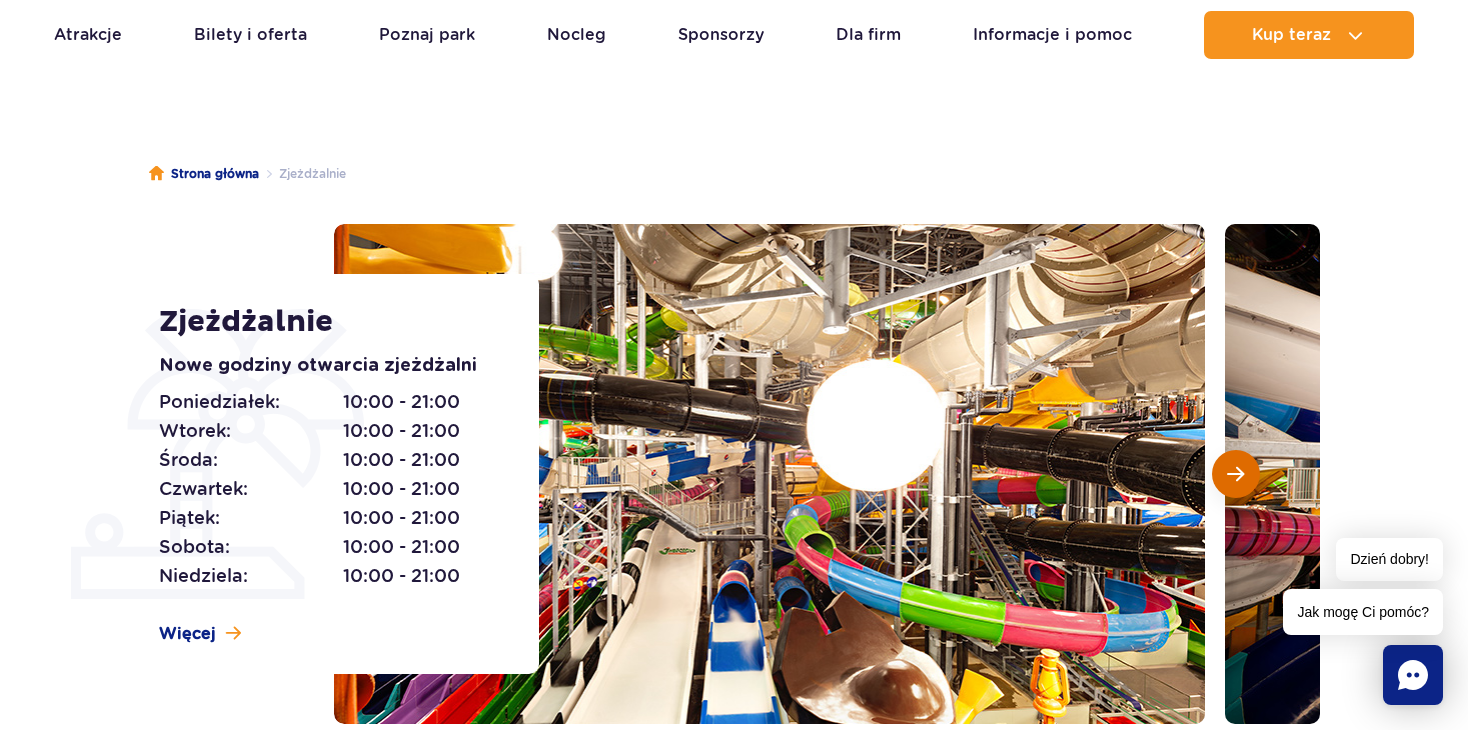 click at bounding box center [1235, 474] 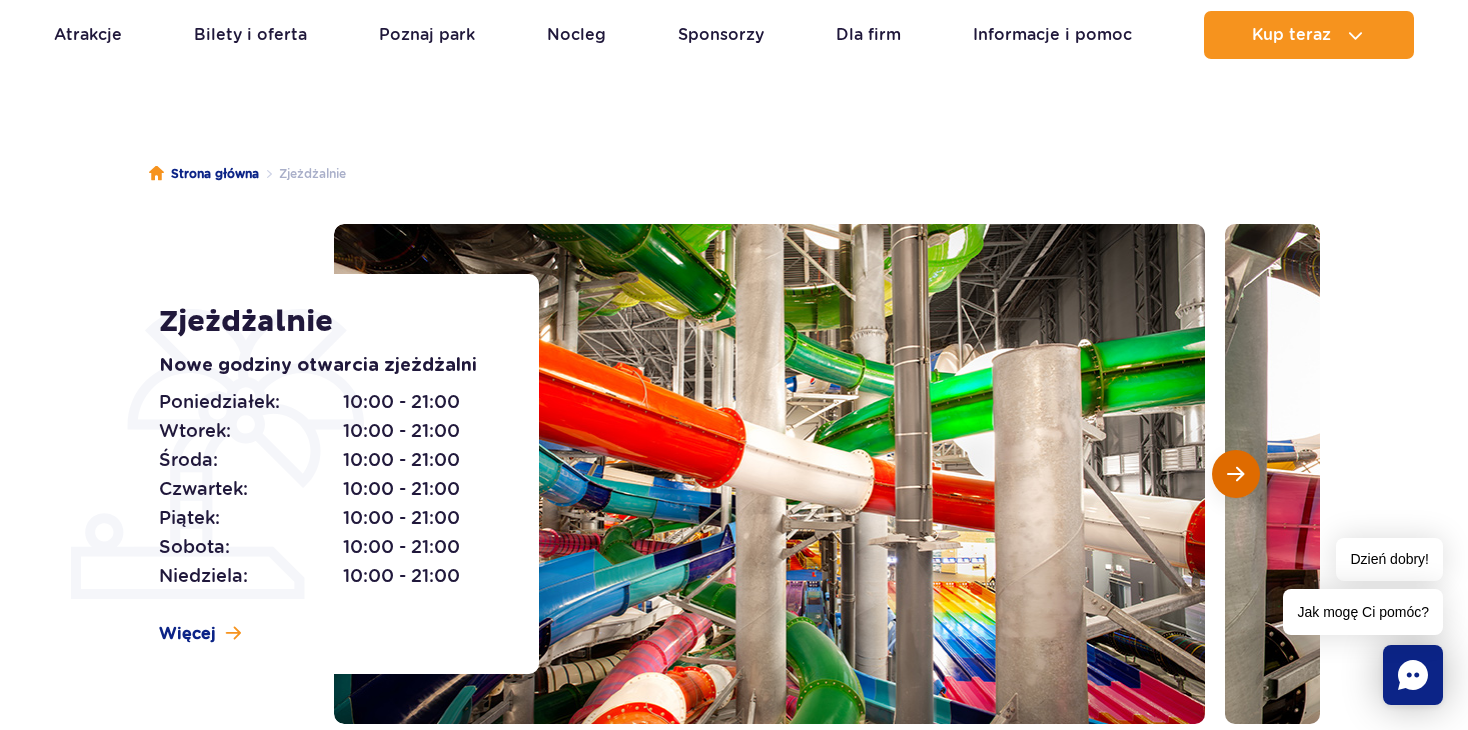 click at bounding box center (1235, 474) 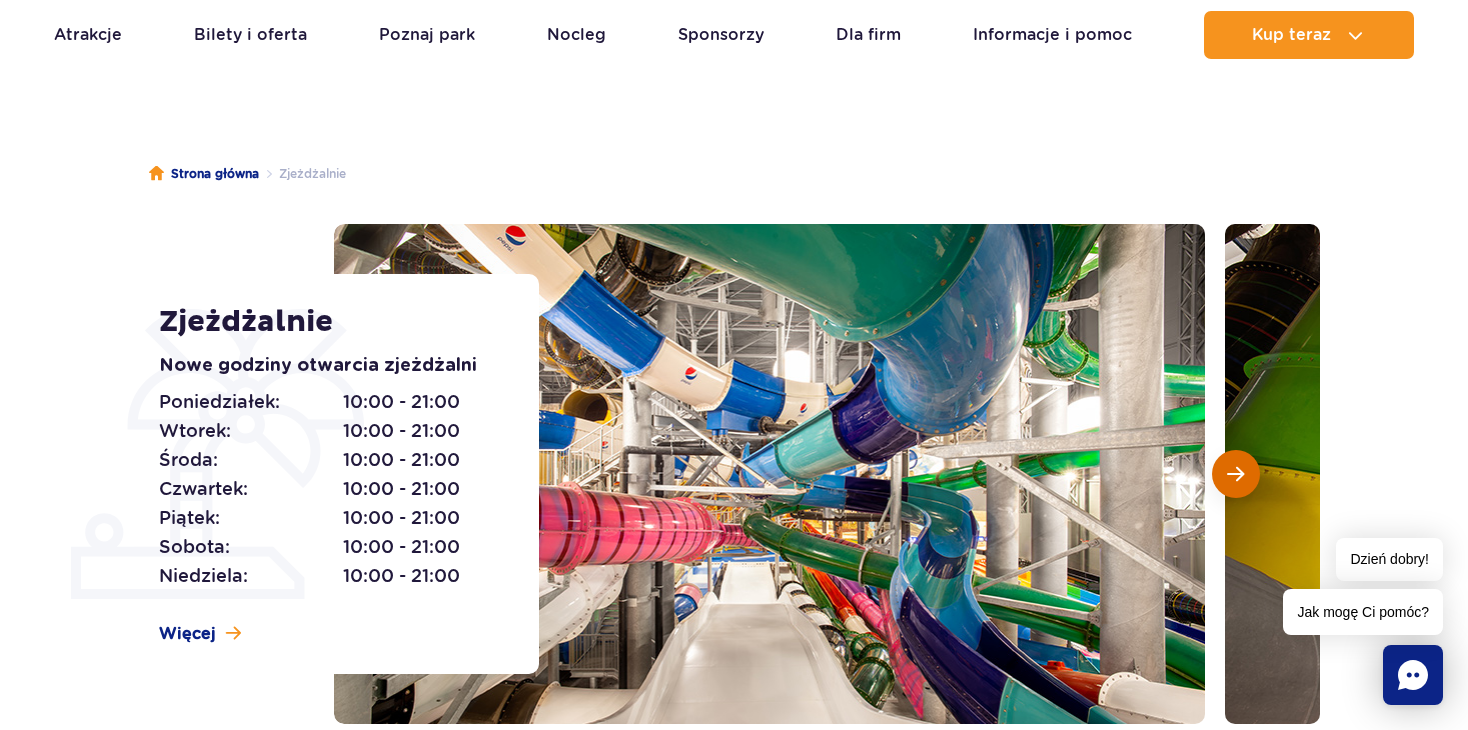 click at bounding box center (1235, 474) 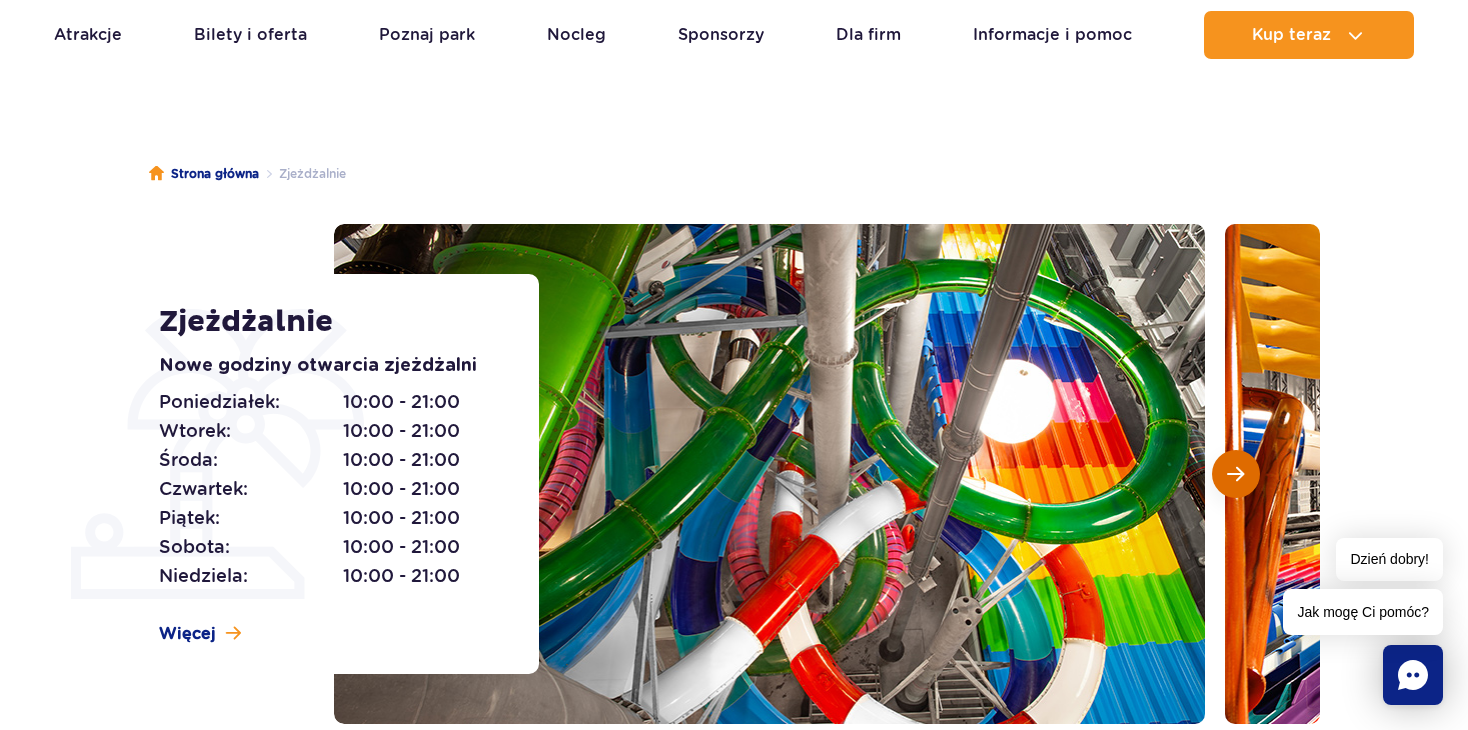 click at bounding box center (1235, 474) 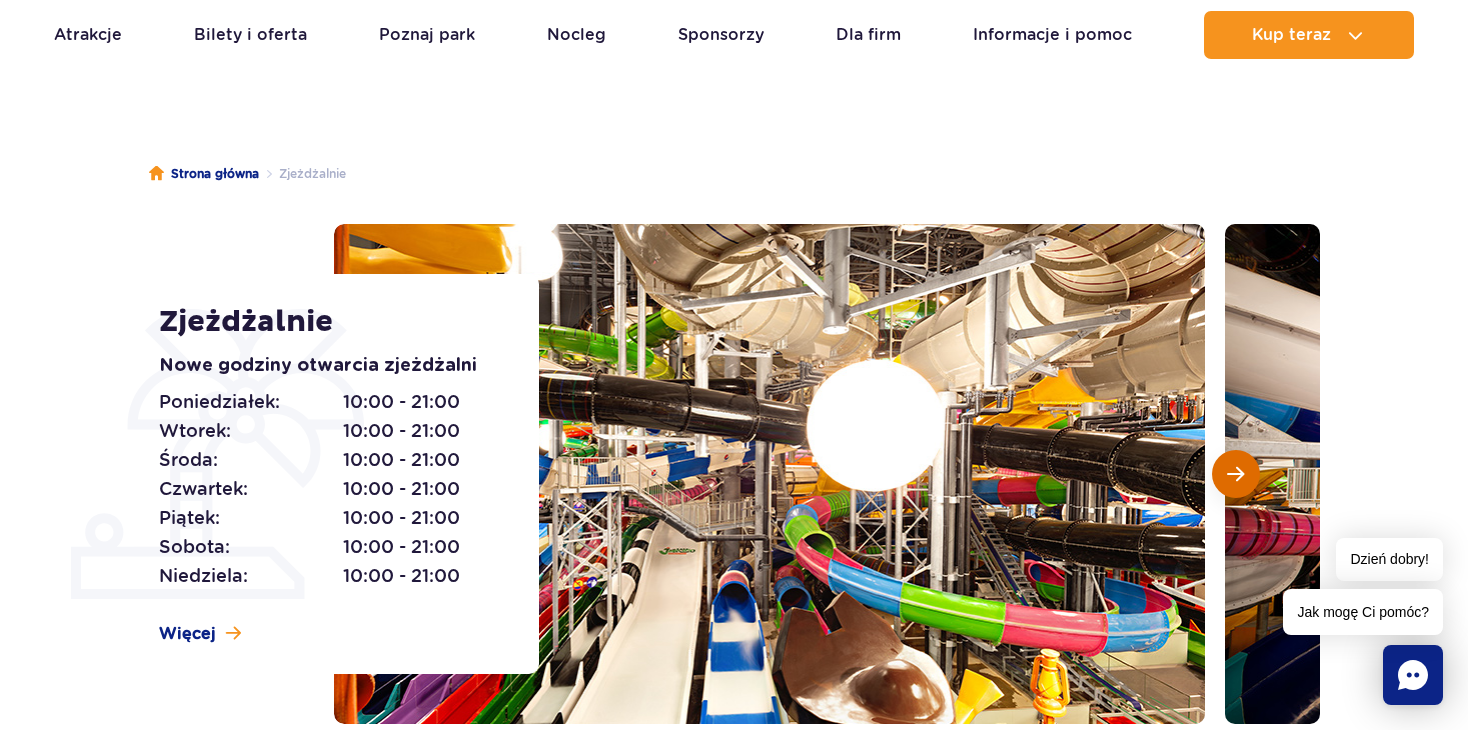 click at bounding box center (1235, 474) 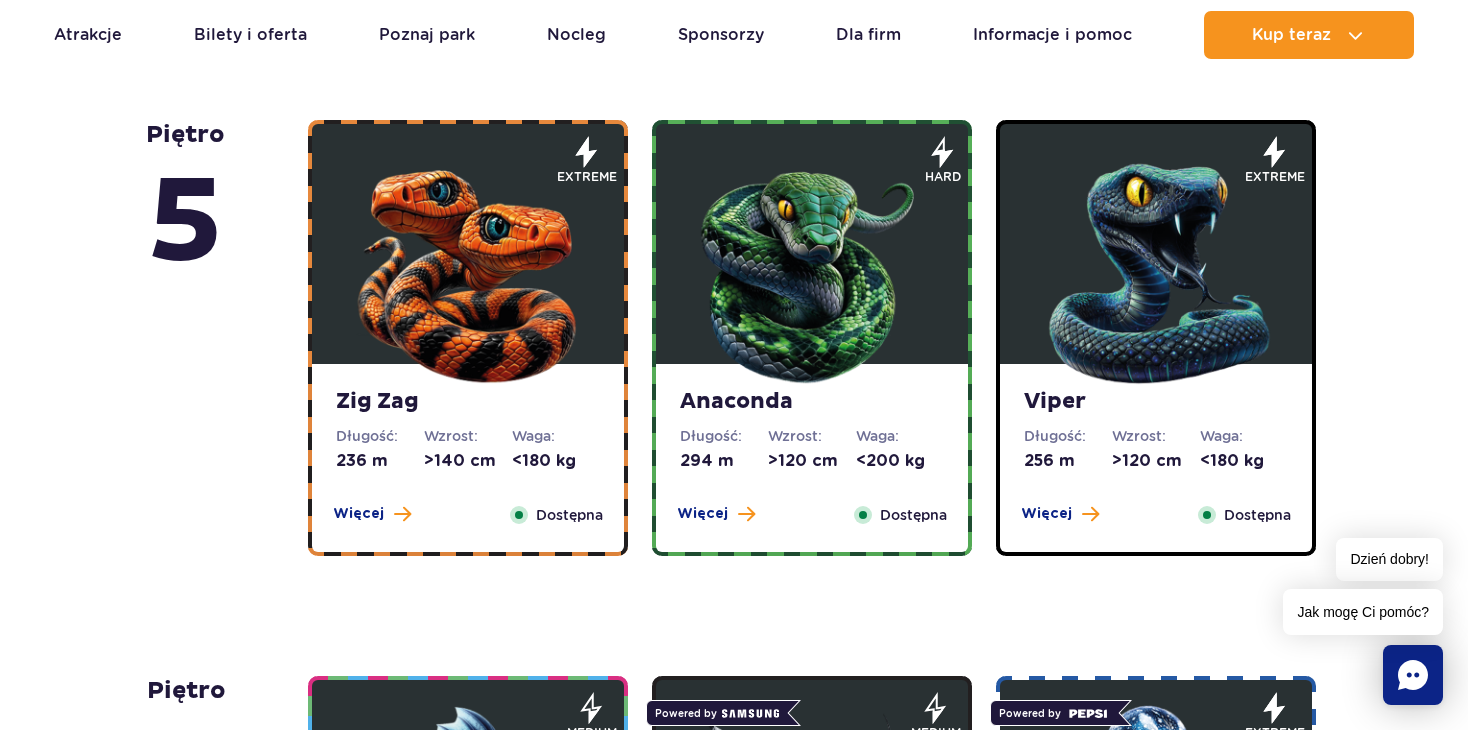 click at bounding box center [812, 269] 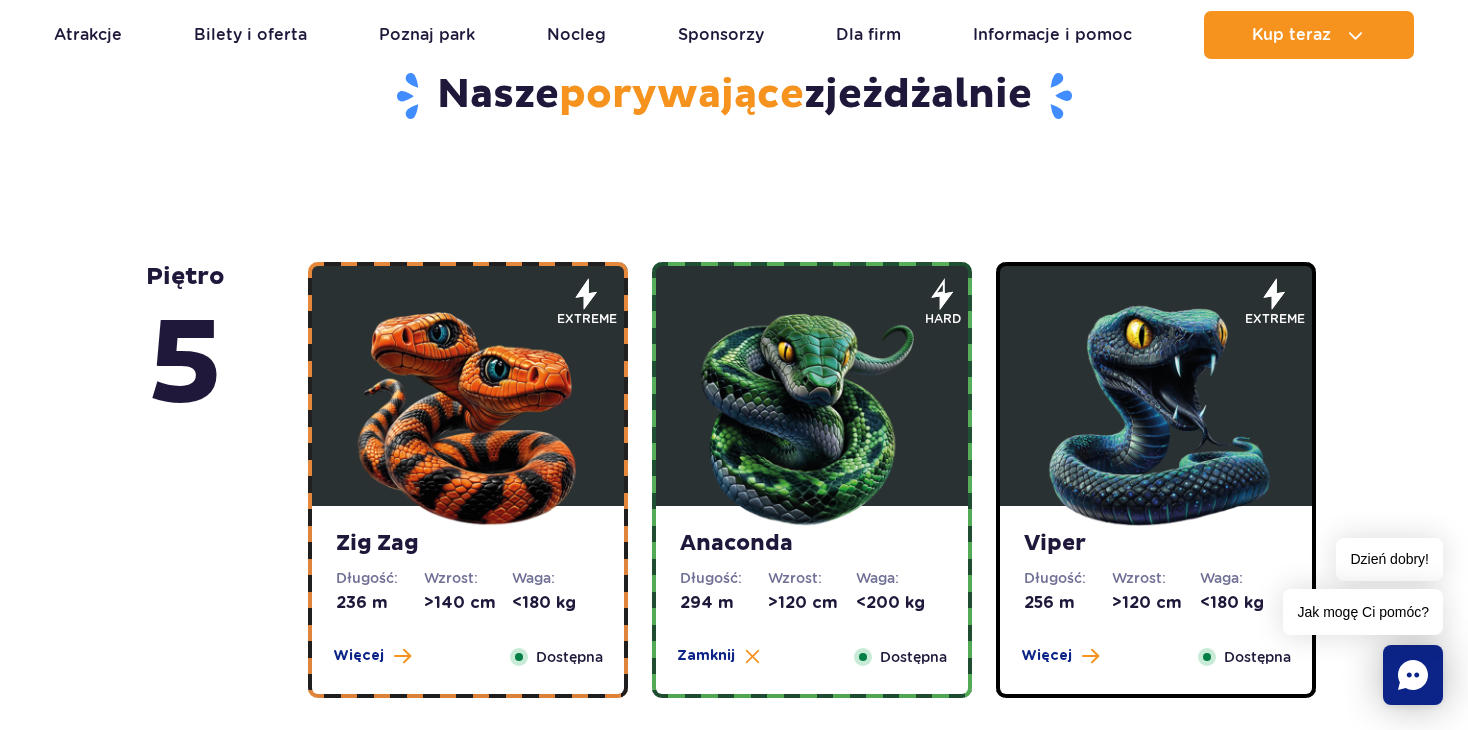 scroll, scrollTop: 1080, scrollLeft: 0, axis: vertical 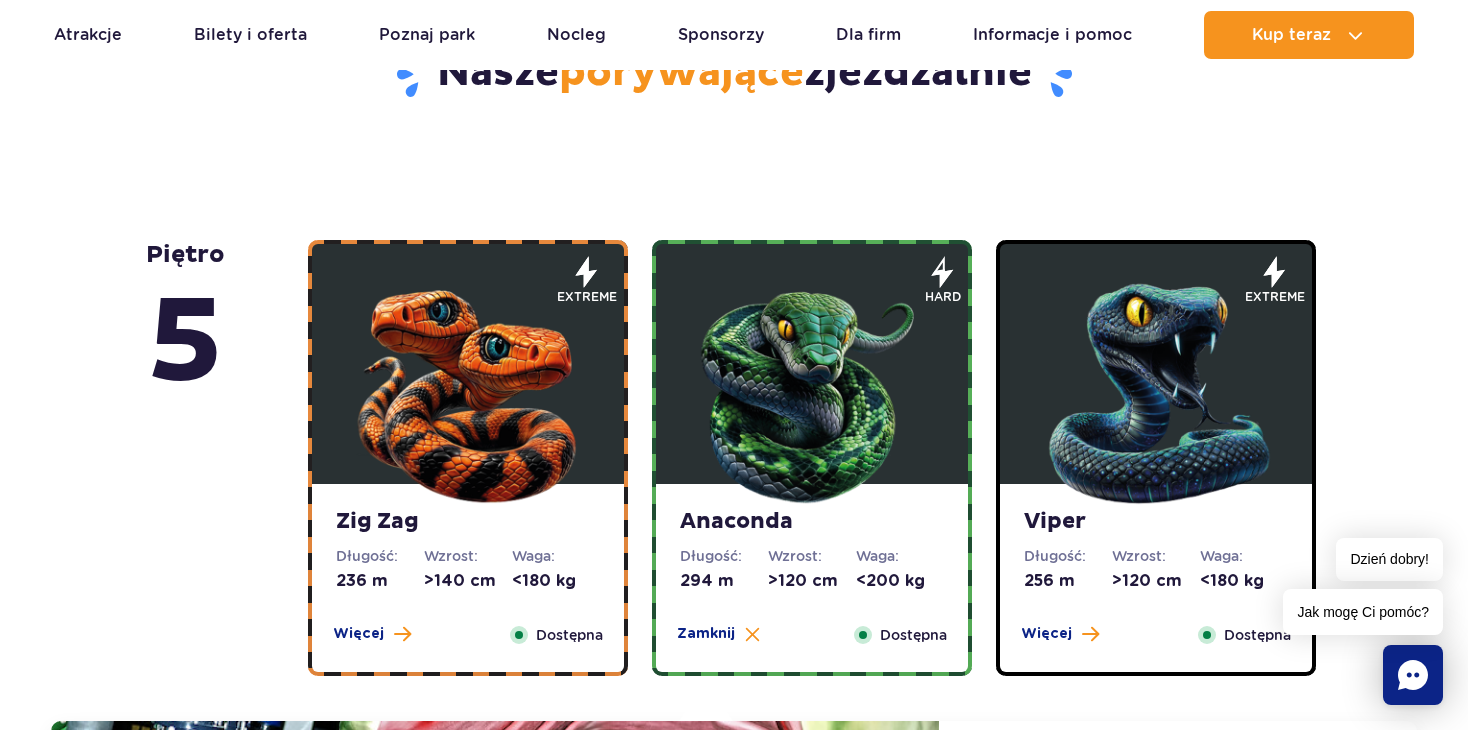 click at bounding box center (468, 389) 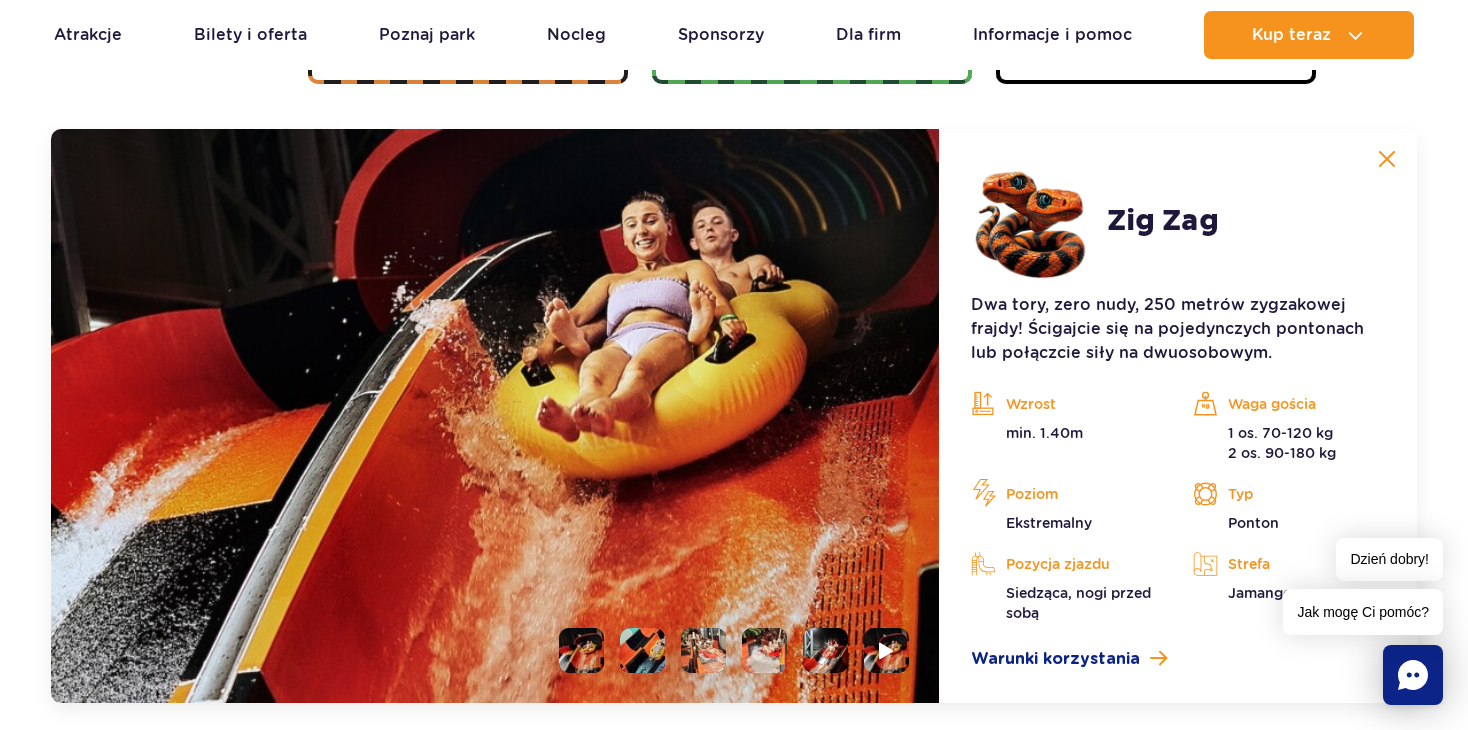 scroll, scrollTop: 1680, scrollLeft: 0, axis: vertical 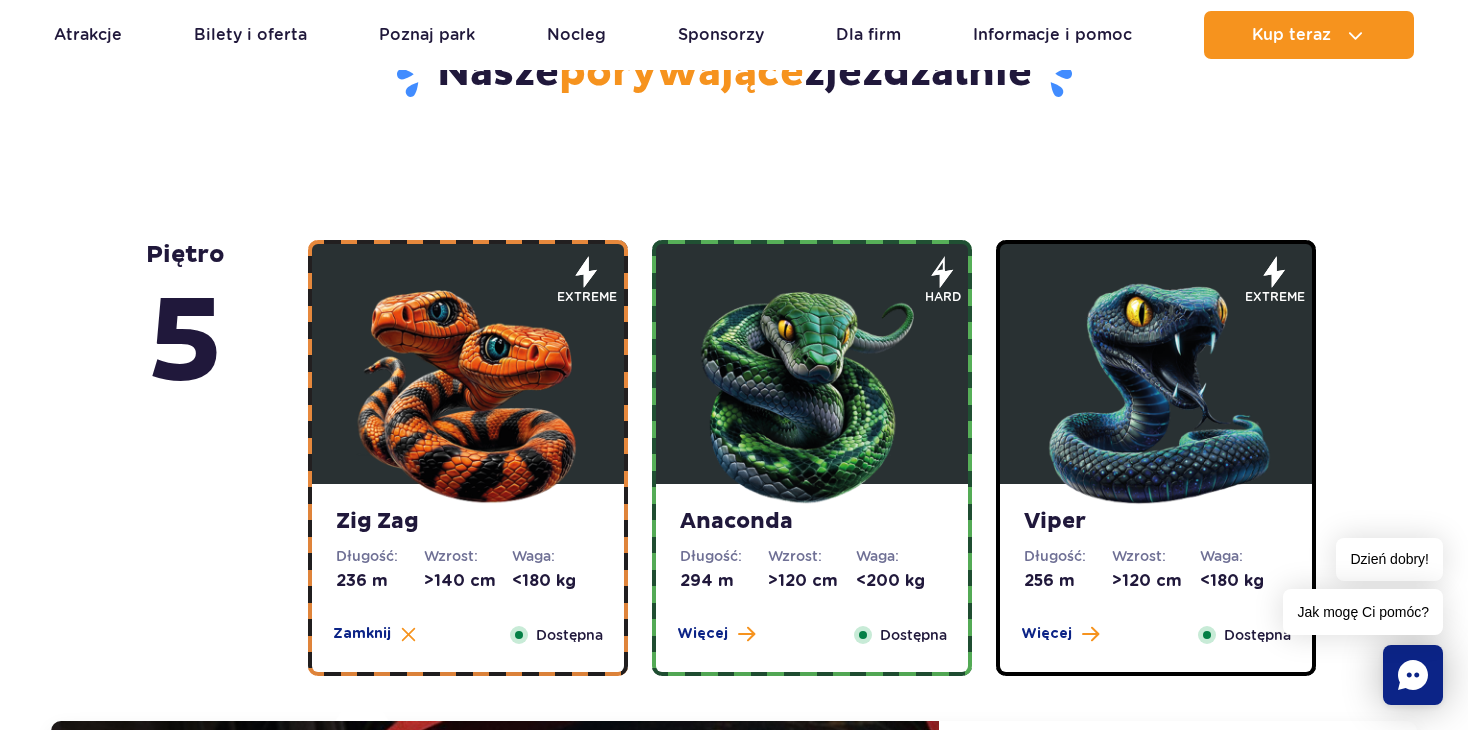 click at bounding box center [812, 389] 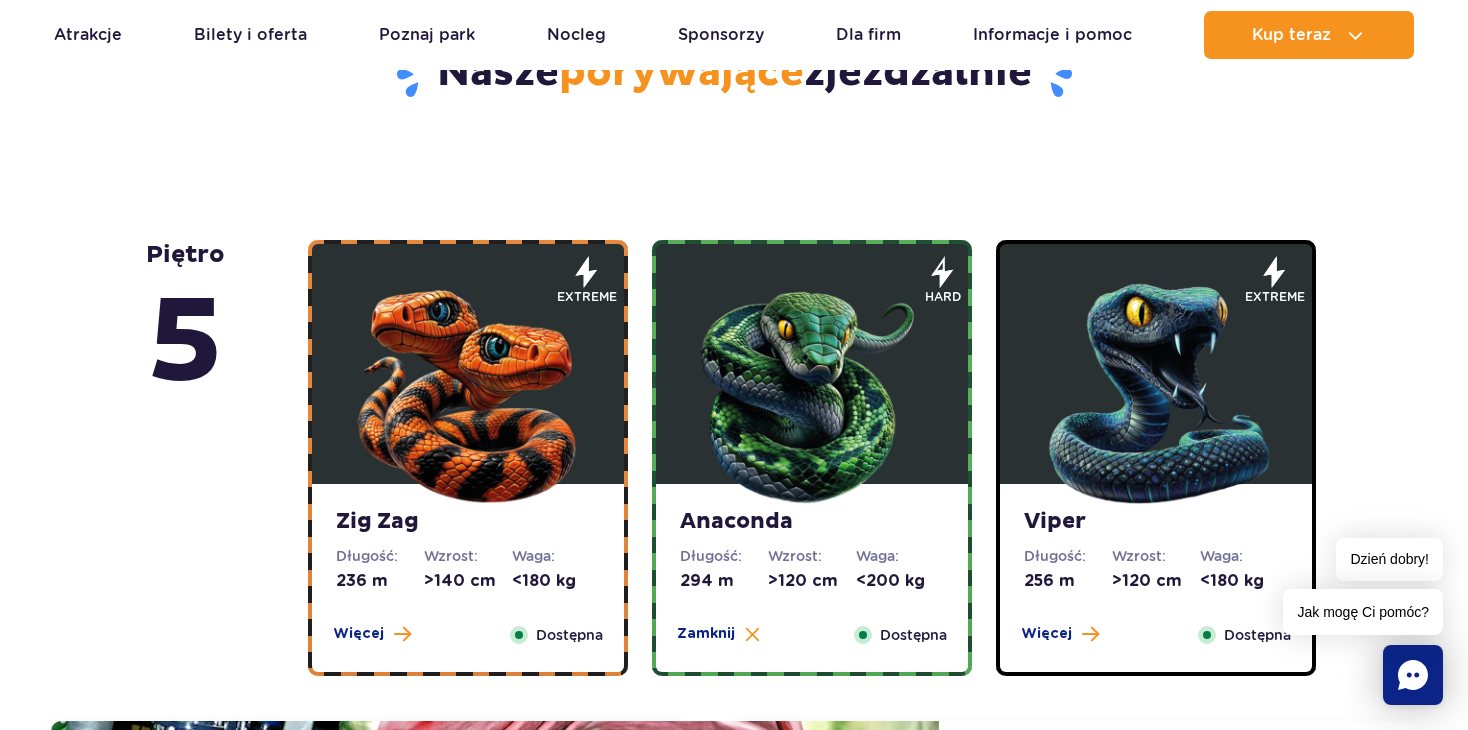 click at bounding box center [1156, 389] 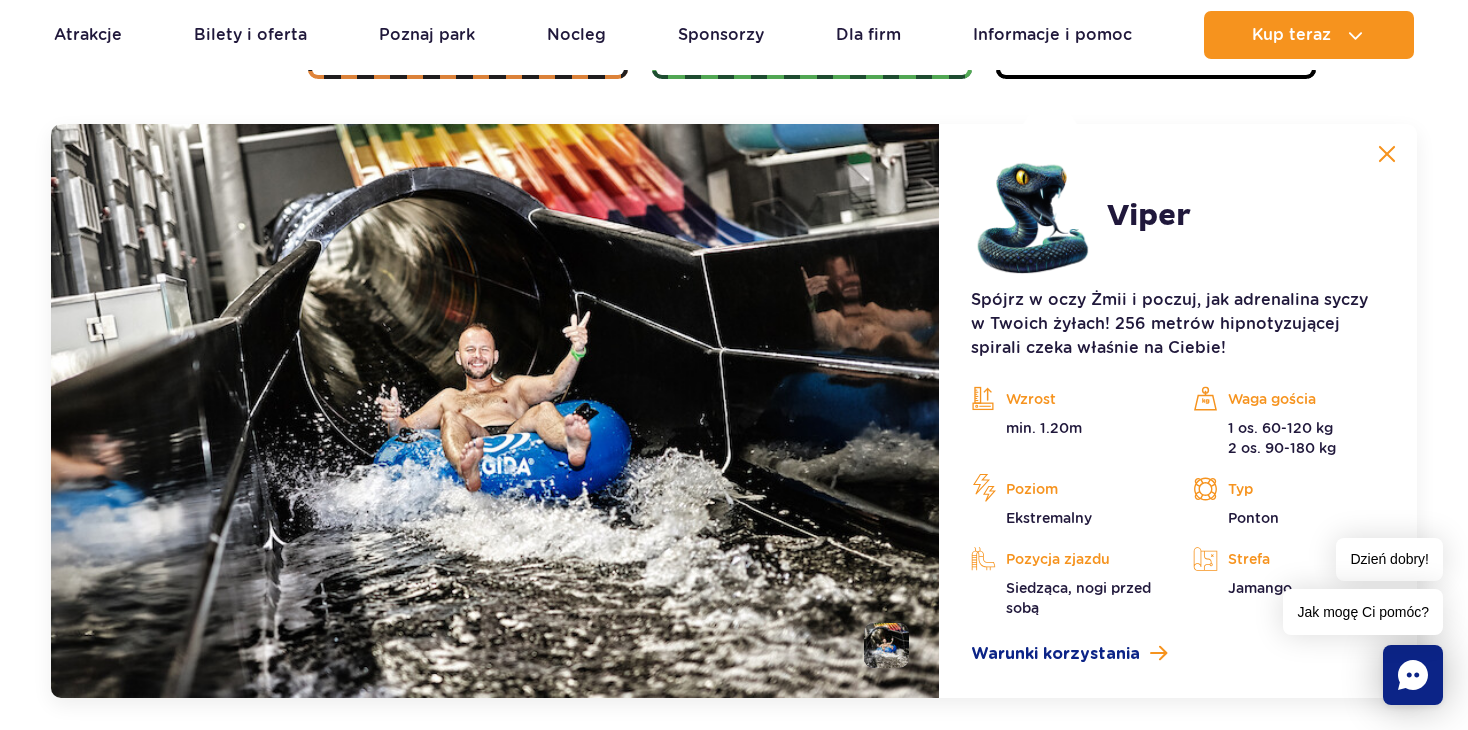 scroll, scrollTop: 1680, scrollLeft: 0, axis: vertical 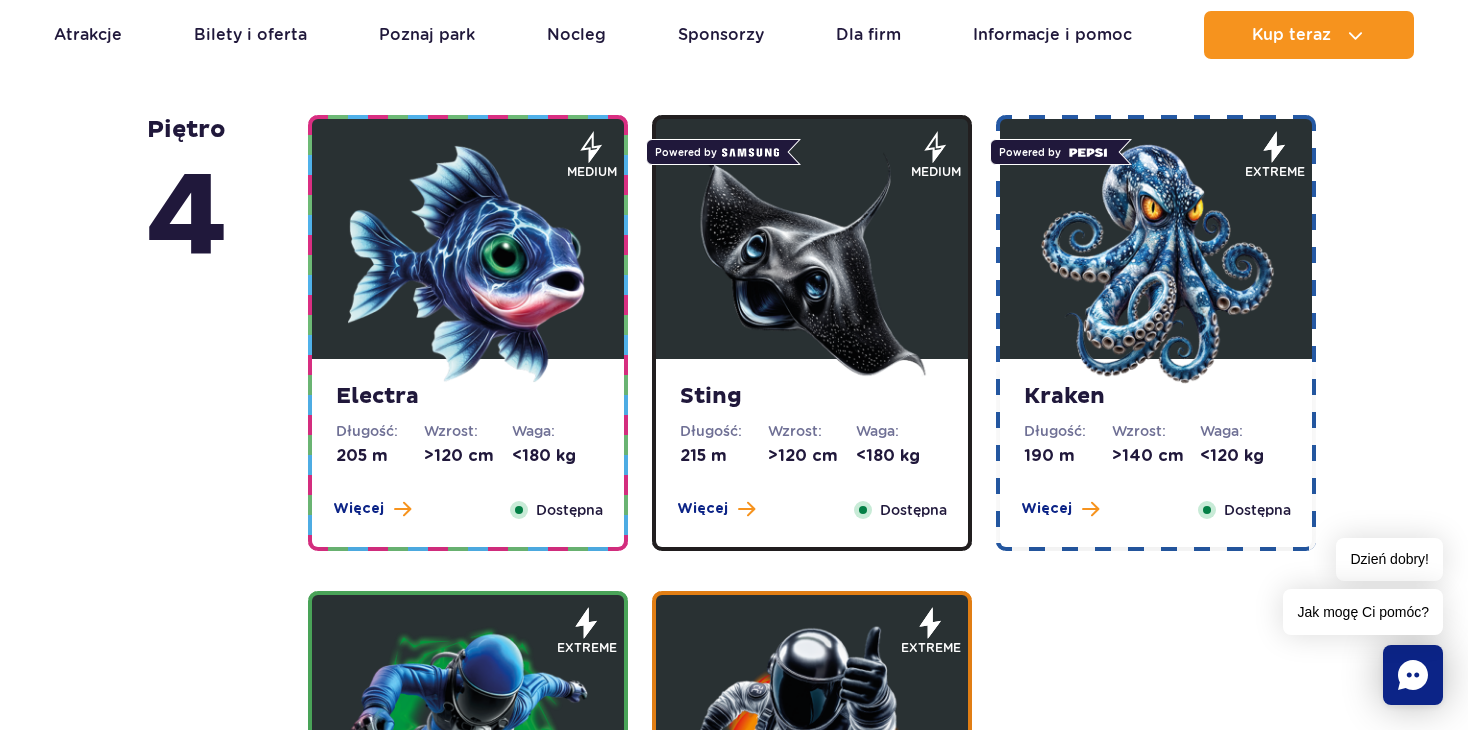 click at bounding box center (468, 264) 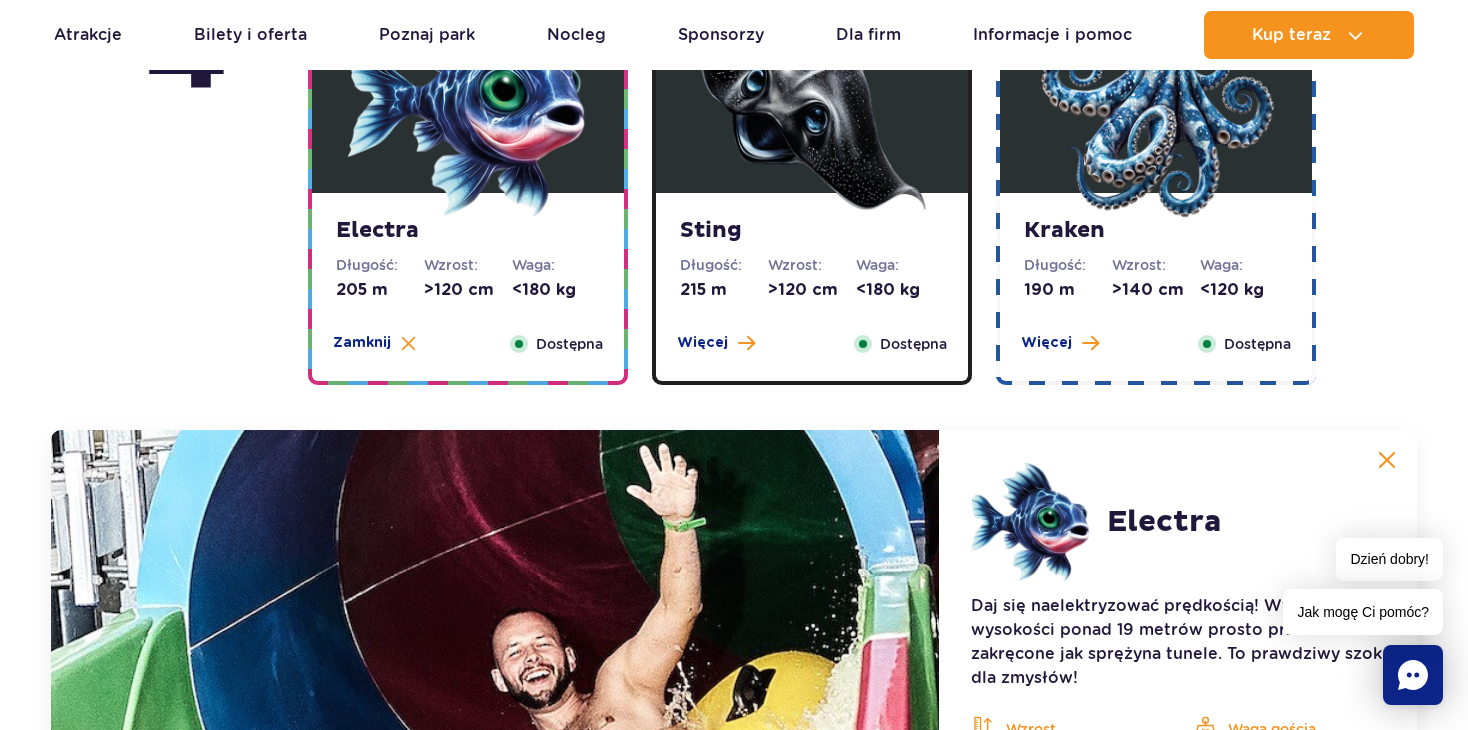 scroll, scrollTop: 2236, scrollLeft: 0, axis: vertical 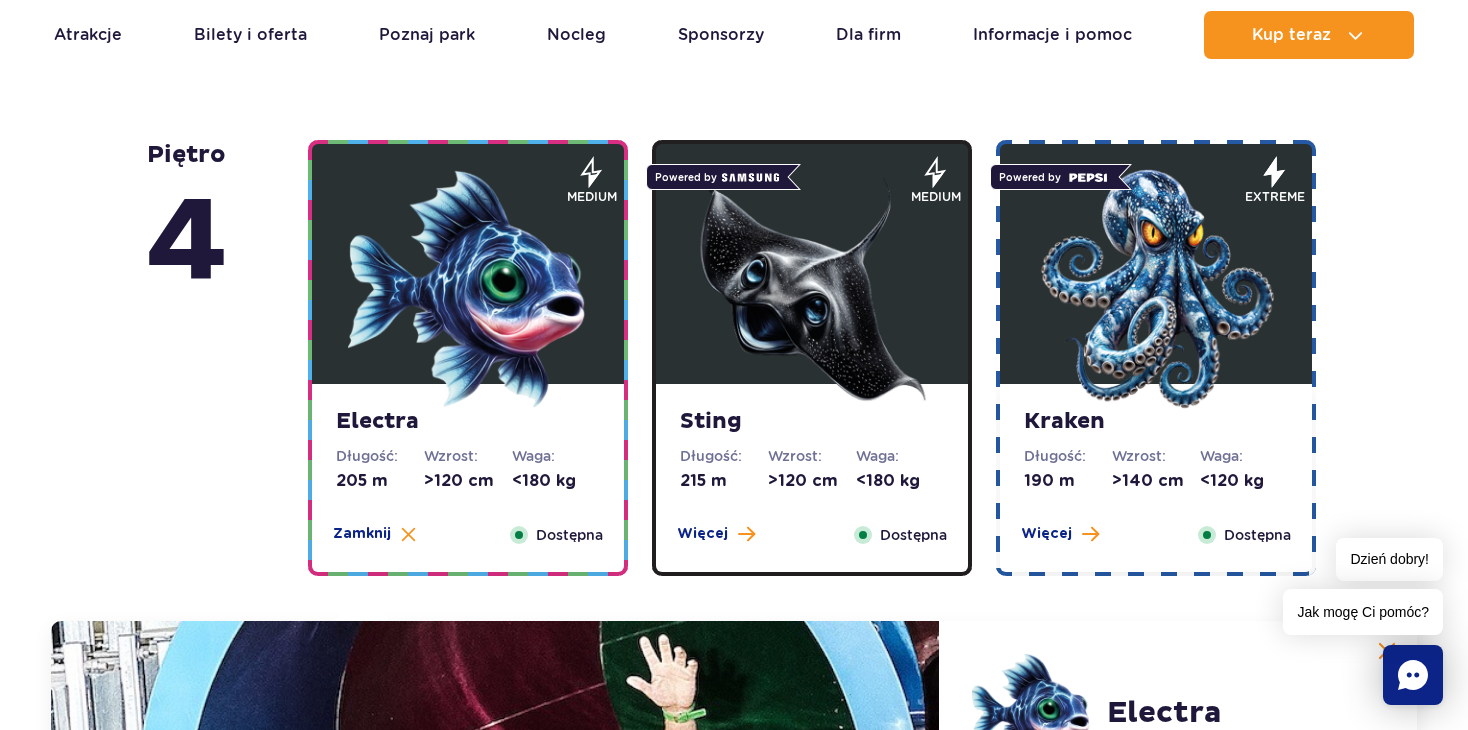 click at bounding box center [812, 289] 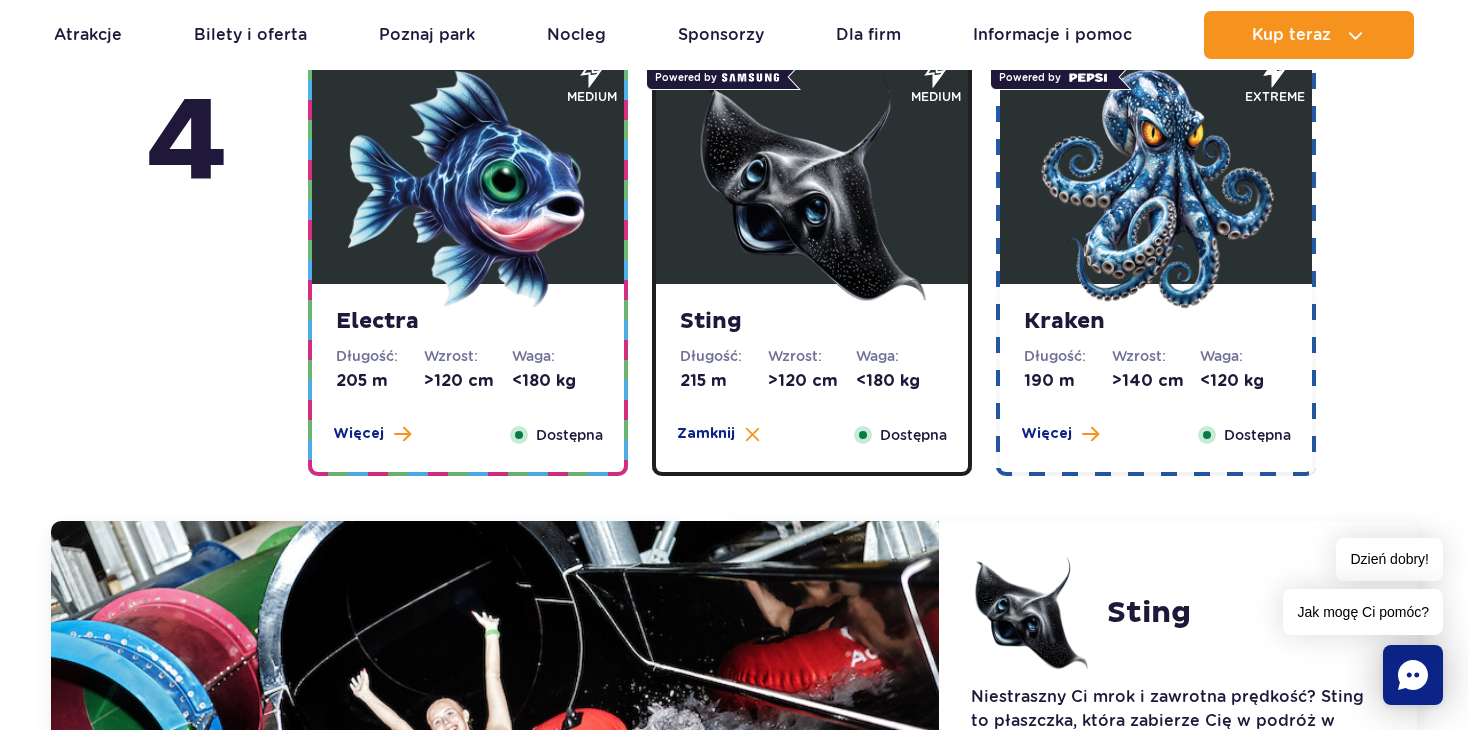 click at bounding box center [1156, 189] 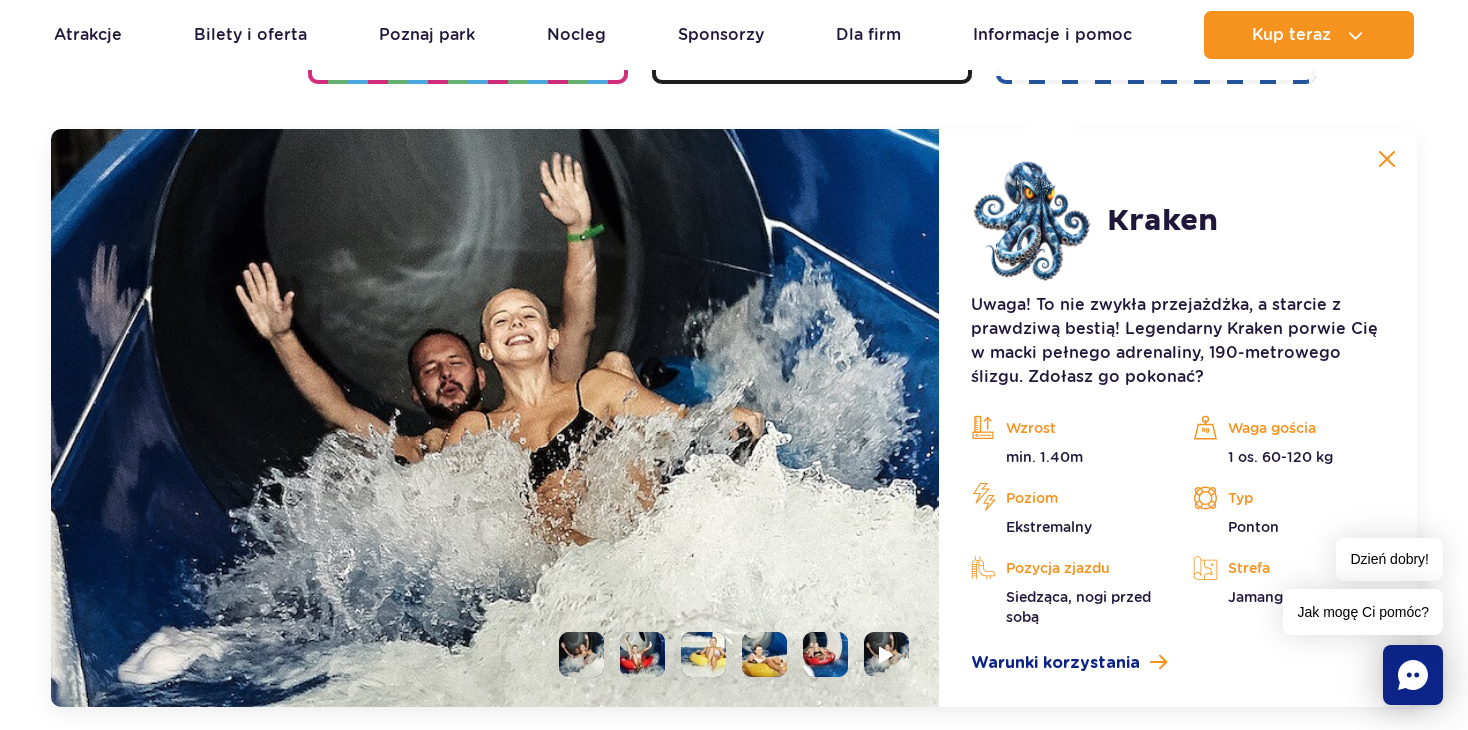 scroll, scrollTop: 2236, scrollLeft: 0, axis: vertical 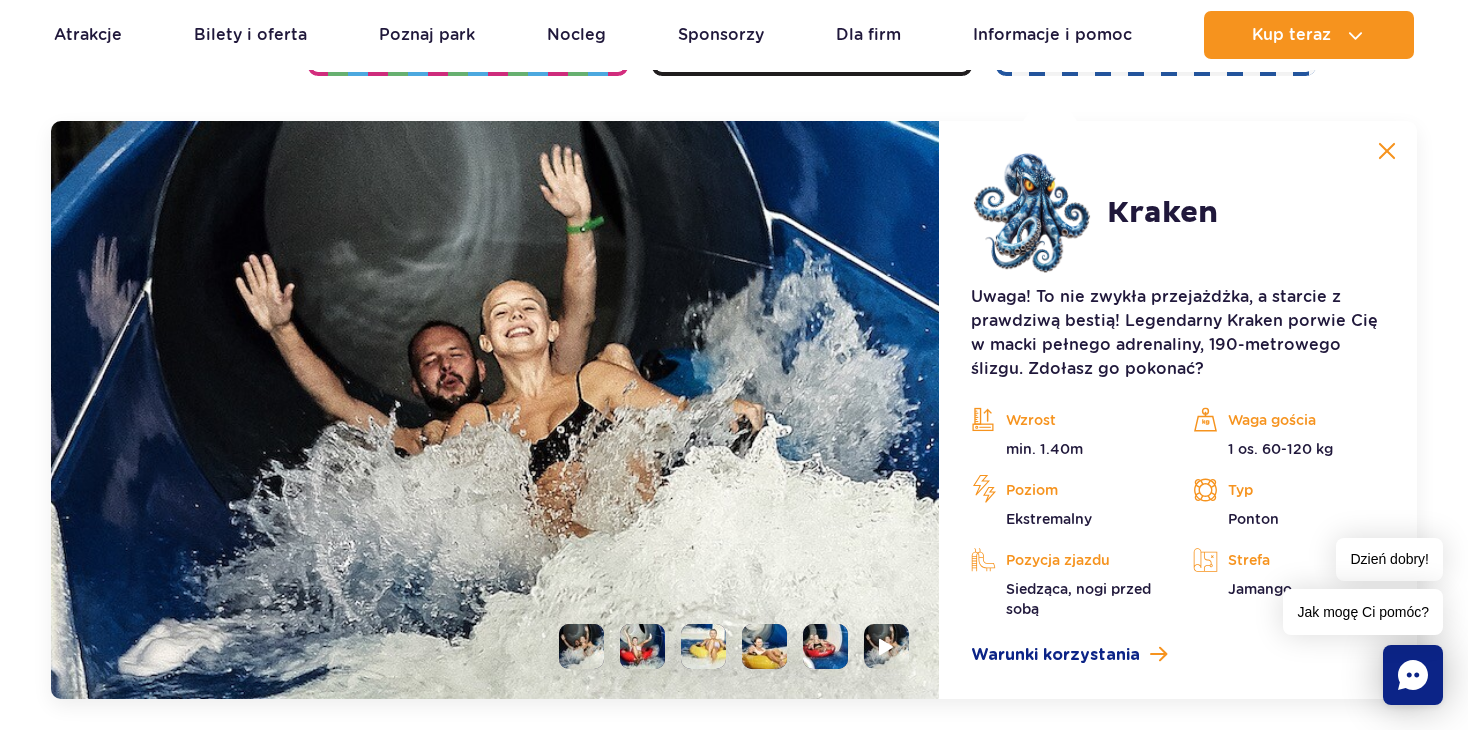 click at bounding box center (642, 646) 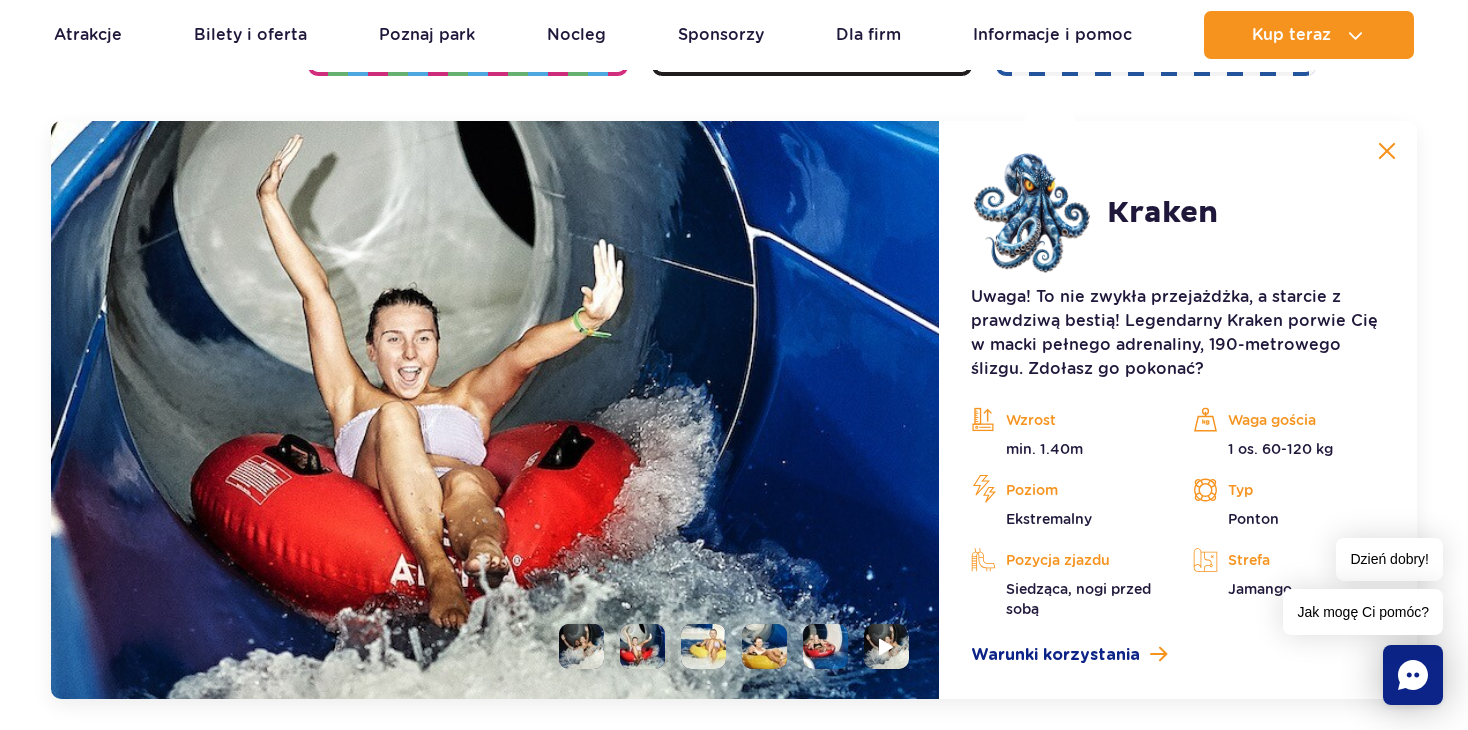 click at bounding box center (703, 646) 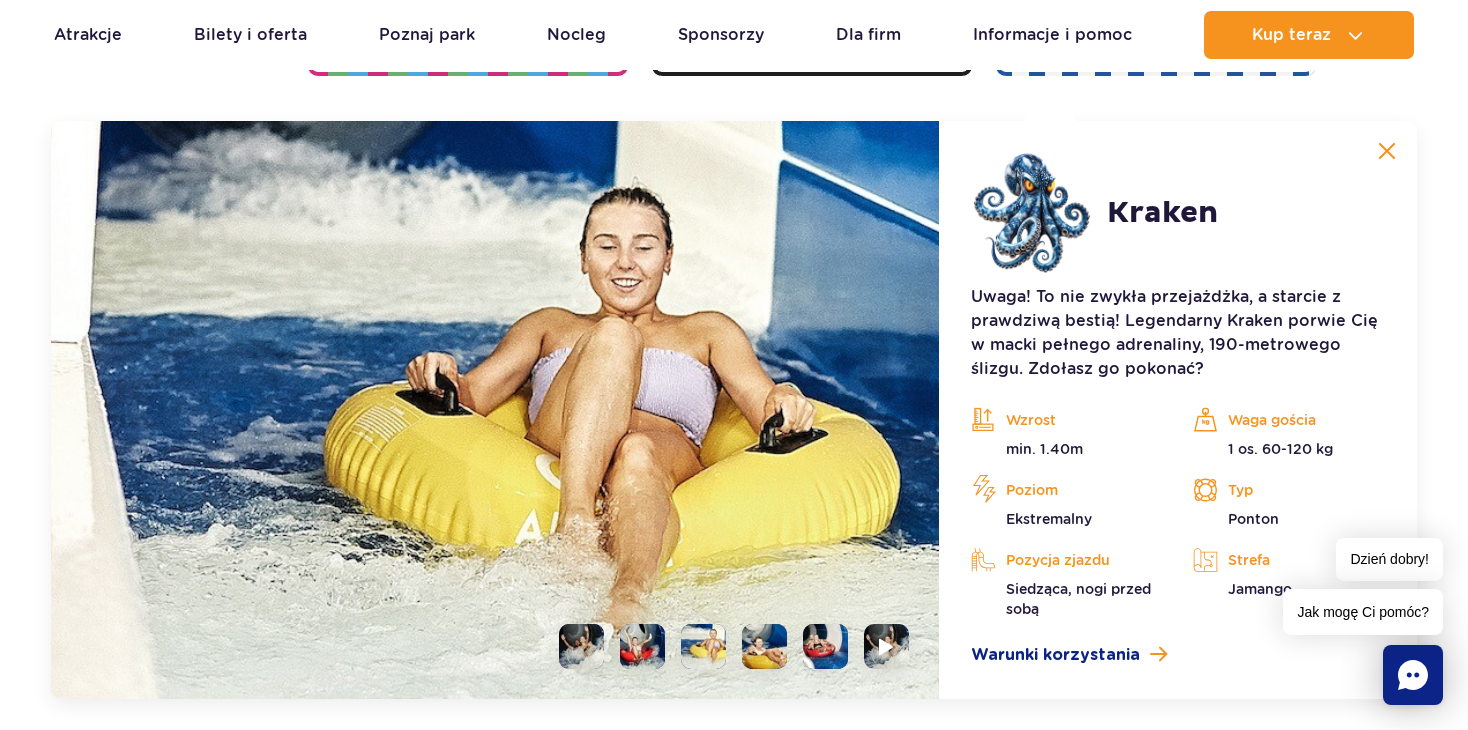 click at bounding box center [764, 646] 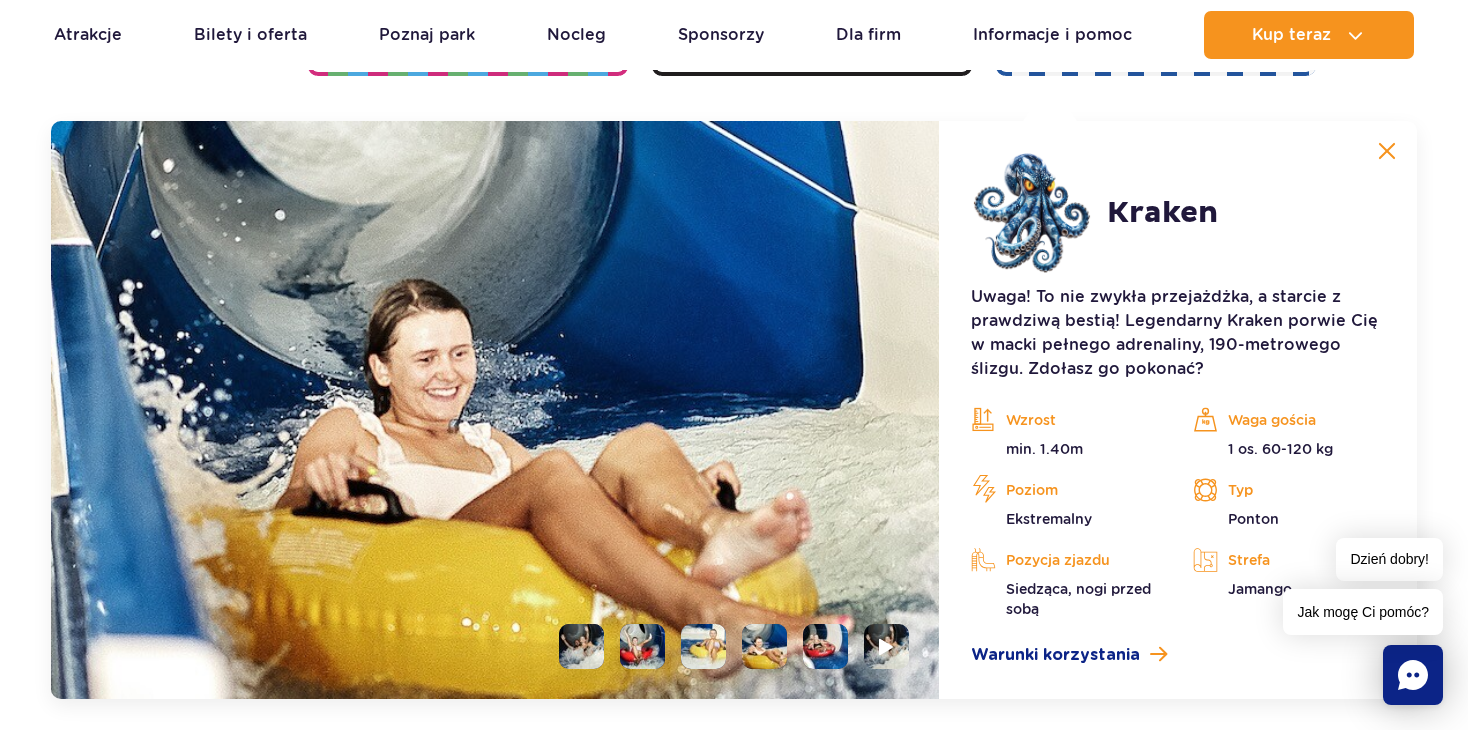 click at bounding box center (825, 646) 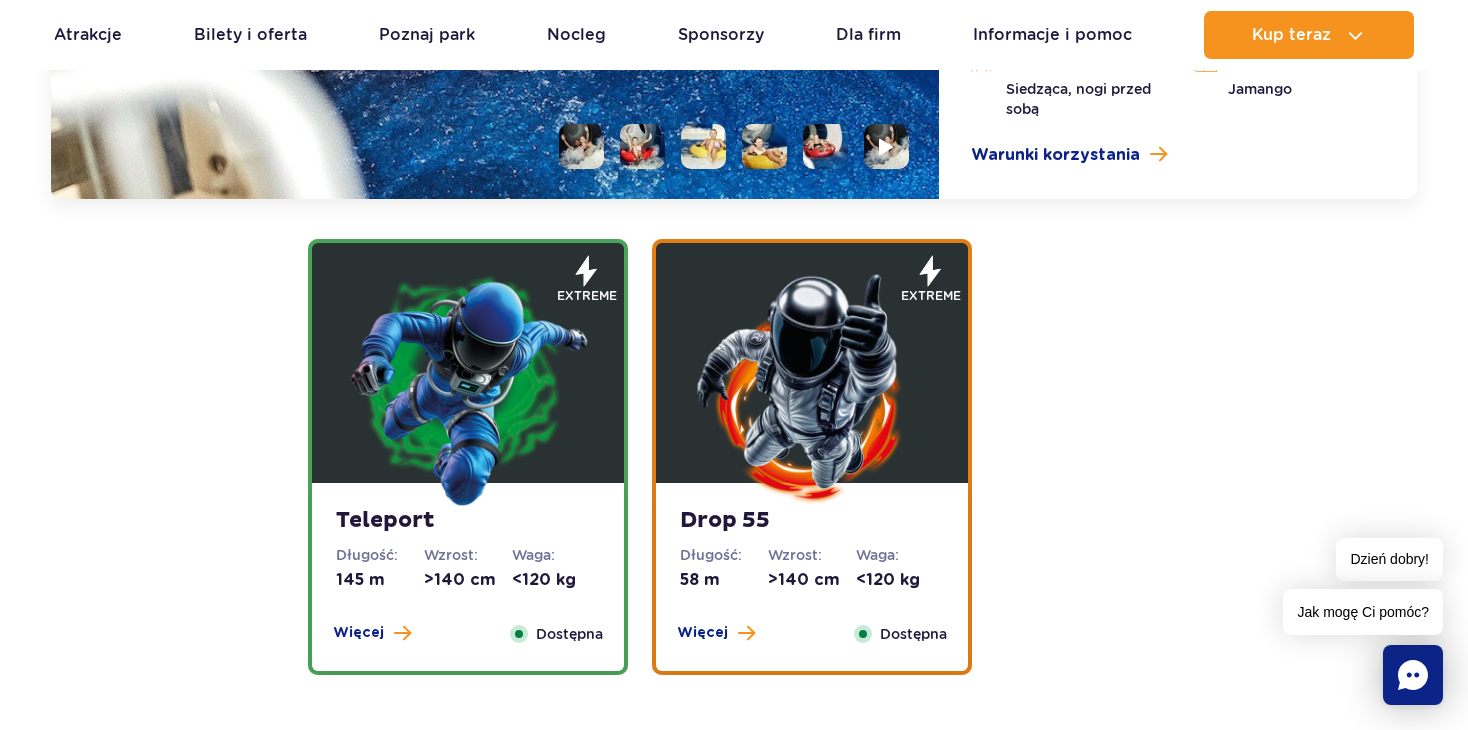 click at bounding box center (468, 388) 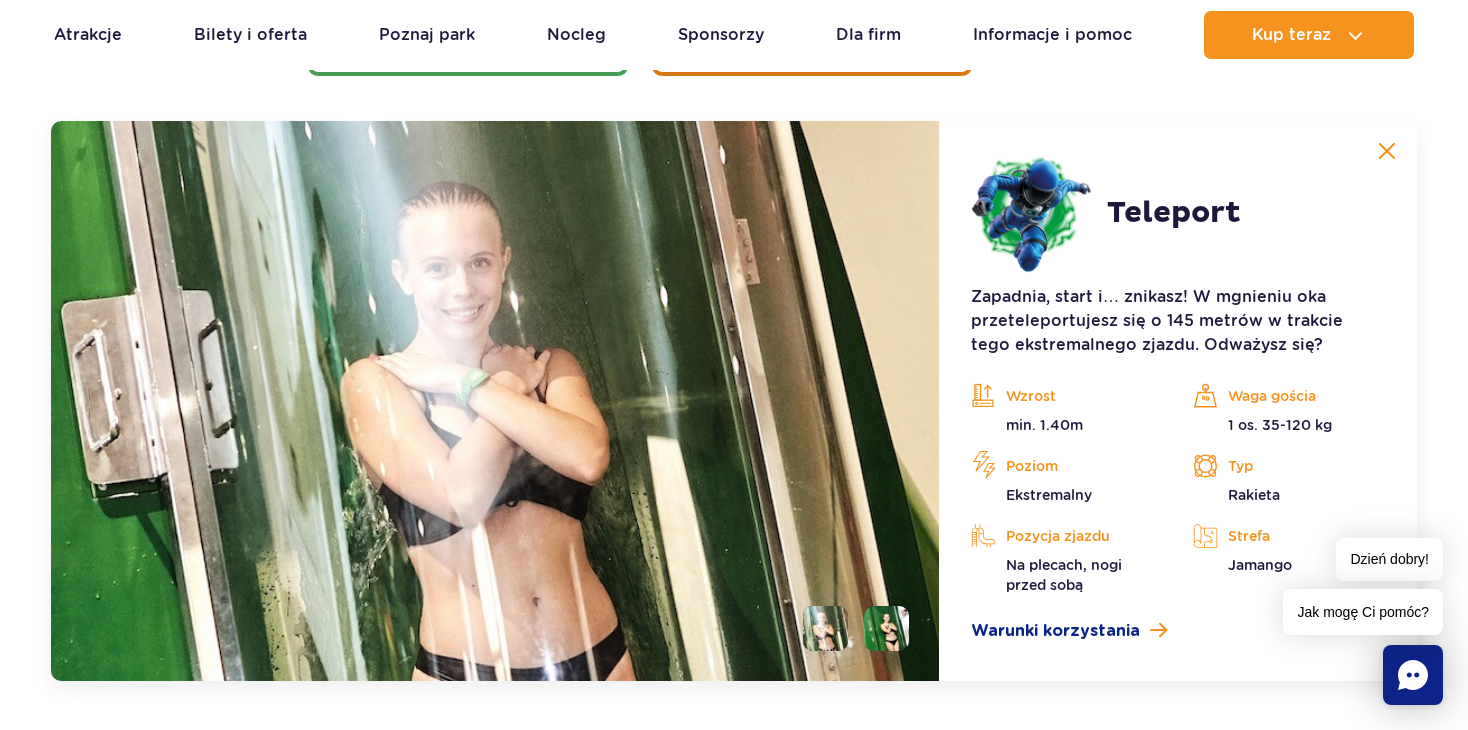 scroll, scrollTop: 3012, scrollLeft: 0, axis: vertical 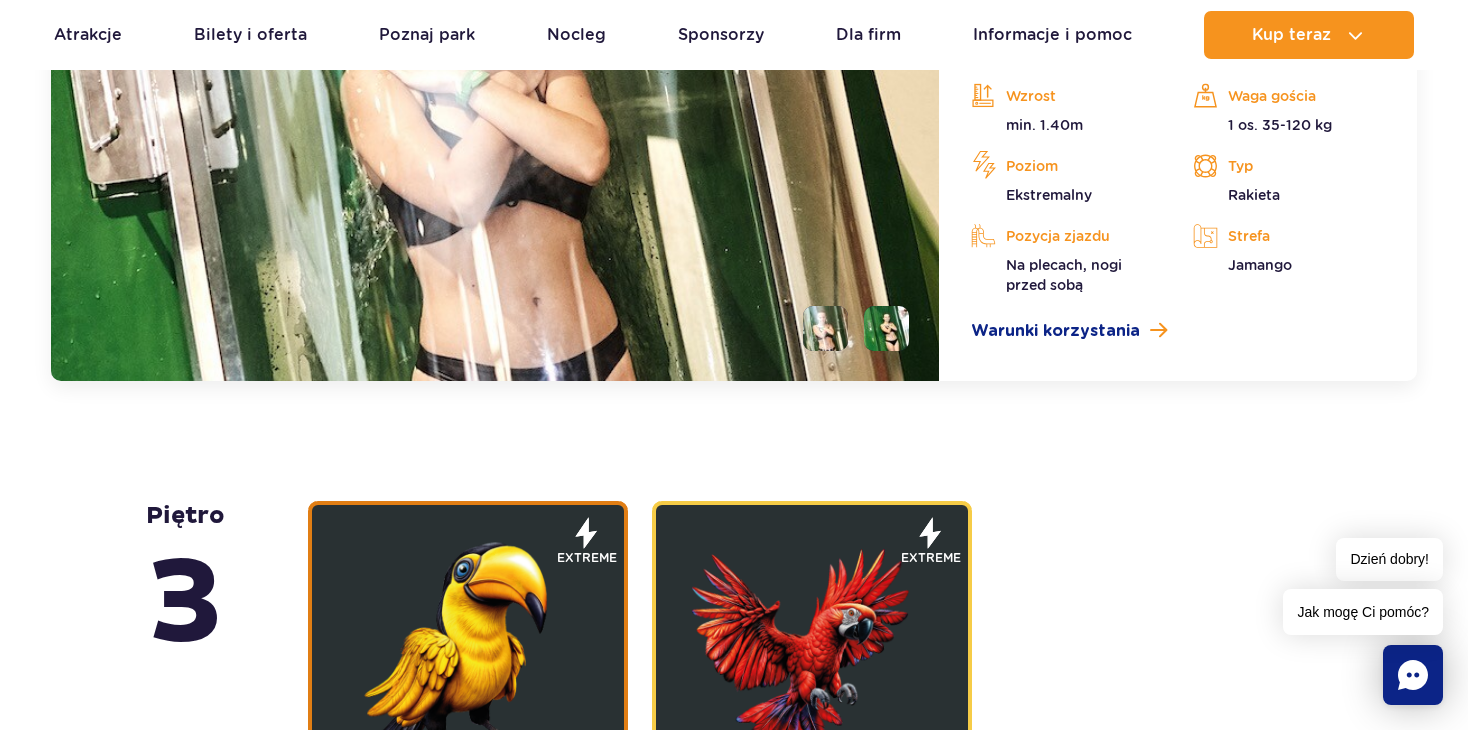 click at bounding box center (495, 101) 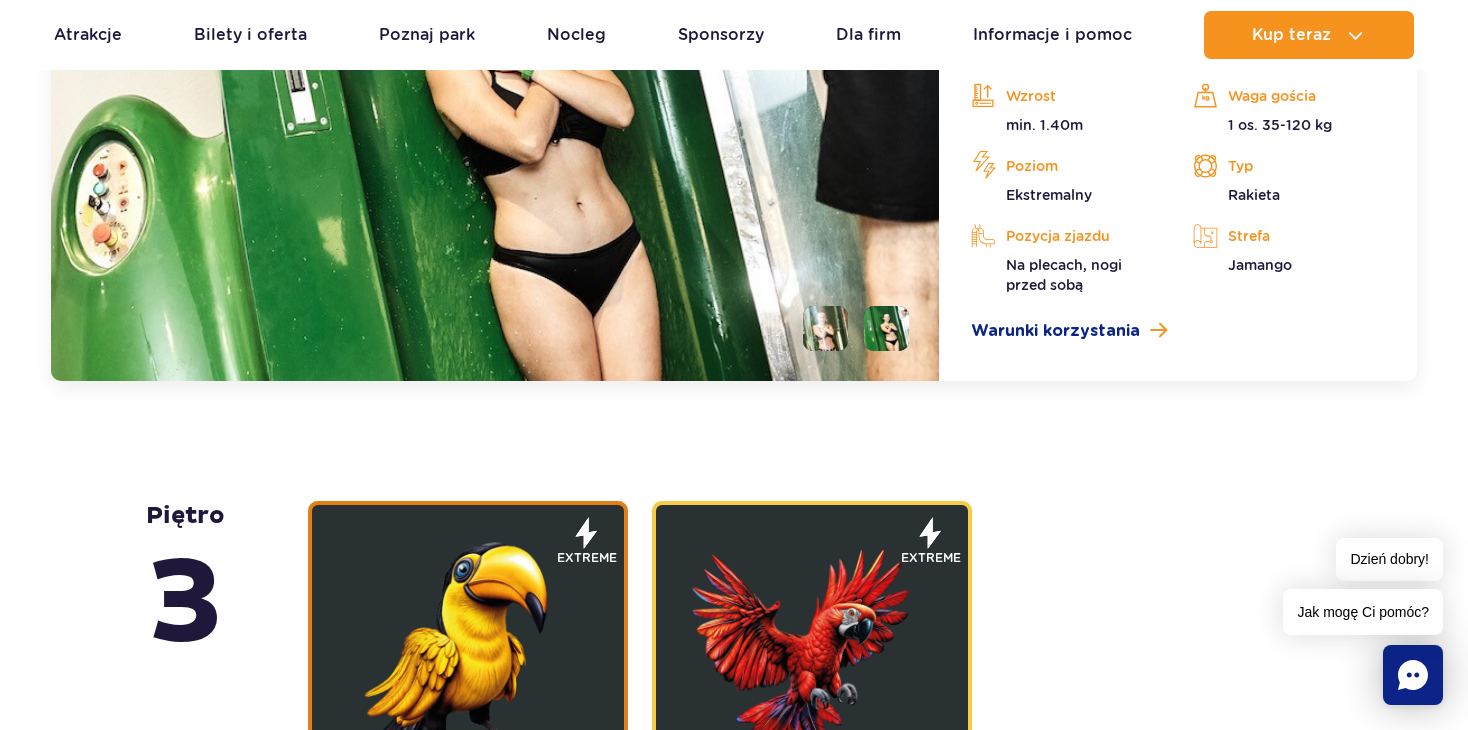 scroll, scrollTop: 2612, scrollLeft: 0, axis: vertical 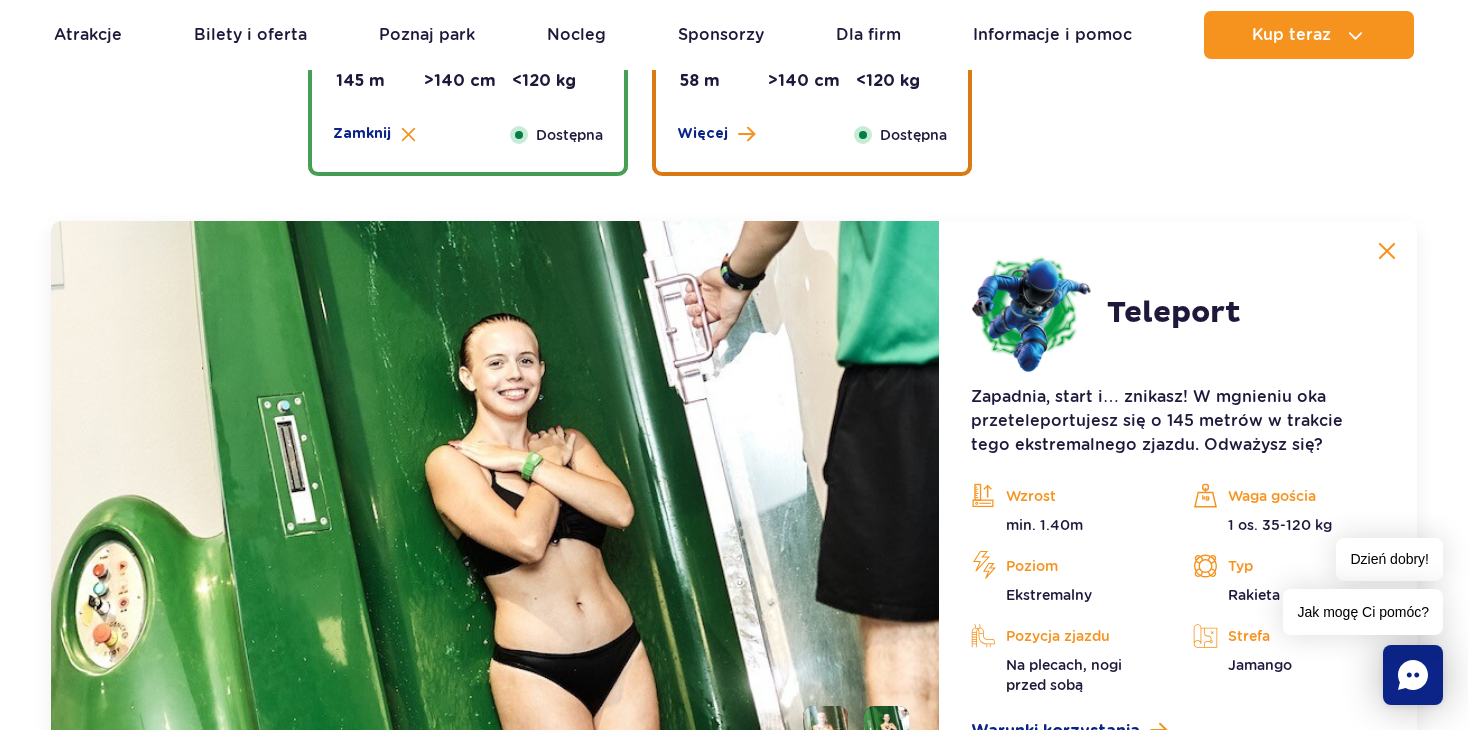 click at bounding box center [495, 501] 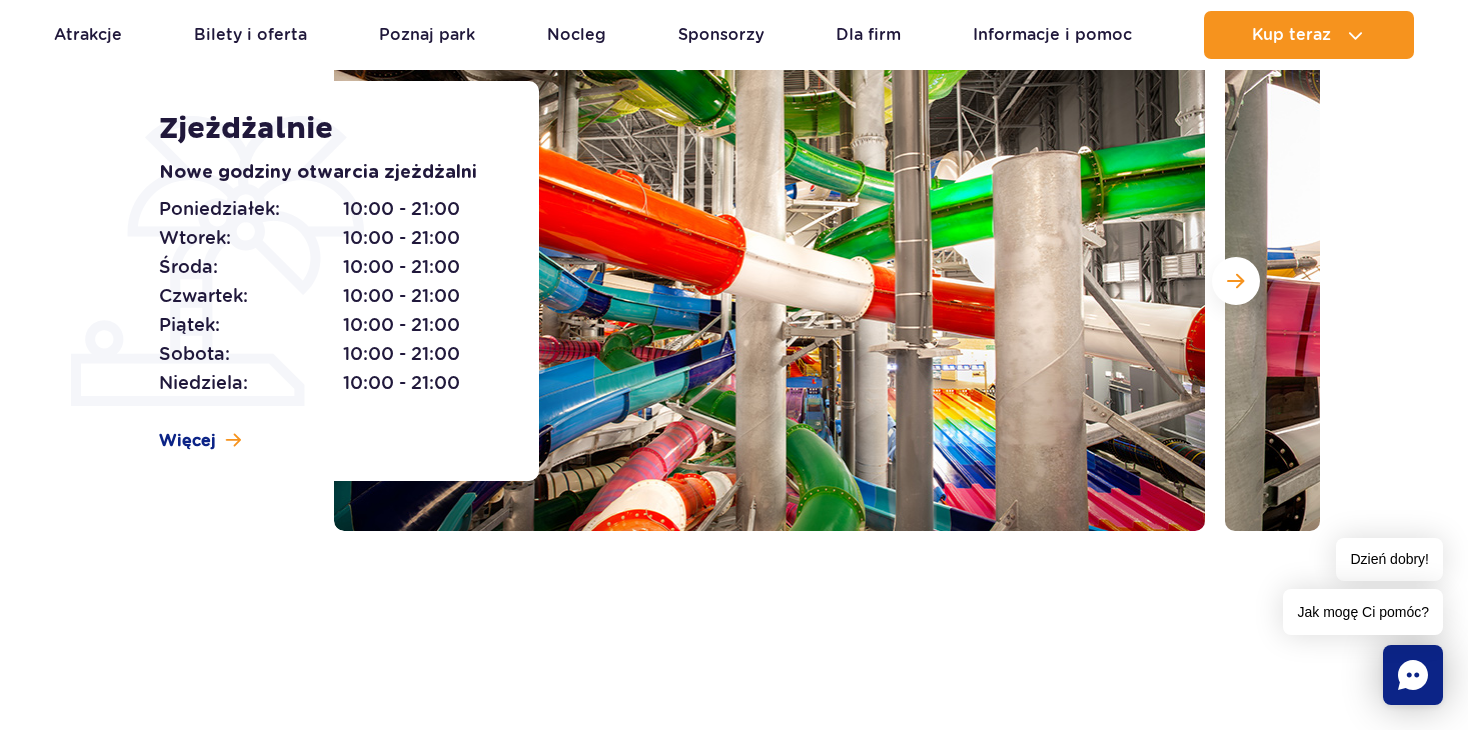 scroll, scrollTop: 212, scrollLeft: 0, axis: vertical 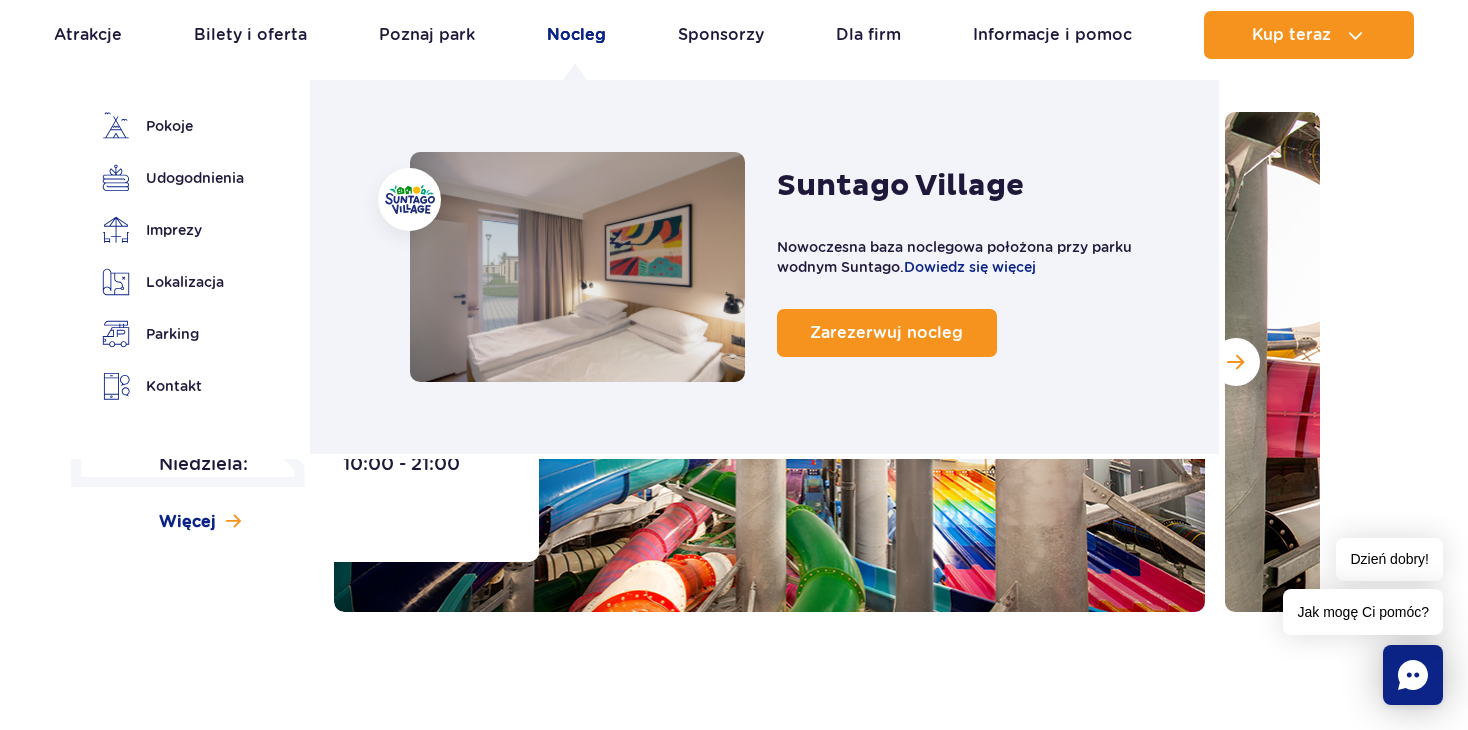 click on "Nocleg" at bounding box center (576, 35) 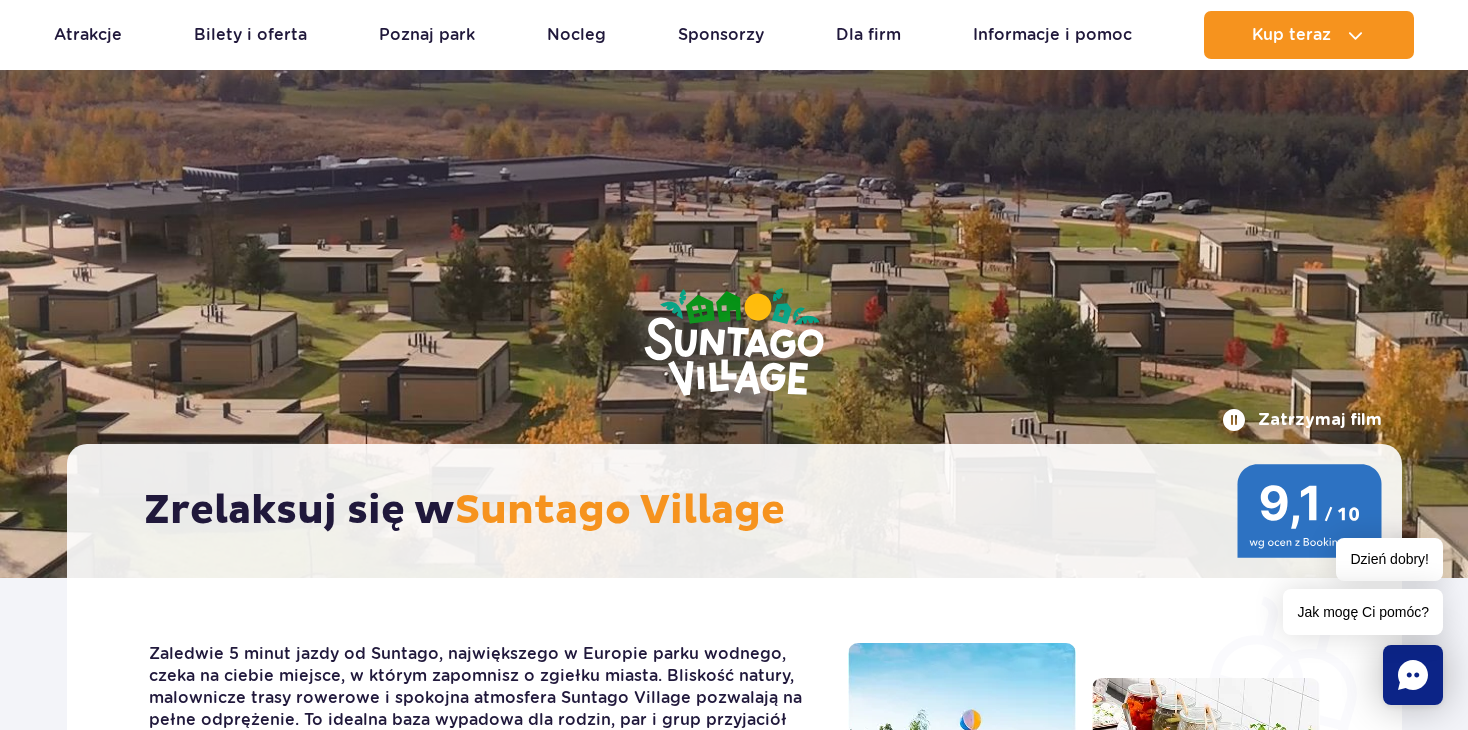 scroll, scrollTop: 1341, scrollLeft: 0, axis: vertical 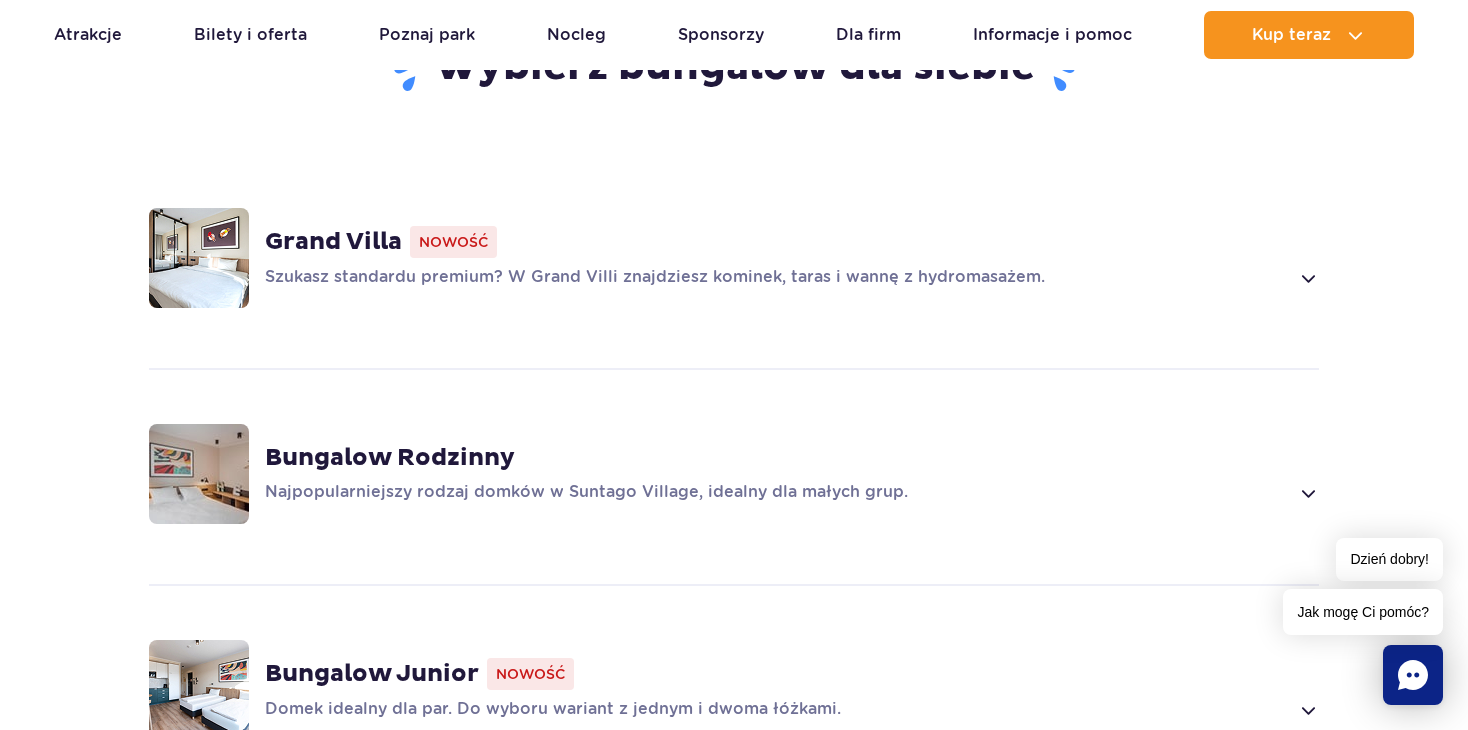 click on "Bungalow Rodzinny" at bounding box center [390, 458] 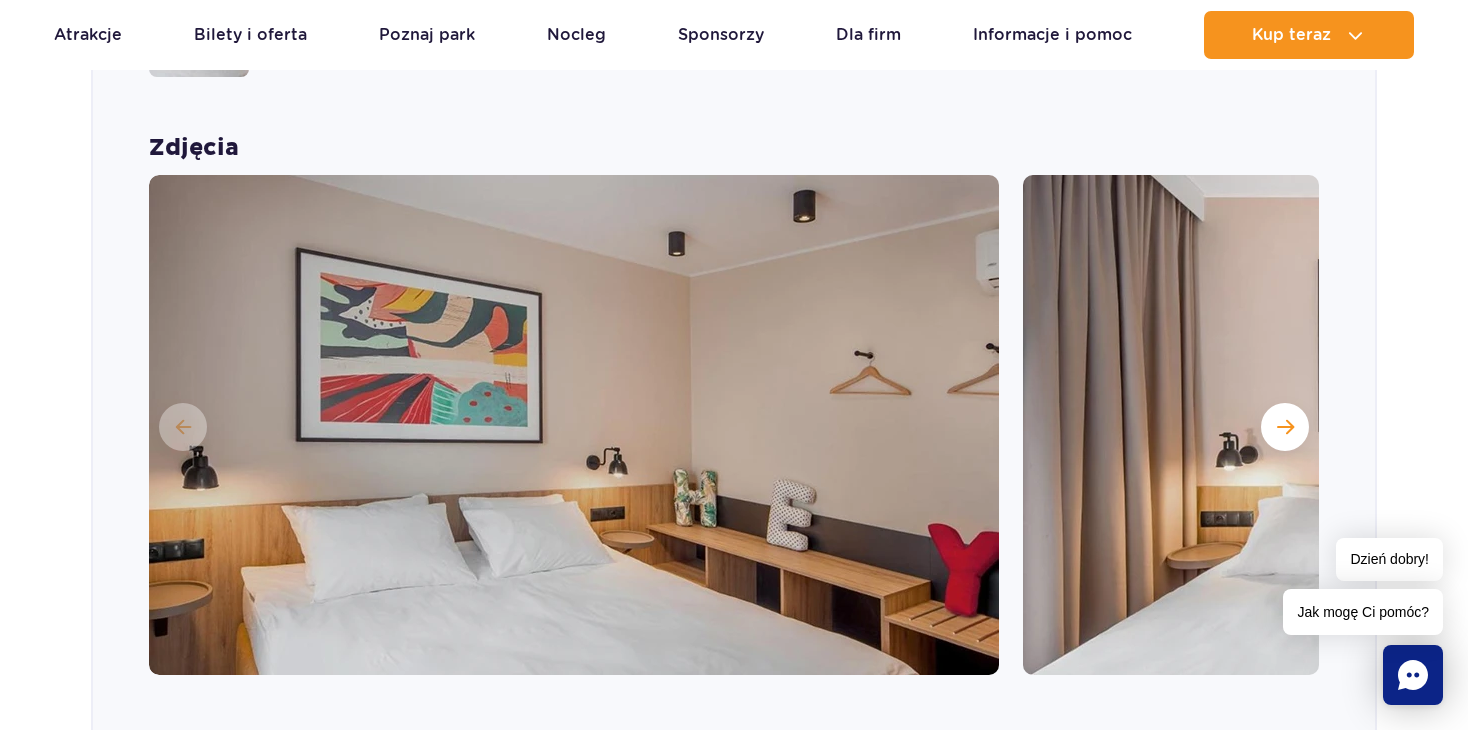 scroll, scrollTop: 1916, scrollLeft: 0, axis: vertical 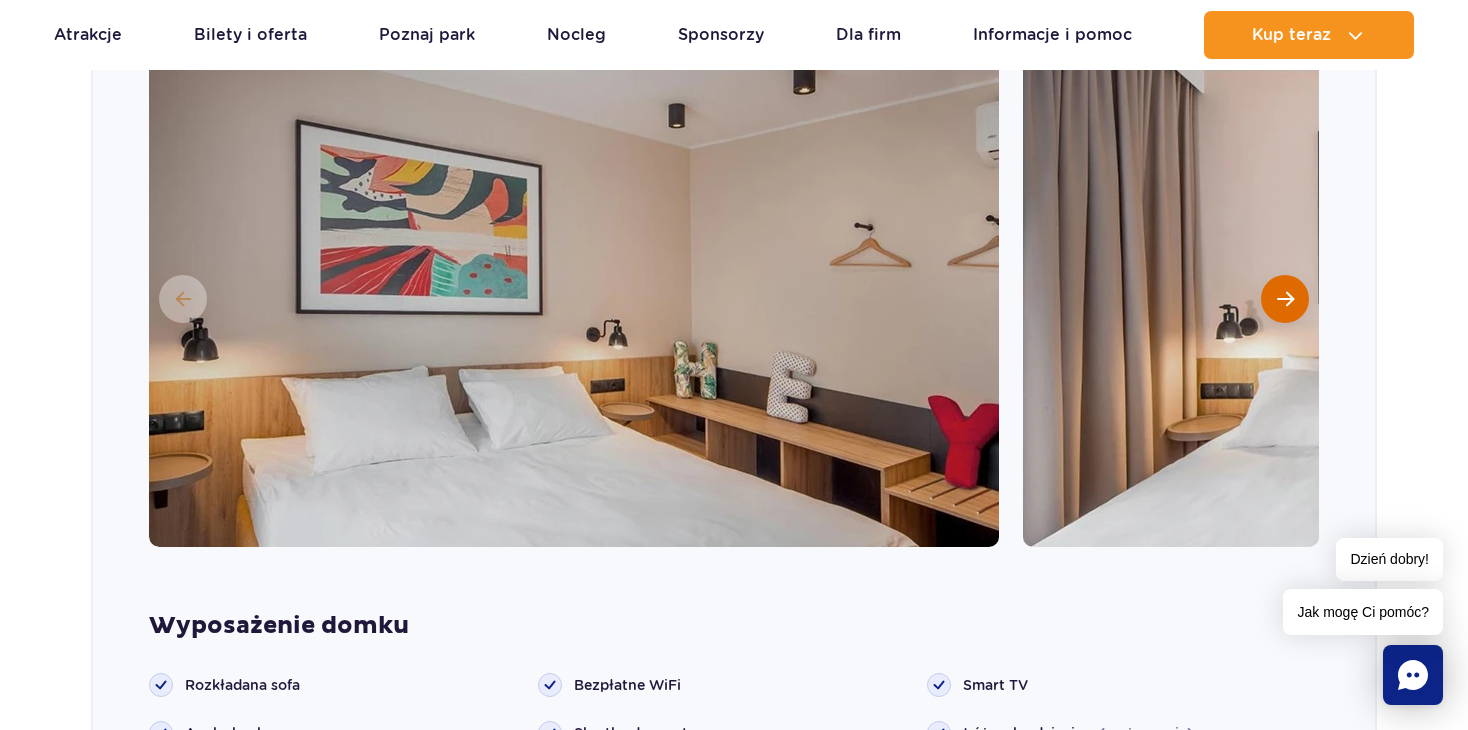 click at bounding box center [1285, 299] 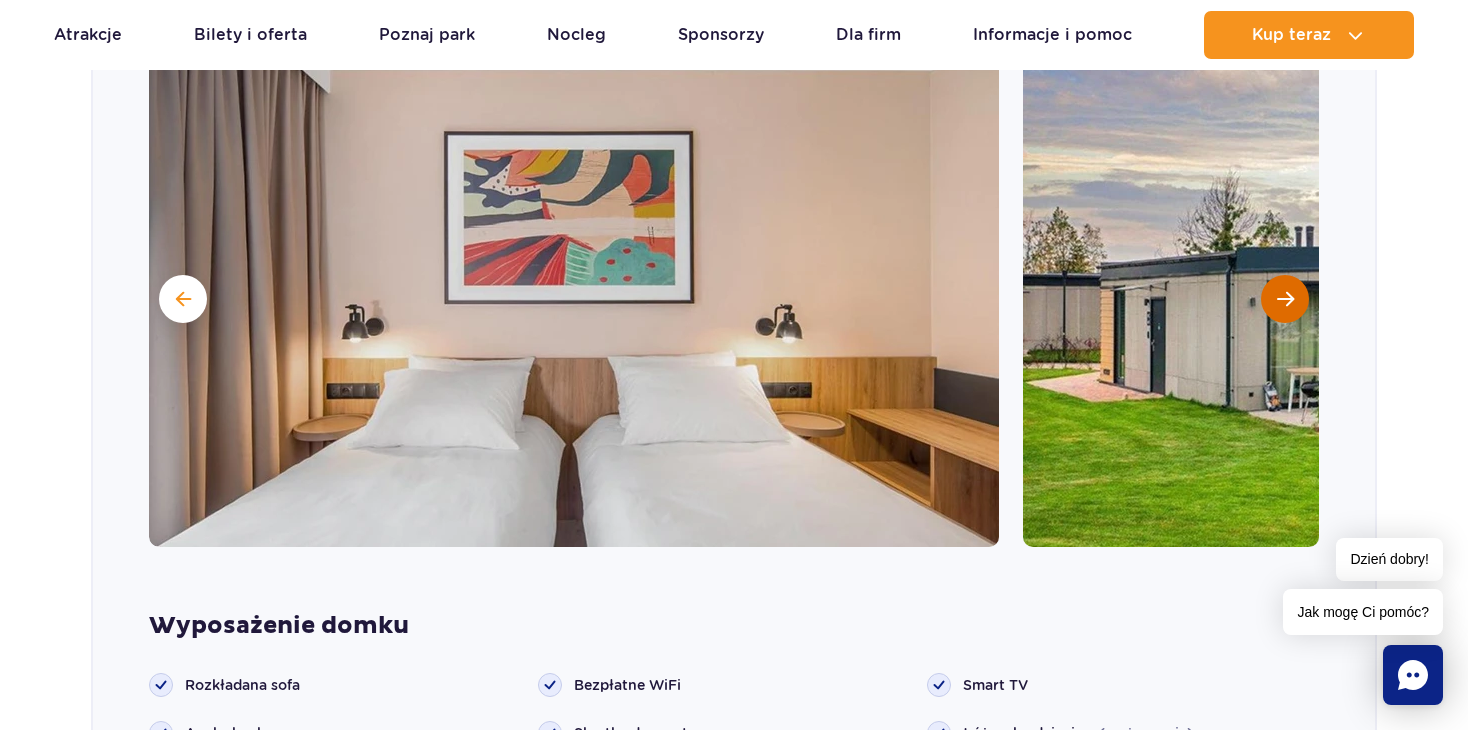 click at bounding box center (1285, 299) 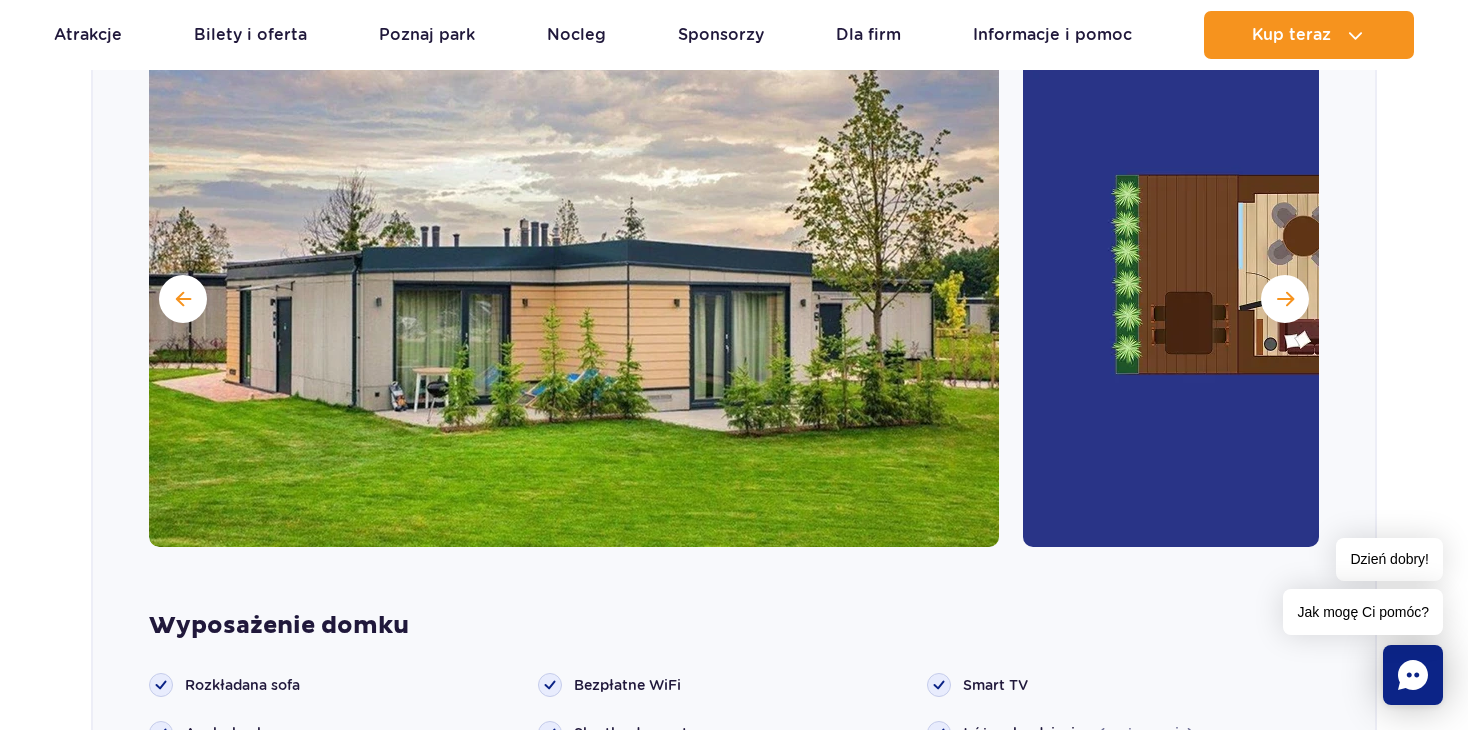 click at bounding box center (574, 297) 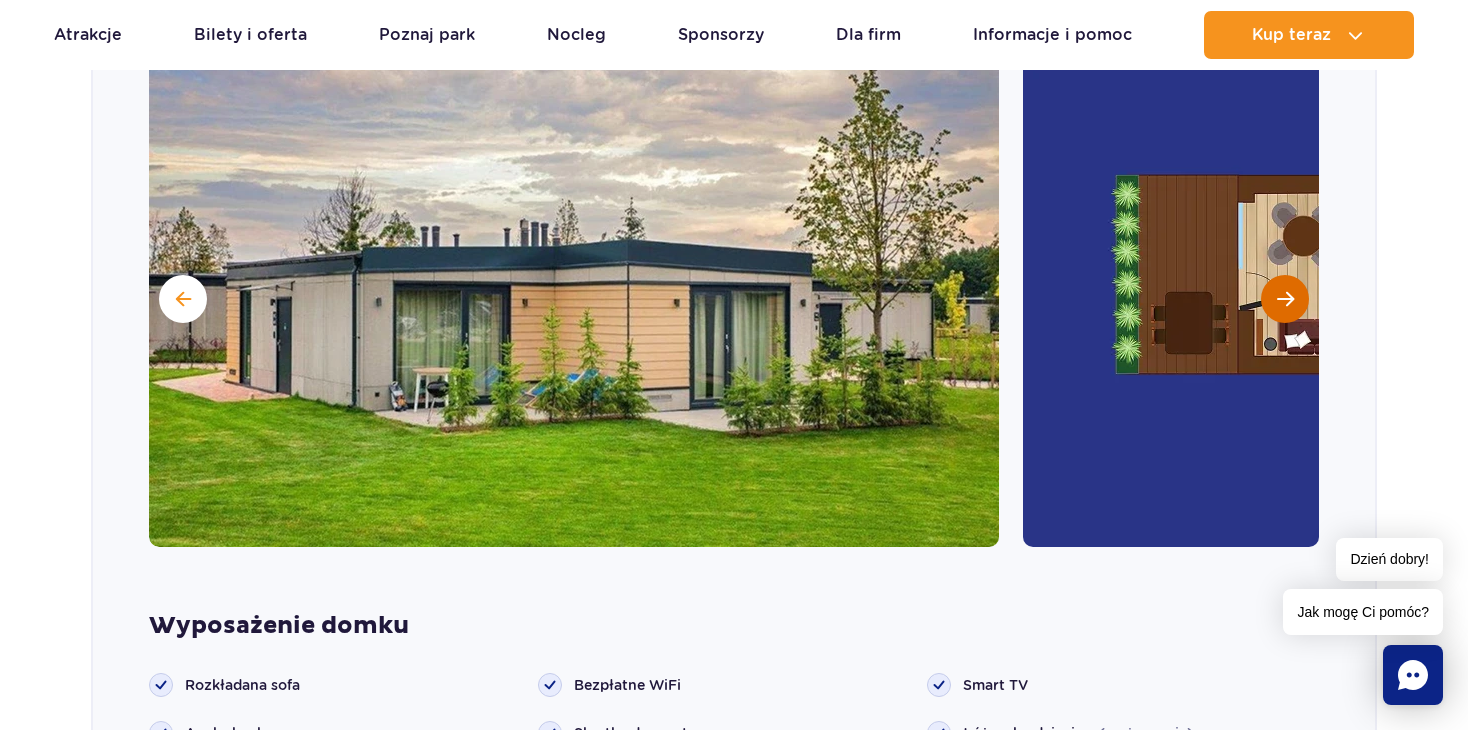 click at bounding box center [1285, 299] 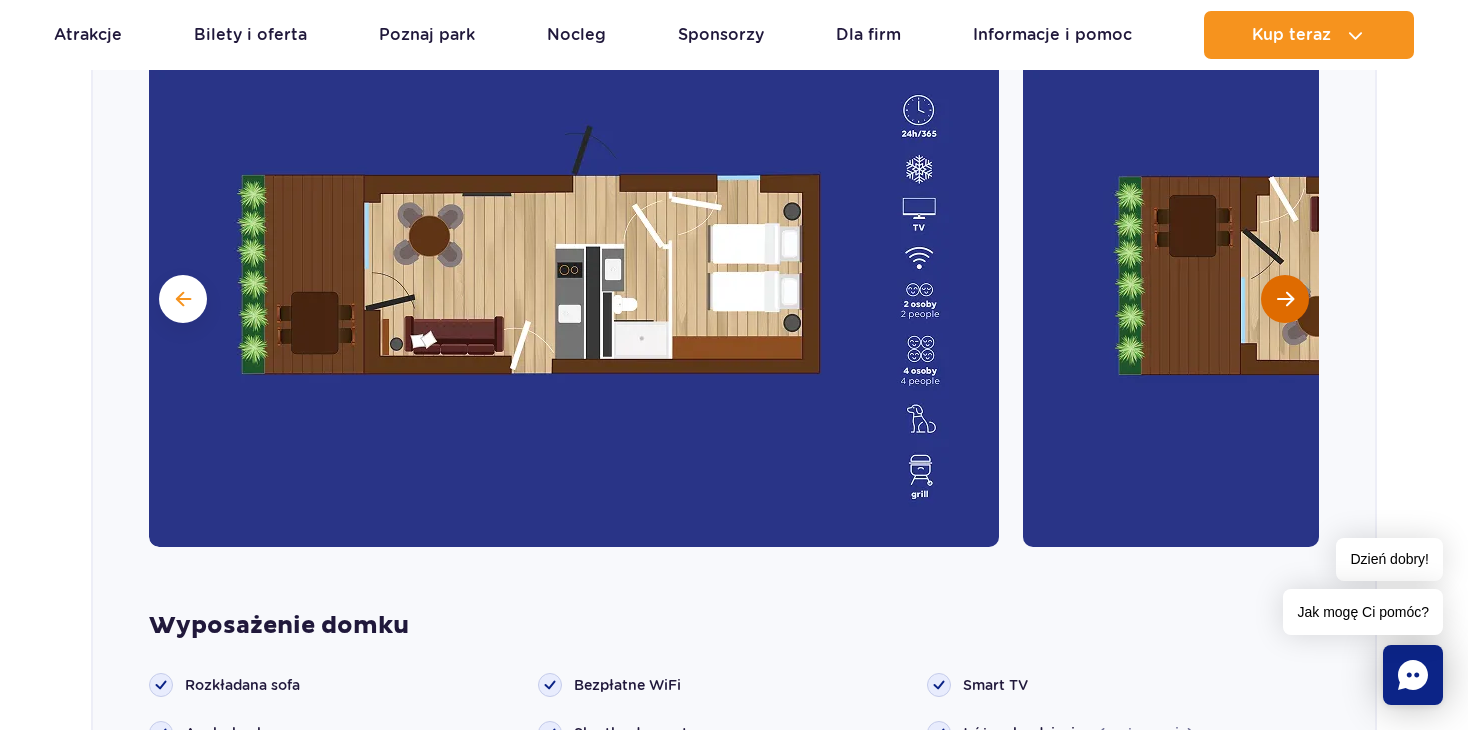 click at bounding box center [1285, 299] 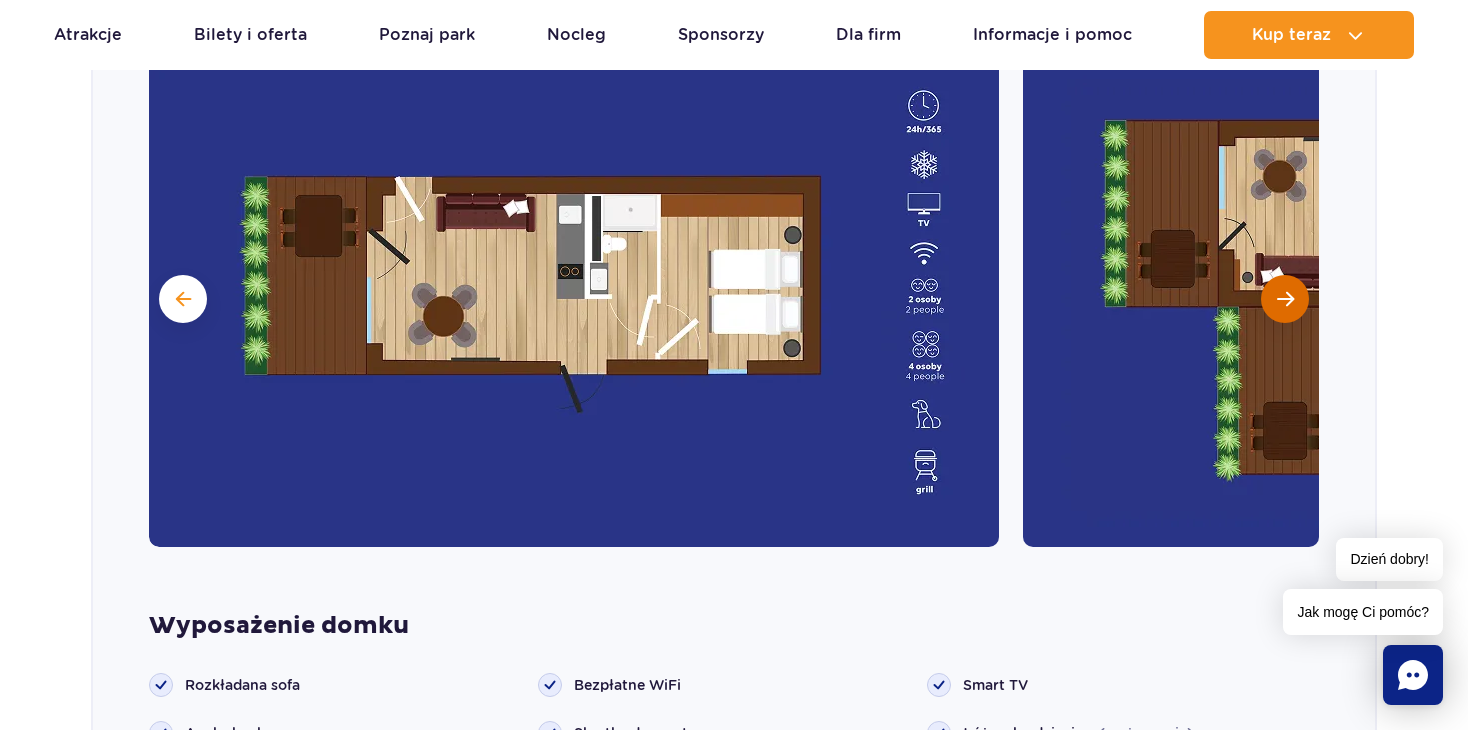 click at bounding box center (1285, 299) 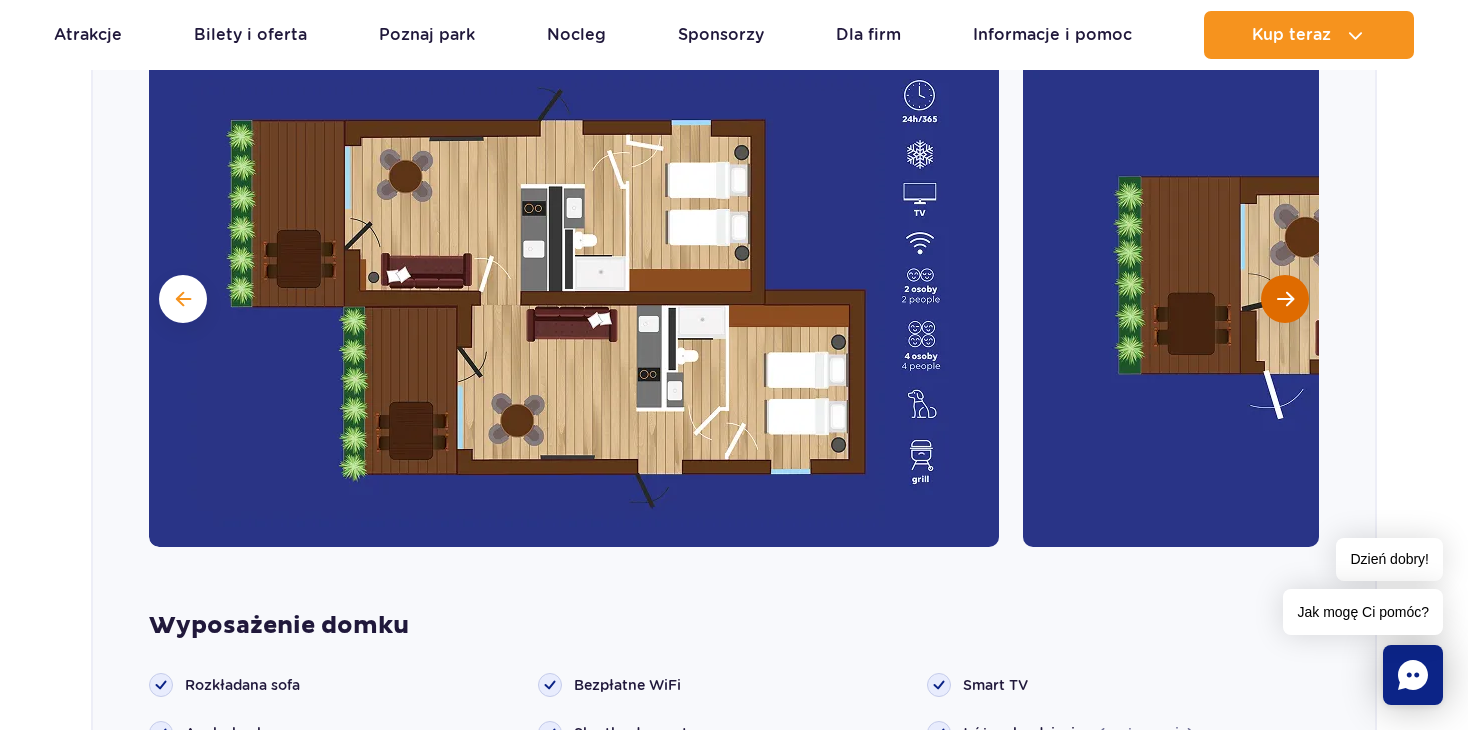 click at bounding box center [1285, 299] 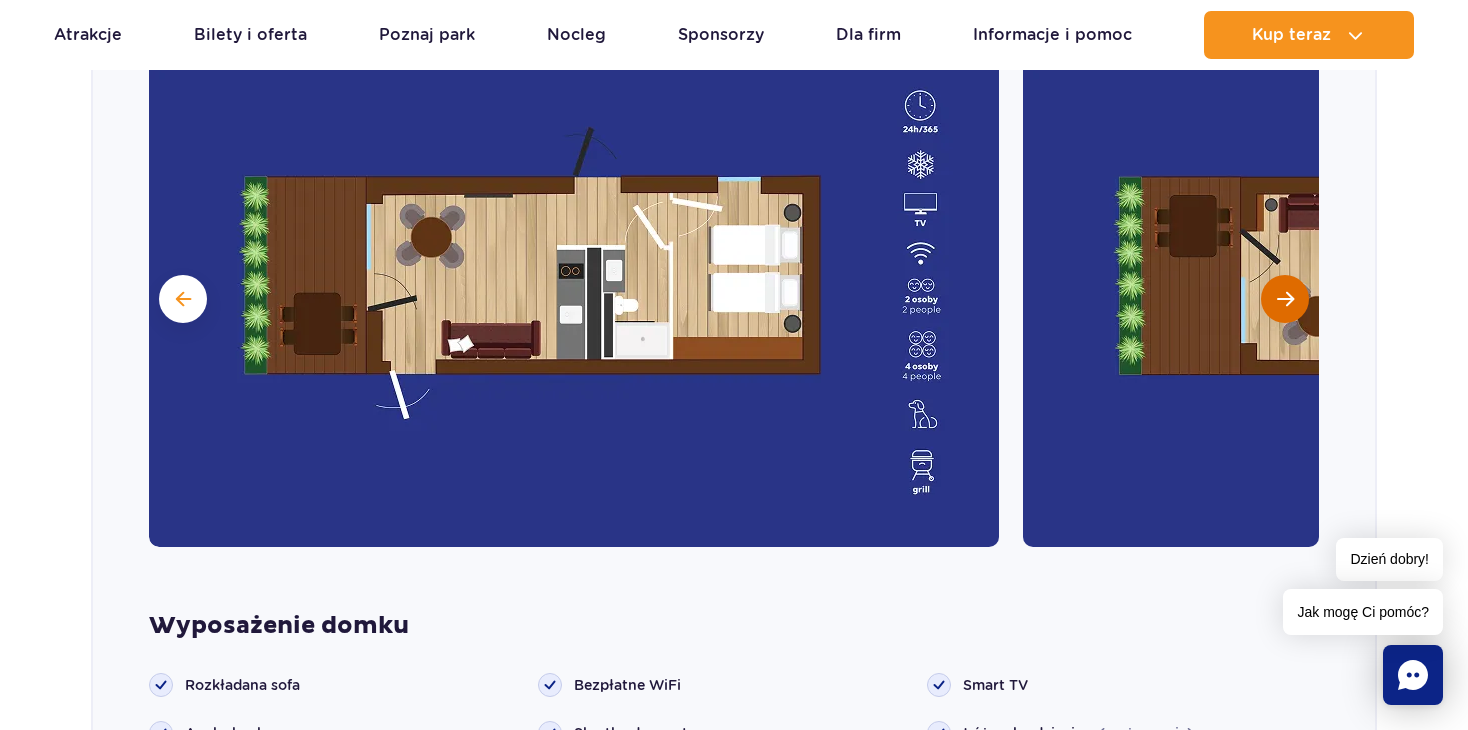 click at bounding box center (1285, 299) 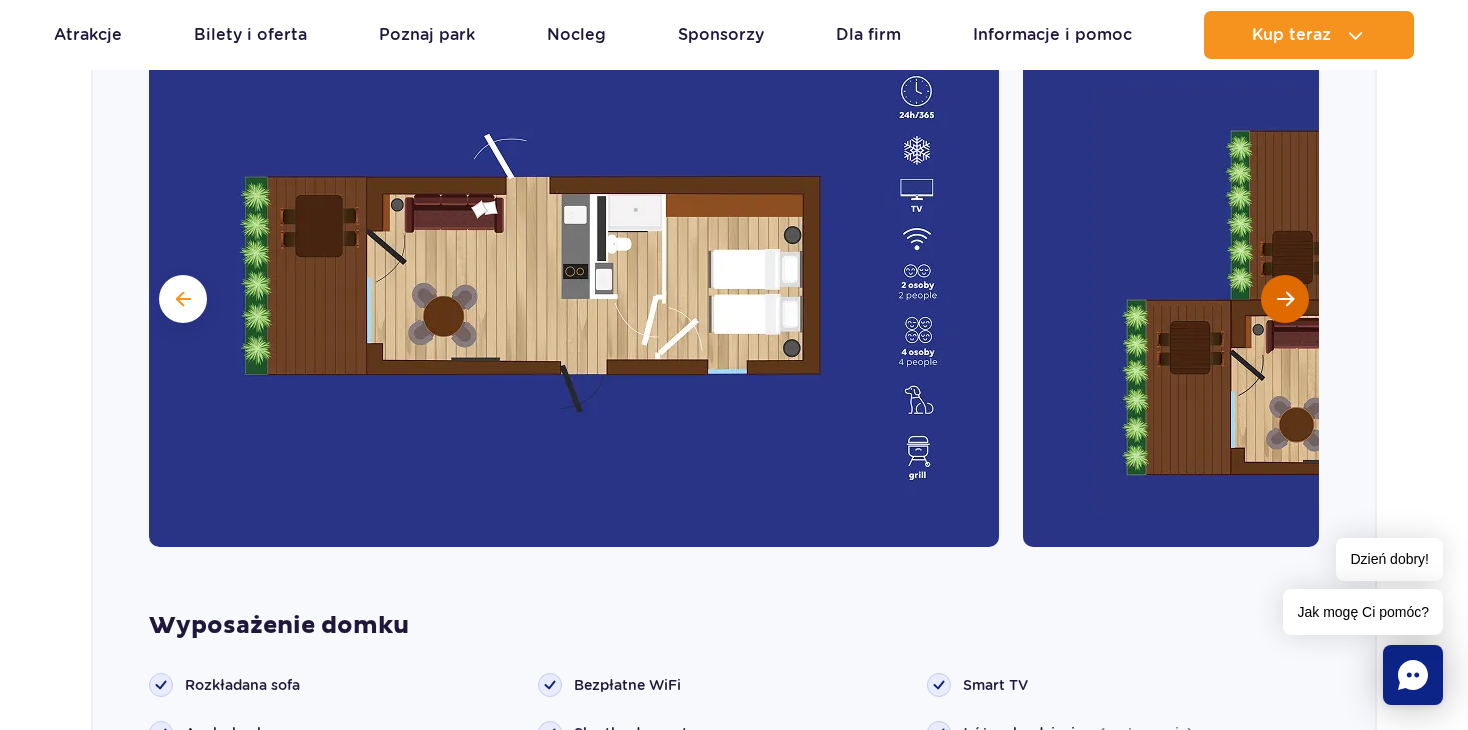 click at bounding box center (1285, 299) 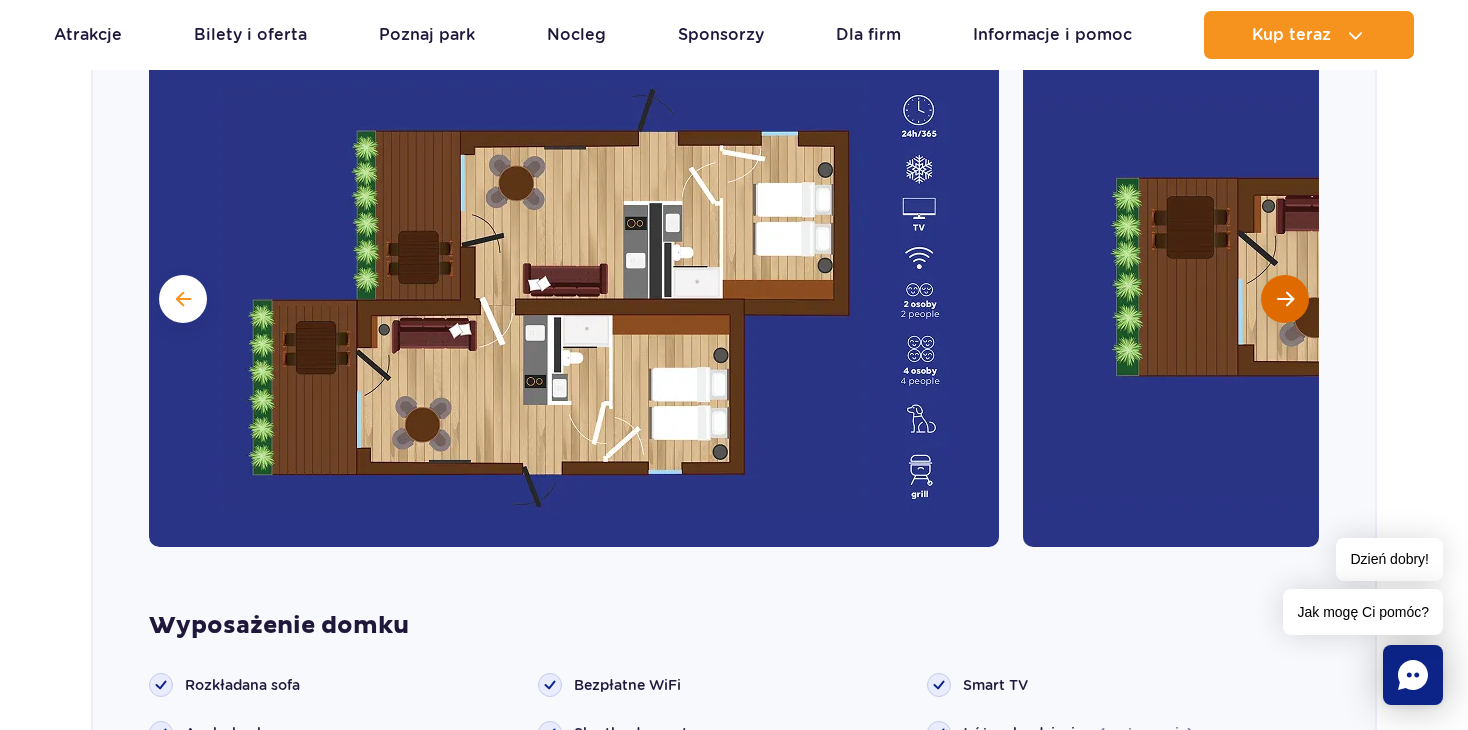 click at bounding box center (1285, 299) 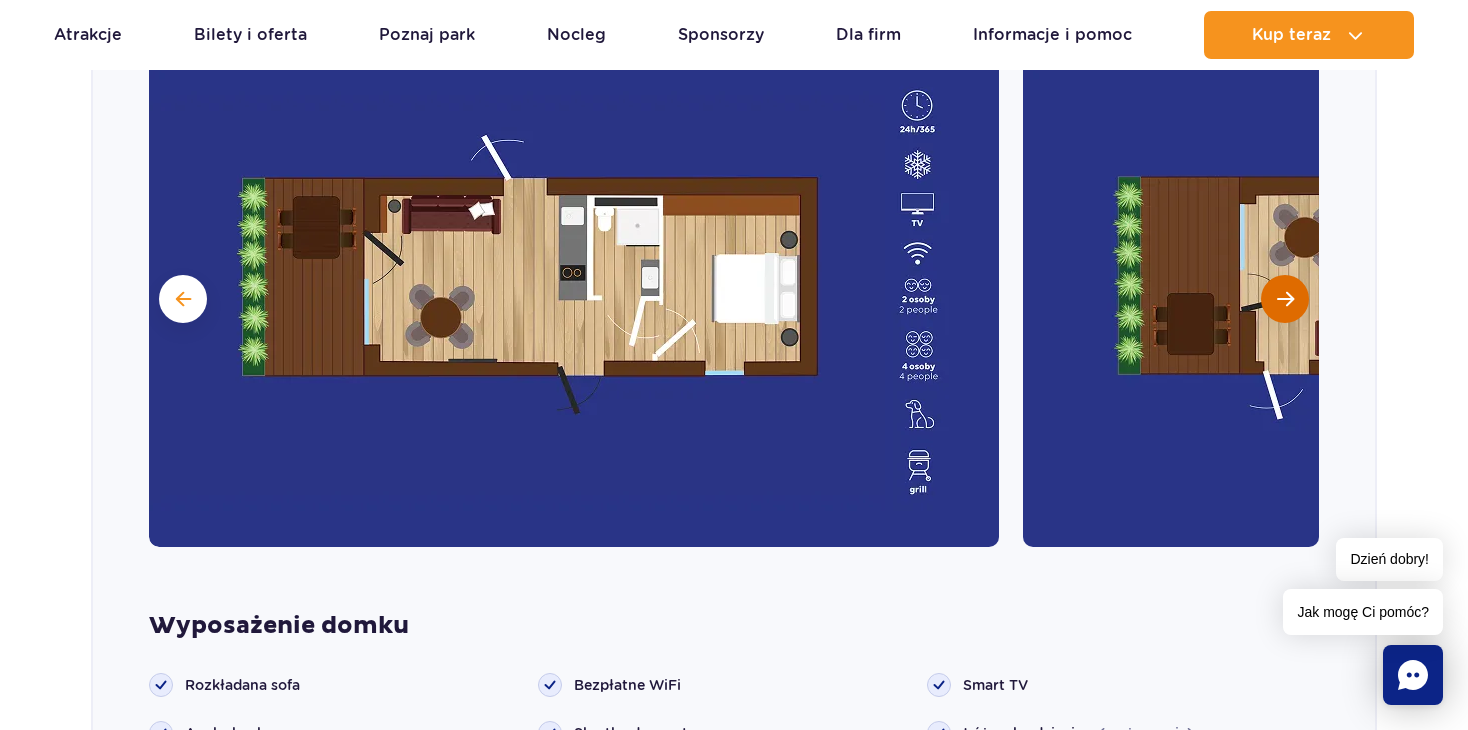 click at bounding box center (1285, 299) 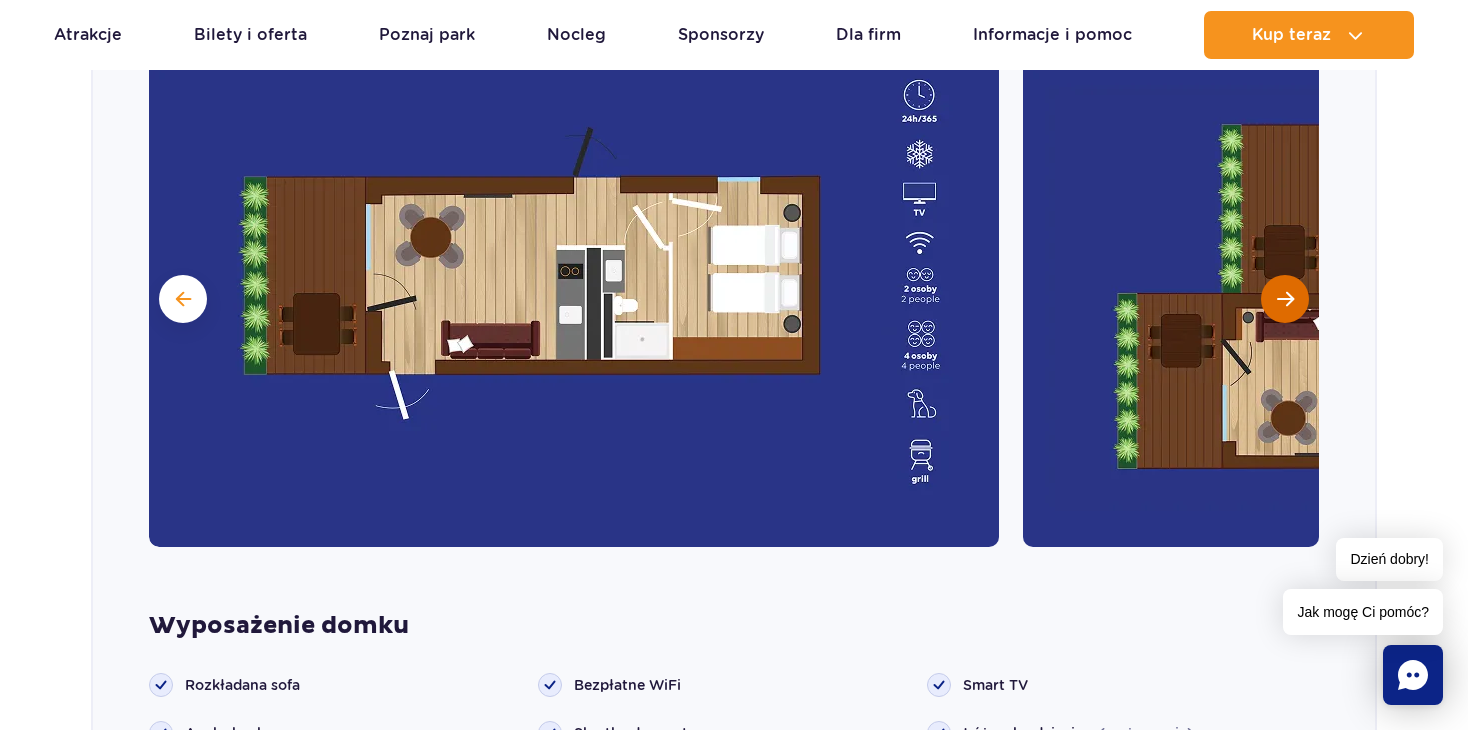 click at bounding box center [1285, 299] 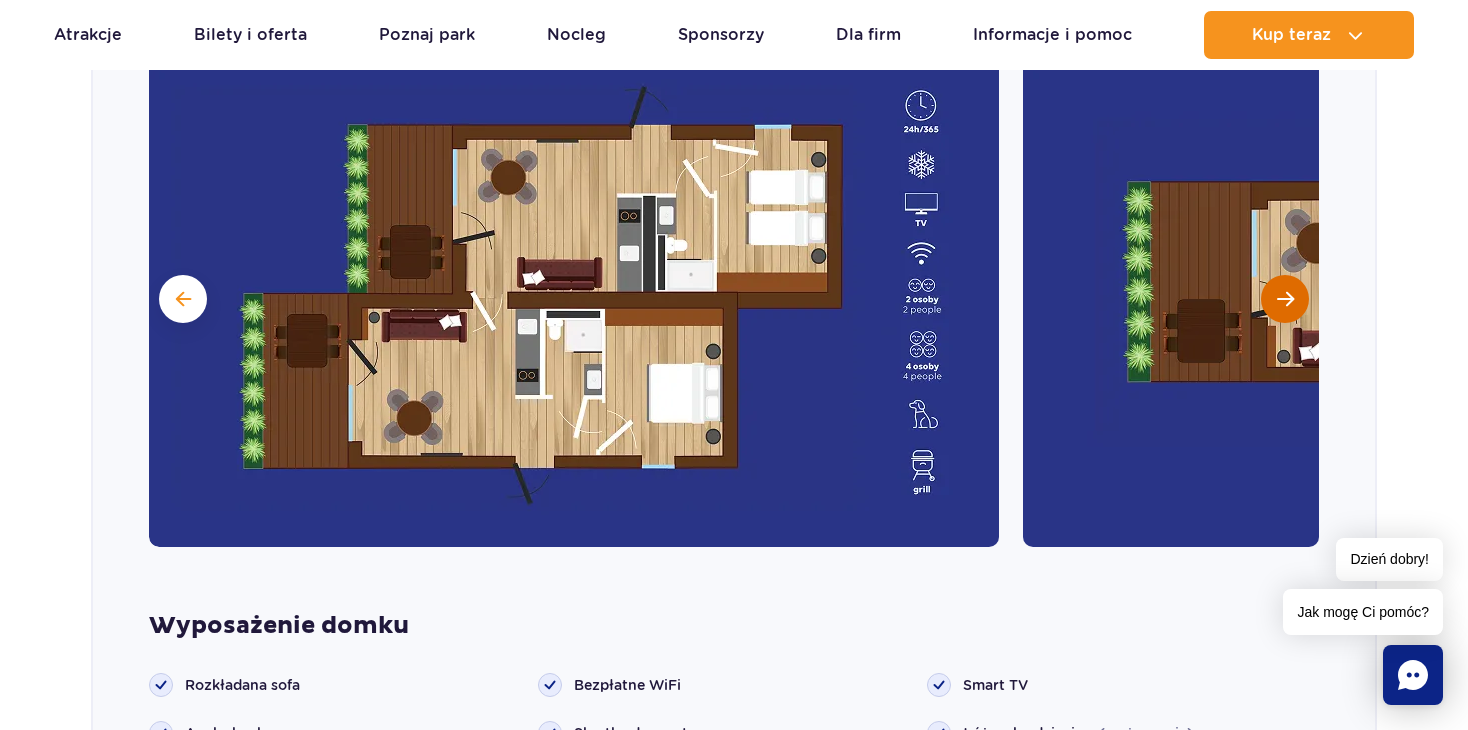click at bounding box center [1285, 299] 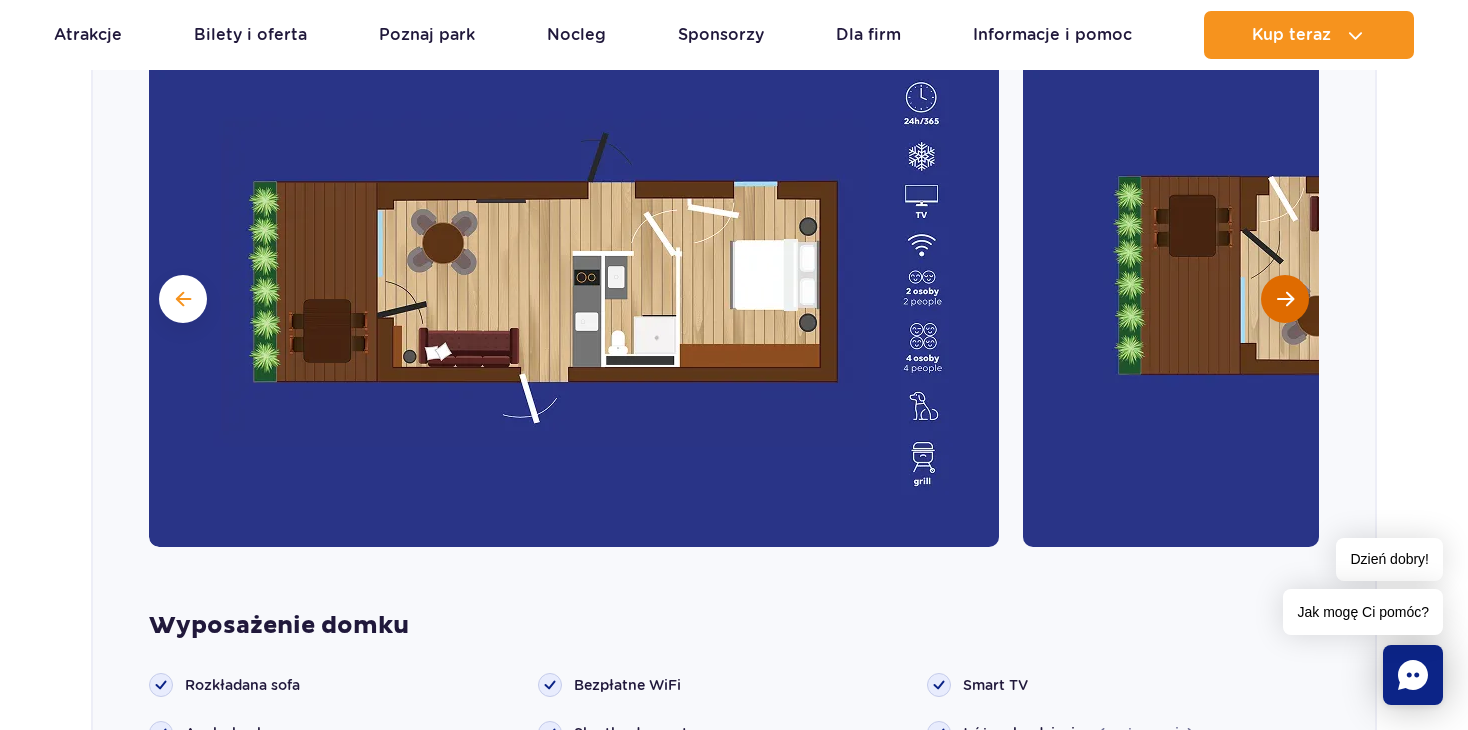click at bounding box center (1285, 299) 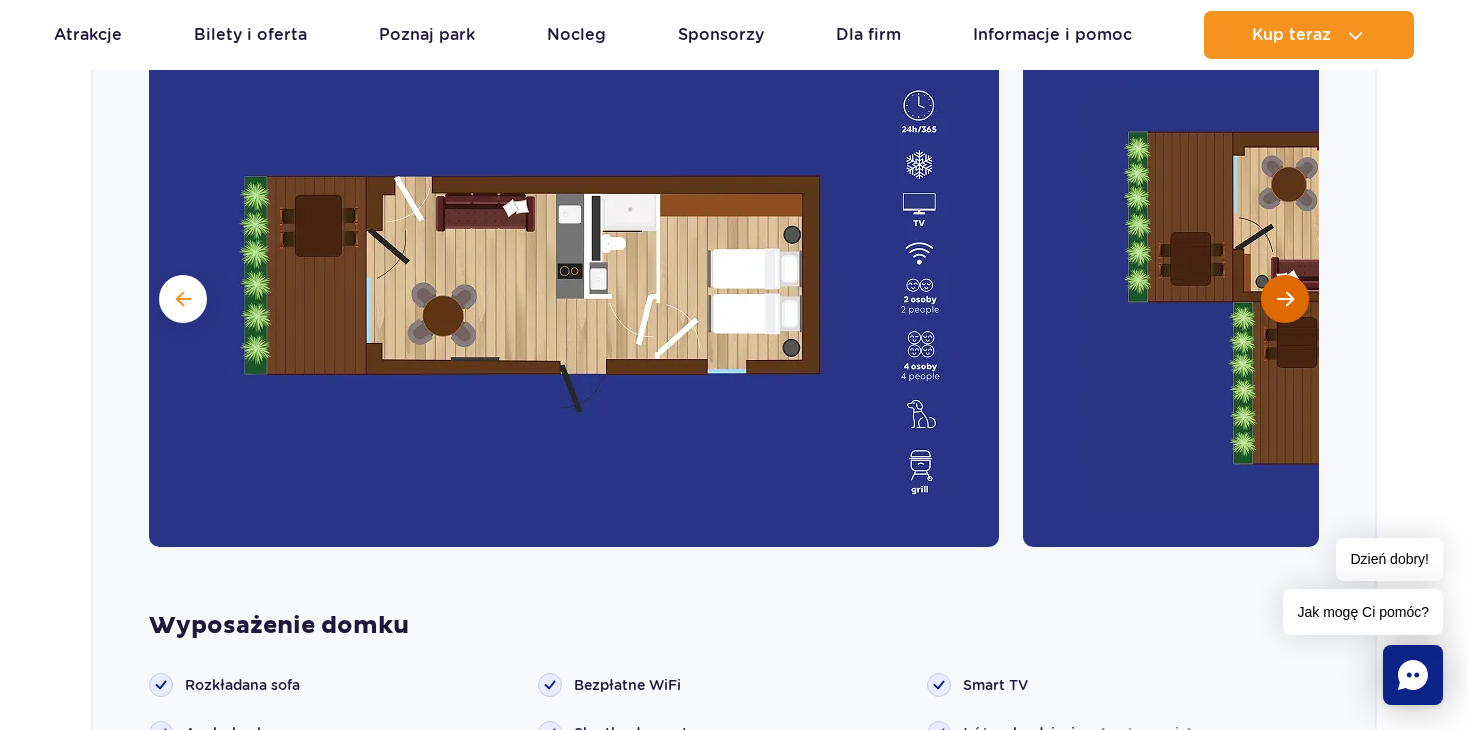 click at bounding box center (1285, 299) 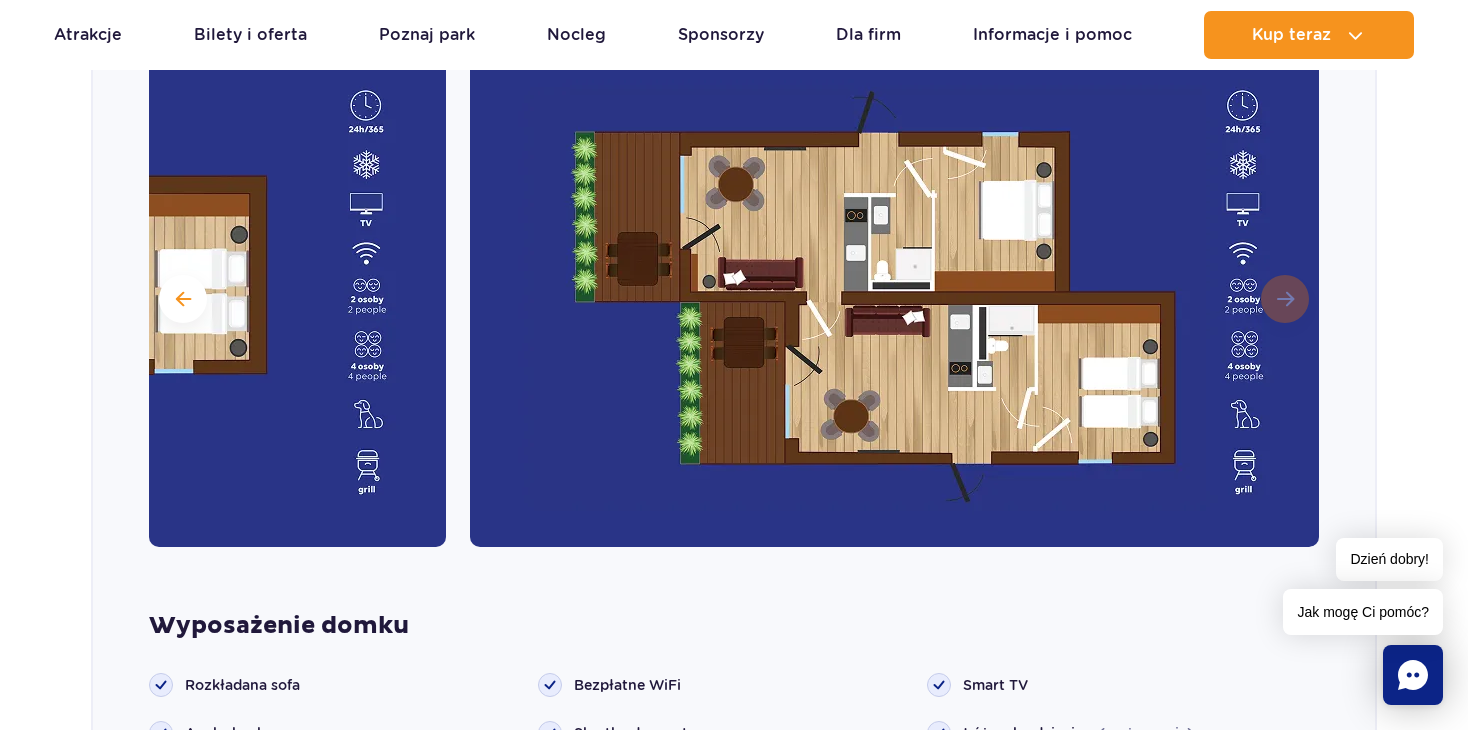 click at bounding box center (895, 297) 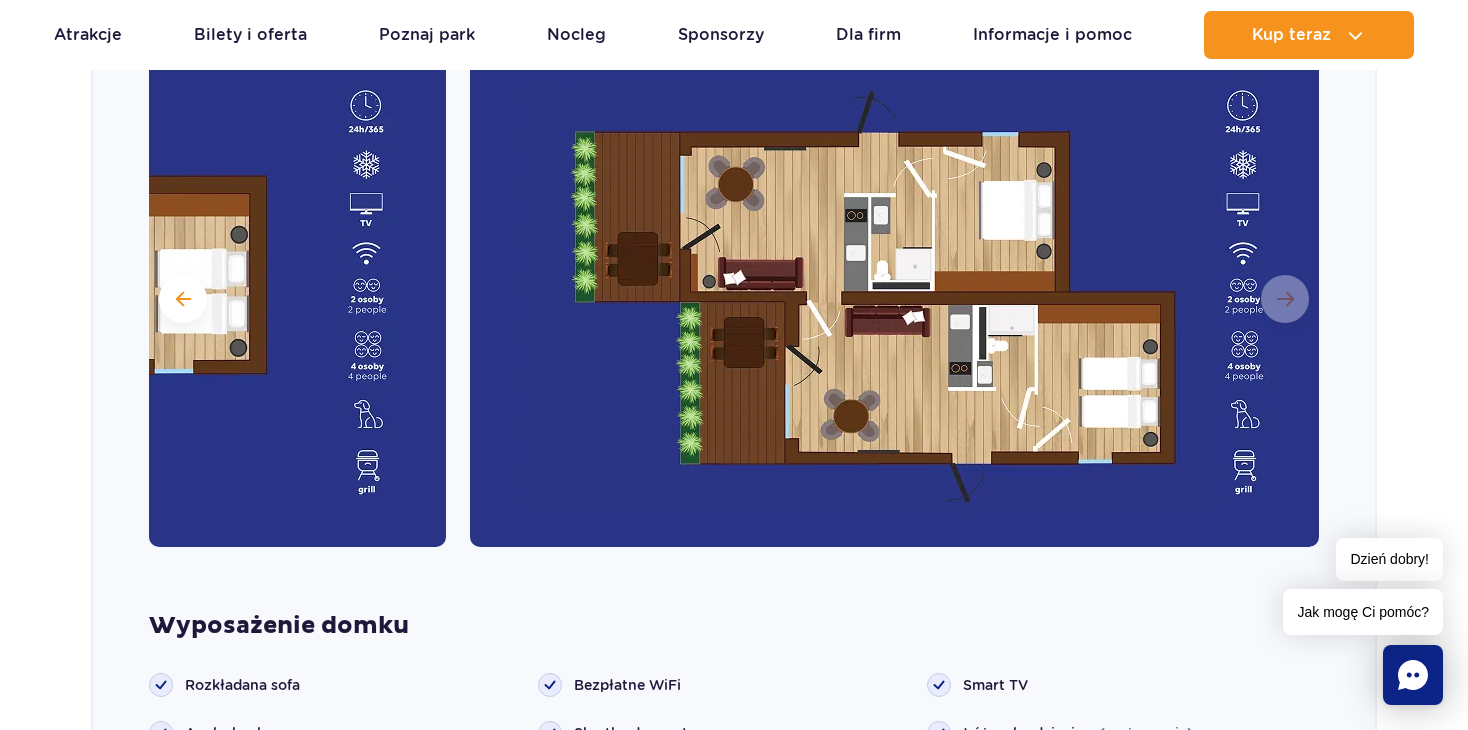 scroll, scrollTop: 1216, scrollLeft: 0, axis: vertical 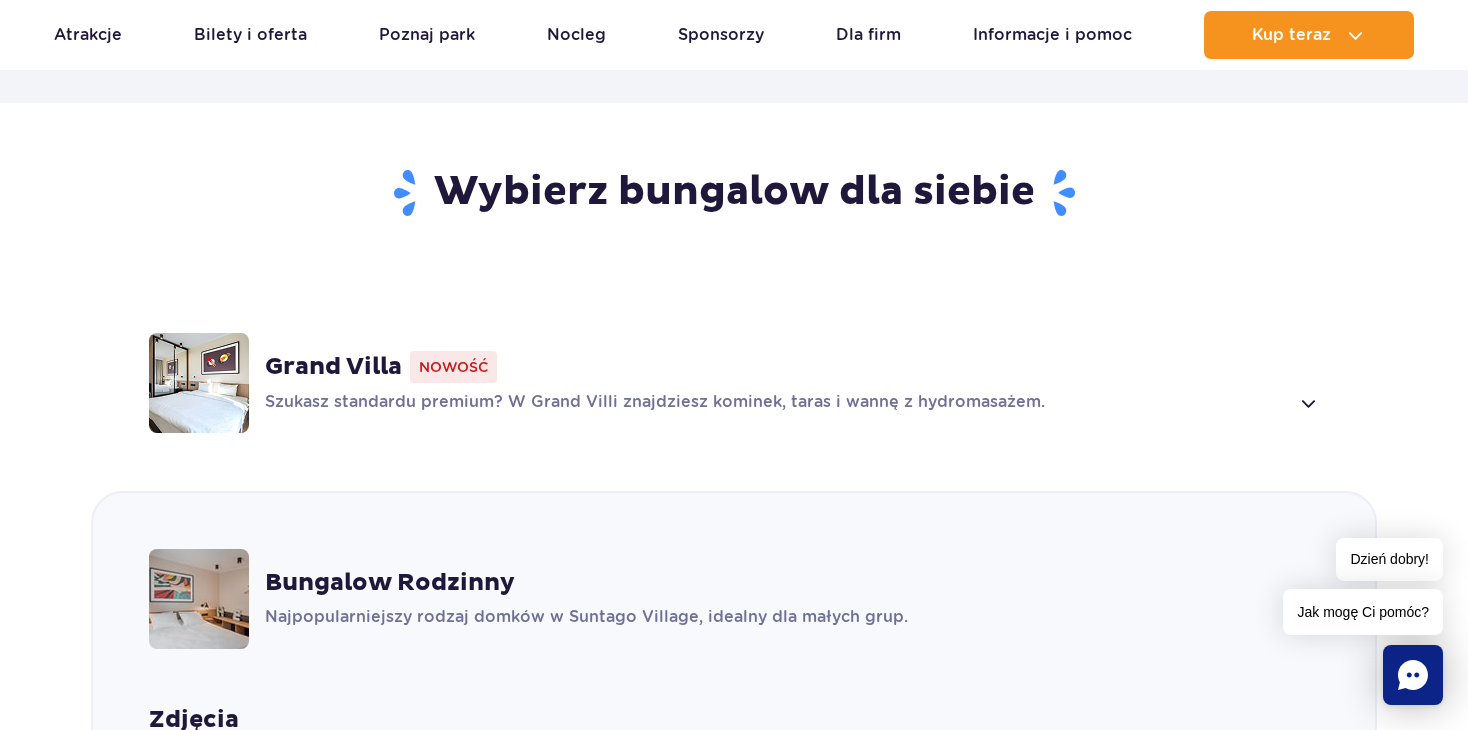 click at bounding box center [199, 599] 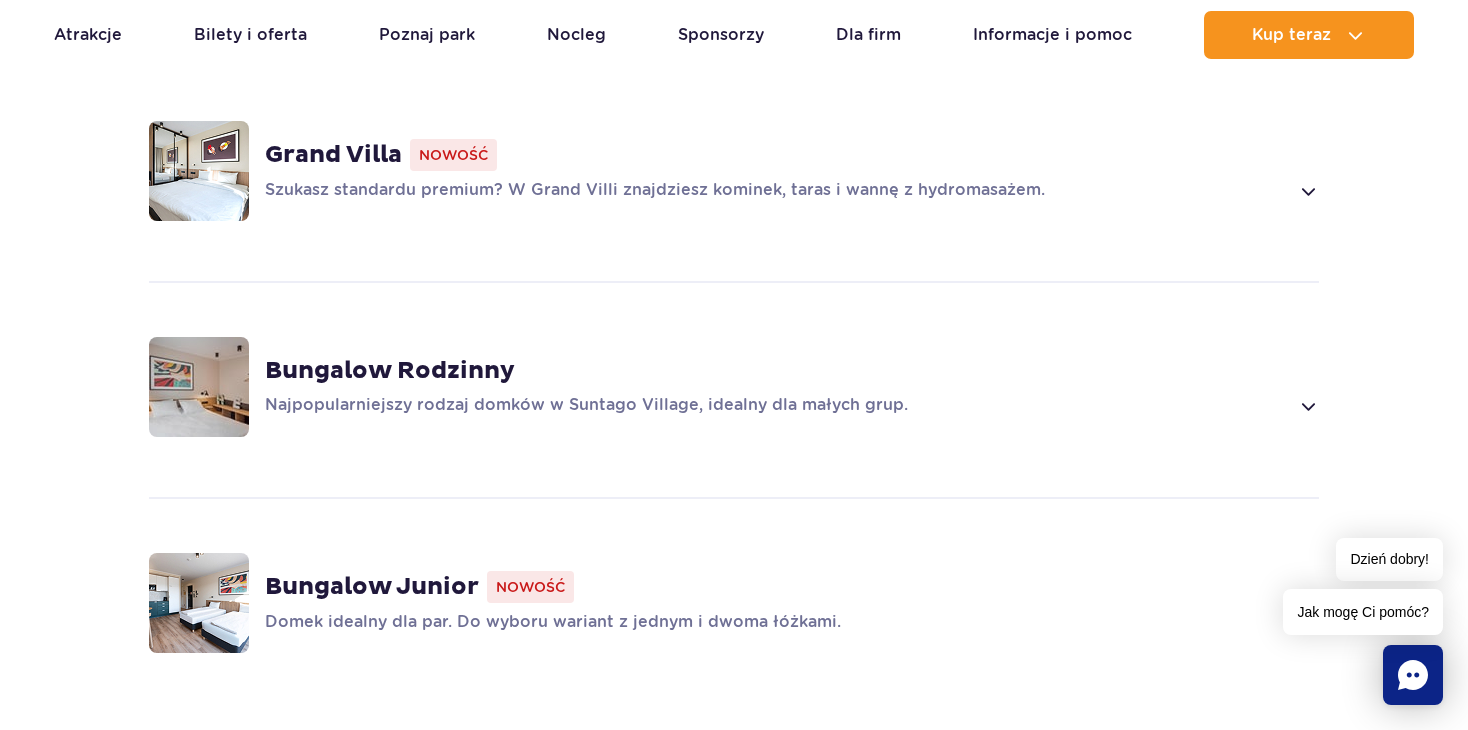 scroll, scrollTop: 1516, scrollLeft: 0, axis: vertical 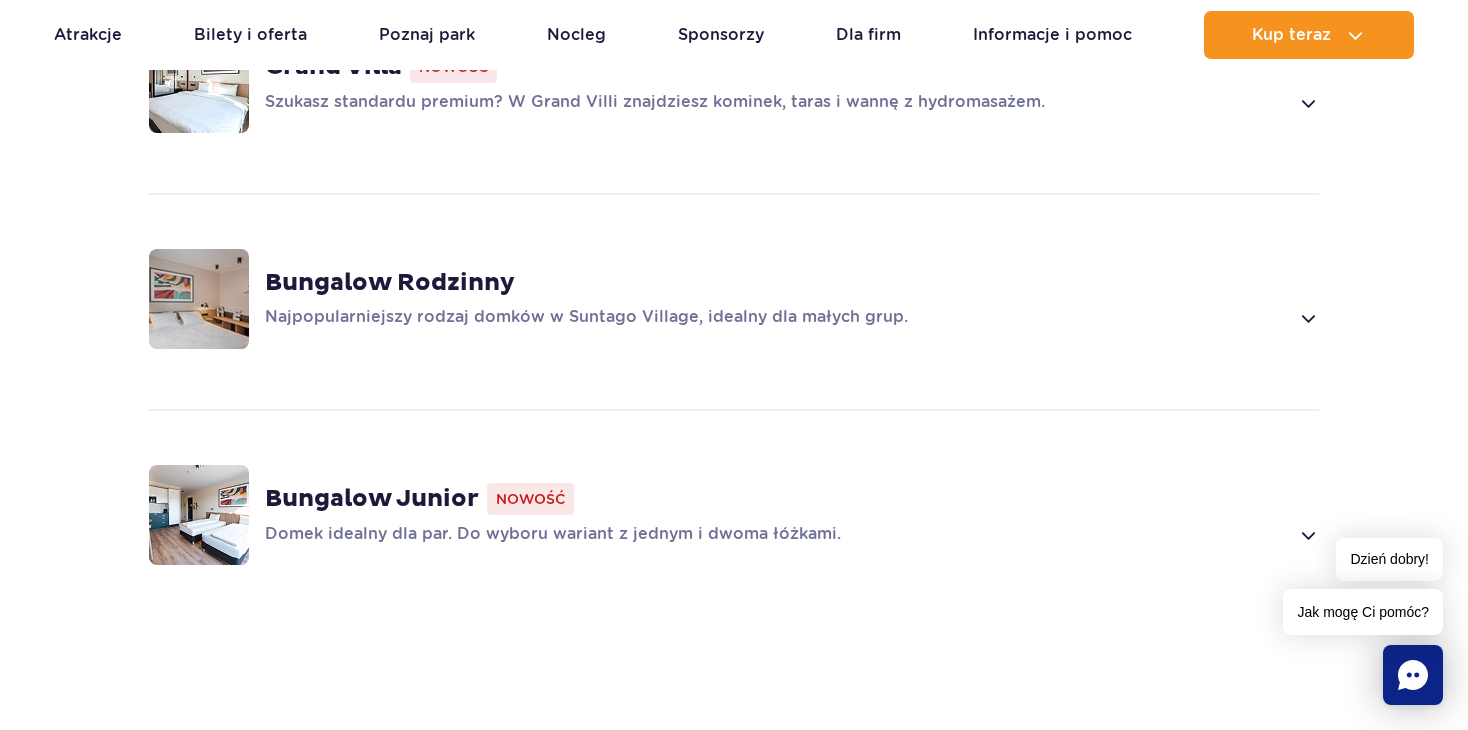 click on "Bungalow Rodzinny" at bounding box center [390, 283] 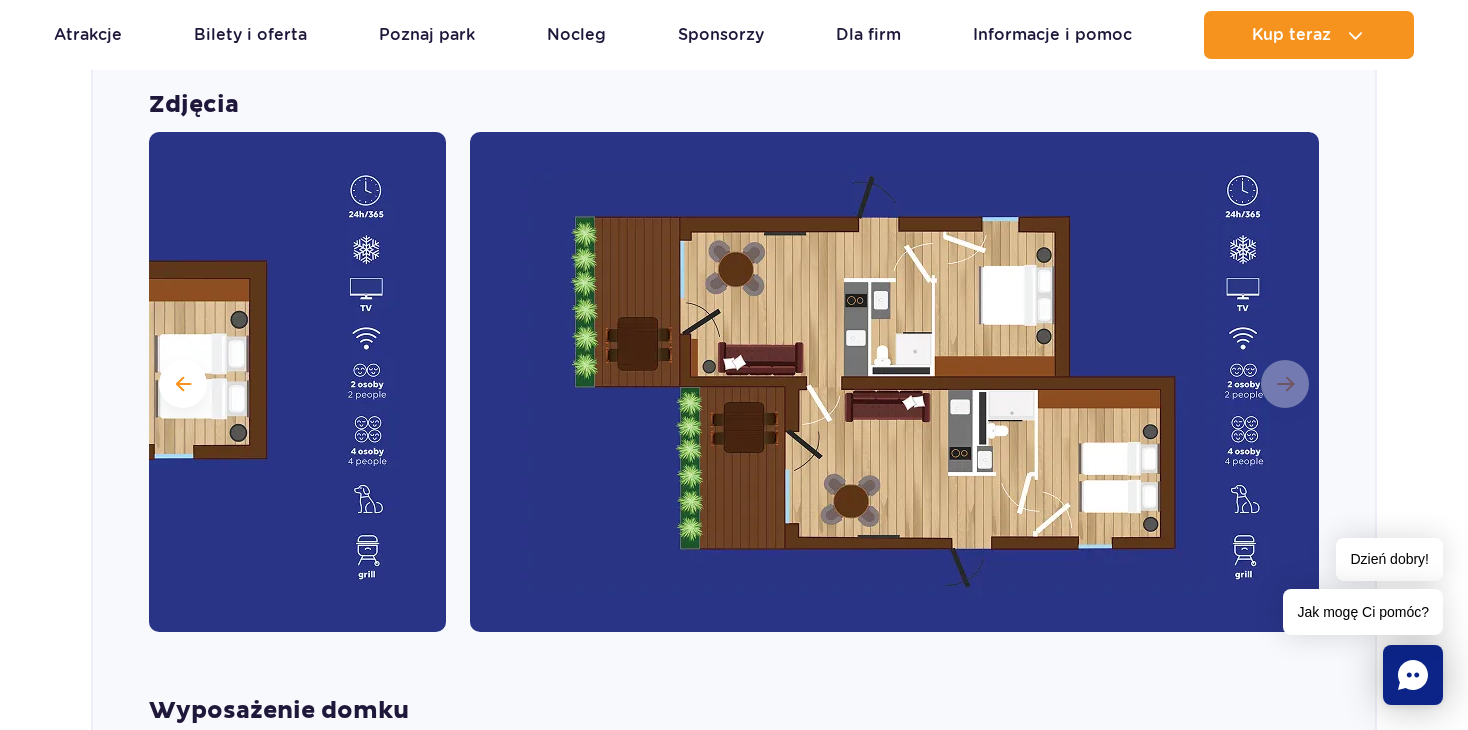 scroll, scrollTop: 1916, scrollLeft: 0, axis: vertical 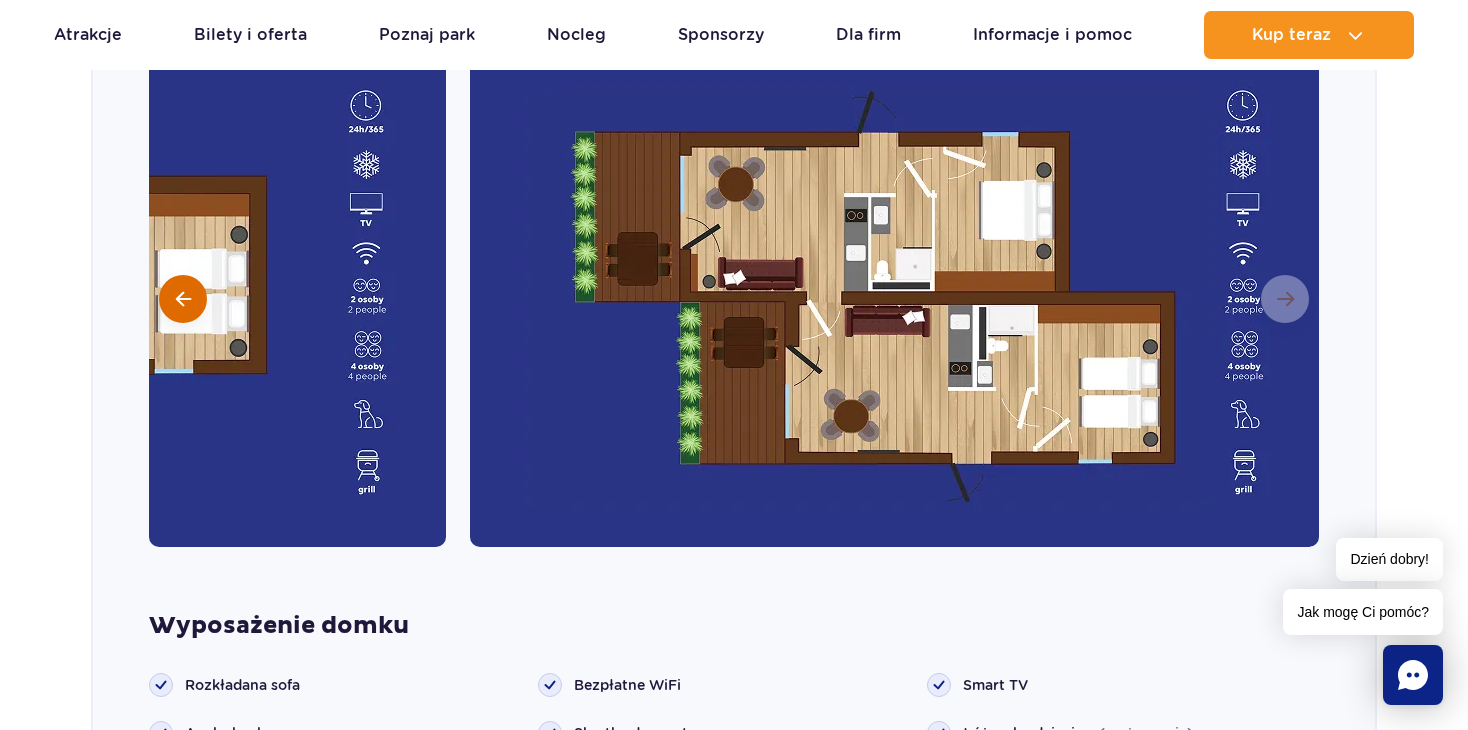 click at bounding box center [183, 299] 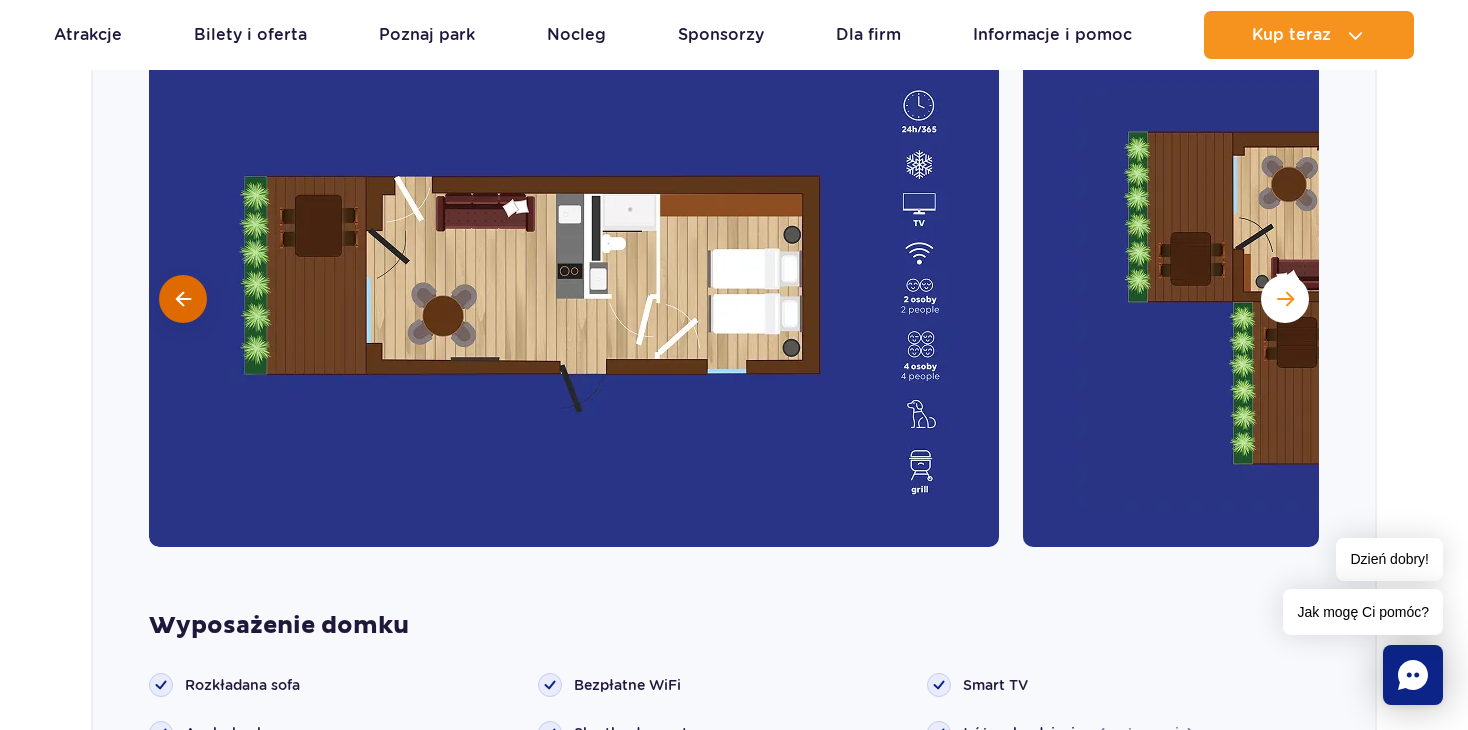 click at bounding box center (183, 299) 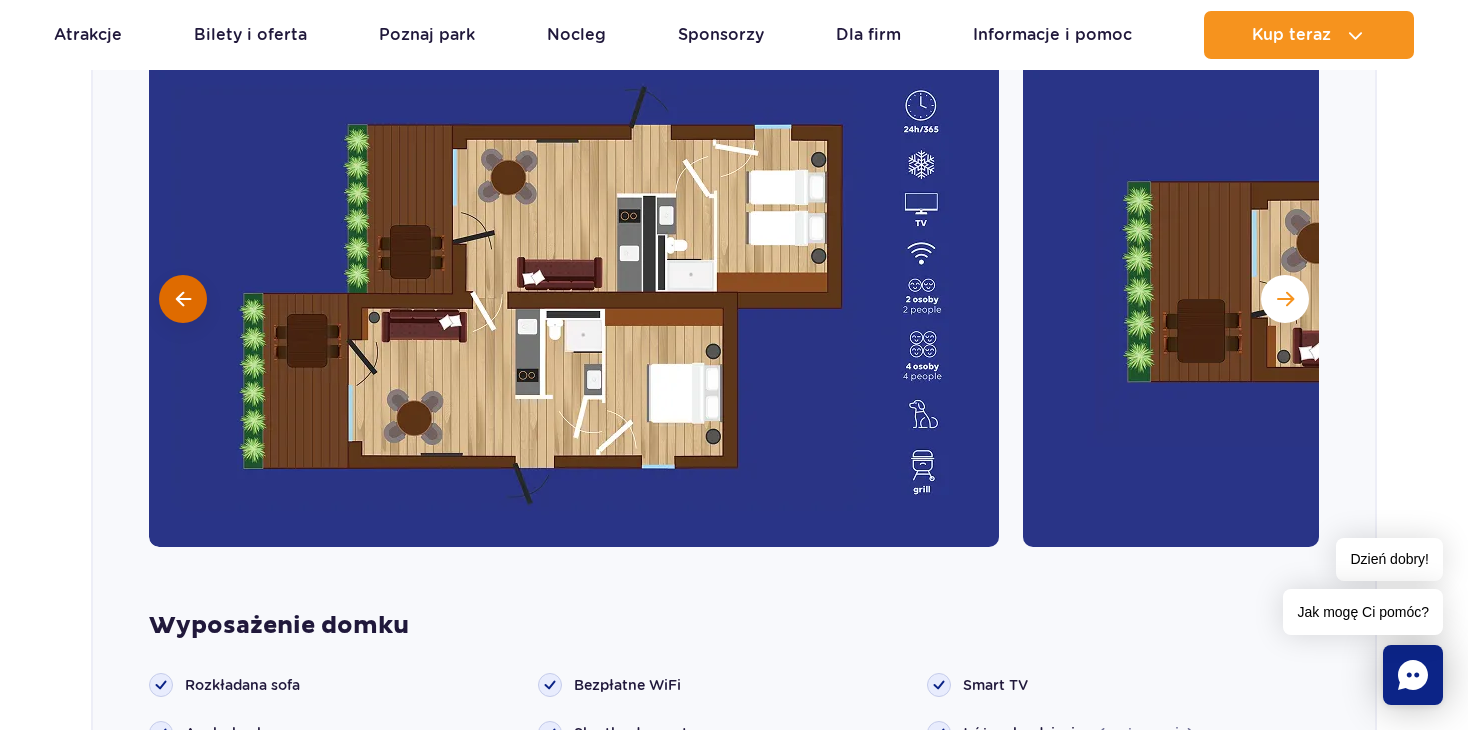 click at bounding box center [183, 299] 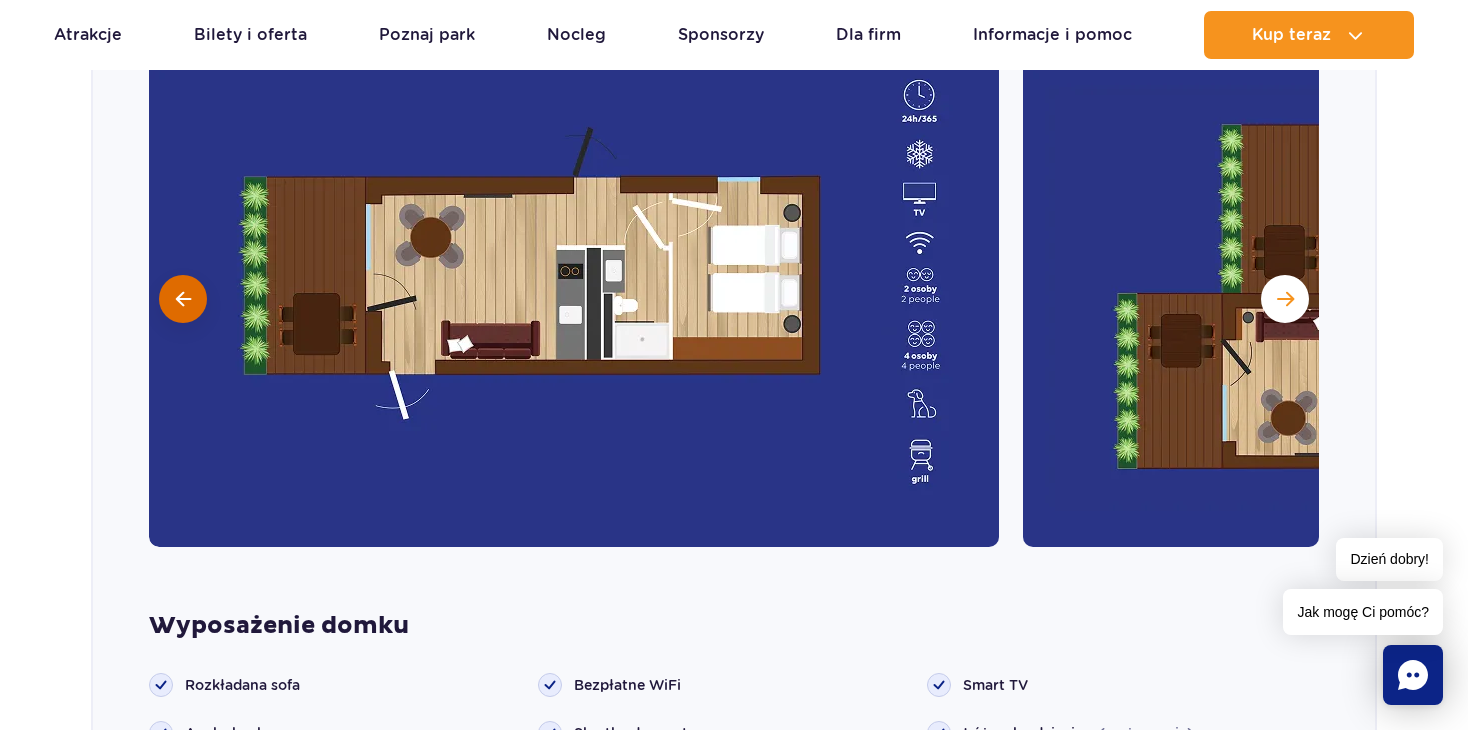 click at bounding box center (183, 299) 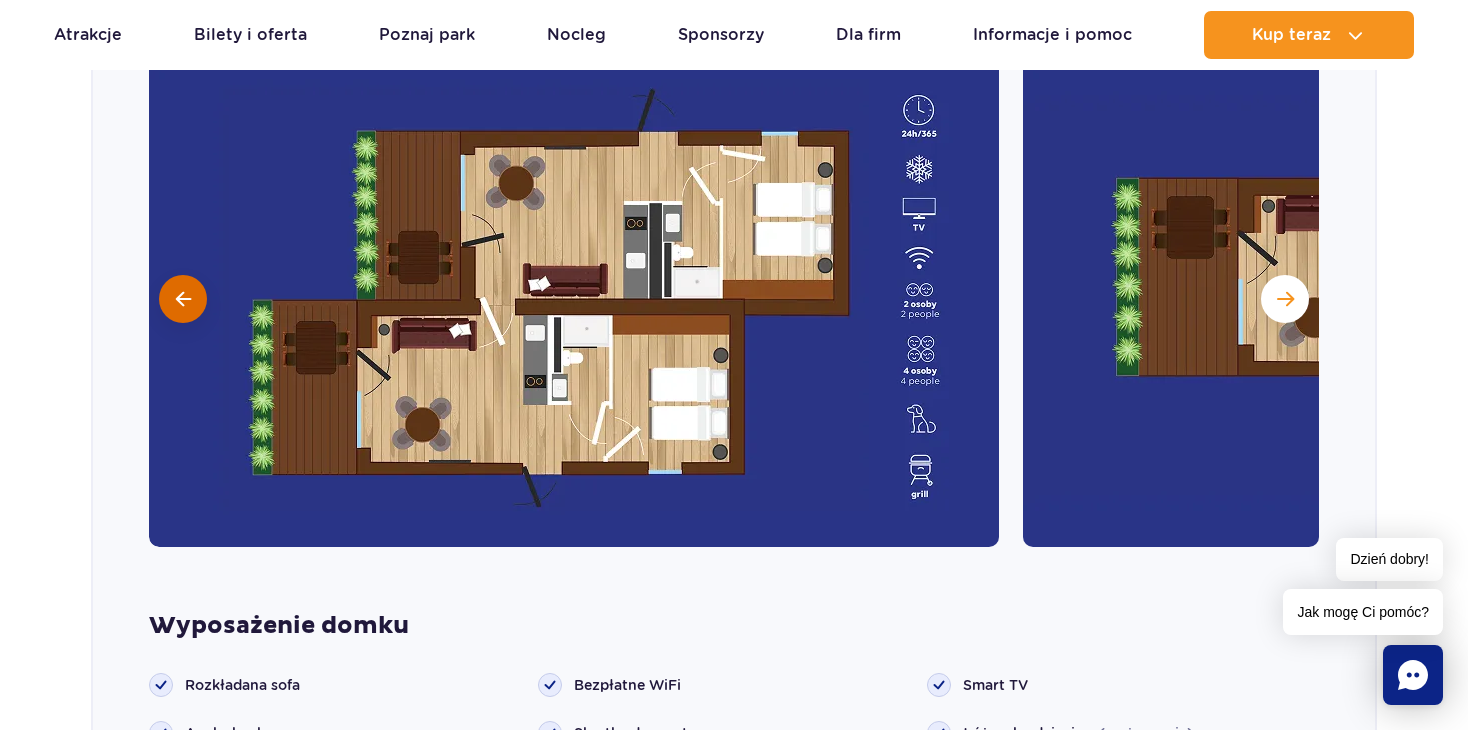 click at bounding box center [183, 299] 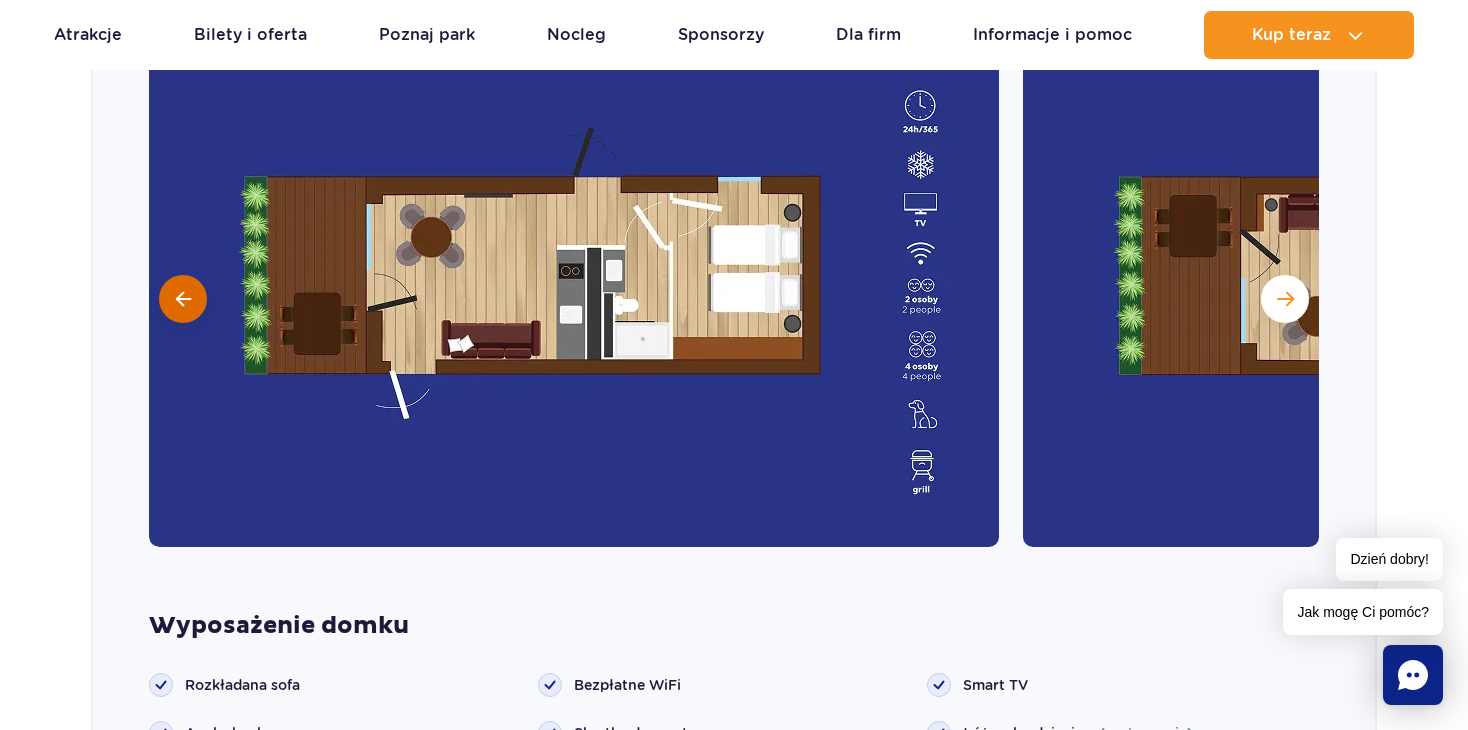 click at bounding box center (183, 299) 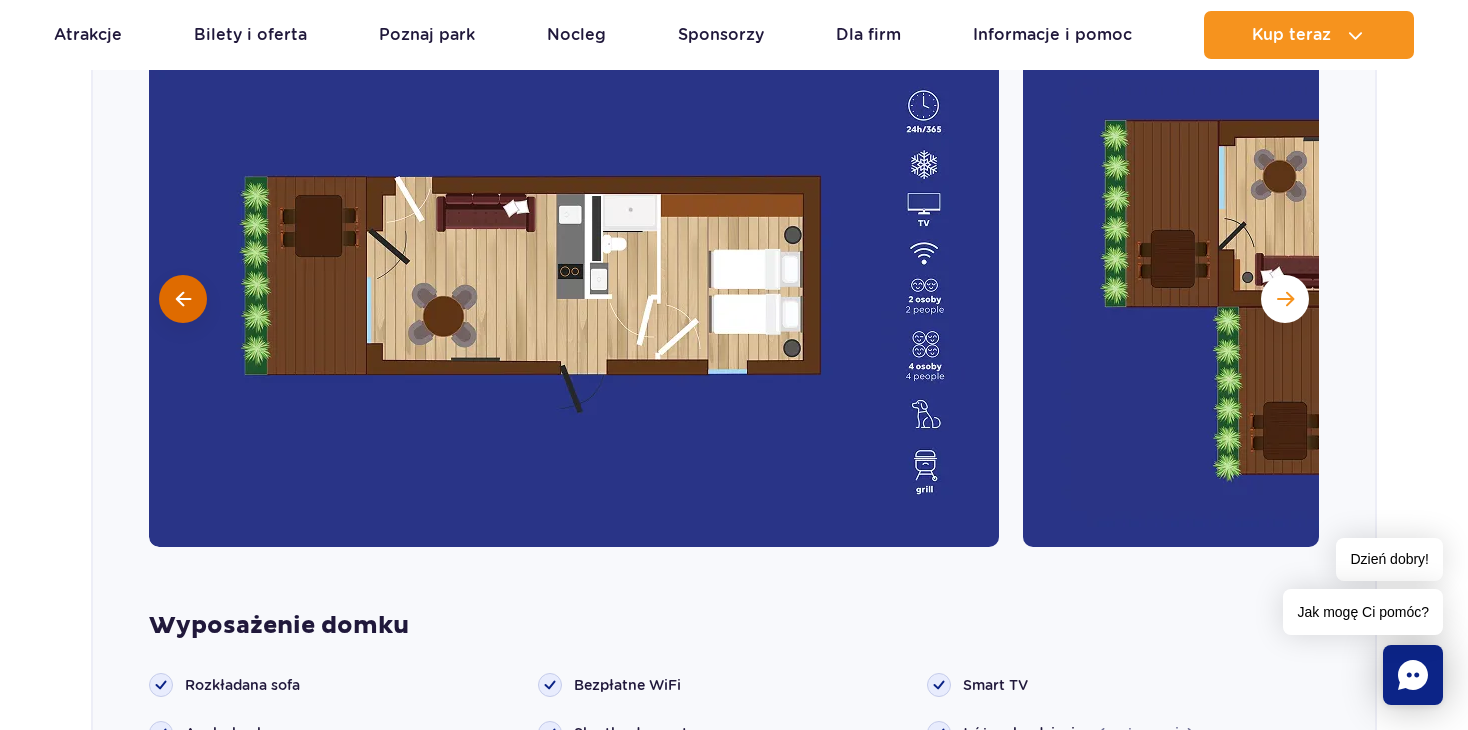 click at bounding box center (183, 299) 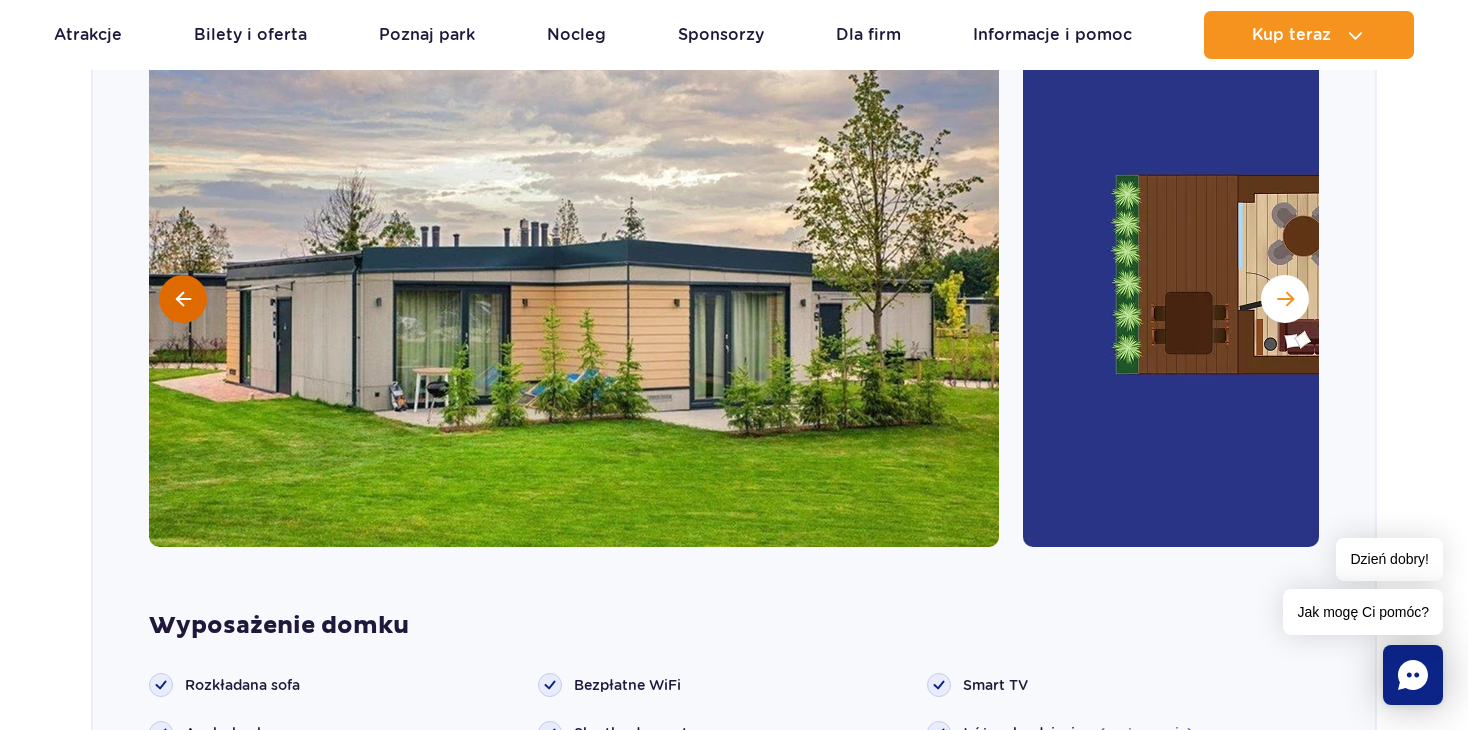 click at bounding box center [183, 299] 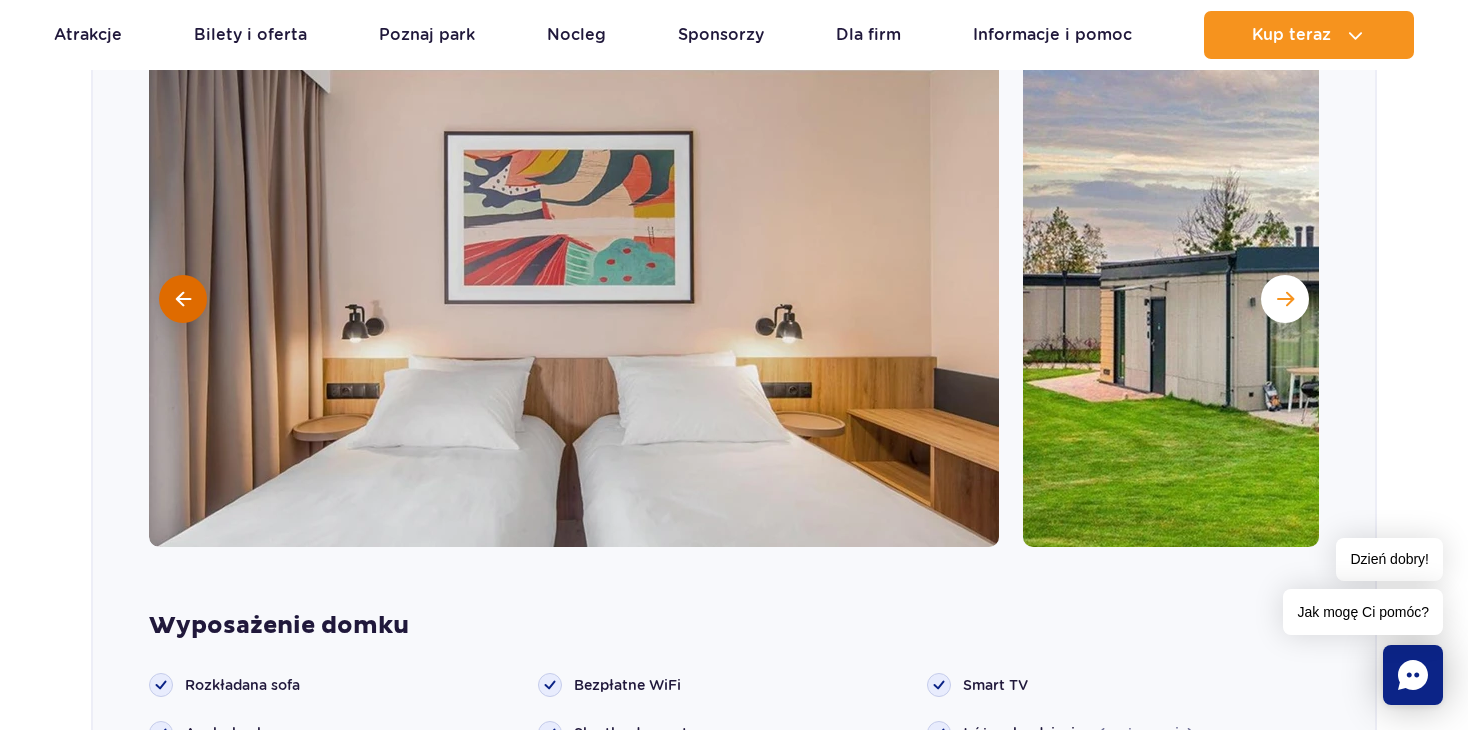 click at bounding box center [183, 299] 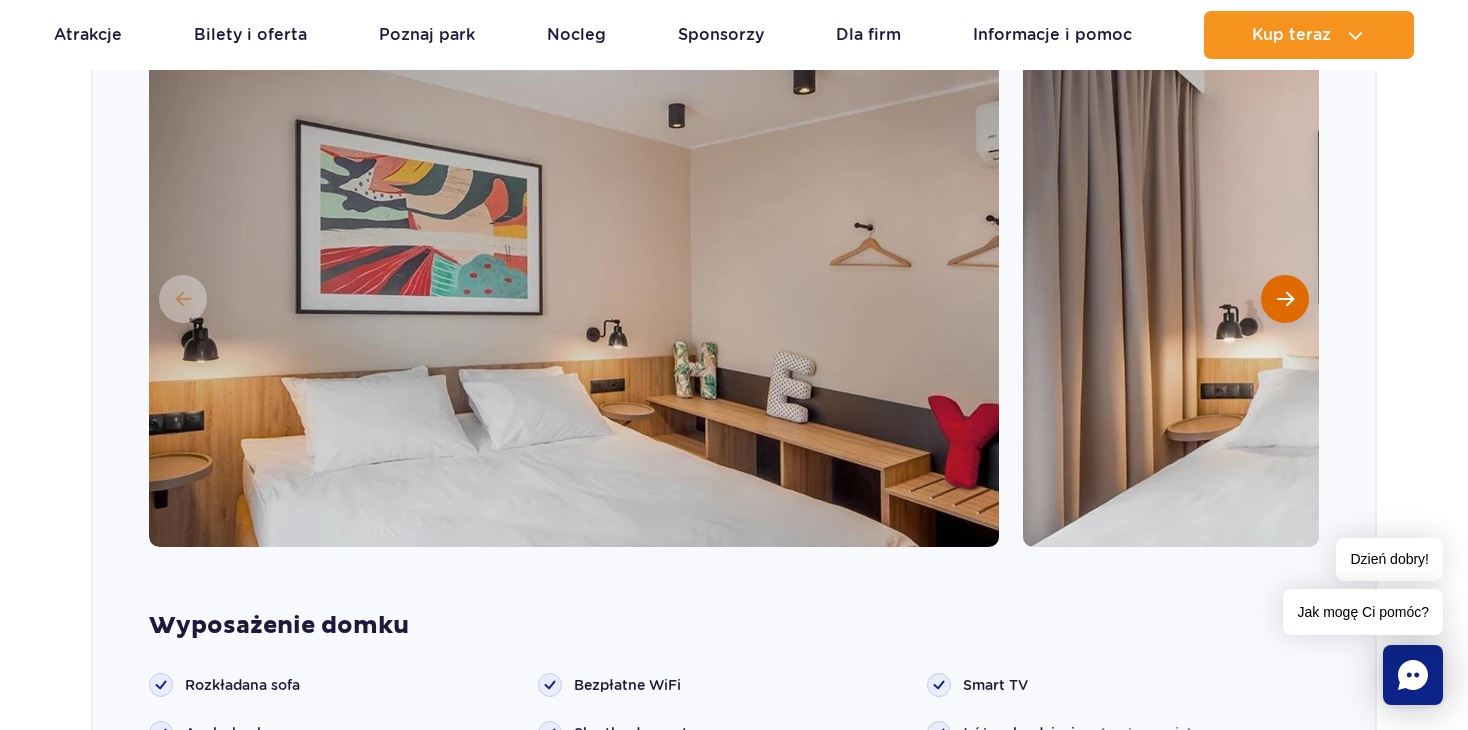 click at bounding box center [1285, 299] 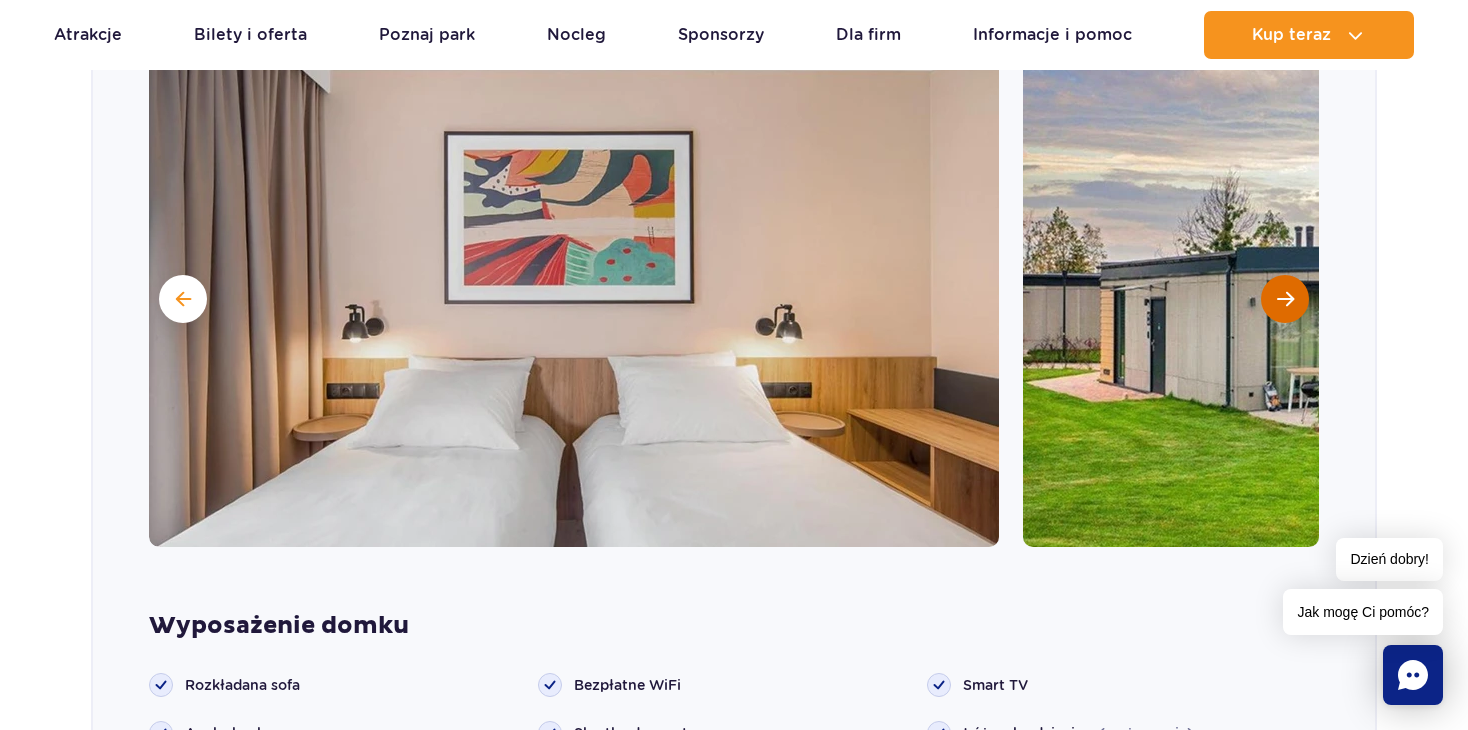 click at bounding box center (1285, 299) 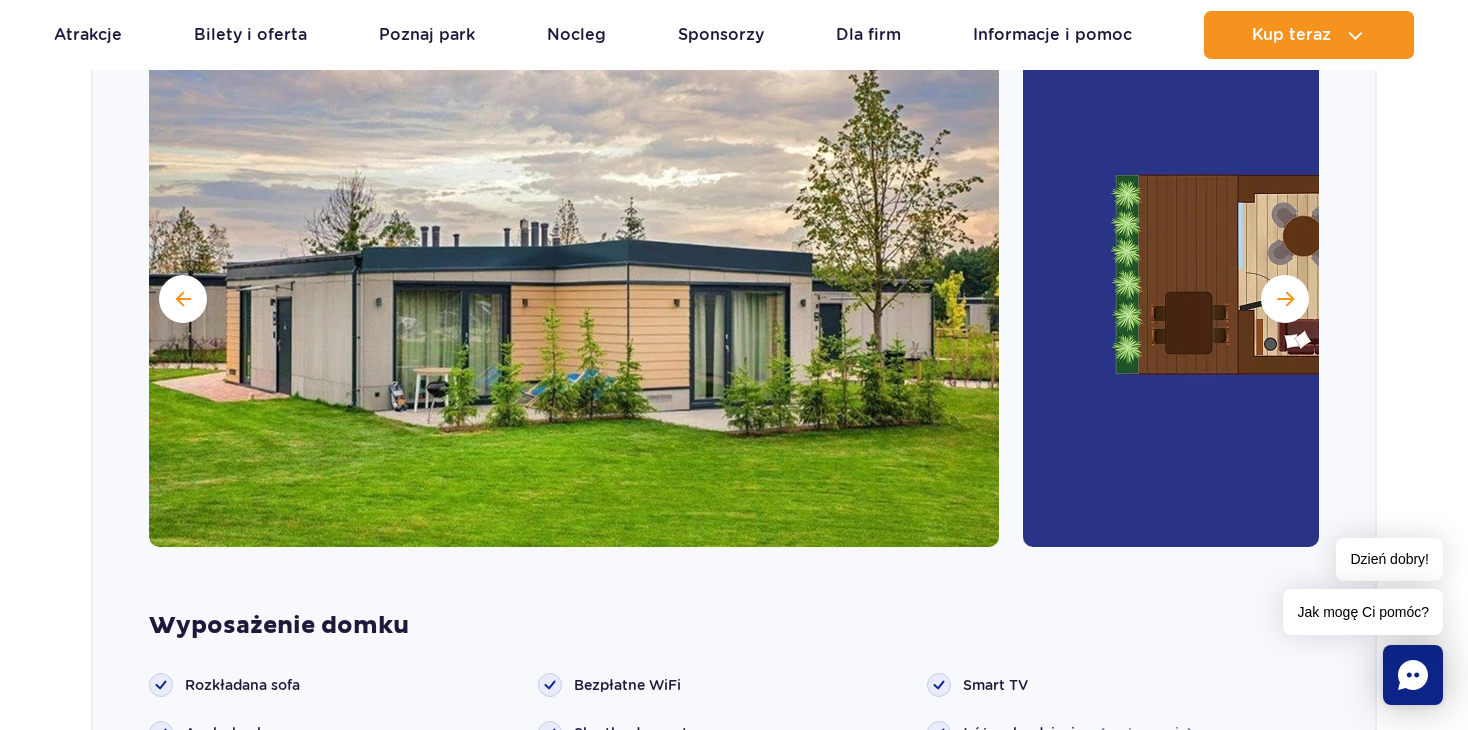 click at bounding box center (574, 297) 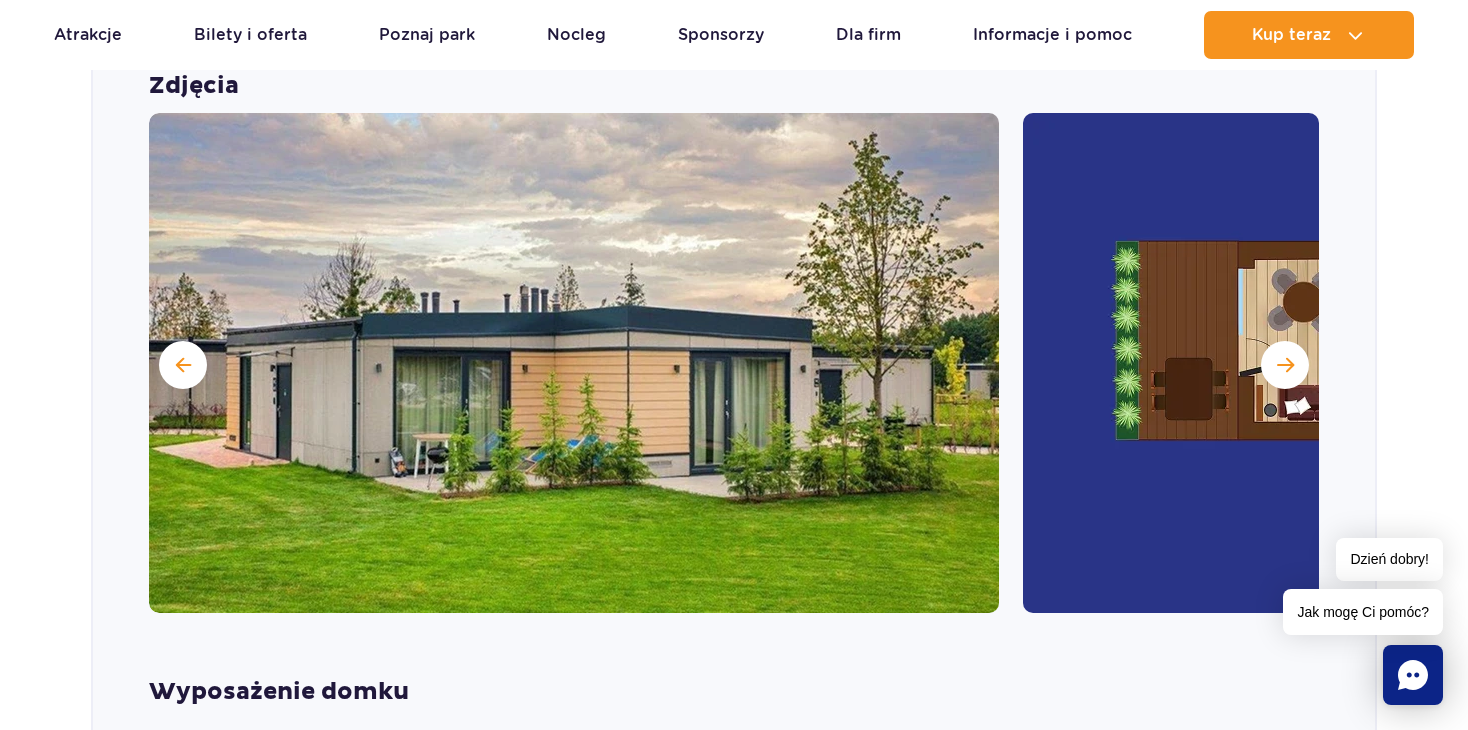 scroll, scrollTop: 1816, scrollLeft: 0, axis: vertical 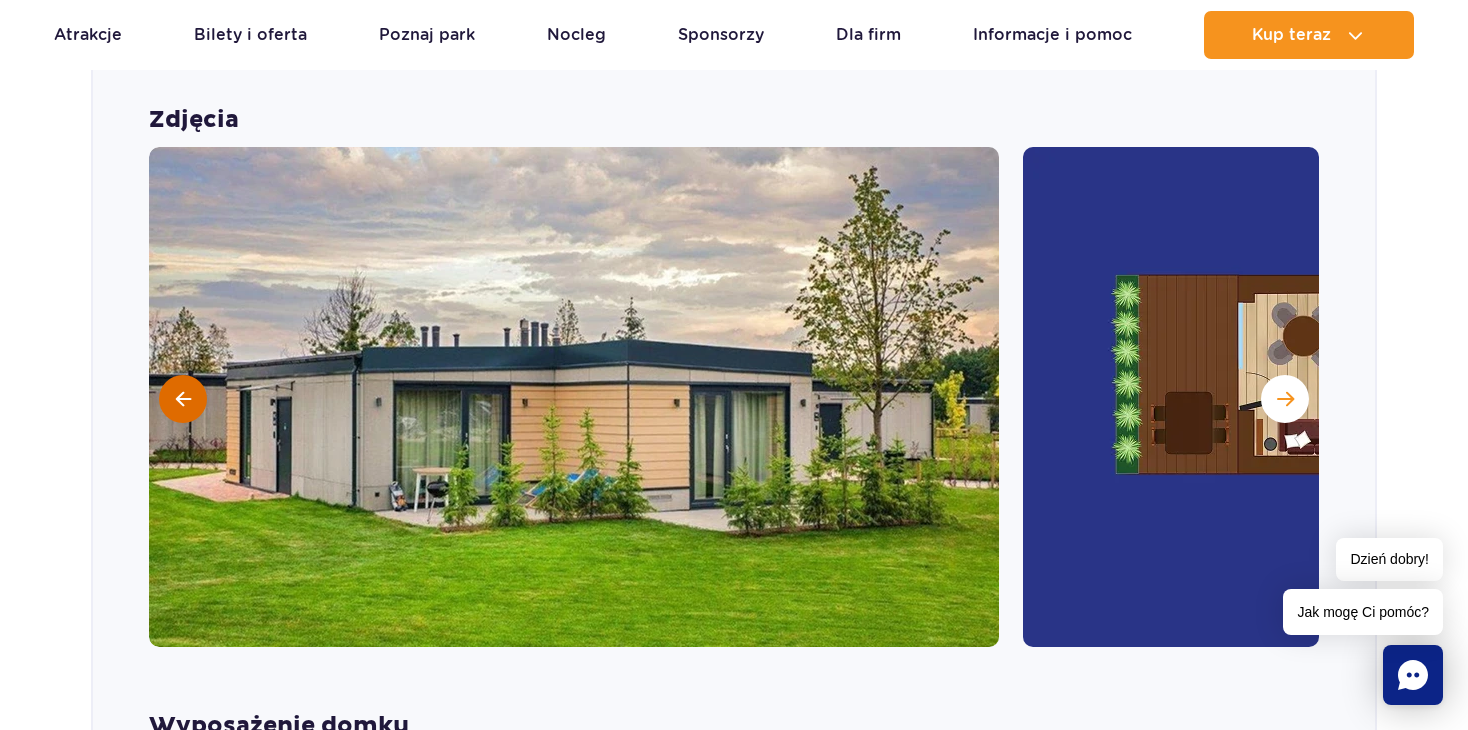 click at bounding box center [183, 399] 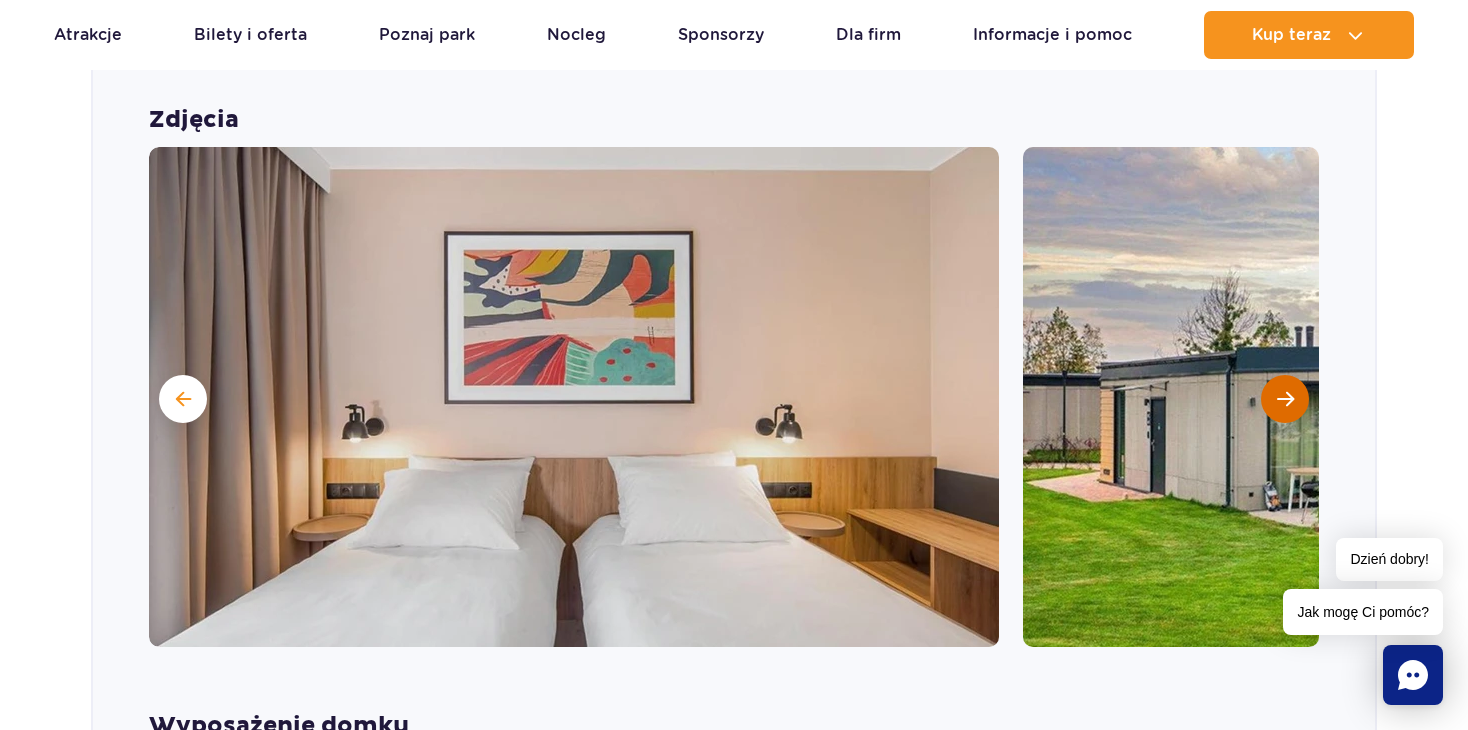 click at bounding box center (1285, 399) 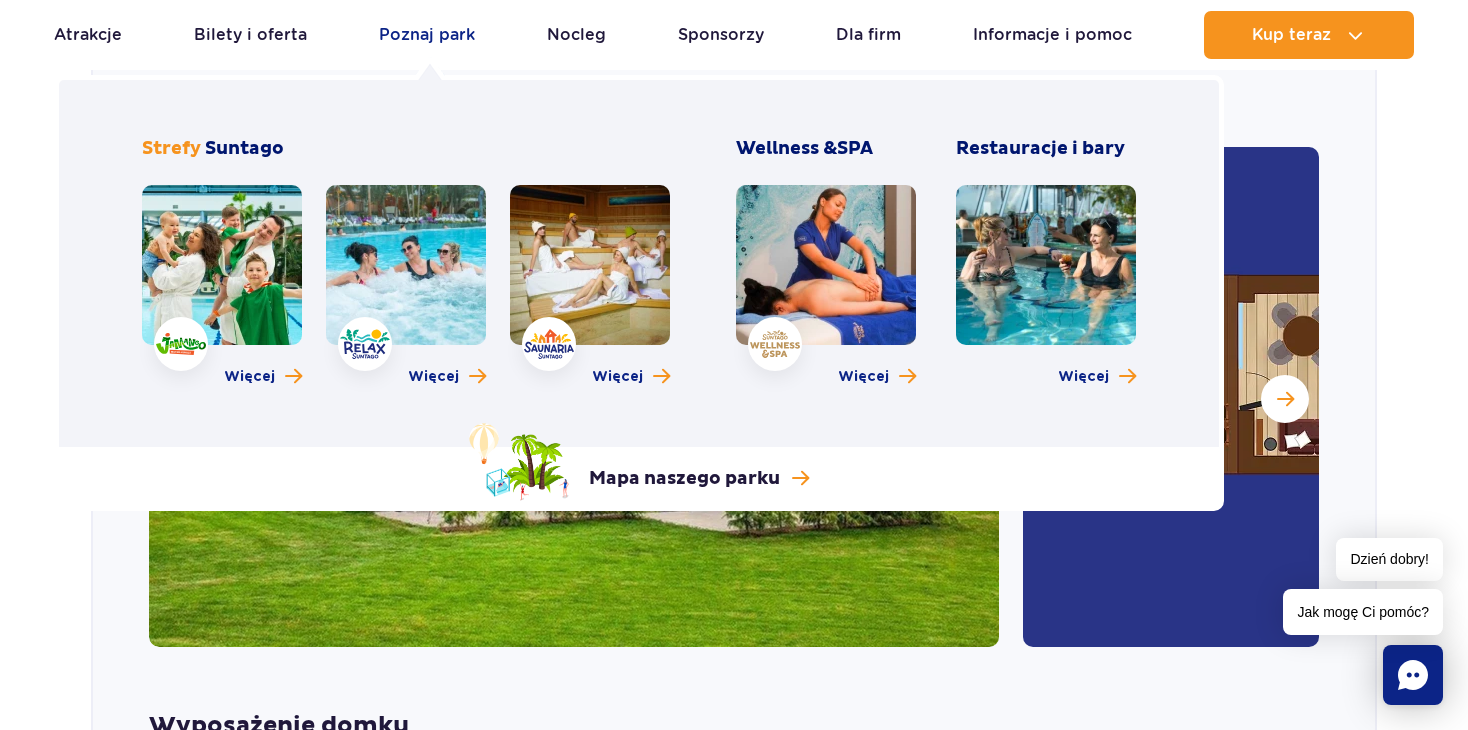 click on "Poznaj park" at bounding box center [427, 35] 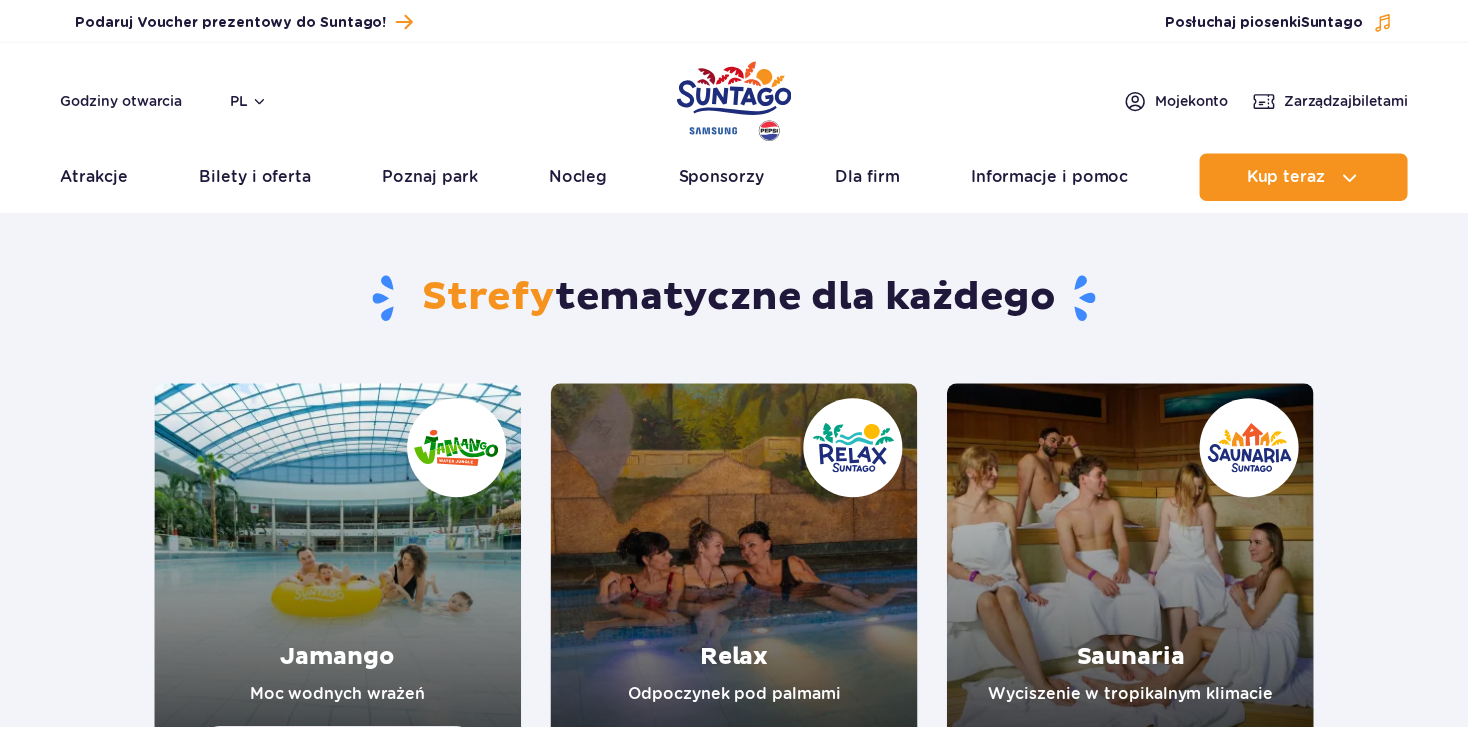 scroll, scrollTop: 0, scrollLeft: 0, axis: both 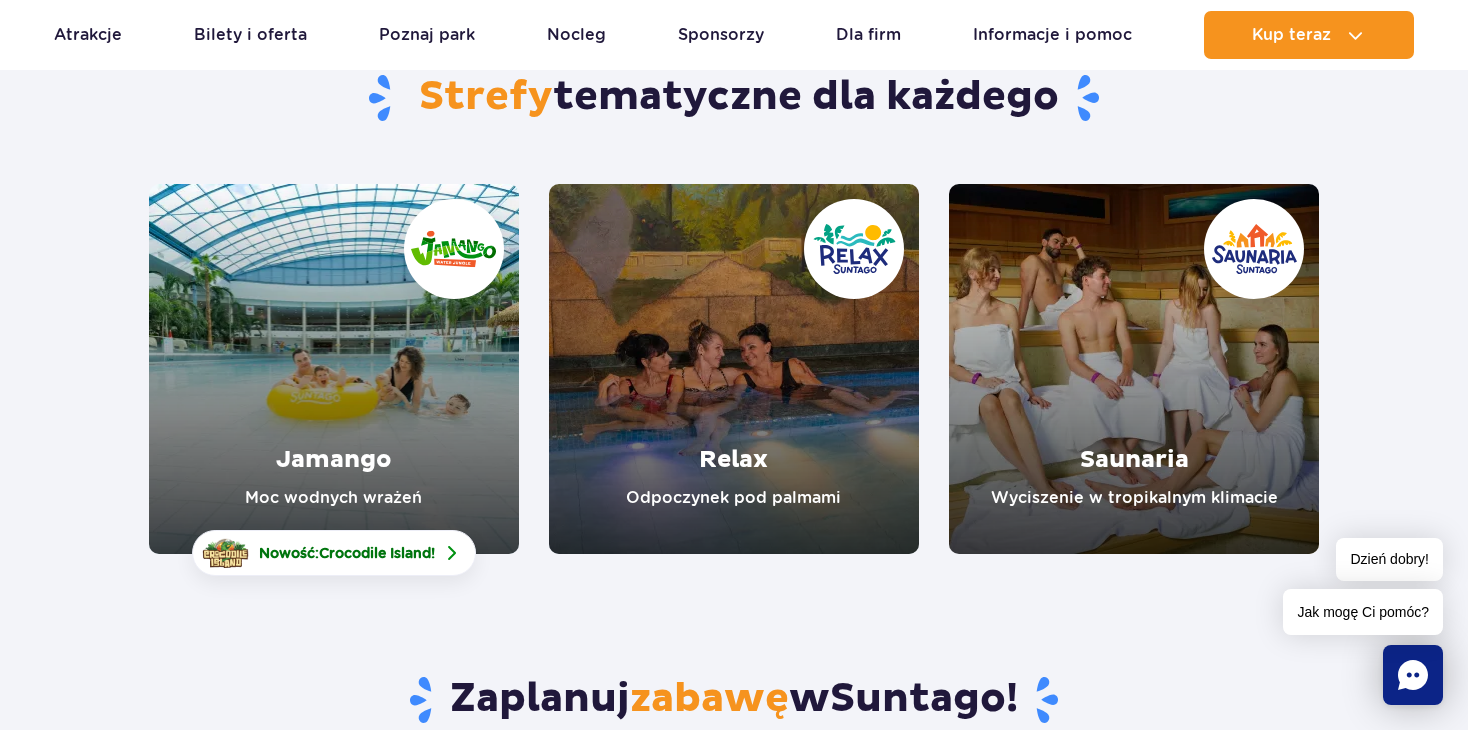 click at bounding box center (734, 369) 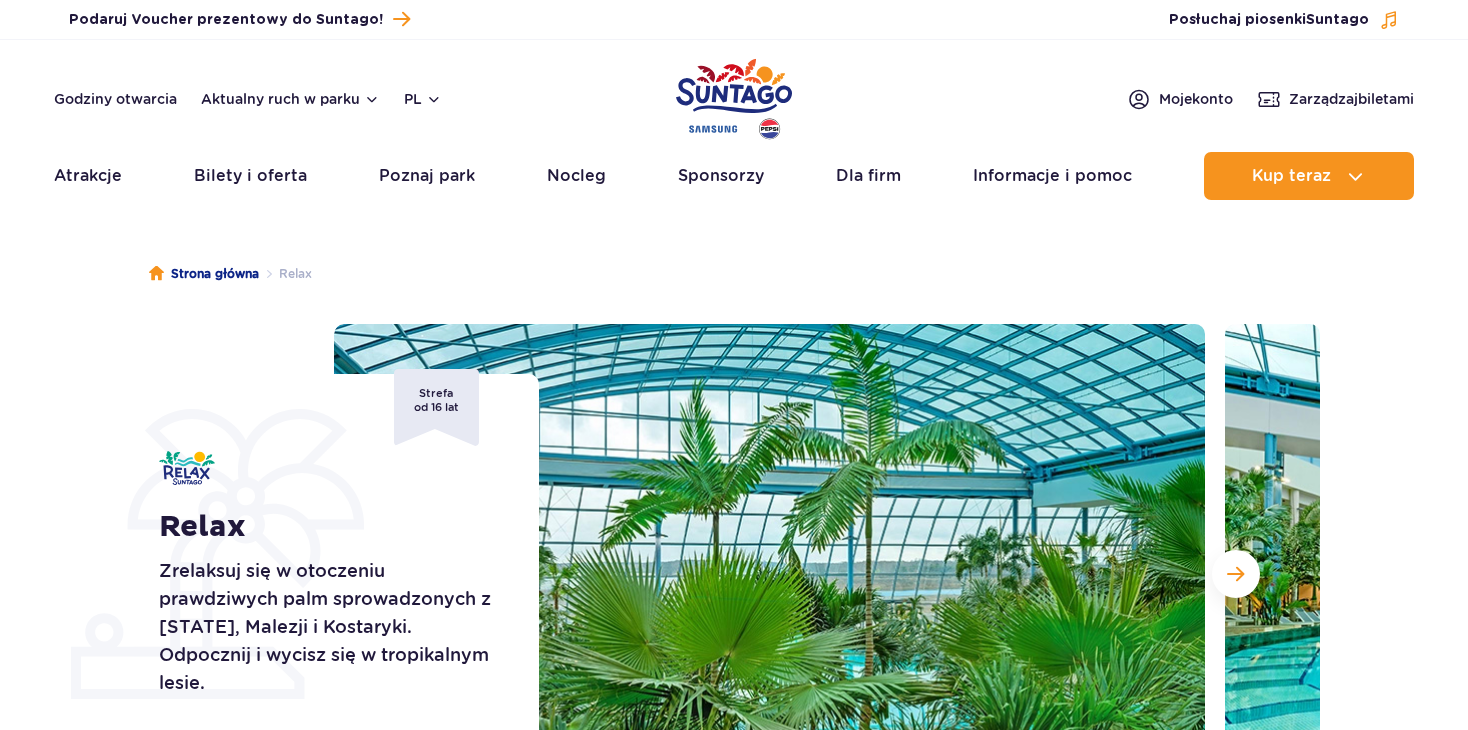 scroll, scrollTop: 481, scrollLeft: 0, axis: vertical 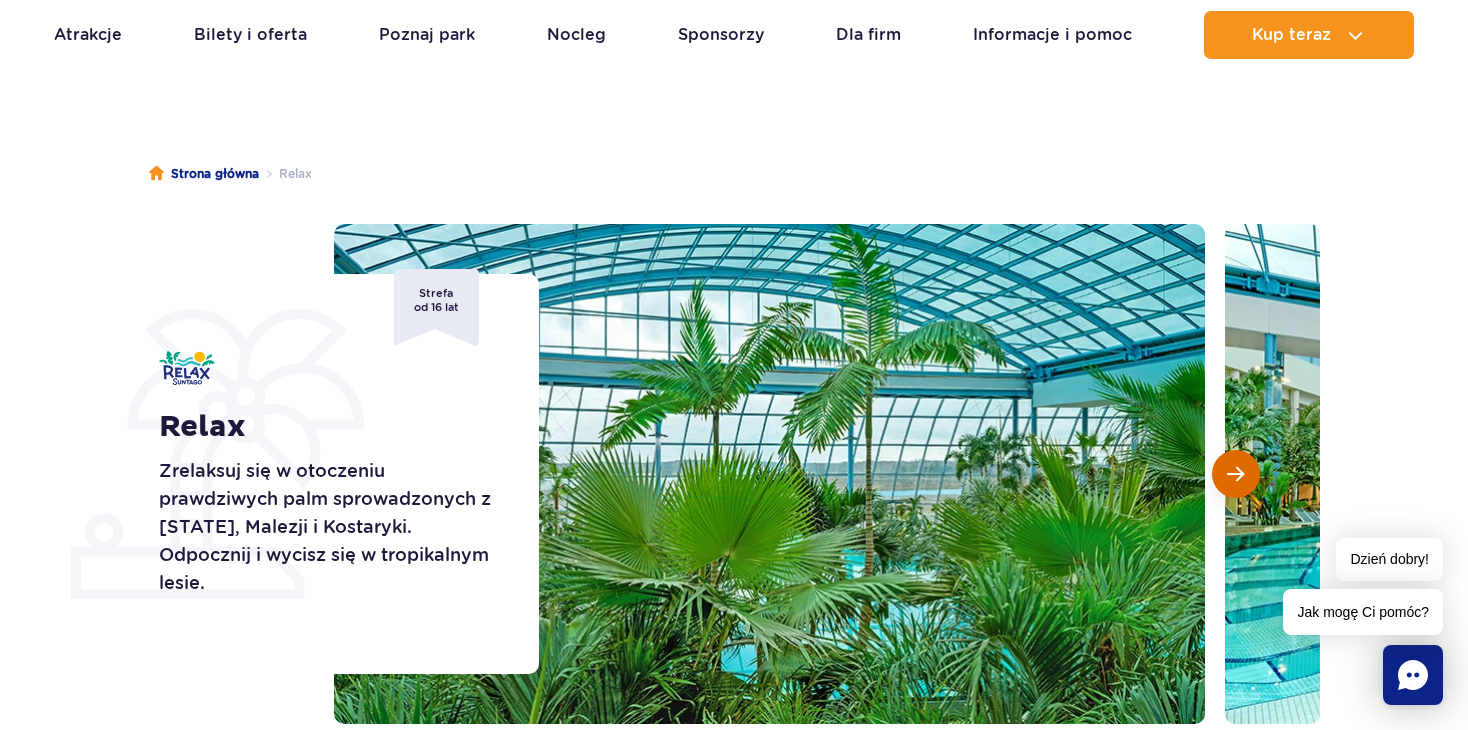 click at bounding box center (1236, 474) 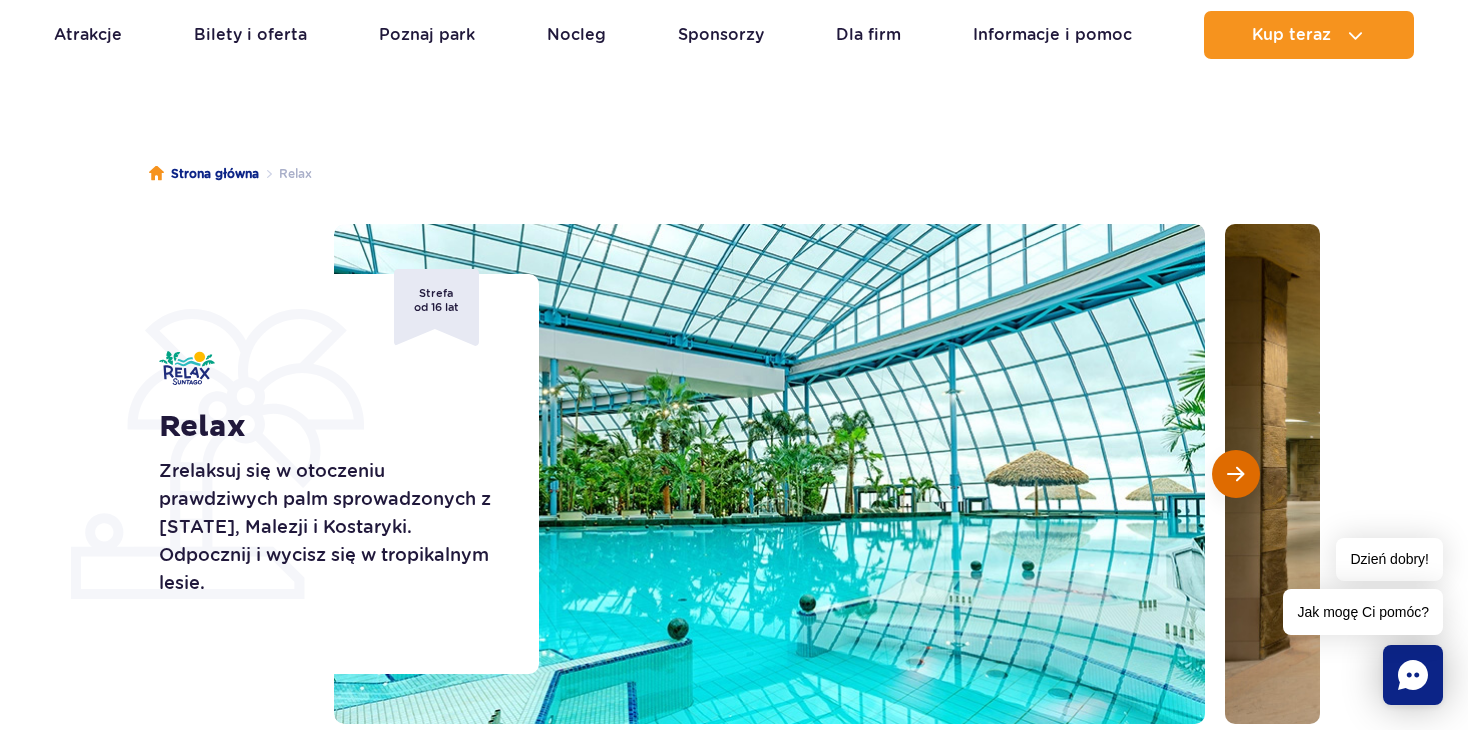 click at bounding box center (1236, 474) 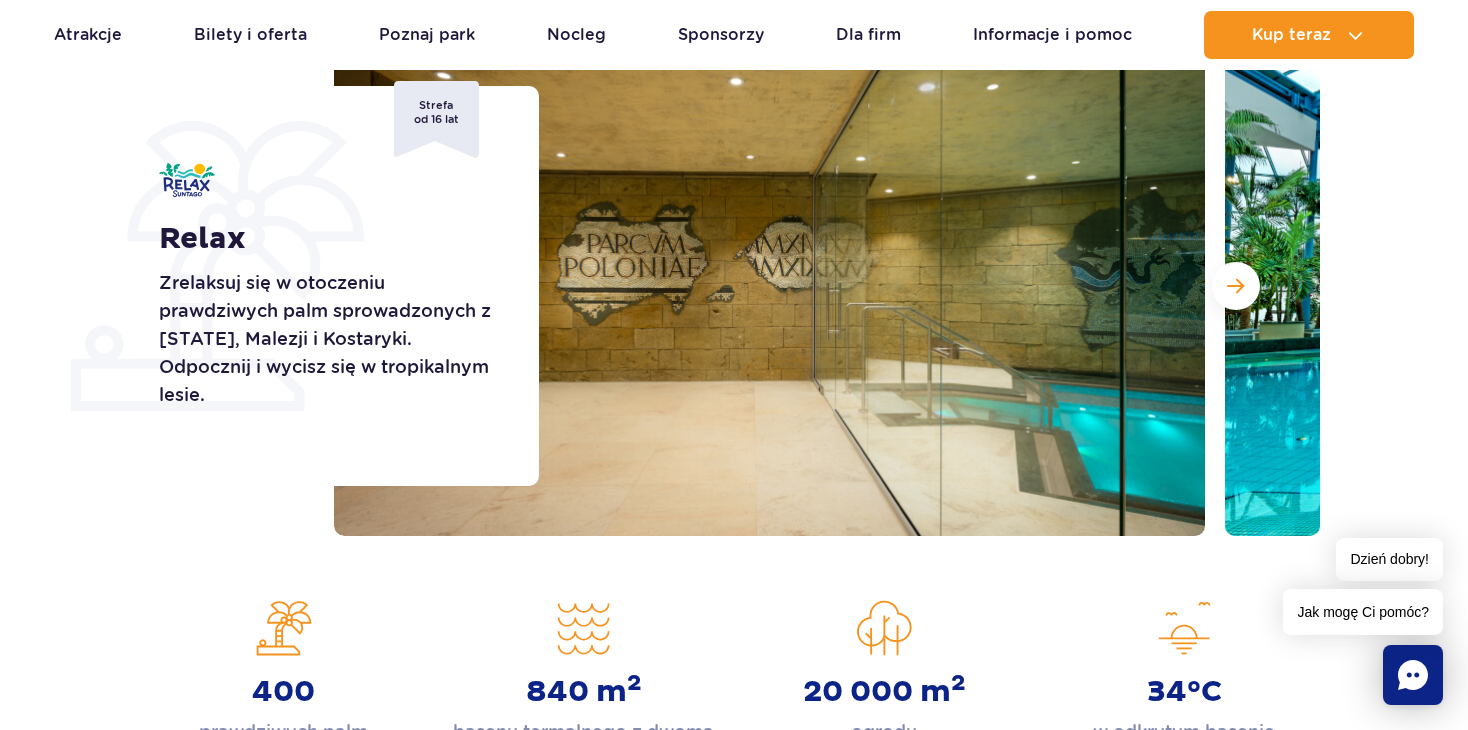 scroll, scrollTop: 0, scrollLeft: 0, axis: both 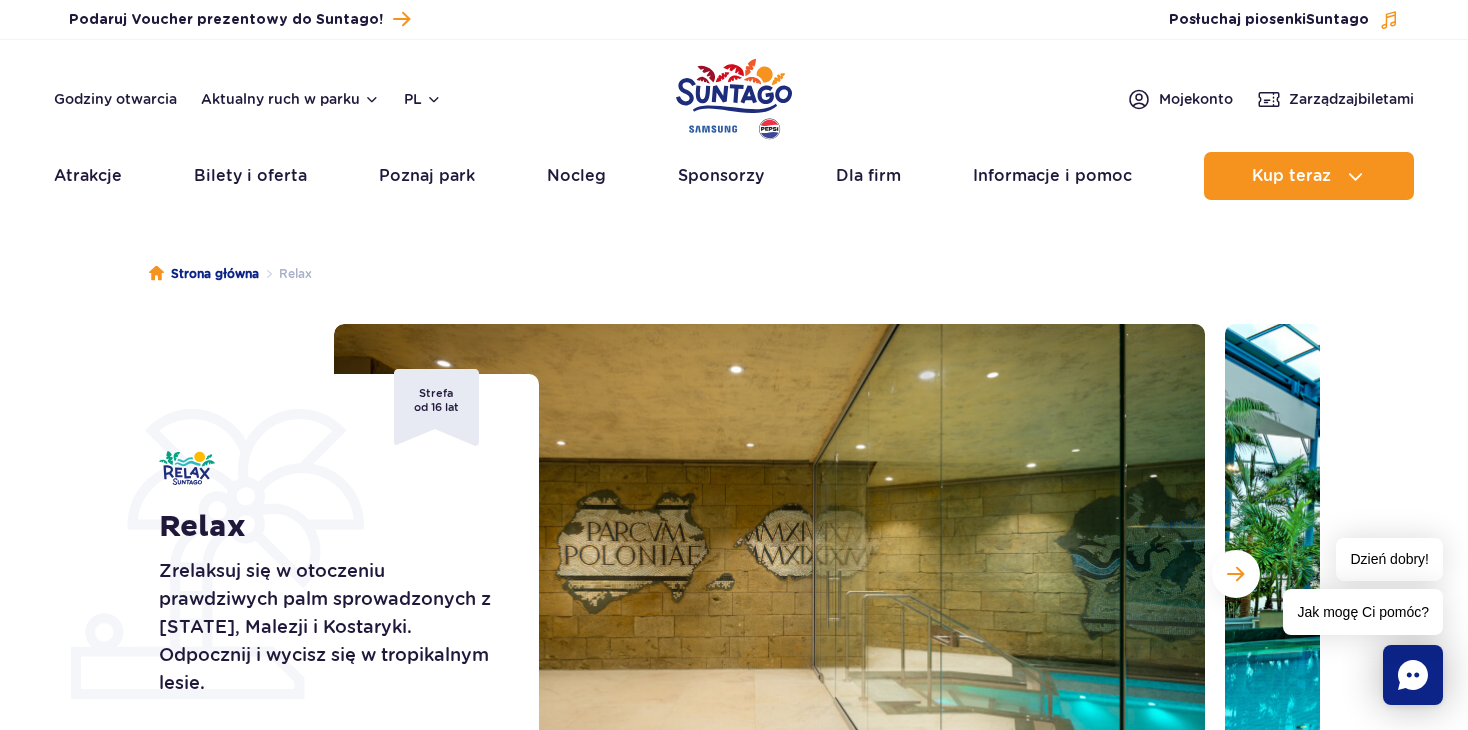 click on "Strona główna
Relax" at bounding box center (734, 274) 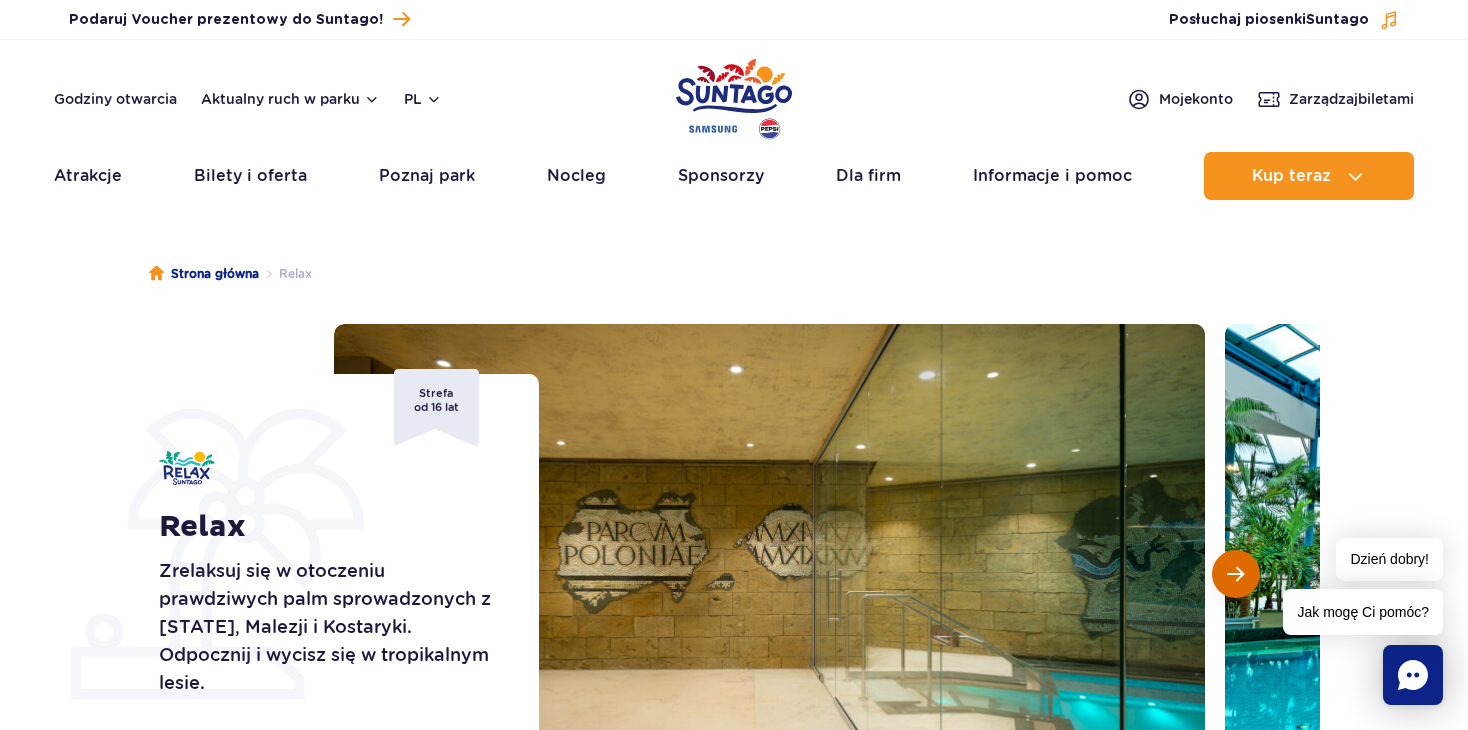 click at bounding box center (1236, 574) 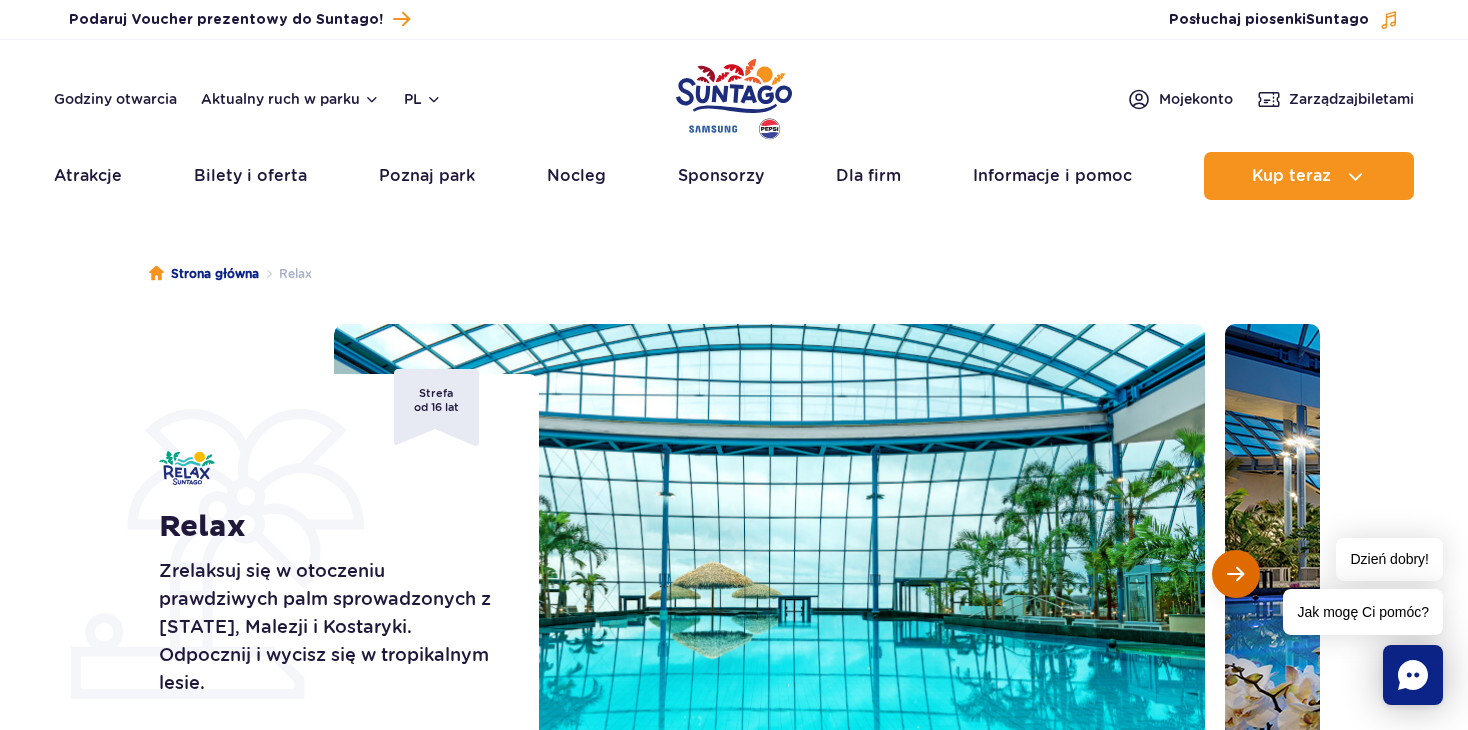 click at bounding box center [1235, 574] 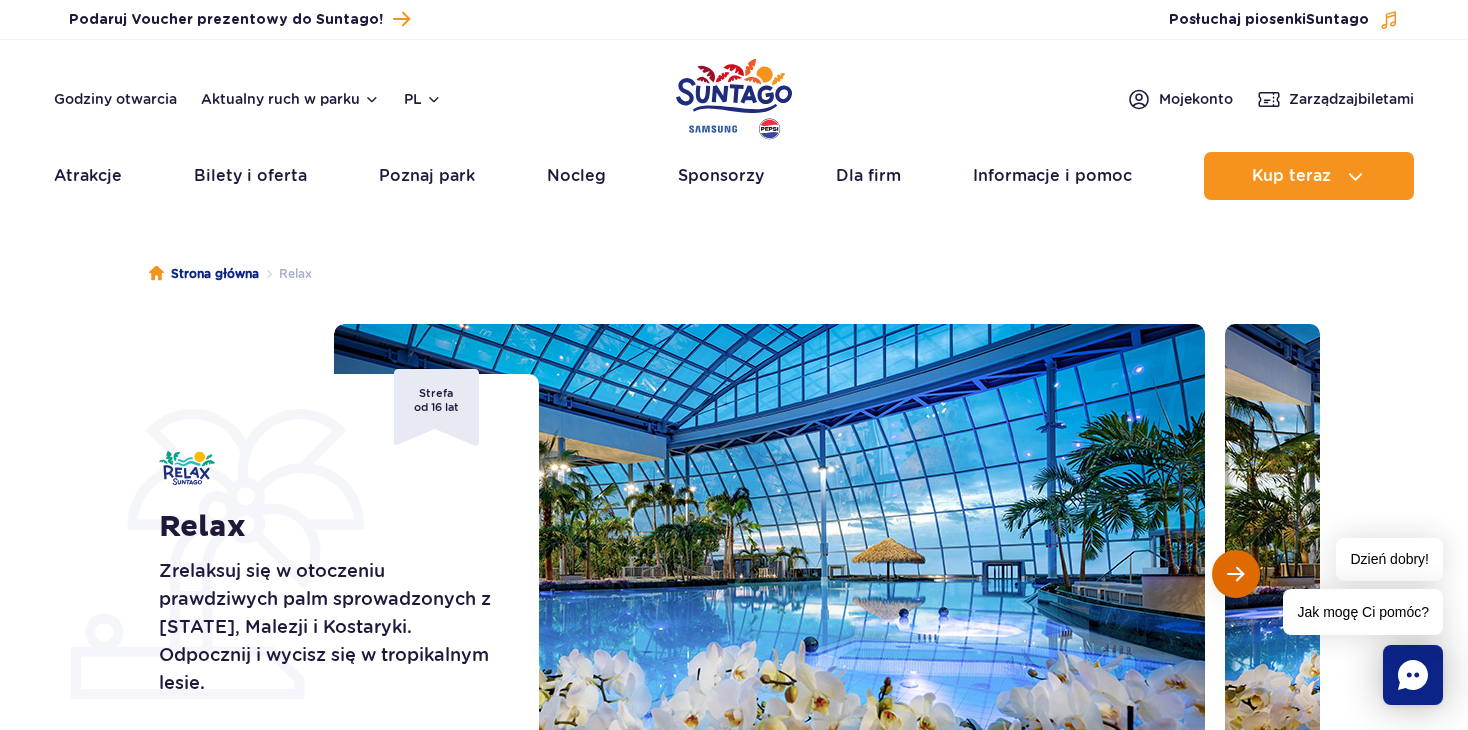 click at bounding box center (1235, 574) 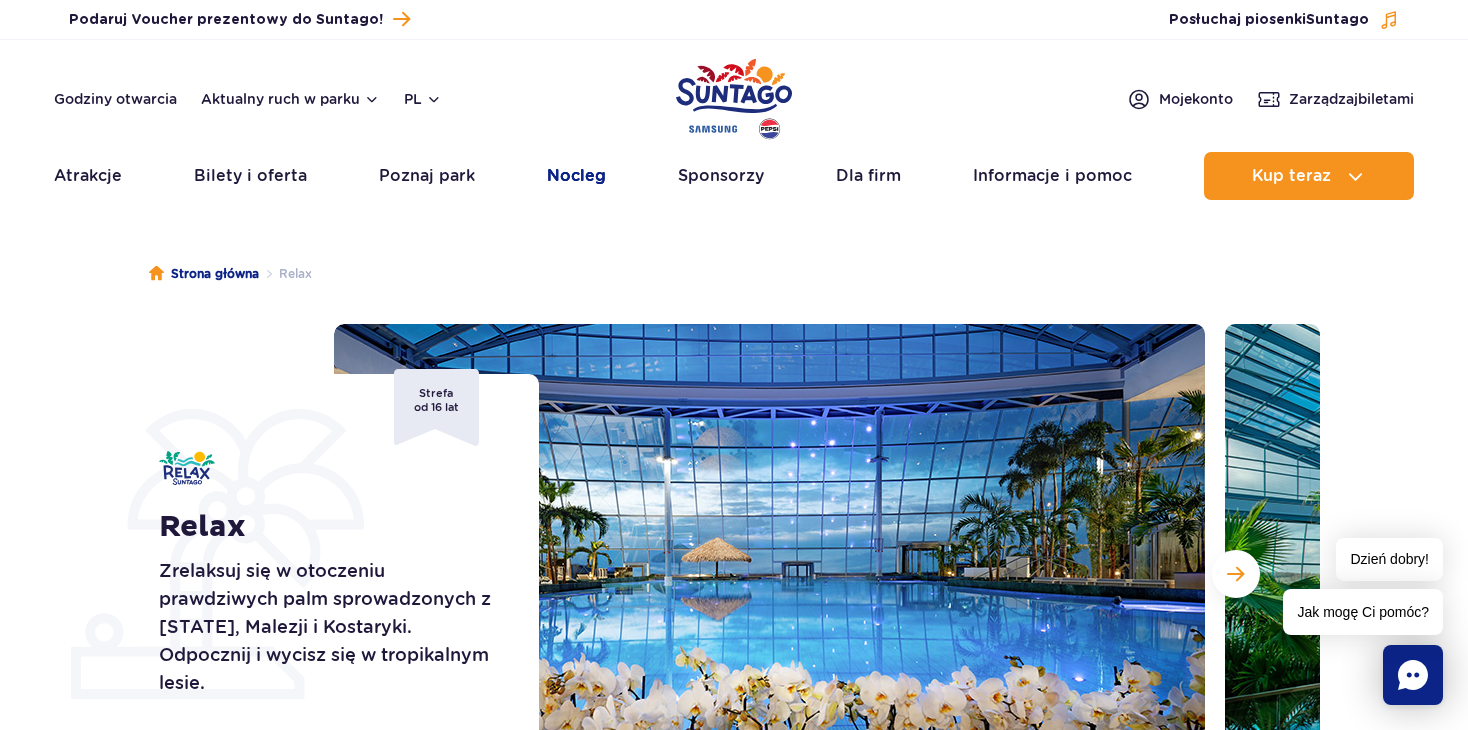 click on "Nocleg" at bounding box center [576, 176] 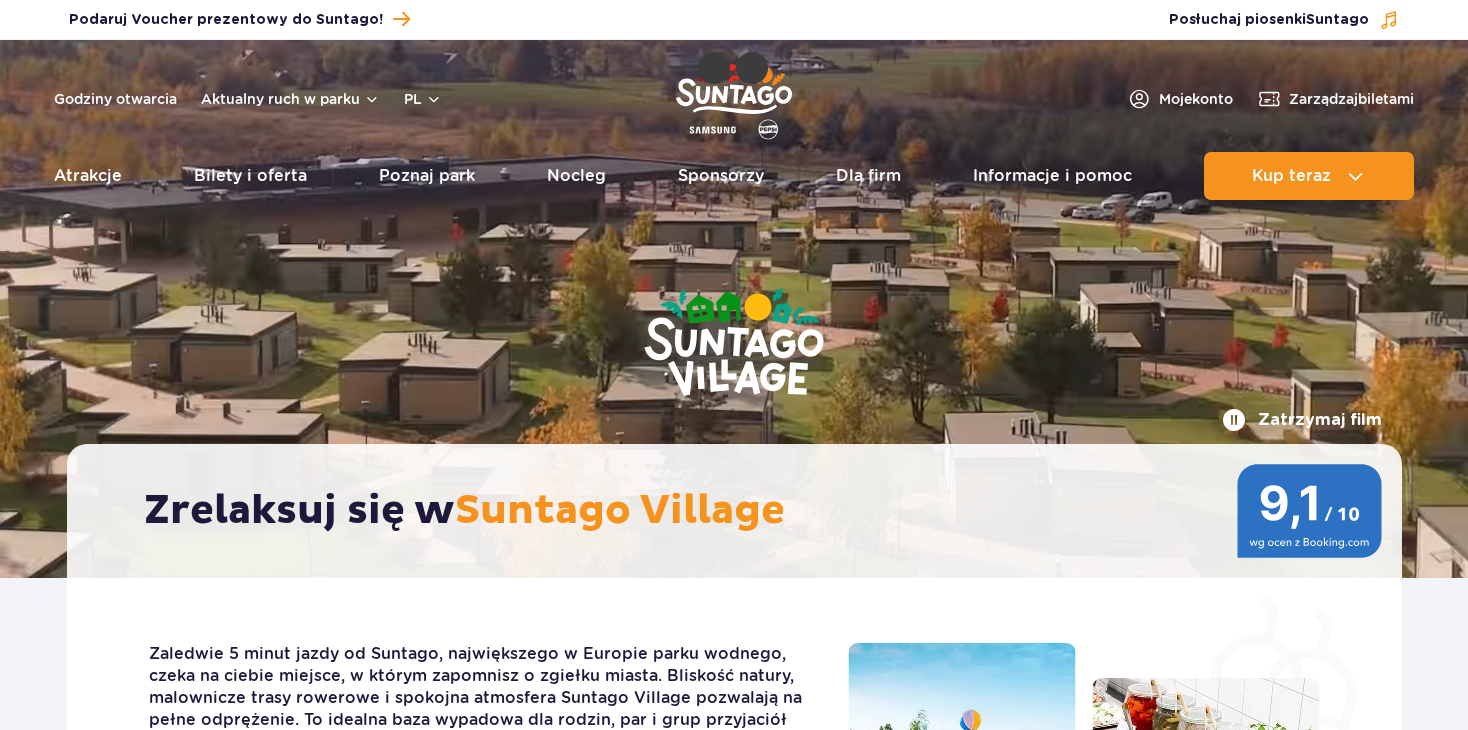scroll, scrollTop: 0, scrollLeft: 0, axis: both 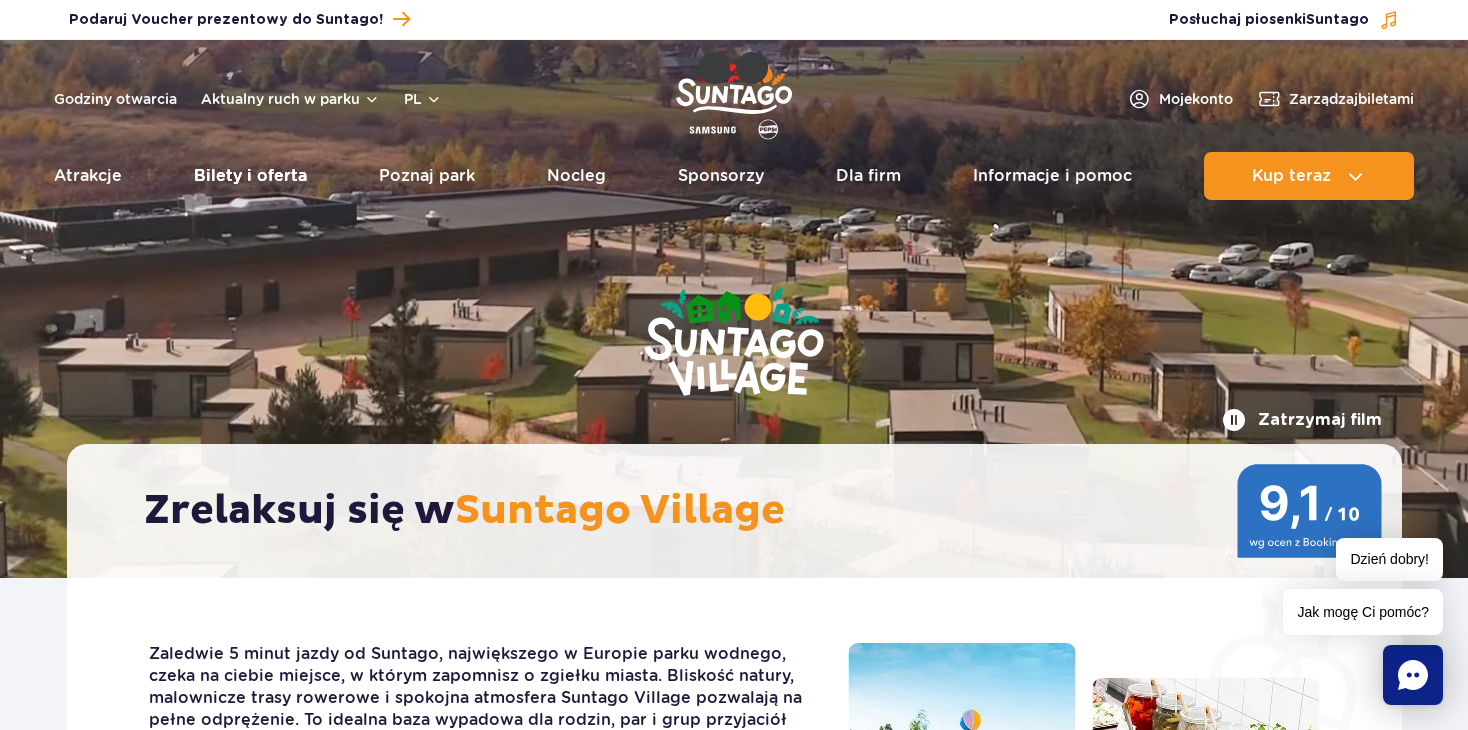 click on "Bilety i oferta" at bounding box center (250, 176) 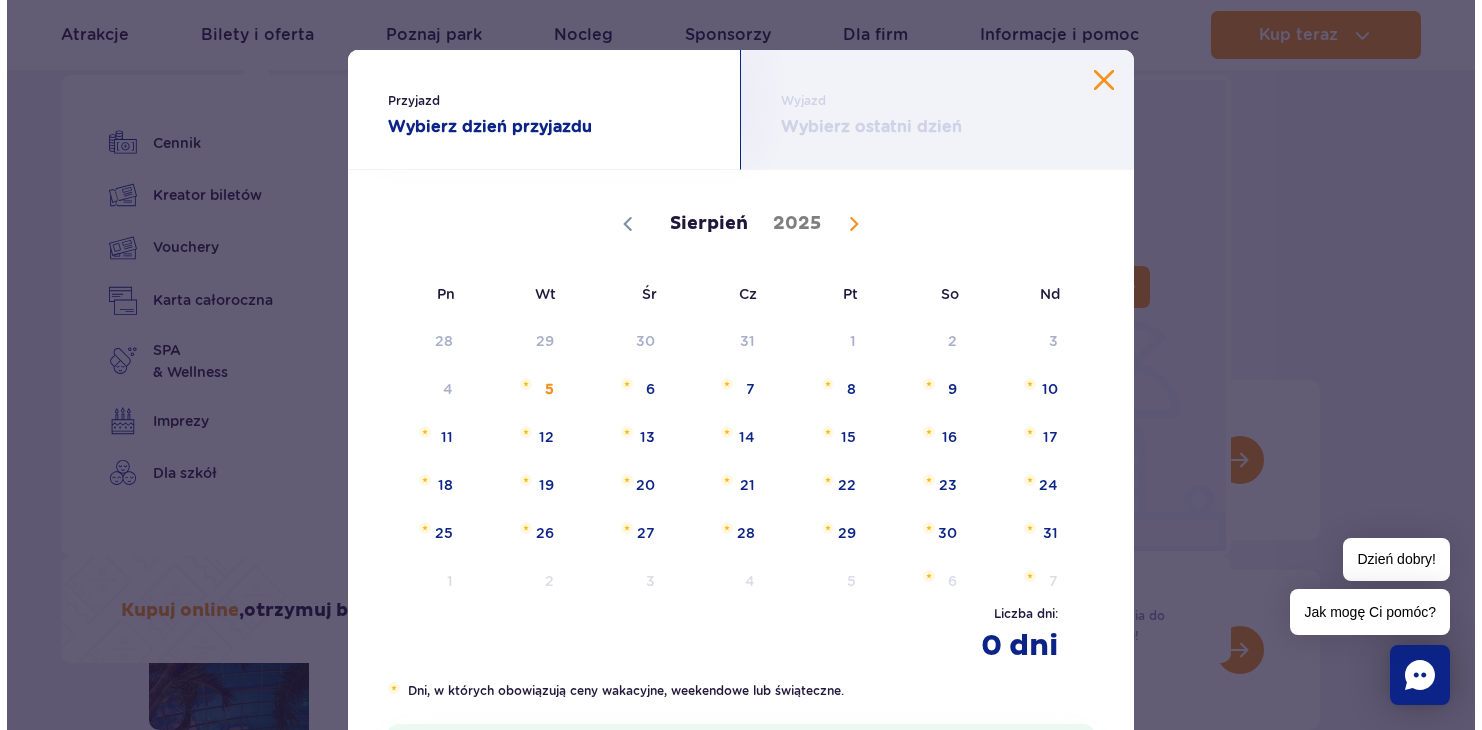 scroll, scrollTop: 200, scrollLeft: 0, axis: vertical 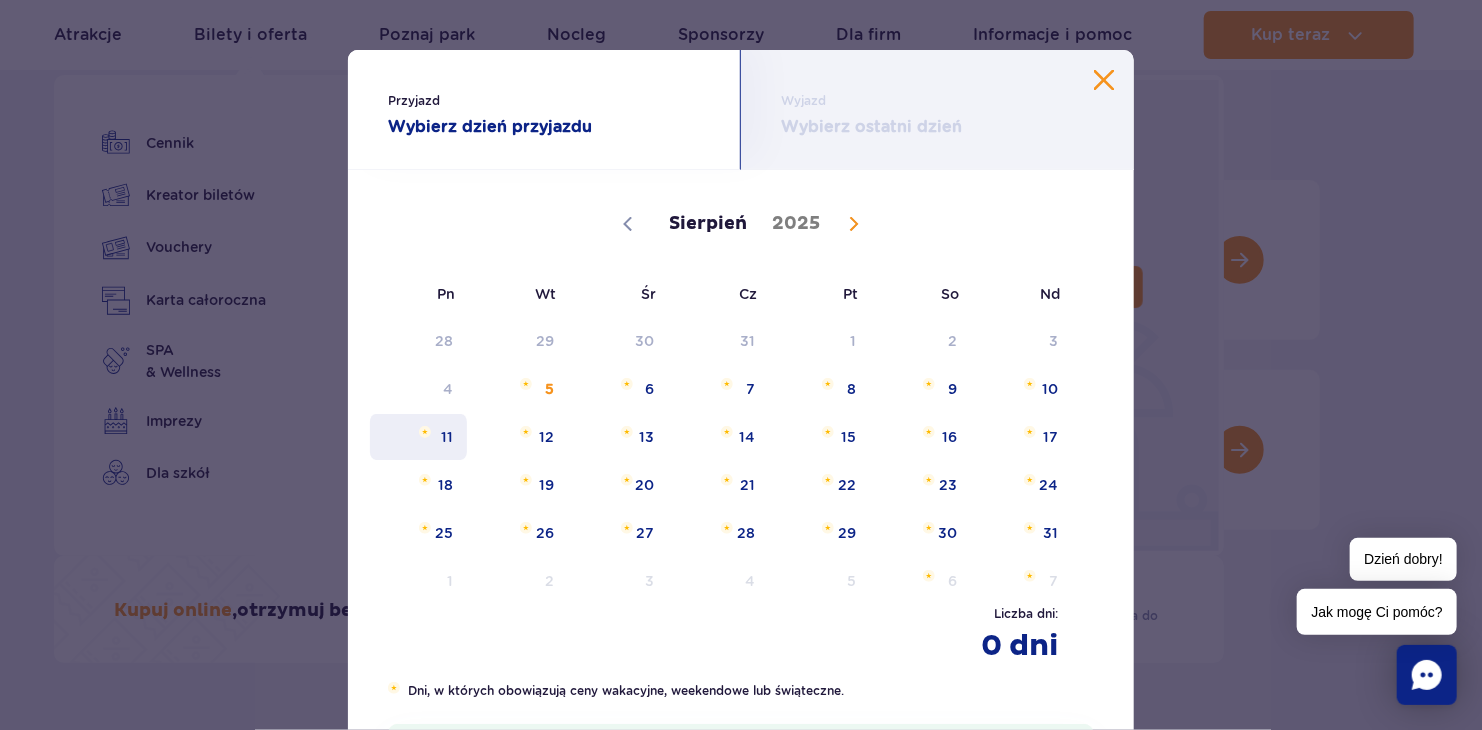 click on "11" at bounding box center (418, 437) 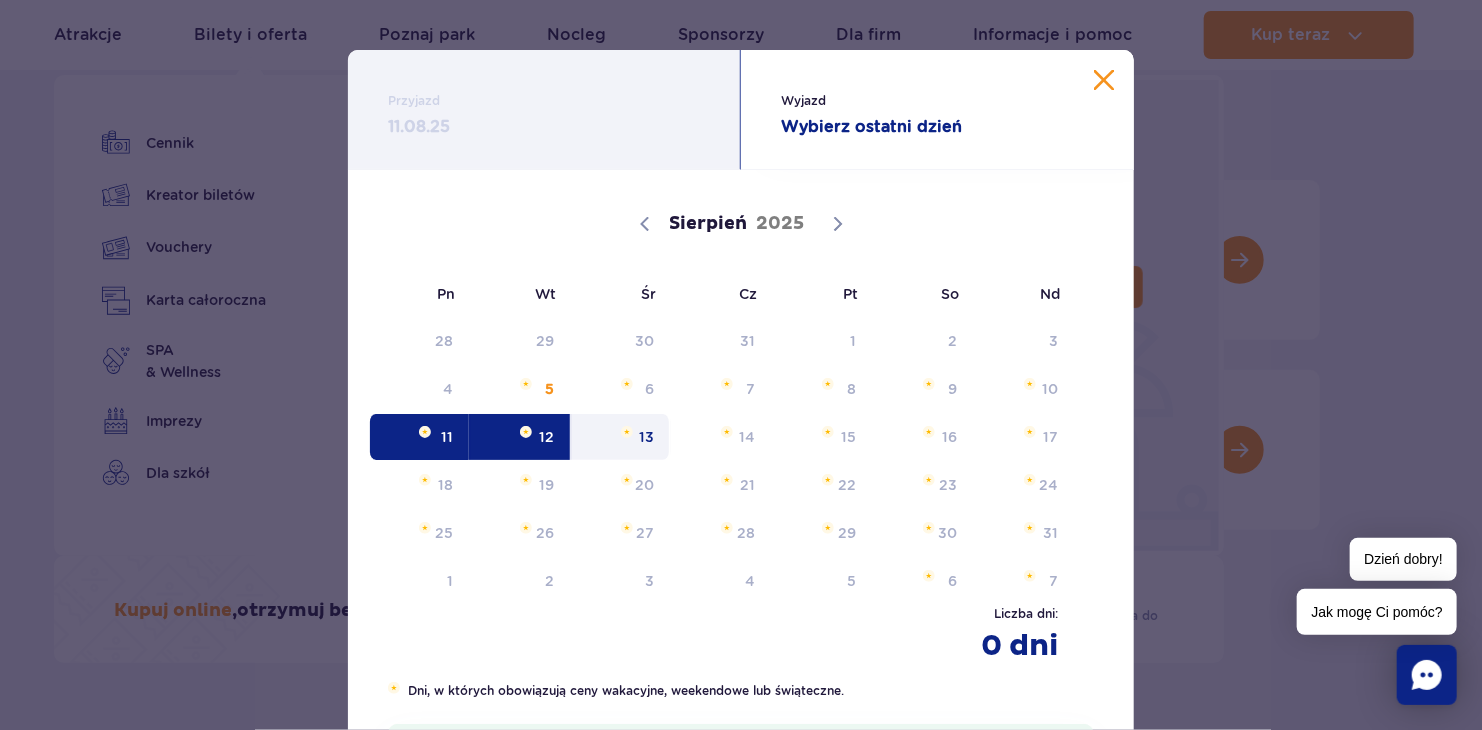 click at bounding box center (627, 432) 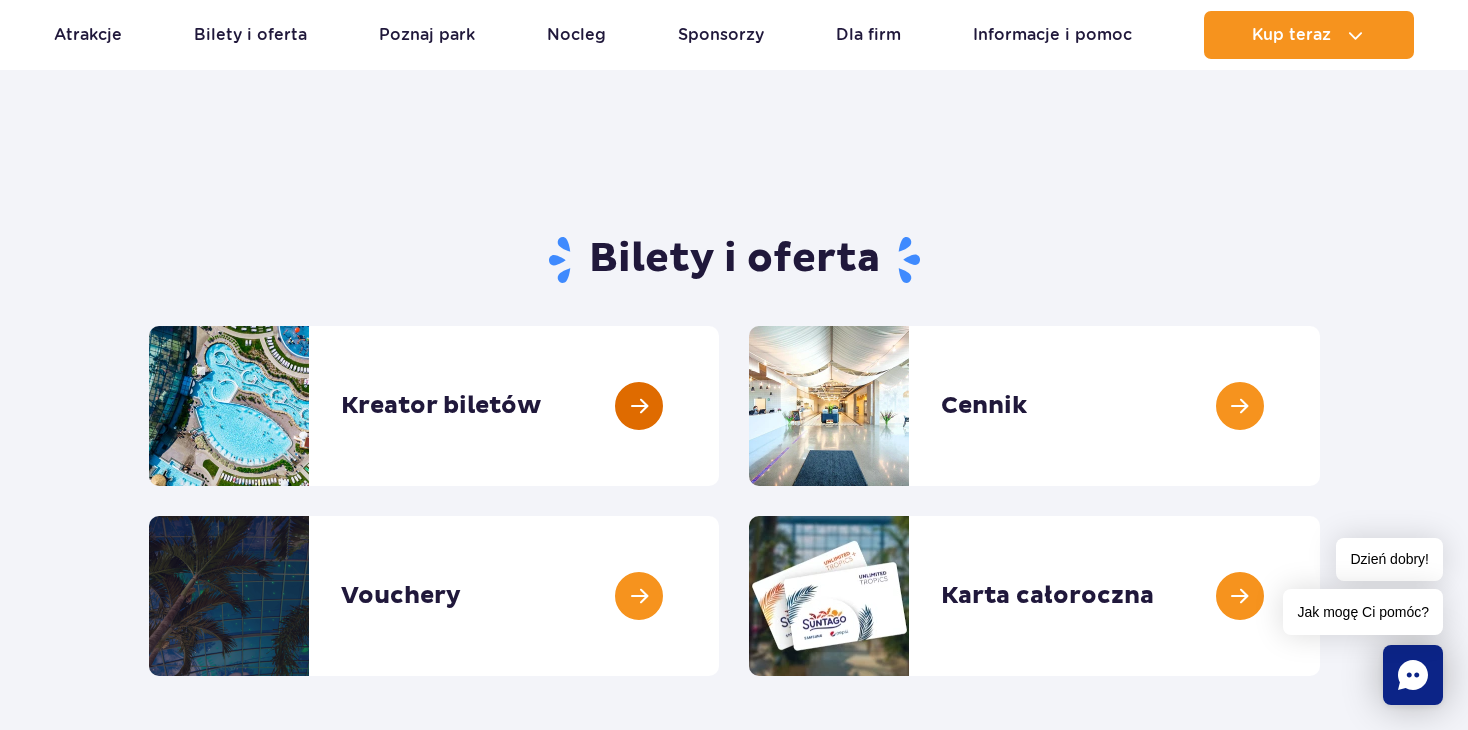 scroll, scrollTop: 0, scrollLeft: 0, axis: both 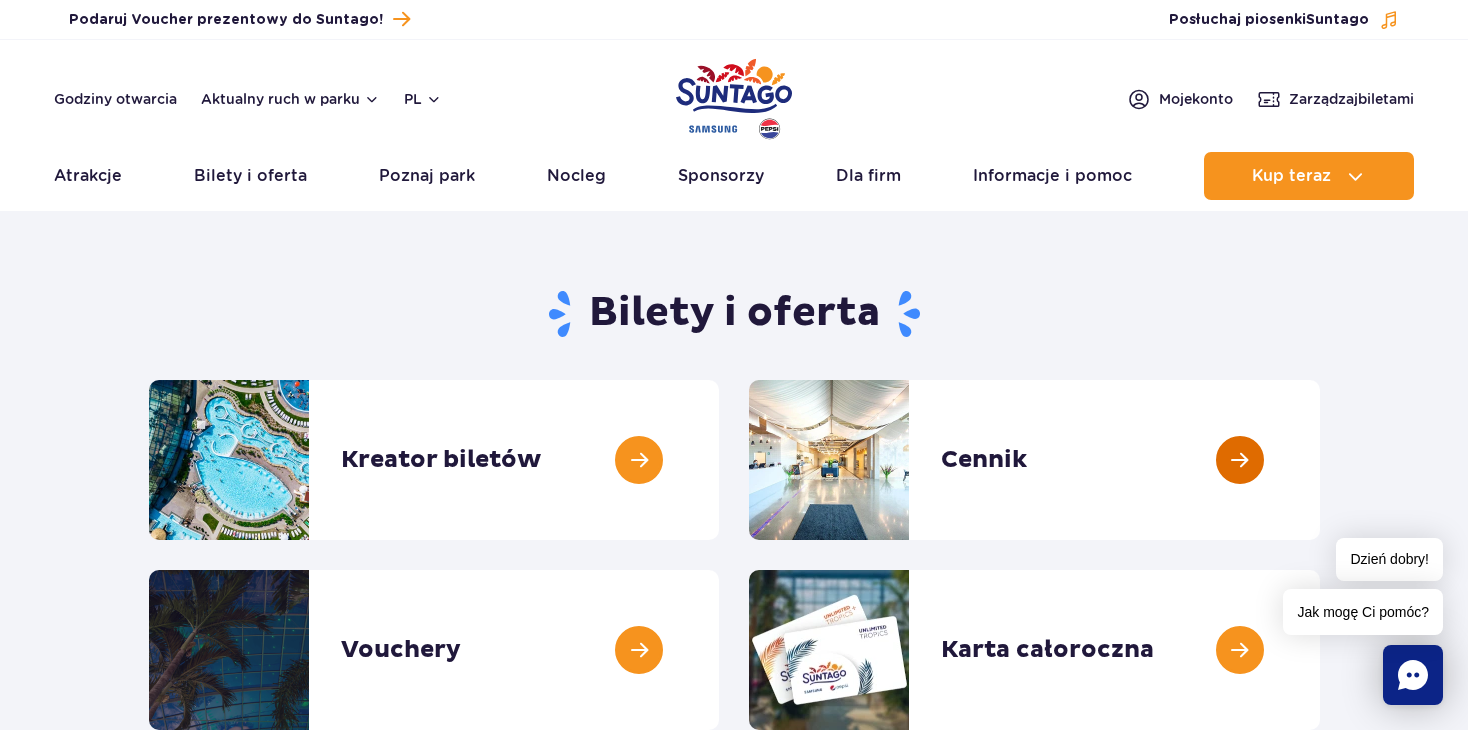 click at bounding box center [1320, 460] 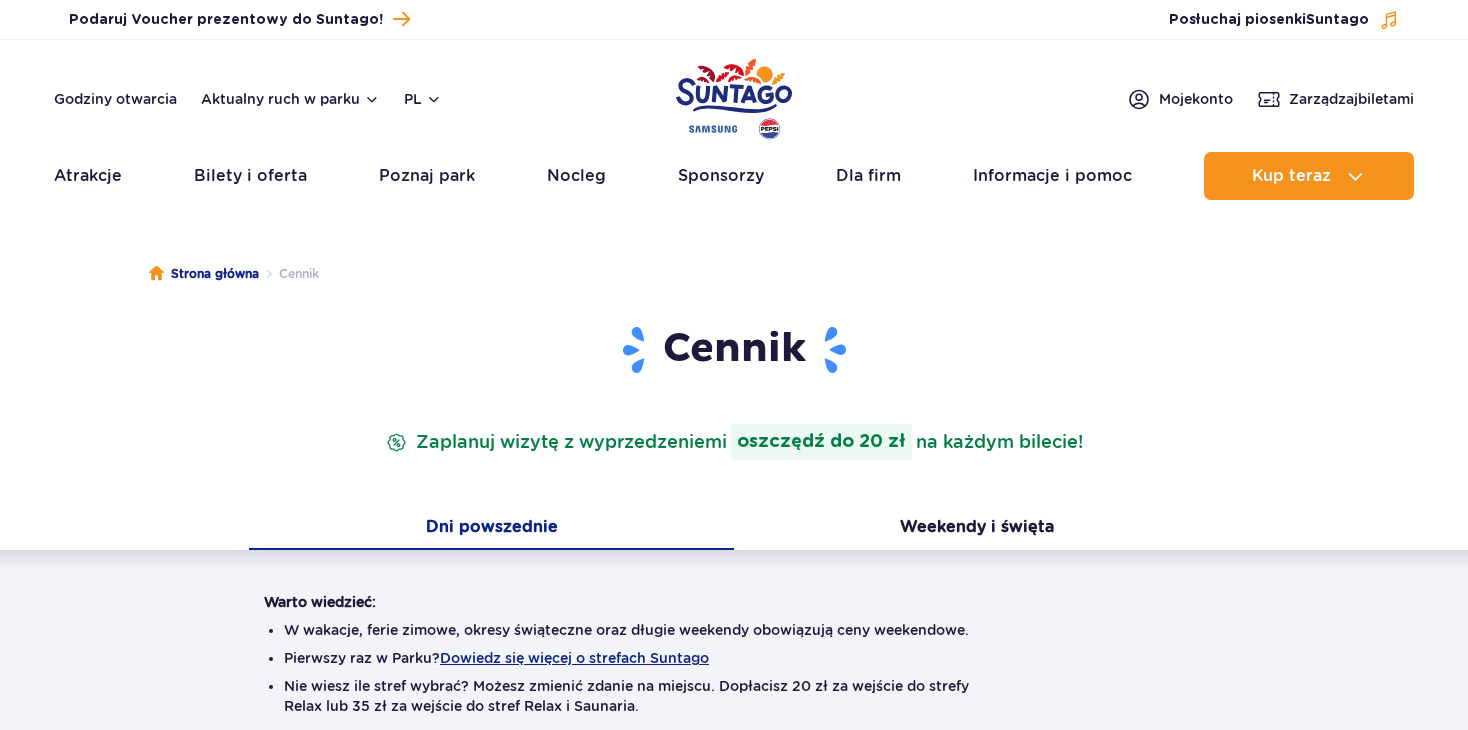 scroll, scrollTop: 0, scrollLeft: 0, axis: both 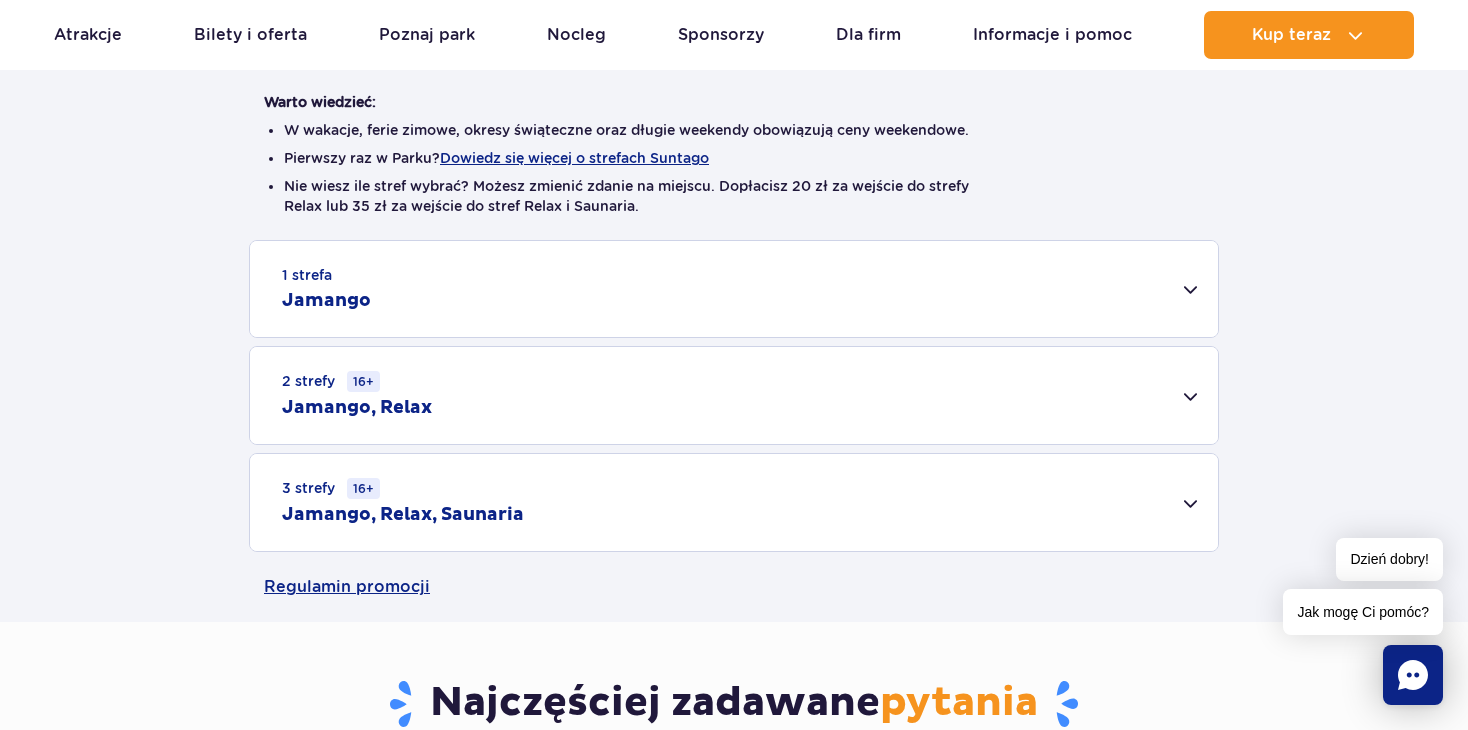 click on "1 strefa
Jamango" at bounding box center (734, 289) 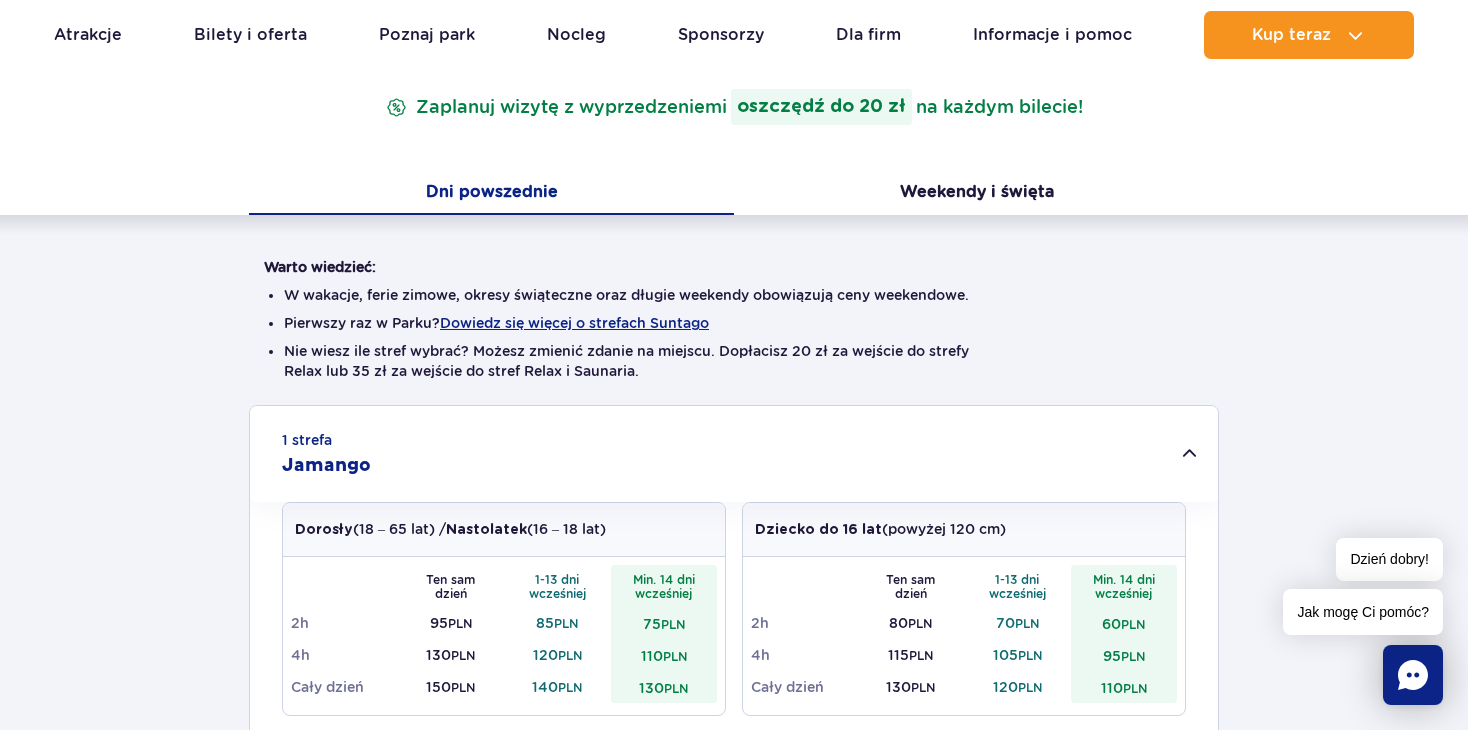 scroll, scrollTop: 0, scrollLeft: 0, axis: both 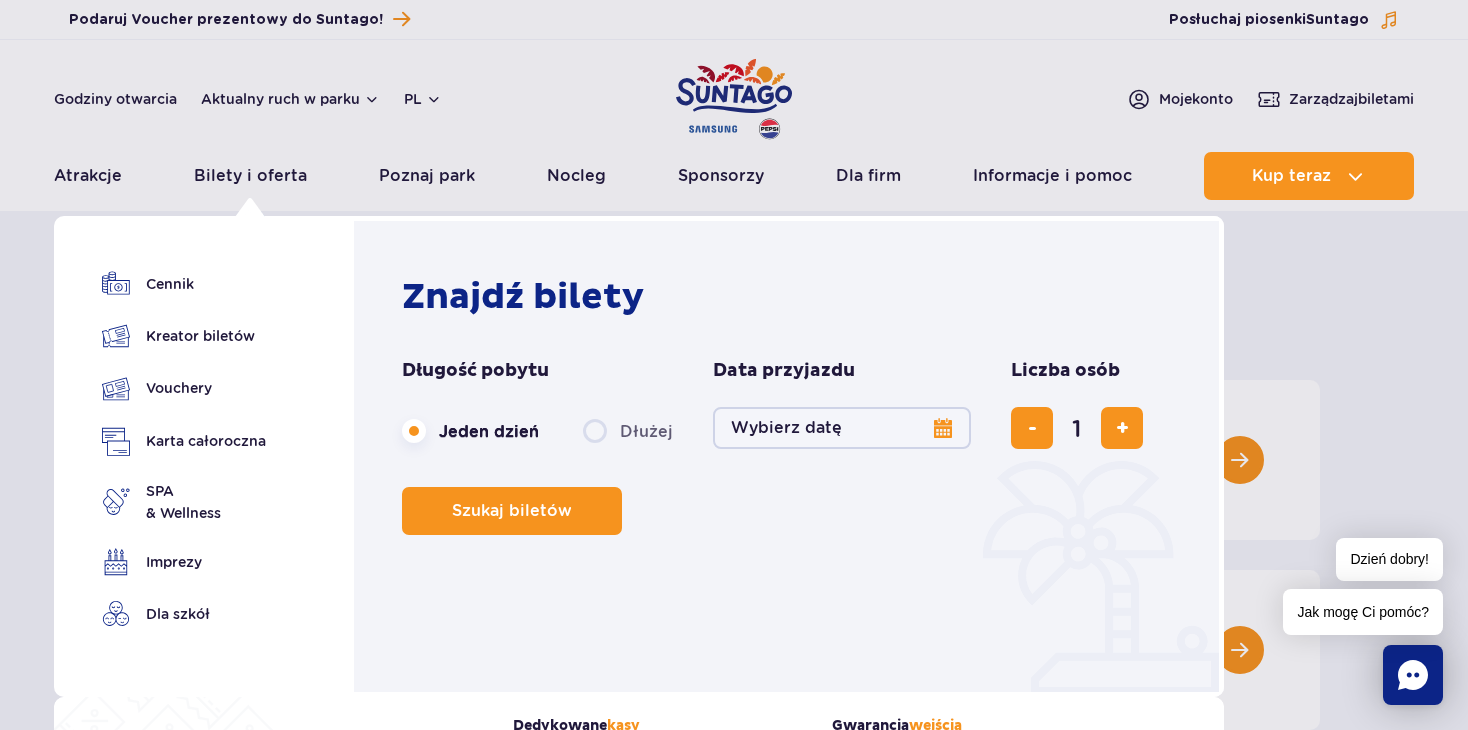 click on "Dłużej" at bounding box center (628, 431) 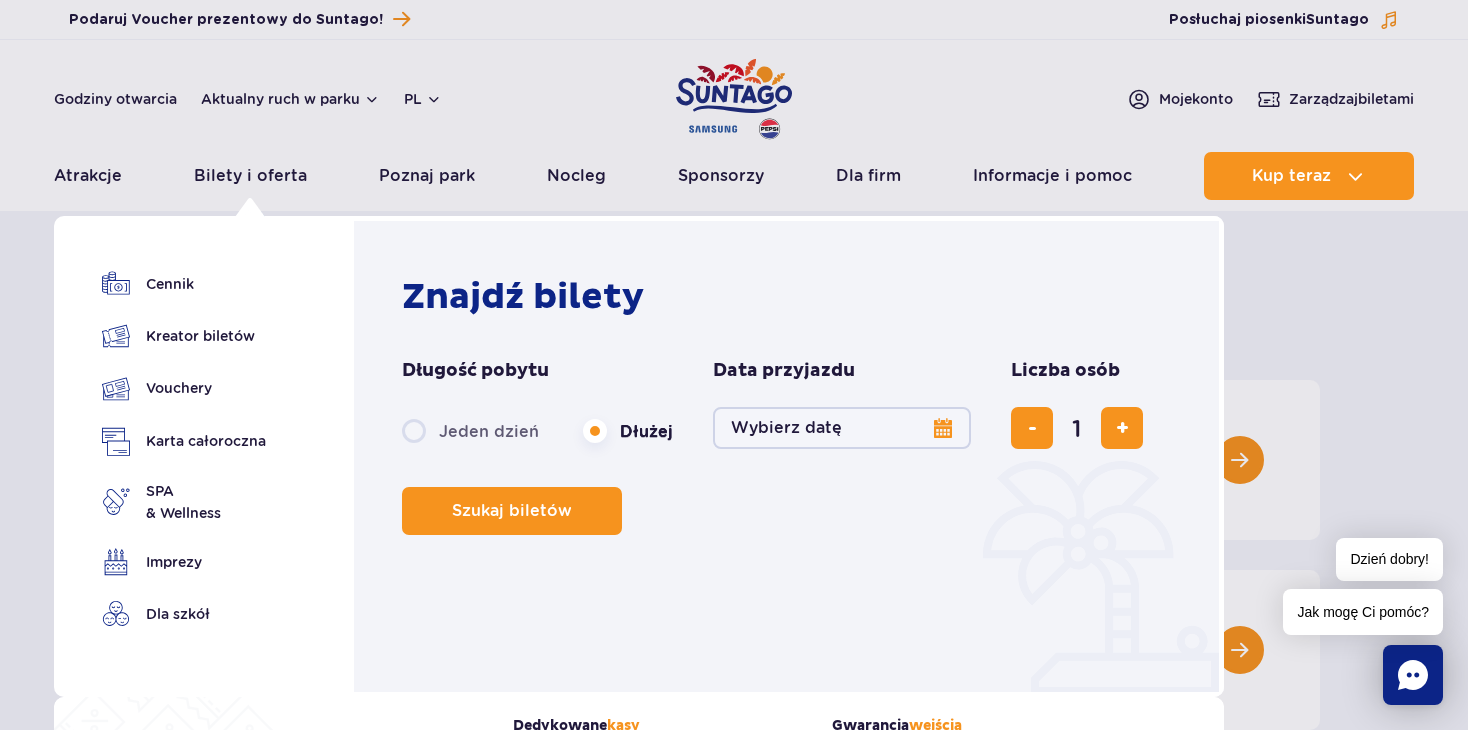 click on "Wybierz datę" at bounding box center (842, 428) 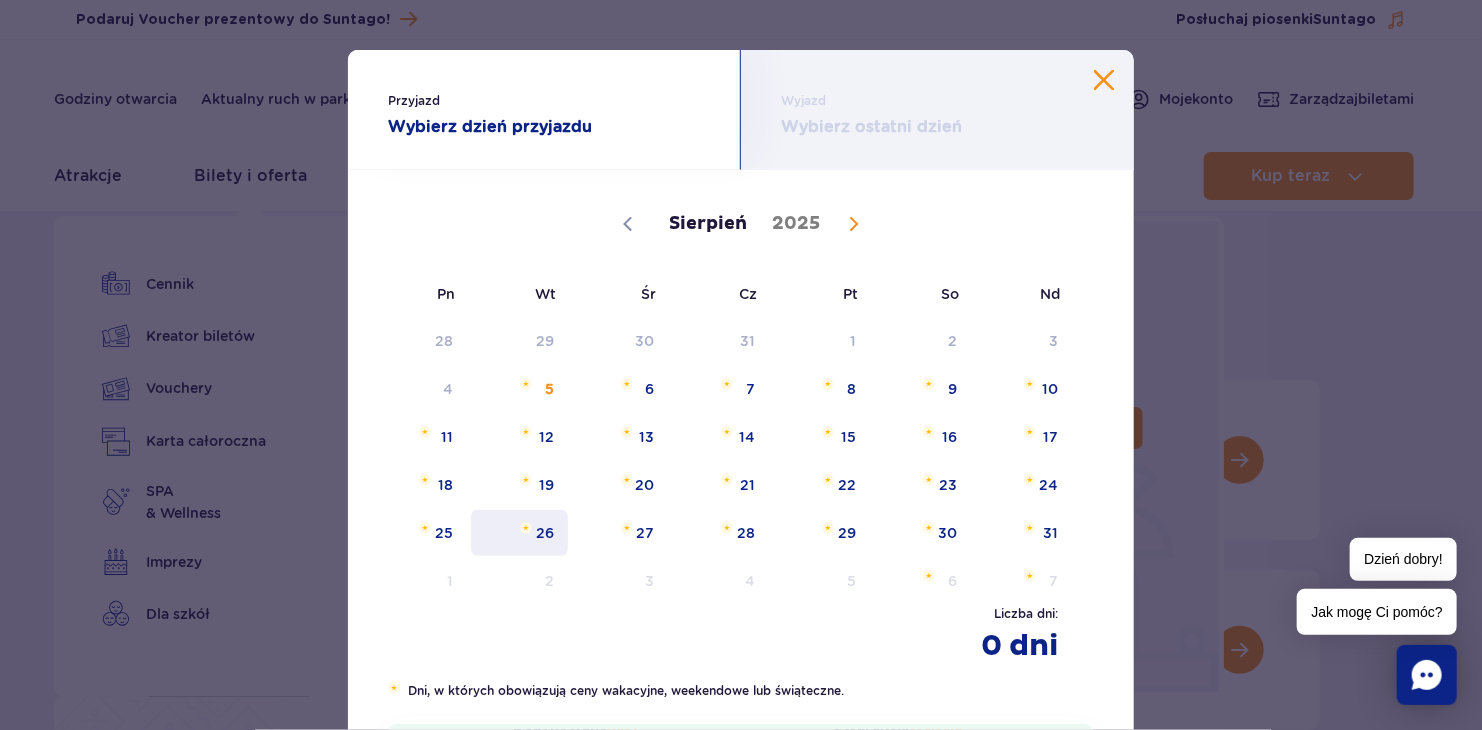 click on "26" at bounding box center (519, 533) 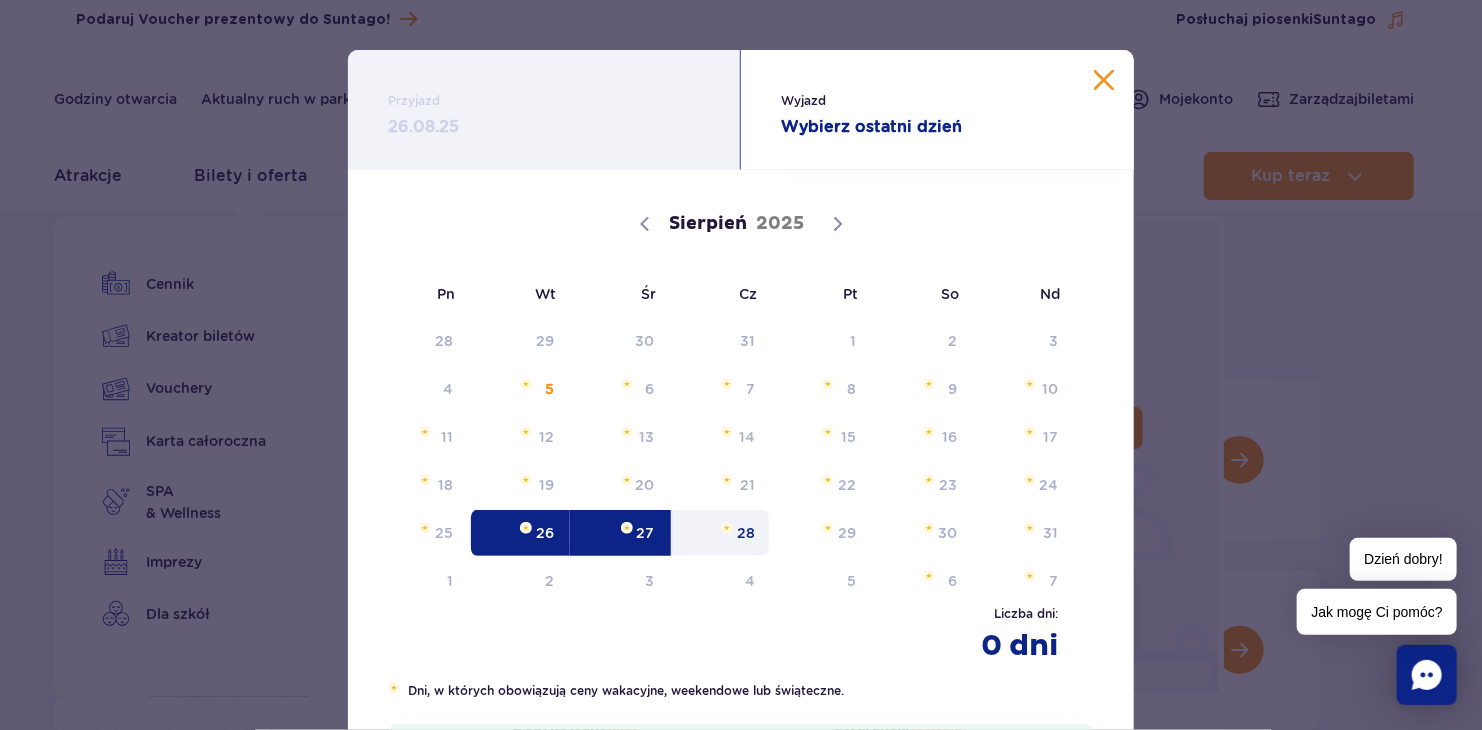 click on "28" at bounding box center (721, 533) 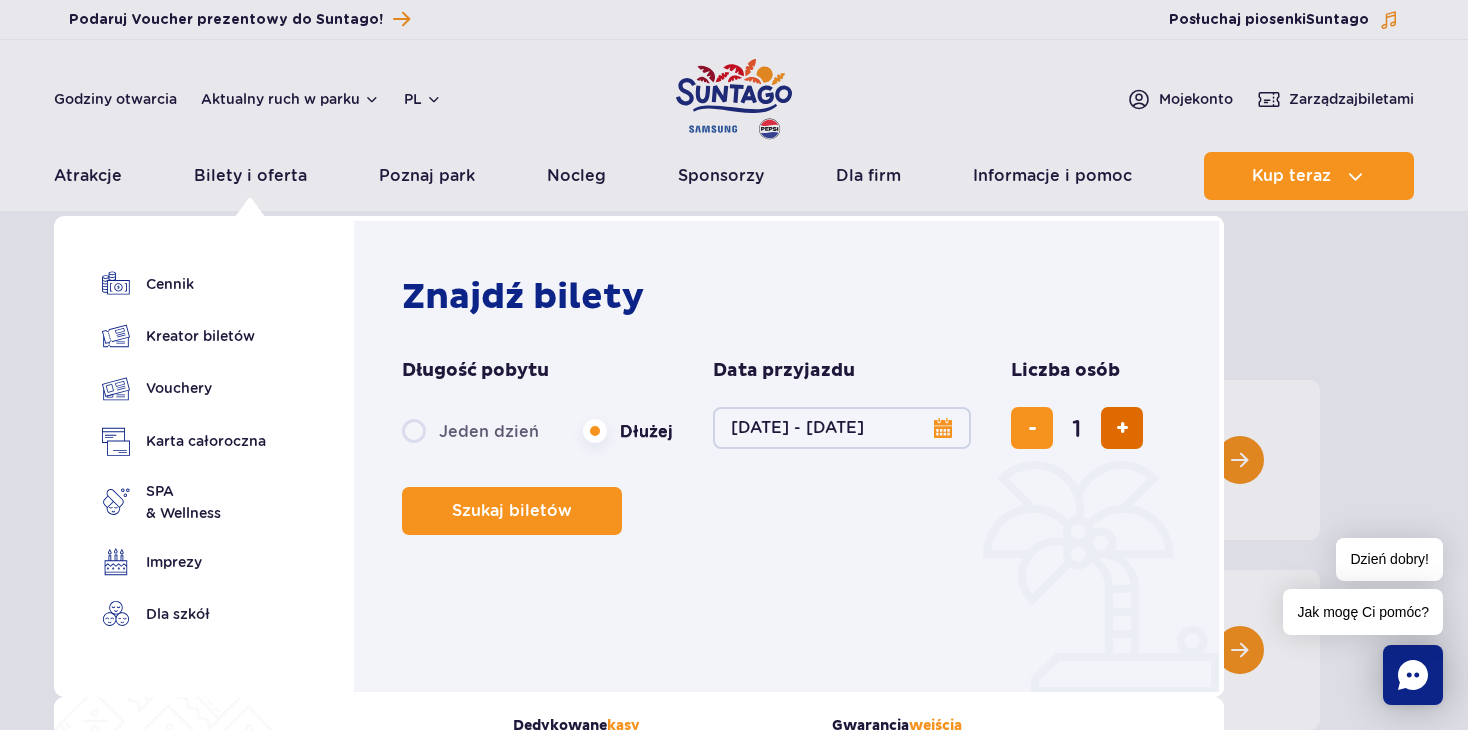 click at bounding box center (1122, 428) 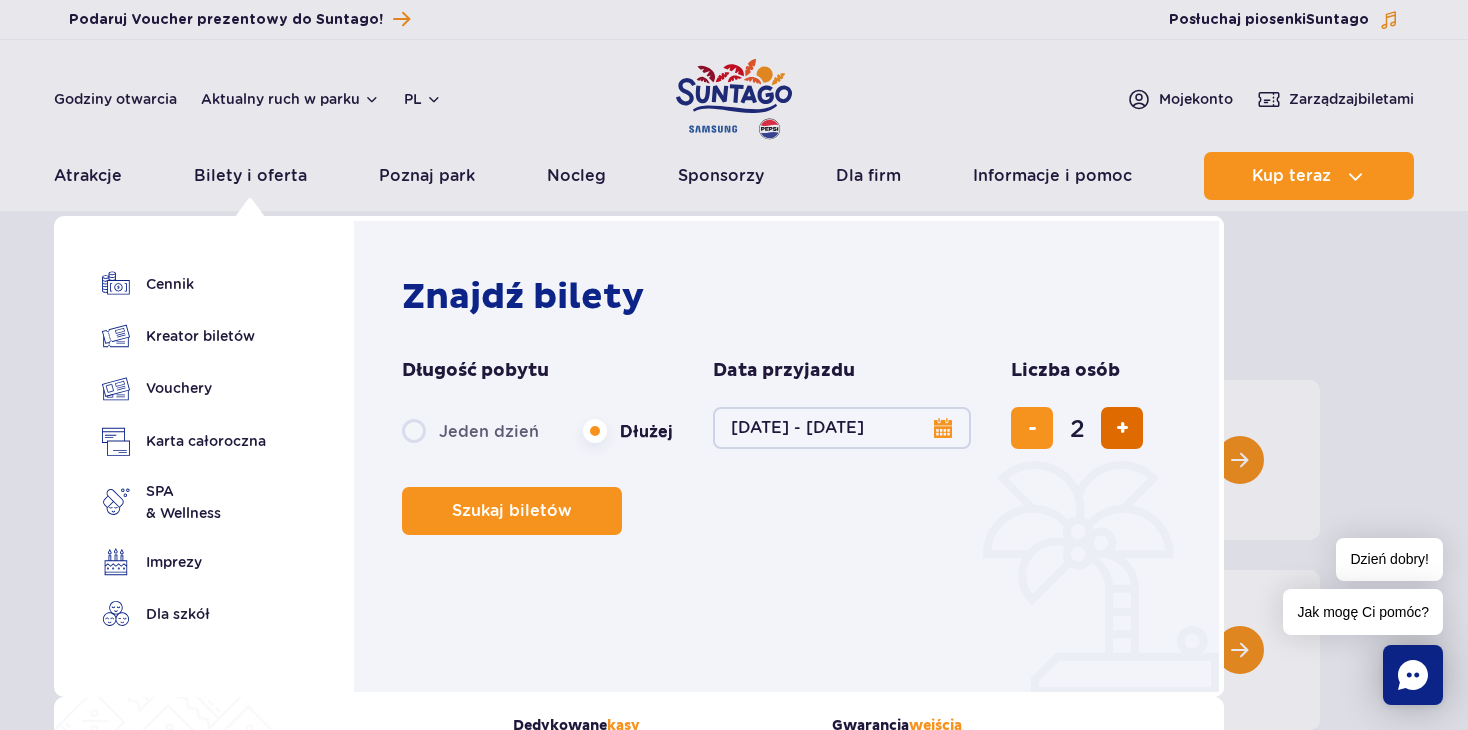 click at bounding box center [1122, 428] 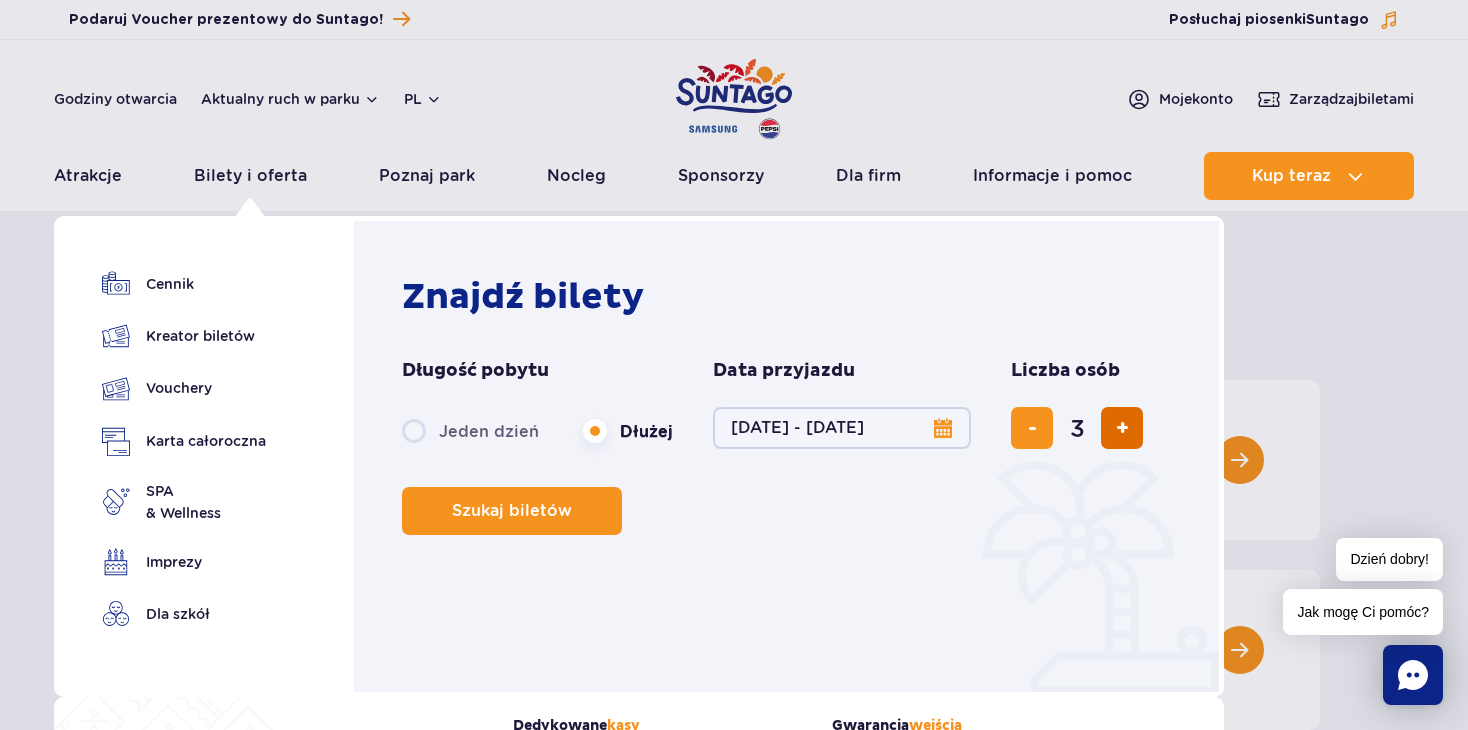 click at bounding box center (1122, 428) 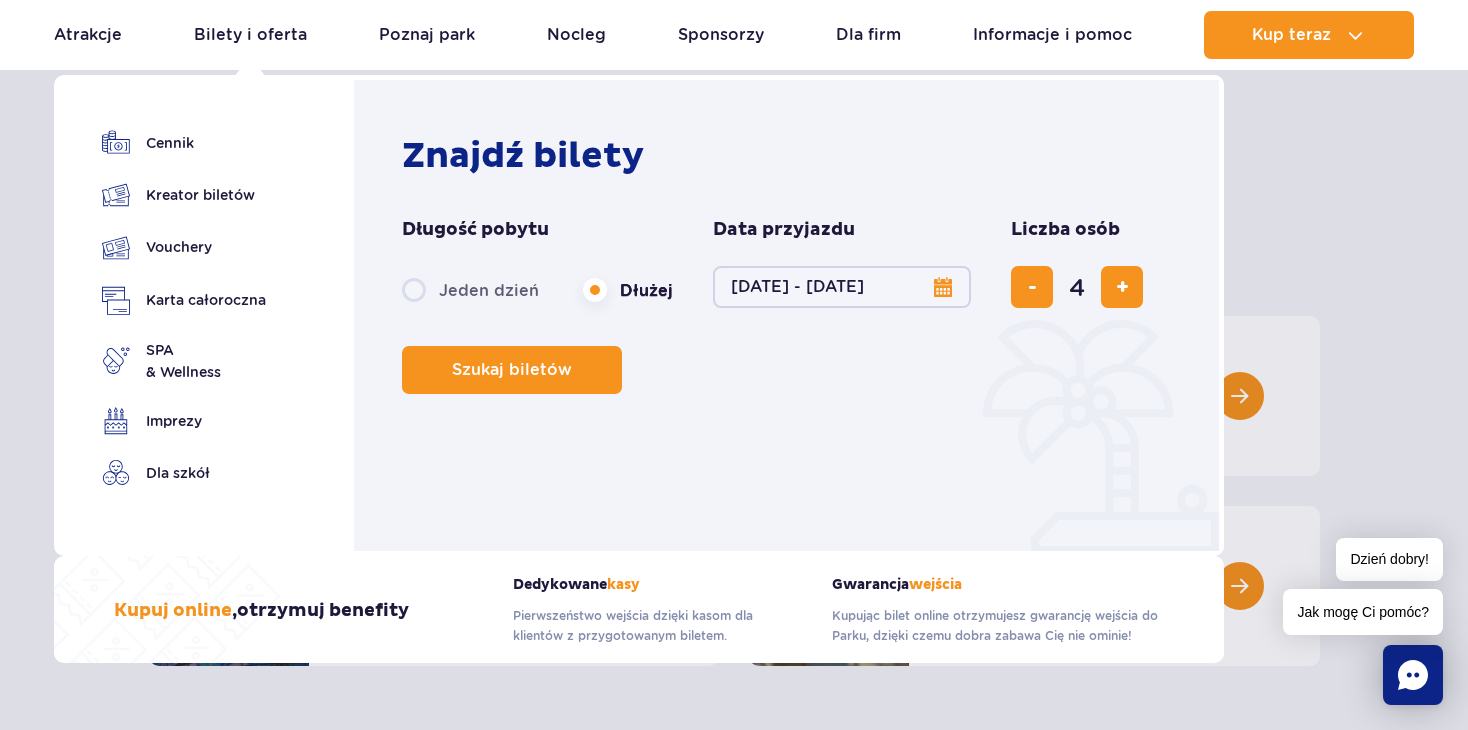 scroll, scrollTop: 100, scrollLeft: 0, axis: vertical 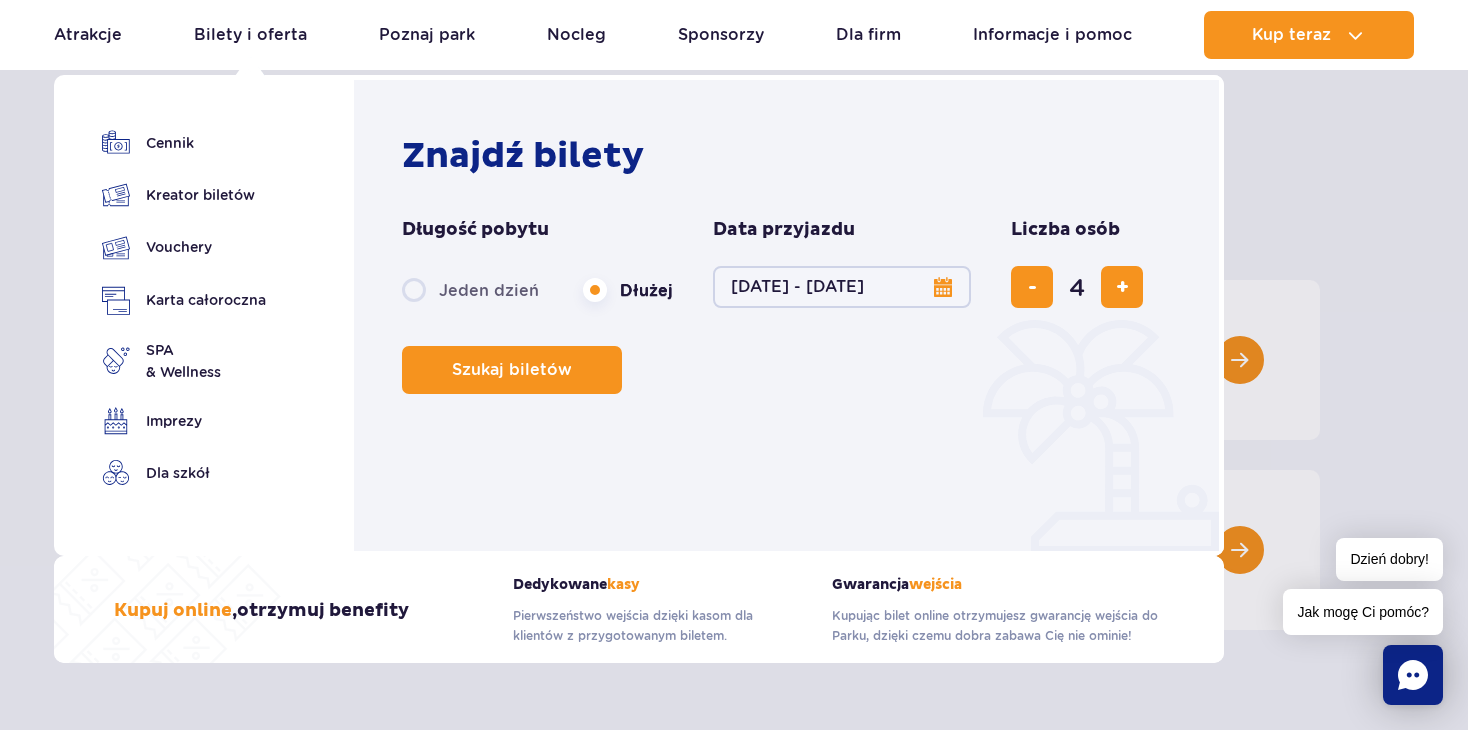 click on "Znajdź bilety Długość pobytu długość pobytu w nawigacji Jeden dzień Dłużej Data przyjazdu data przyjazdu w nawigacji 26.08.25 - 28.08.25 Liczba osób Liczba osób w nawigacji 4 Szukaj biletów" at bounding box center [791, 320] 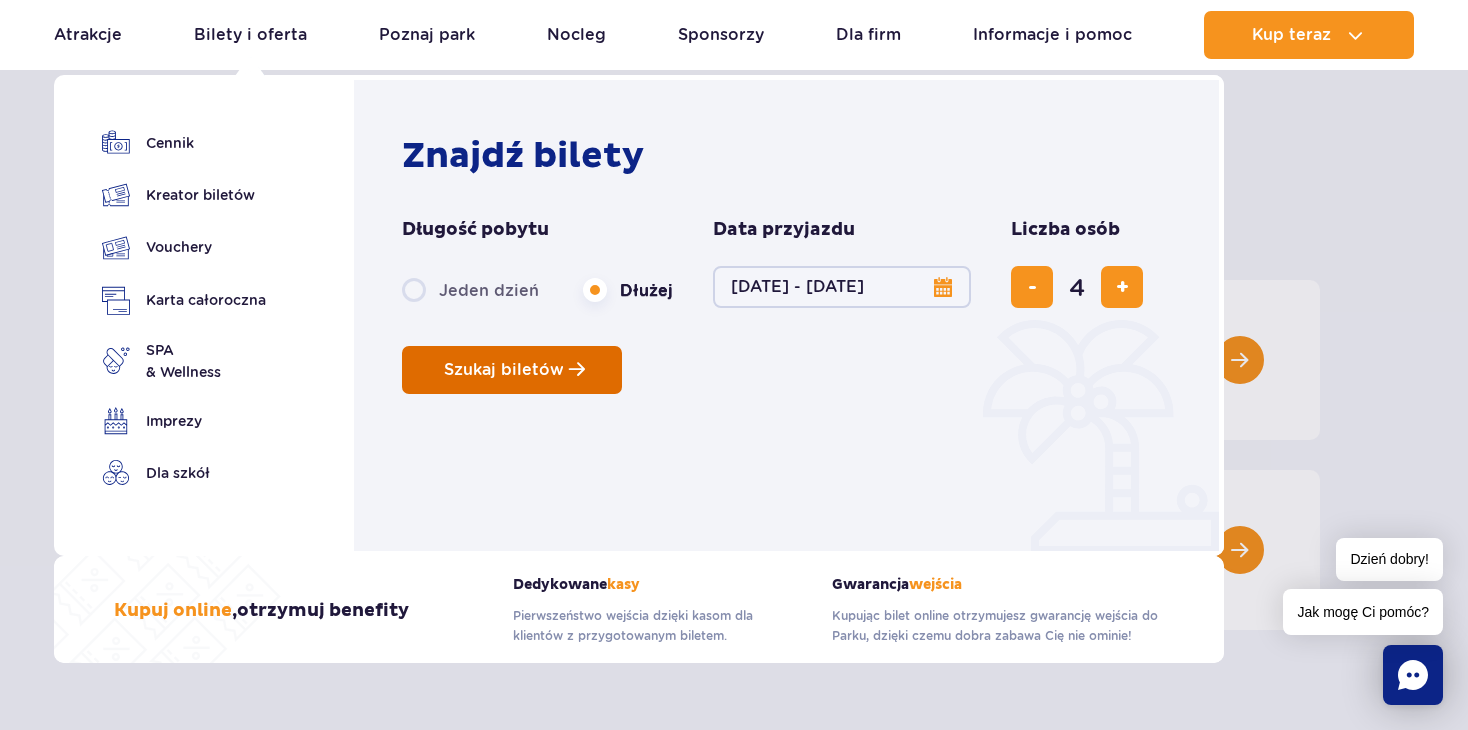 click on "Szukaj biletów" at bounding box center [504, 370] 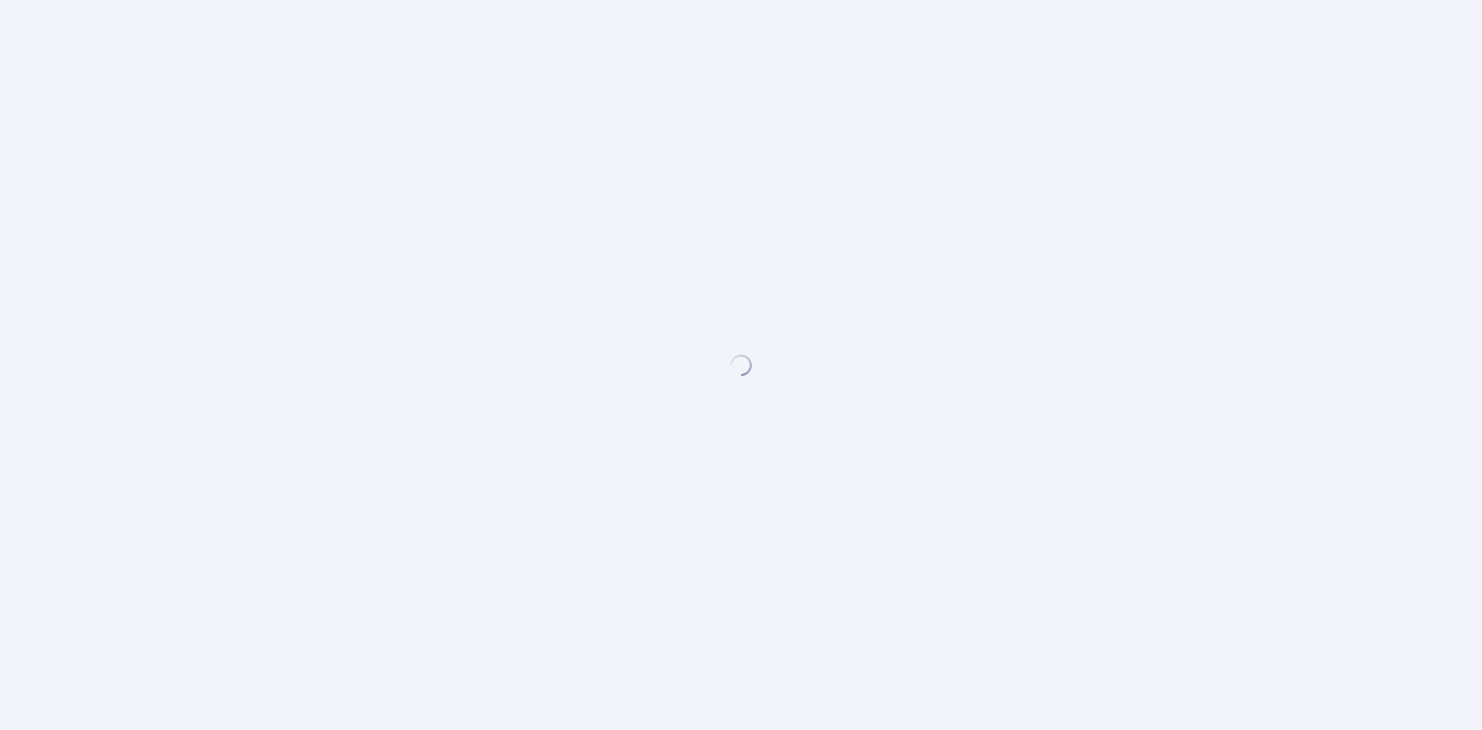 scroll, scrollTop: 0, scrollLeft: 0, axis: both 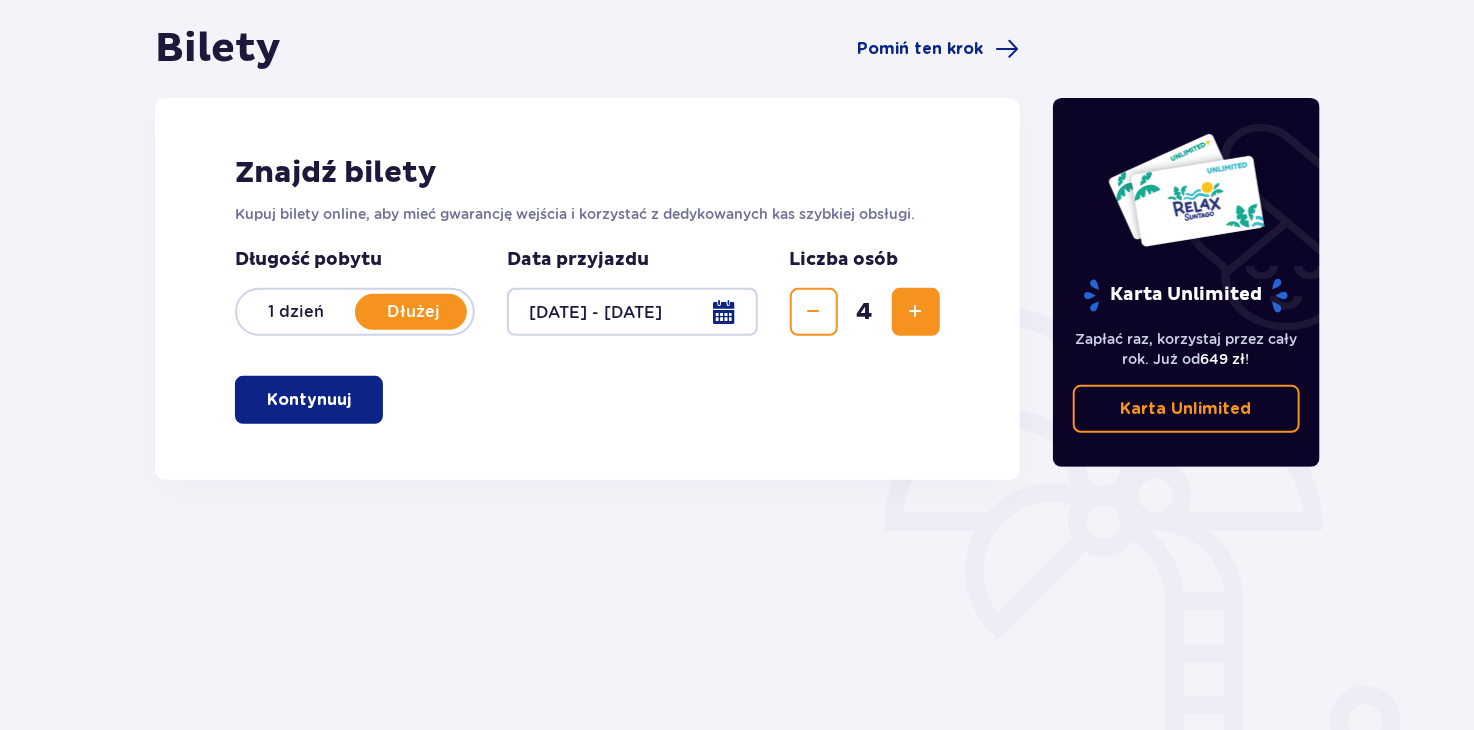click on "Dłużej" at bounding box center [414, 312] 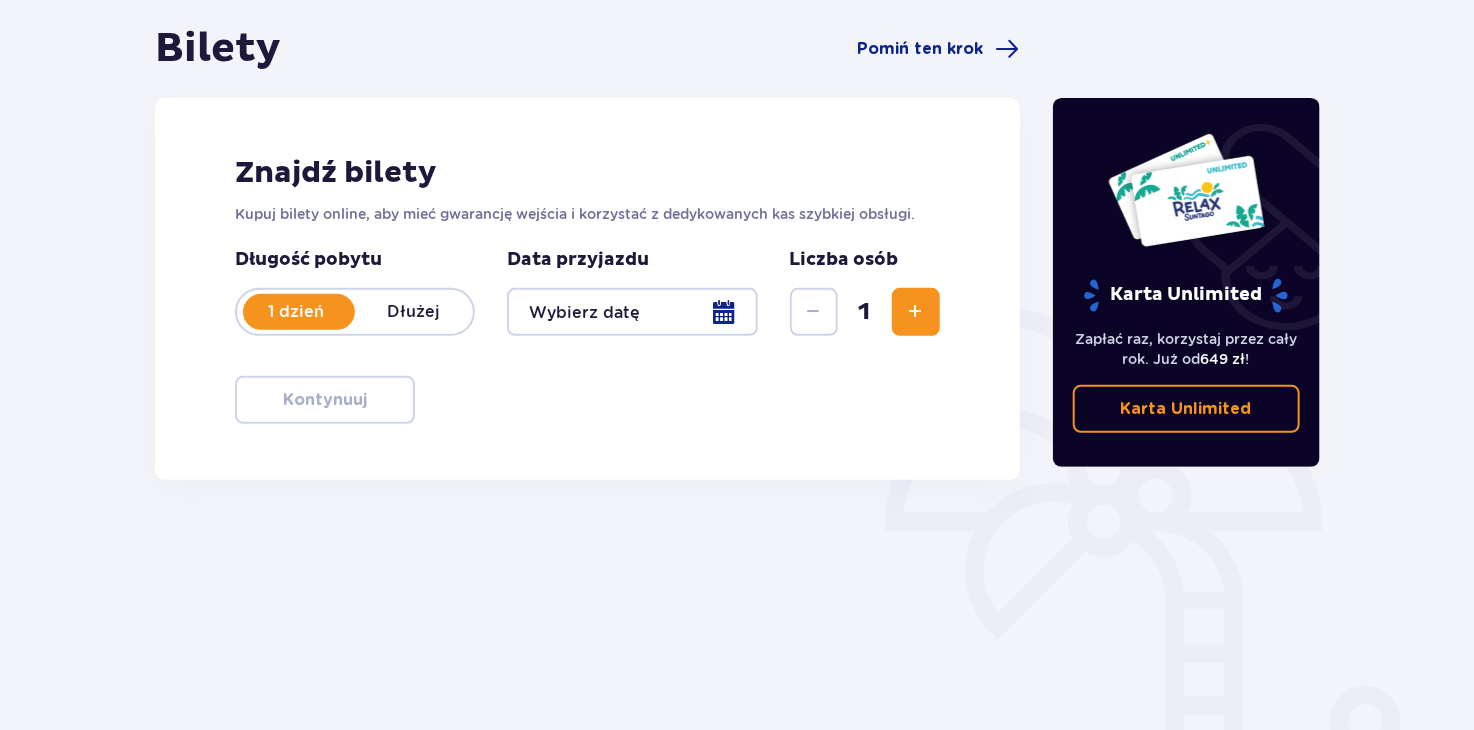 click on "Dłużej" at bounding box center [414, 312] 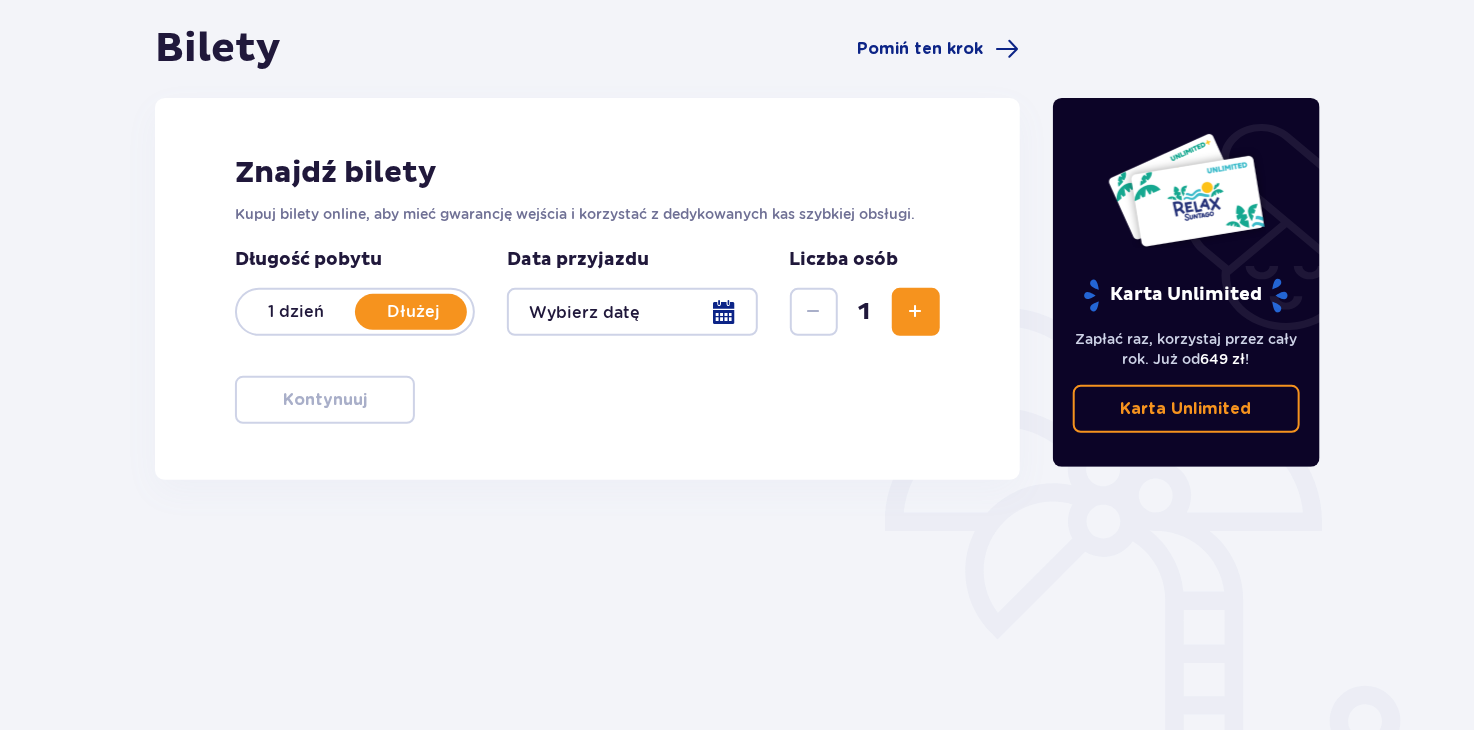 click at bounding box center [632, 312] 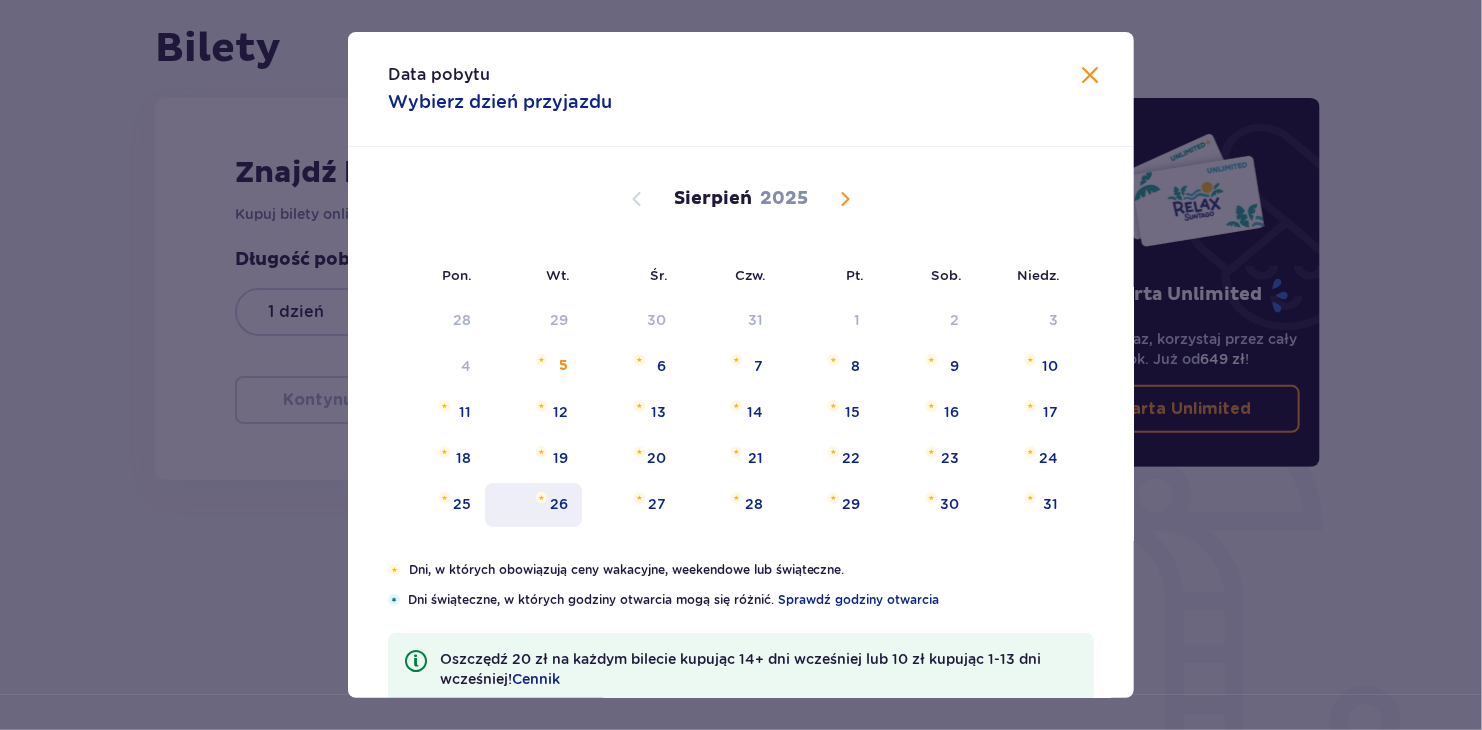 click on "26" at bounding box center [533, 505] 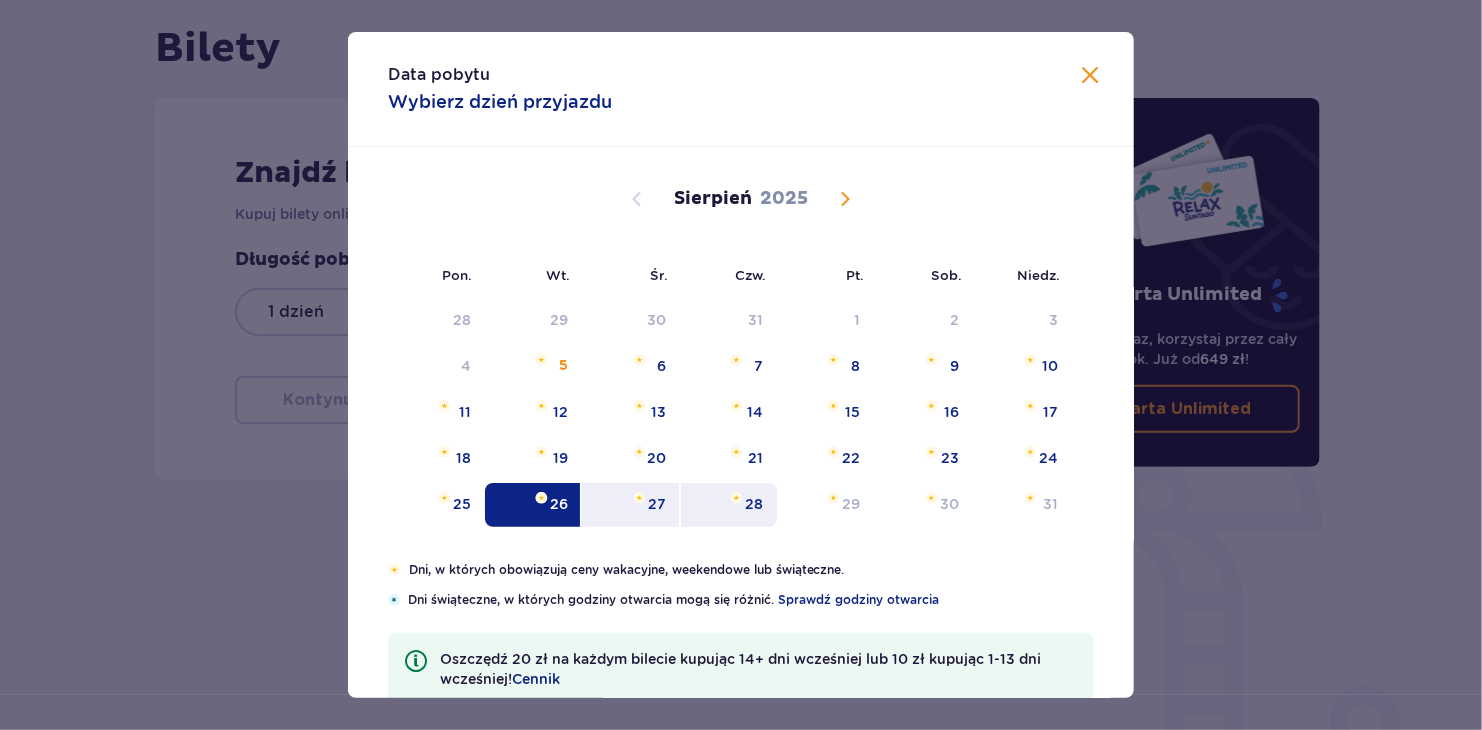 click on "28" at bounding box center [754, 504] 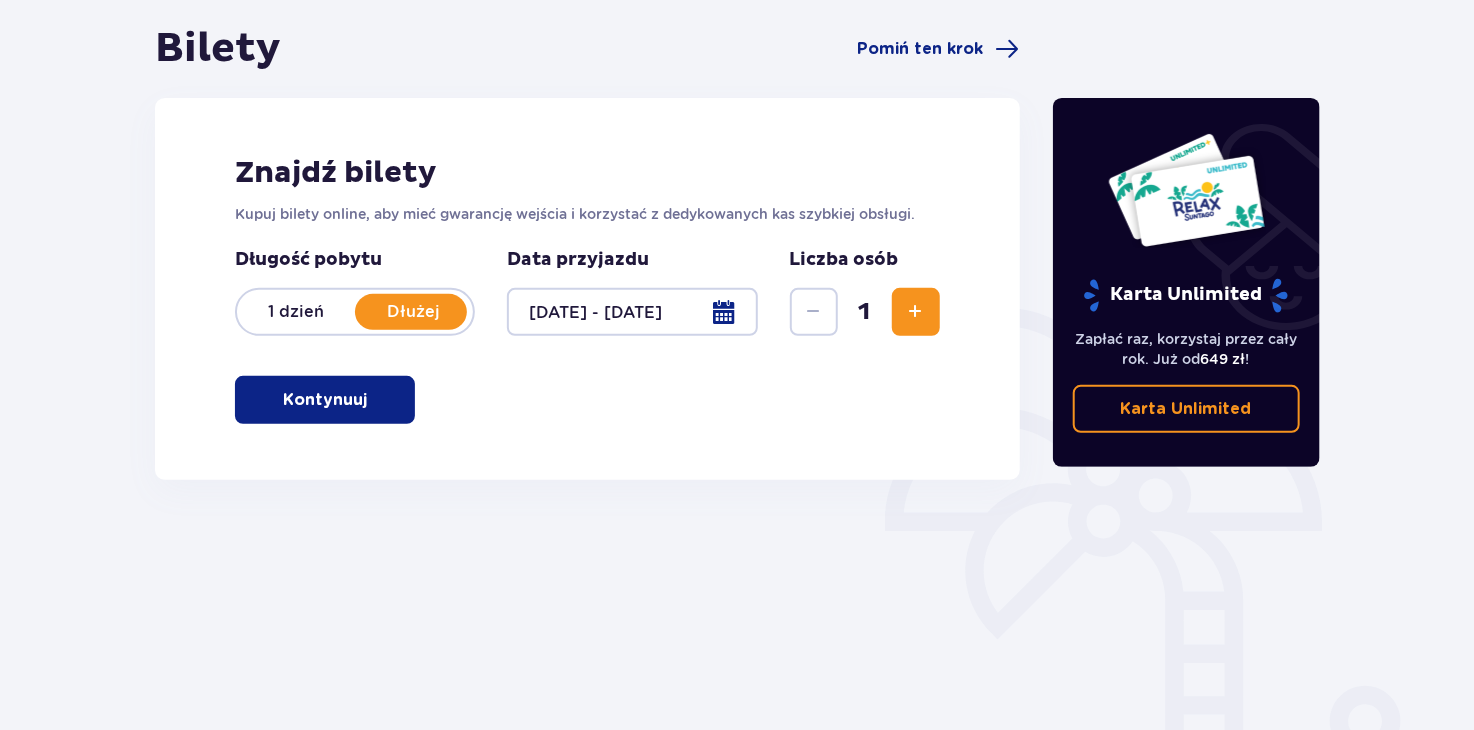 click at bounding box center (916, 312) 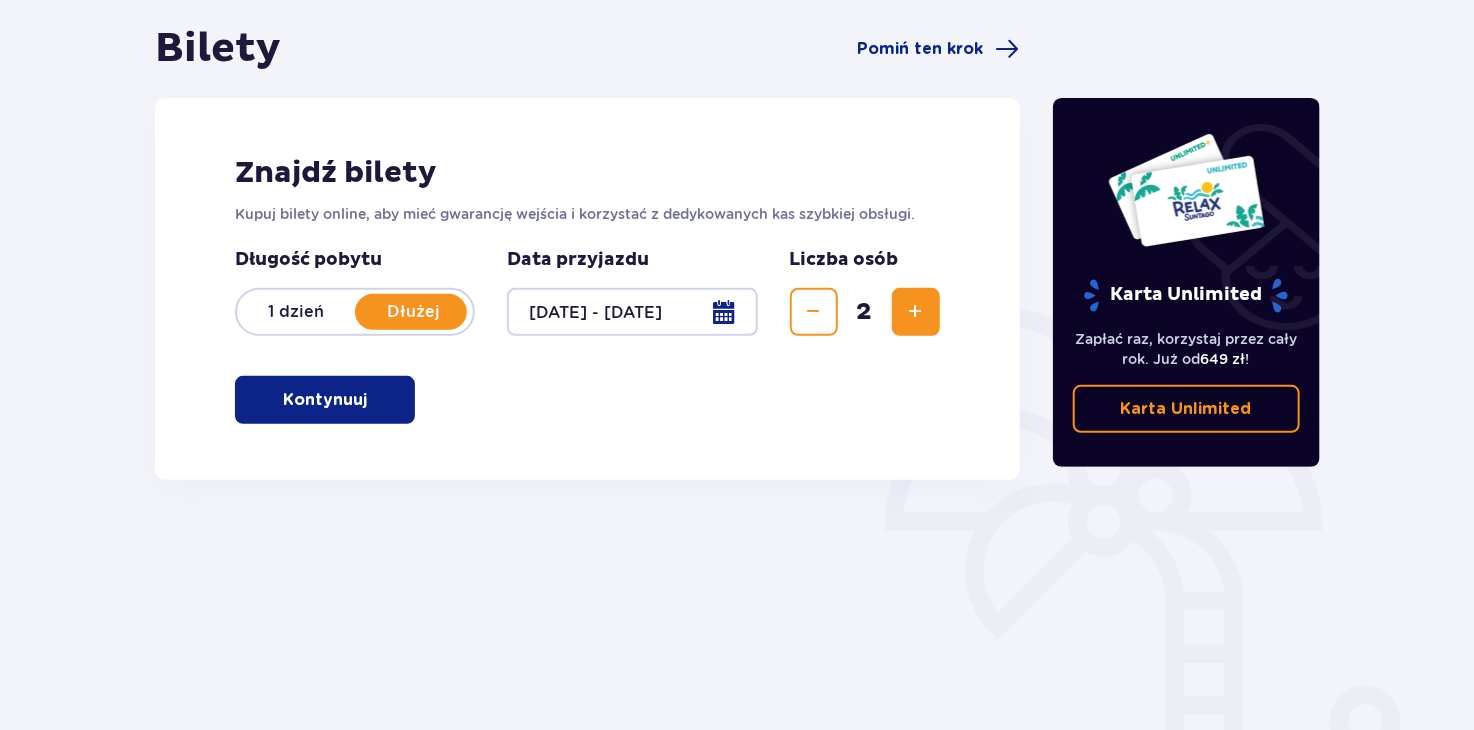 click at bounding box center [916, 312] 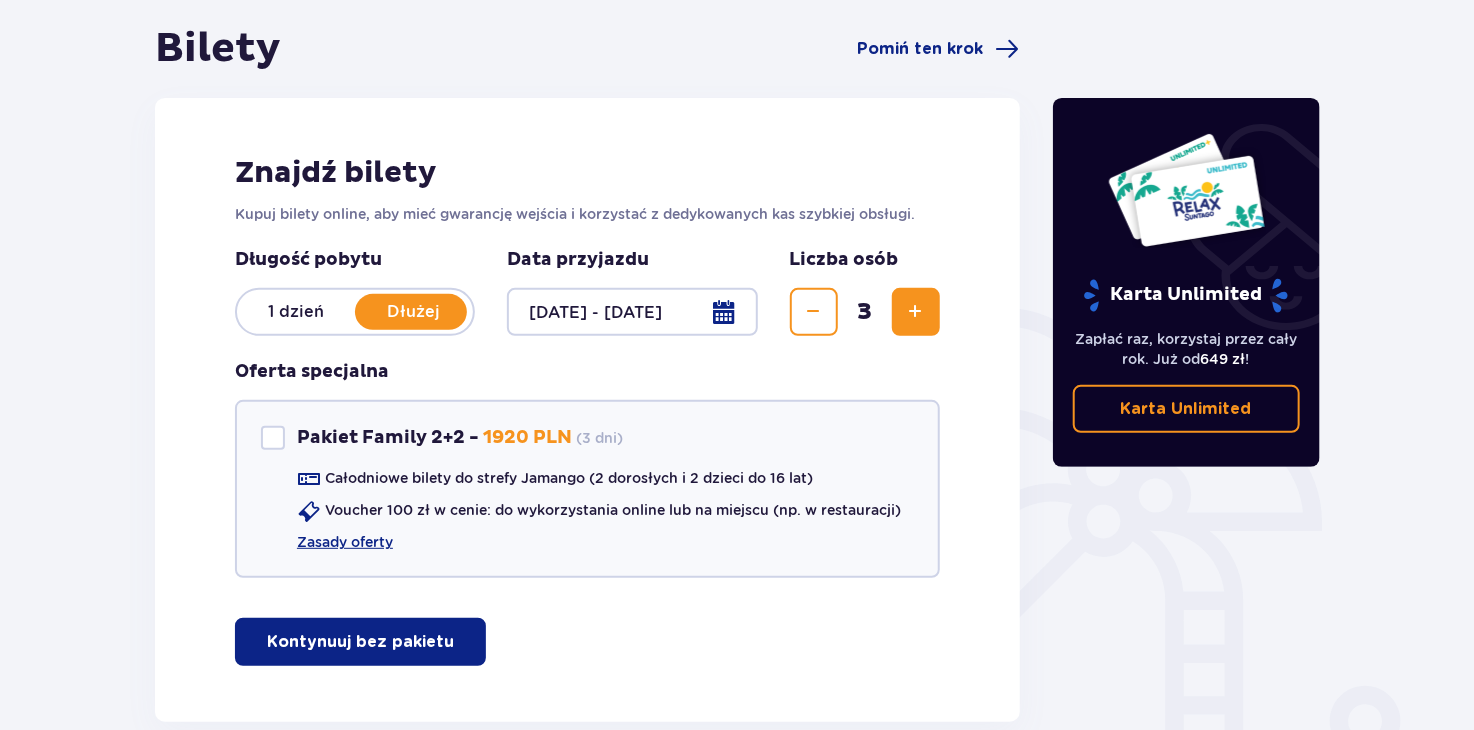 click at bounding box center [916, 312] 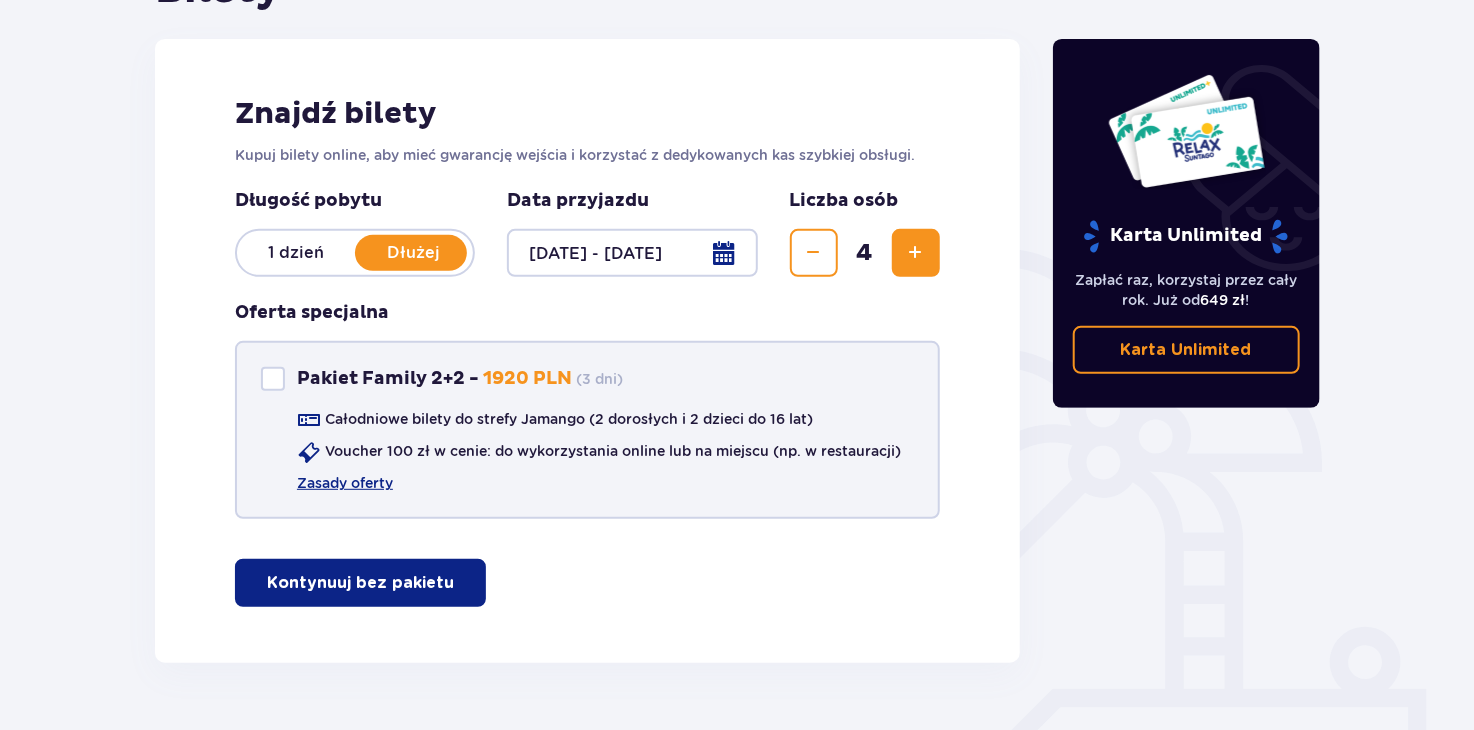 scroll, scrollTop: 299, scrollLeft: 0, axis: vertical 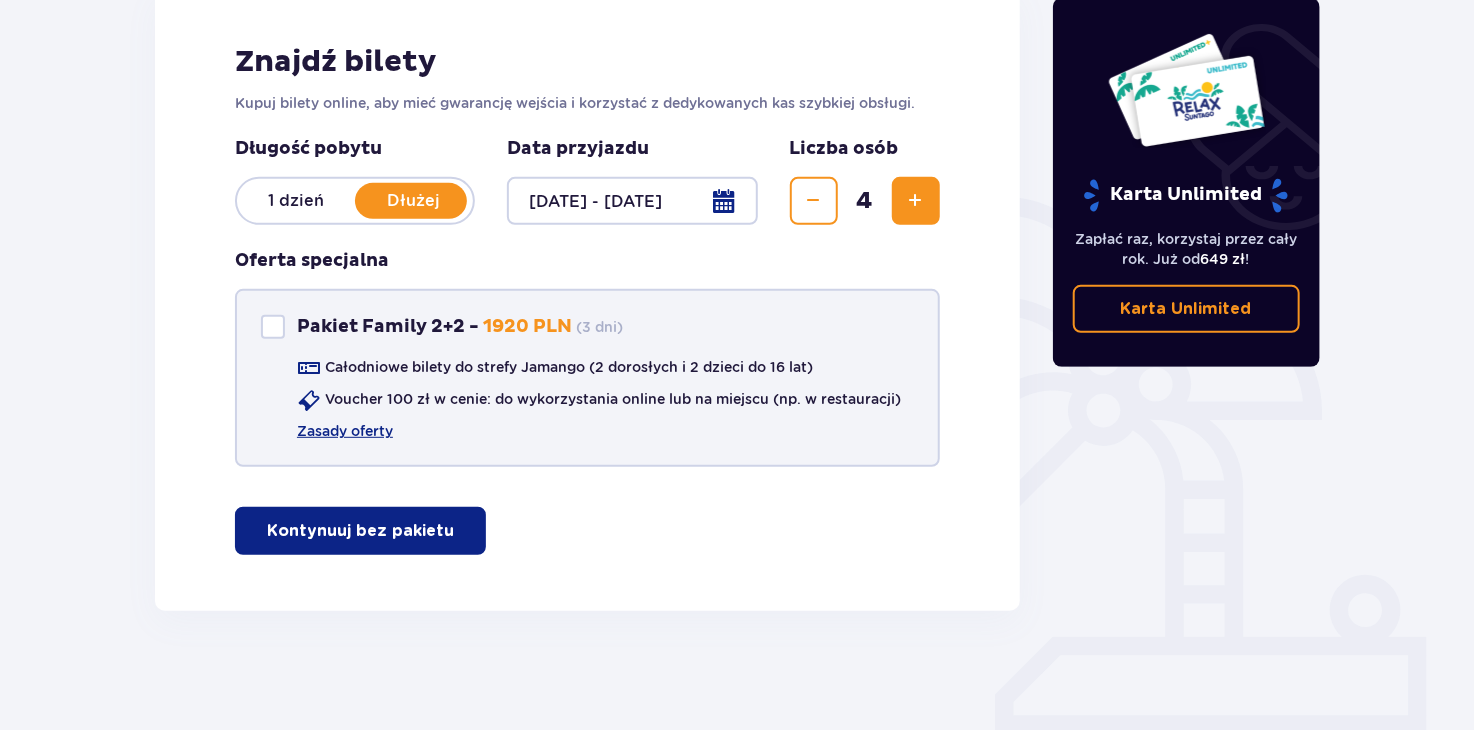 click at bounding box center [273, 327] 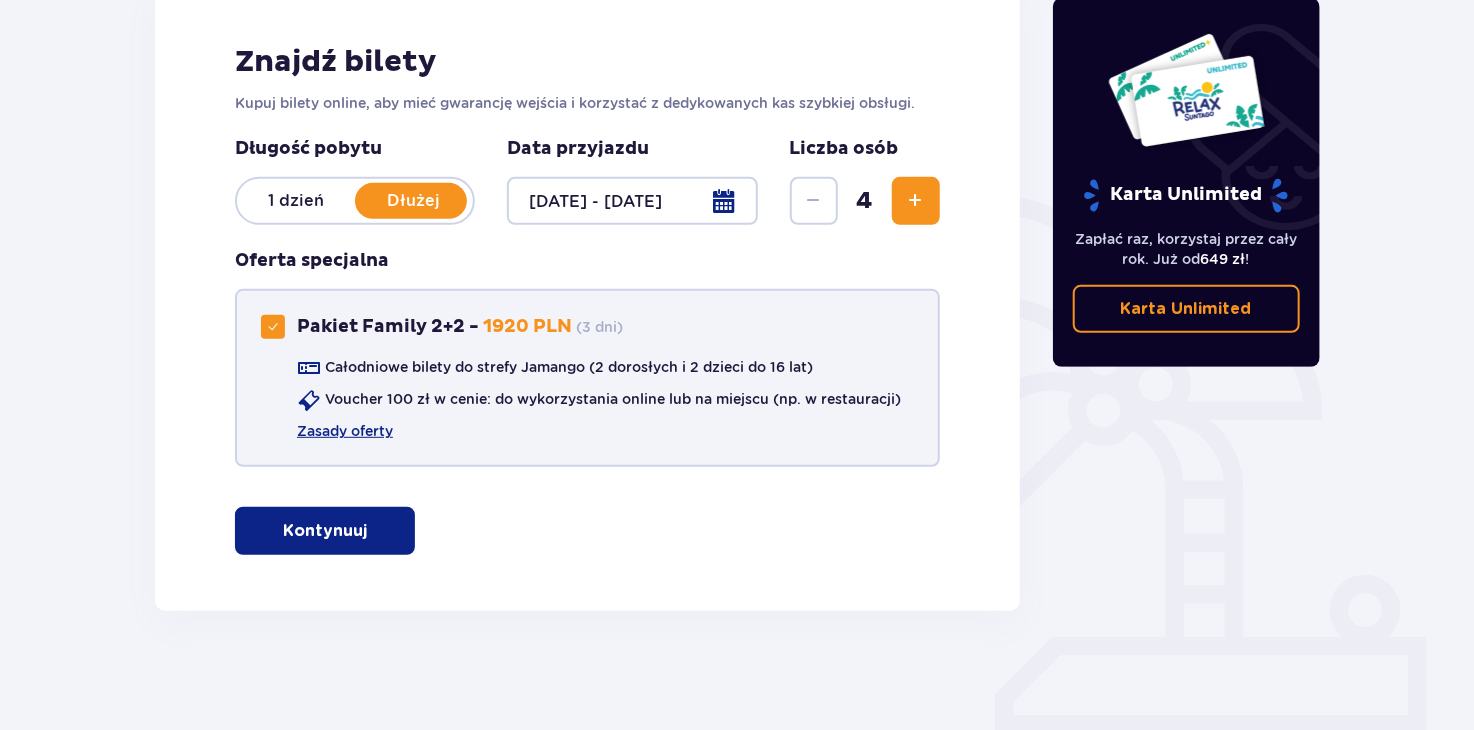 click at bounding box center [273, 327] 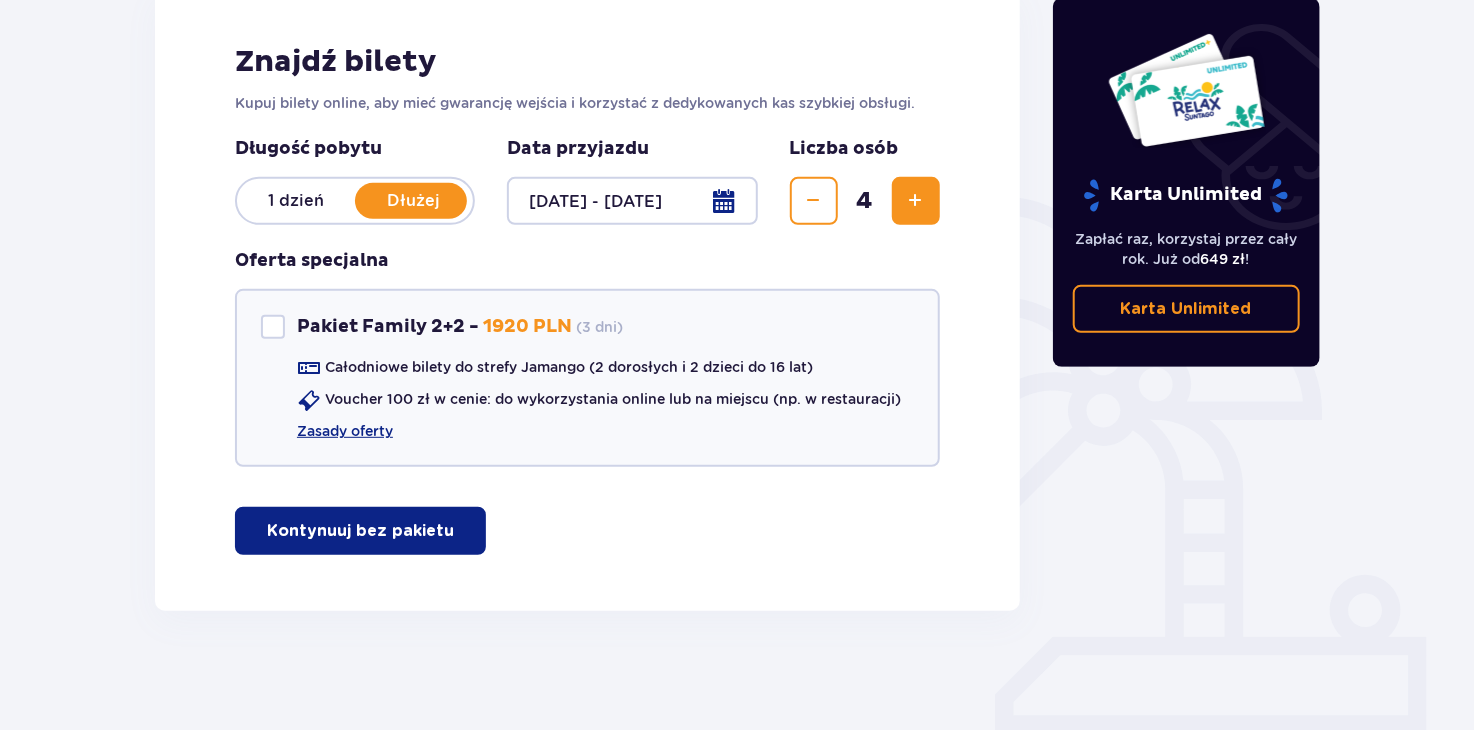 click on "Kontynuuj bez pakietu" at bounding box center (360, 531) 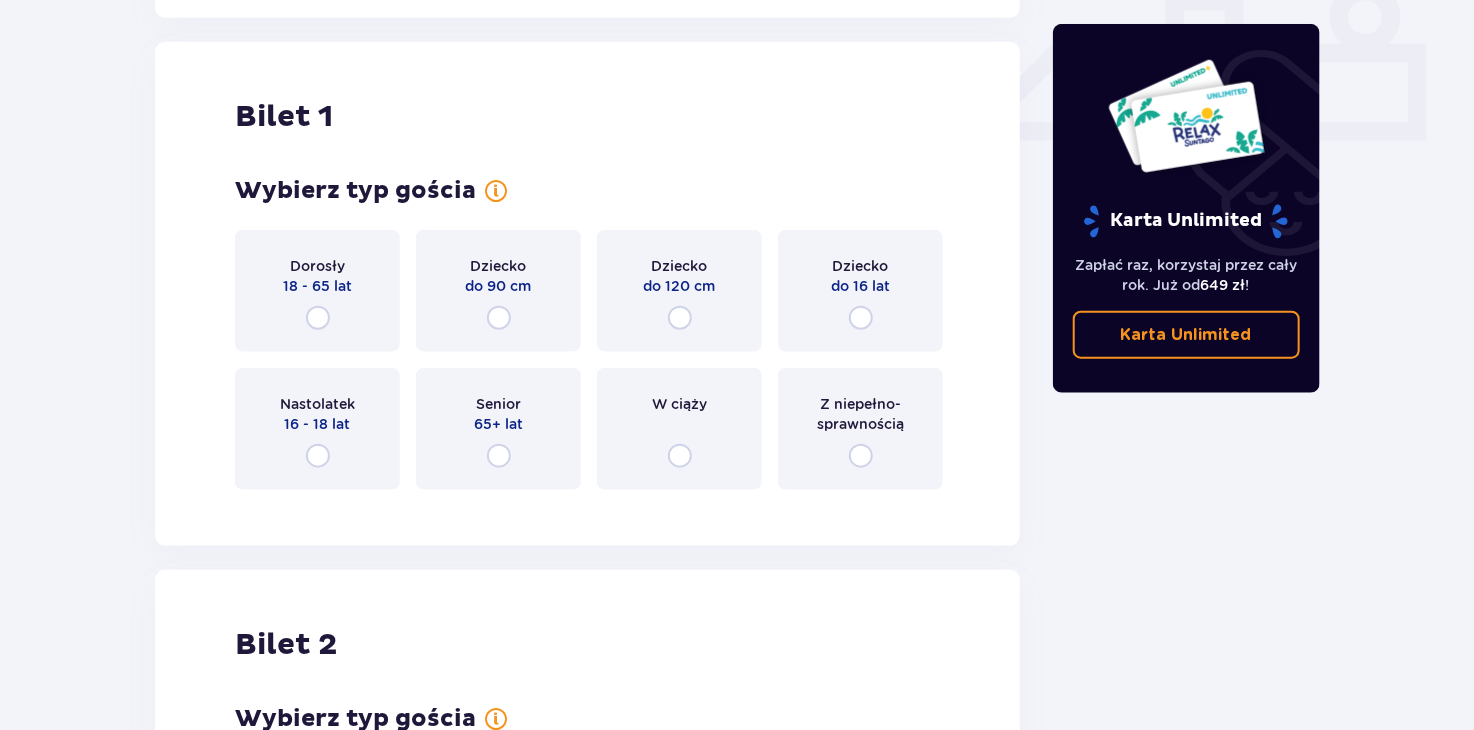 scroll, scrollTop: 908, scrollLeft: 0, axis: vertical 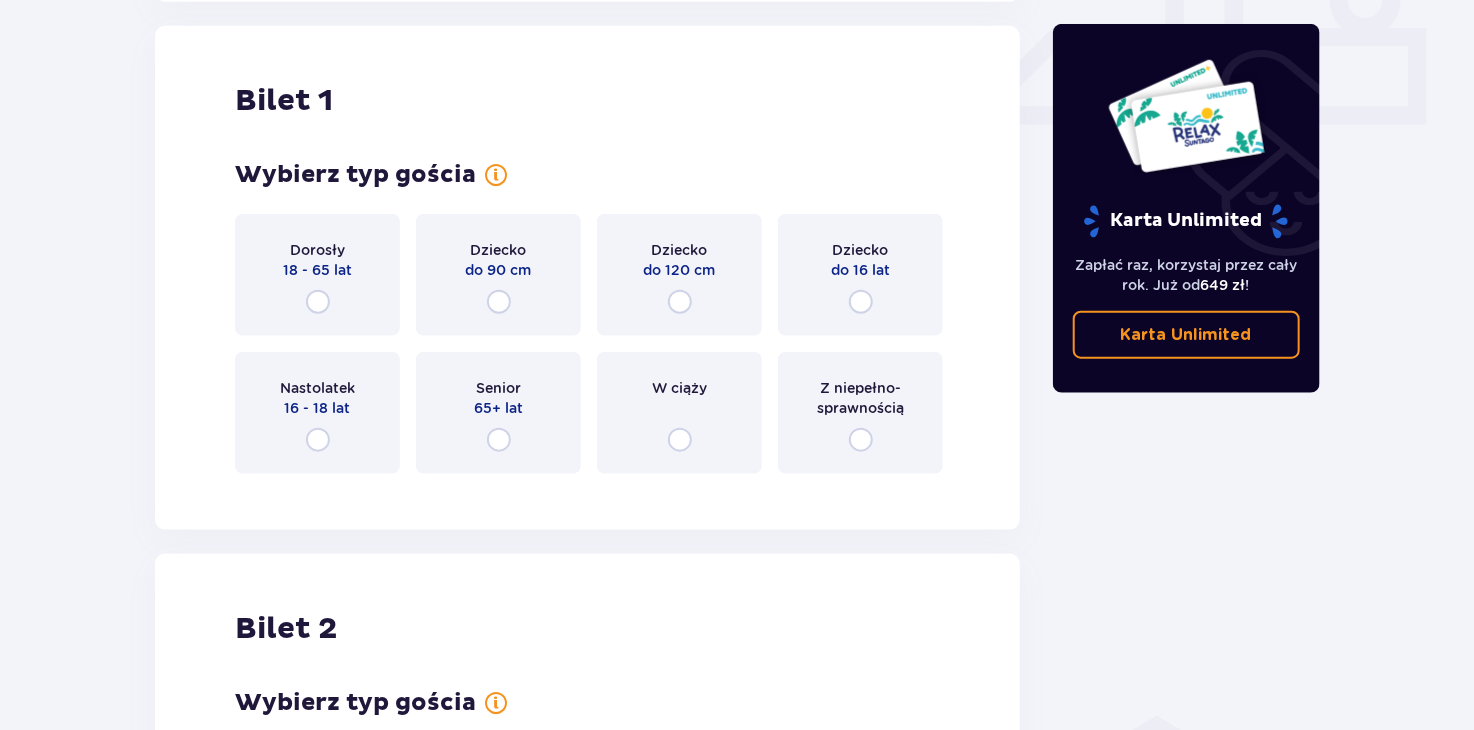 click on "18 - 65 lat" at bounding box center [317, 270] 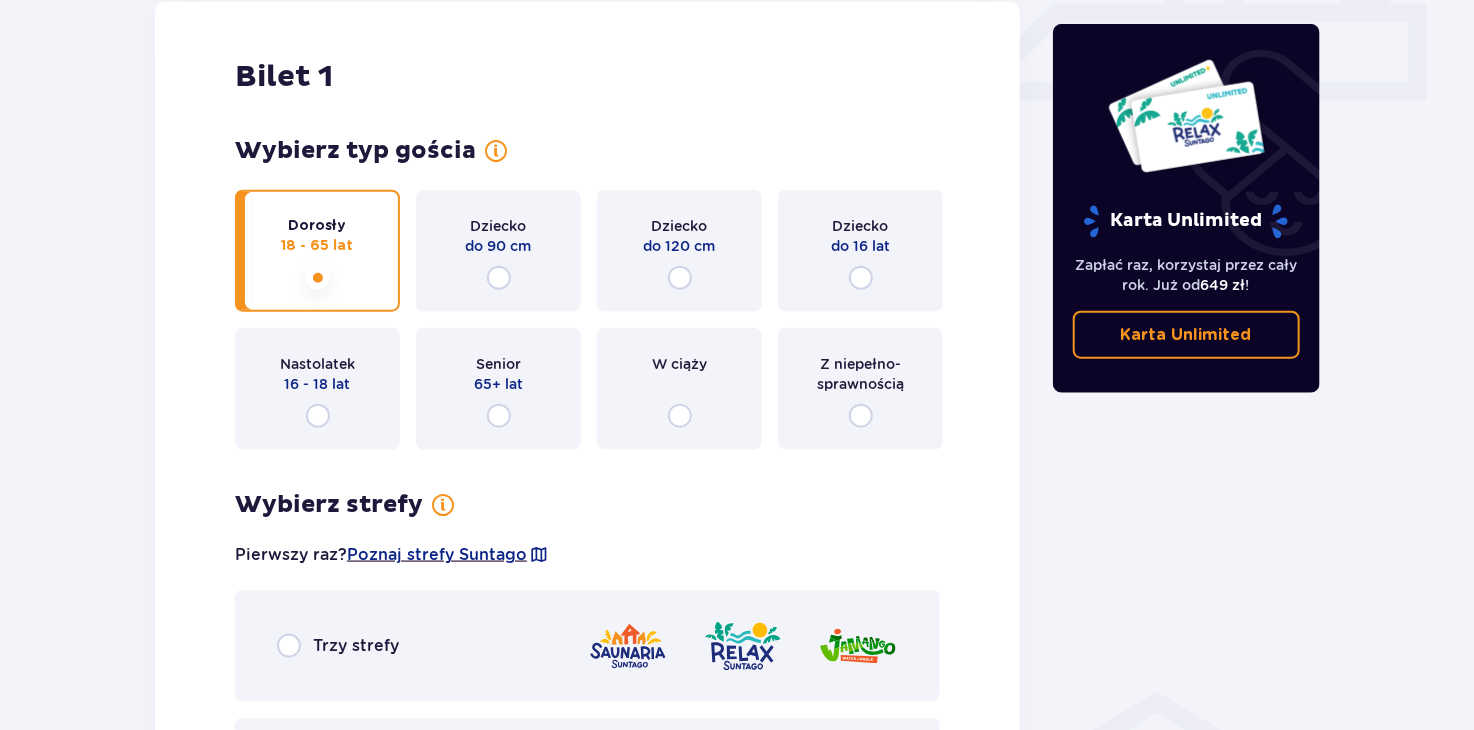 scroll, scrollTop: 896, scrollLeft: 0, axis: vertical 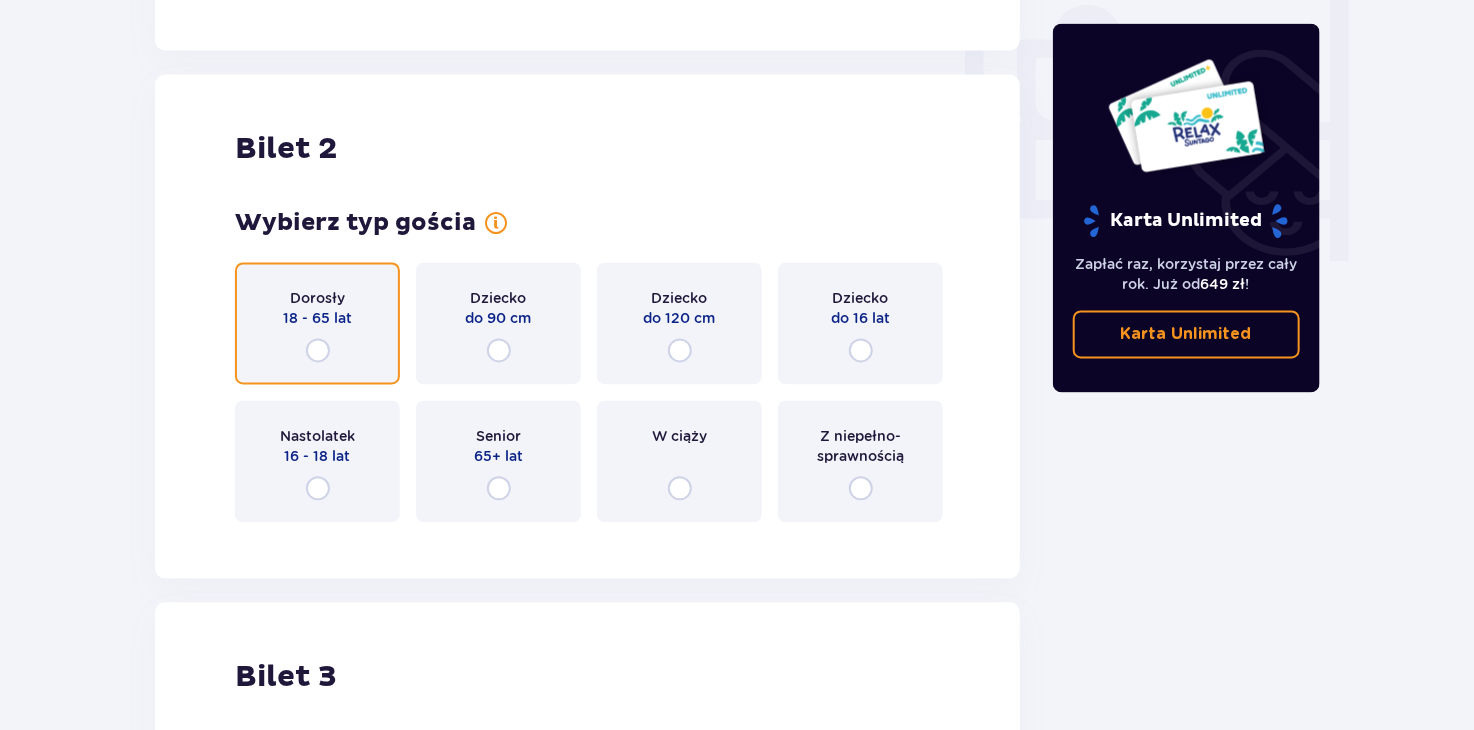 click at bounding box center [318, 350] 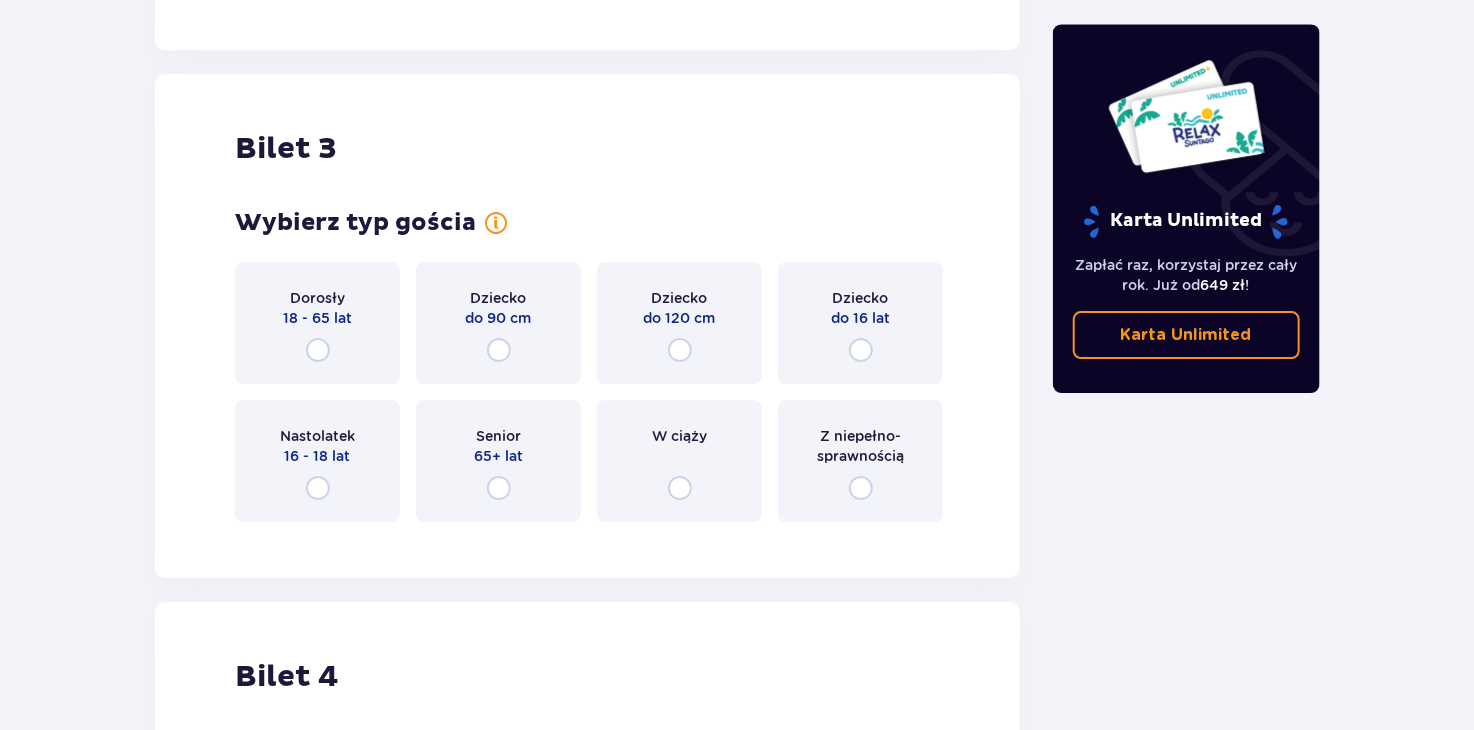 click on "18 - 65 lat" at bounding box center [317, 318] 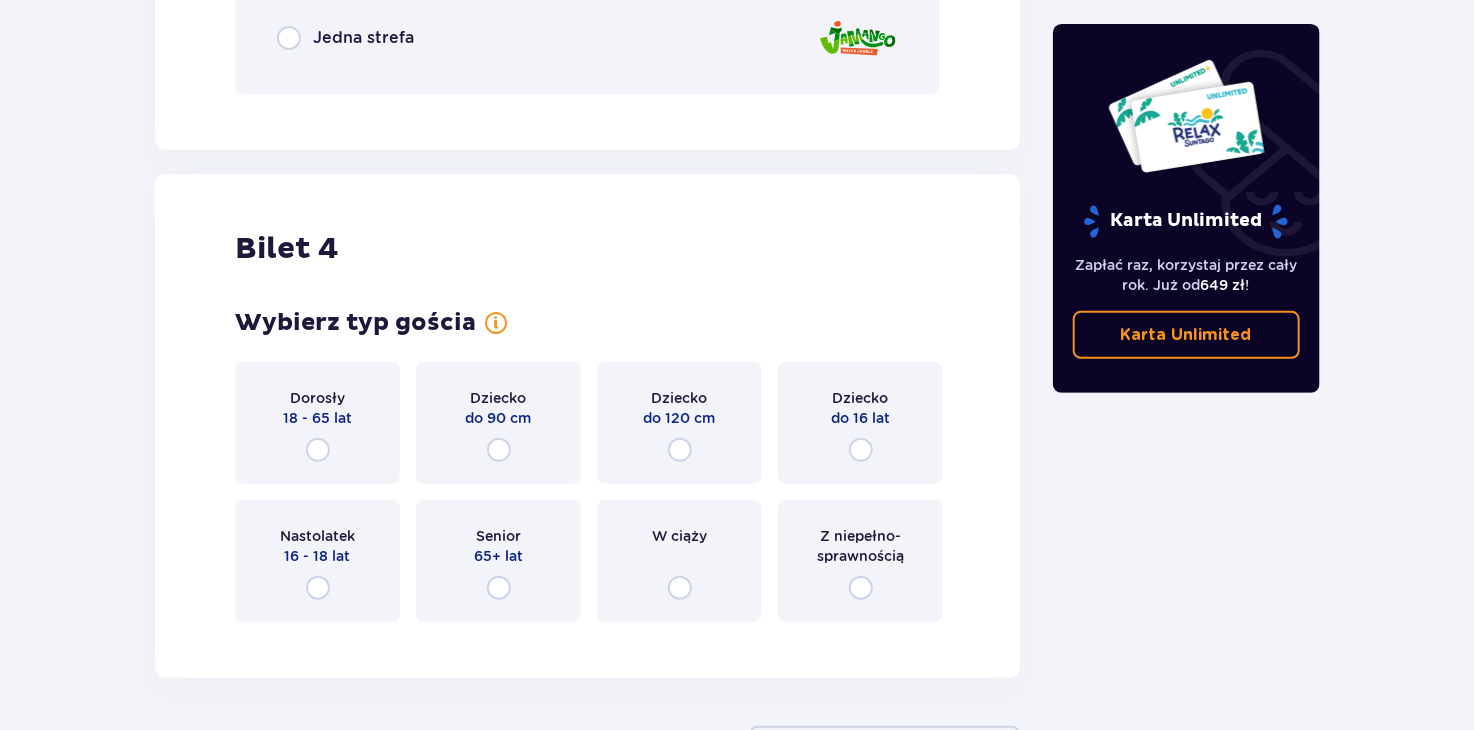click on "Dorosły" at bounding box center (317, 398) 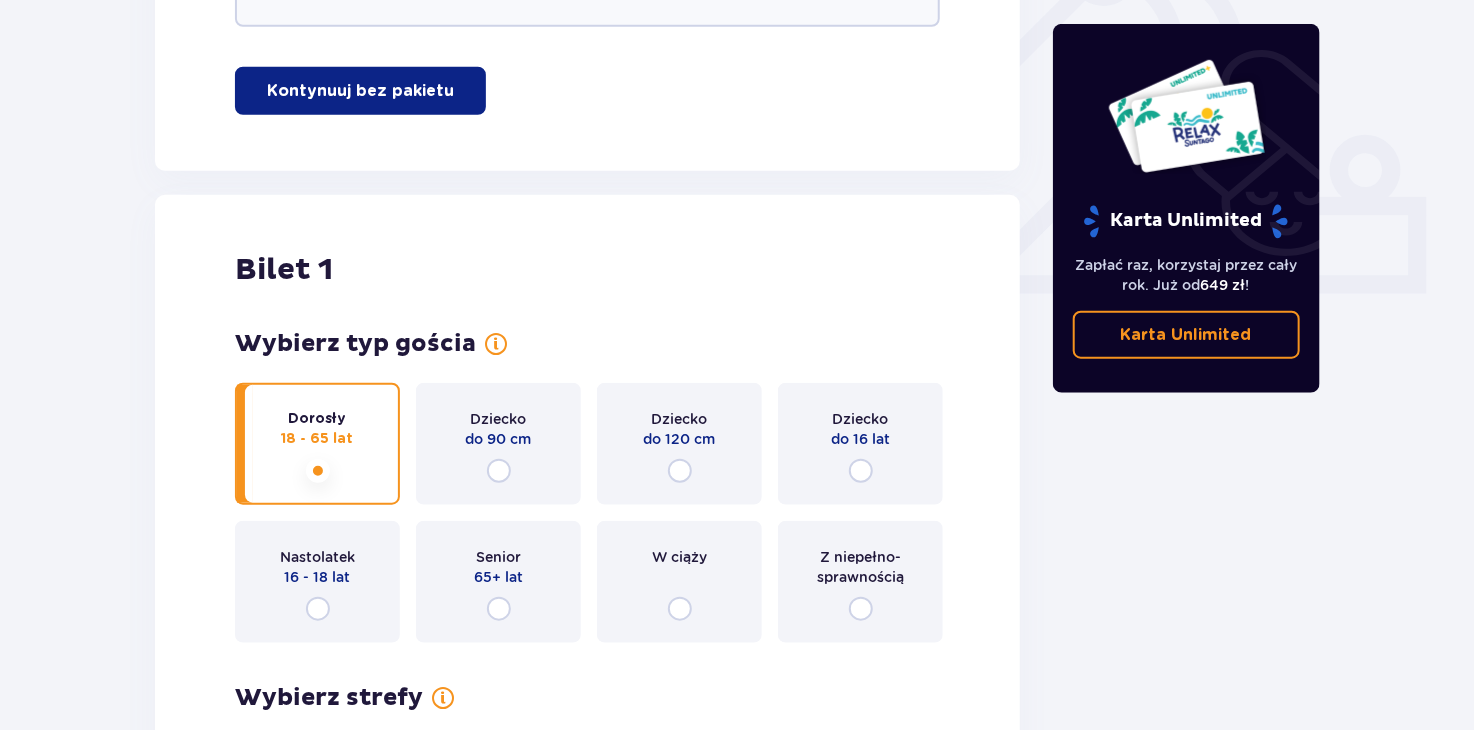 scroll, scrollTop: 1339, scrollLeft: 0, axis: vertical 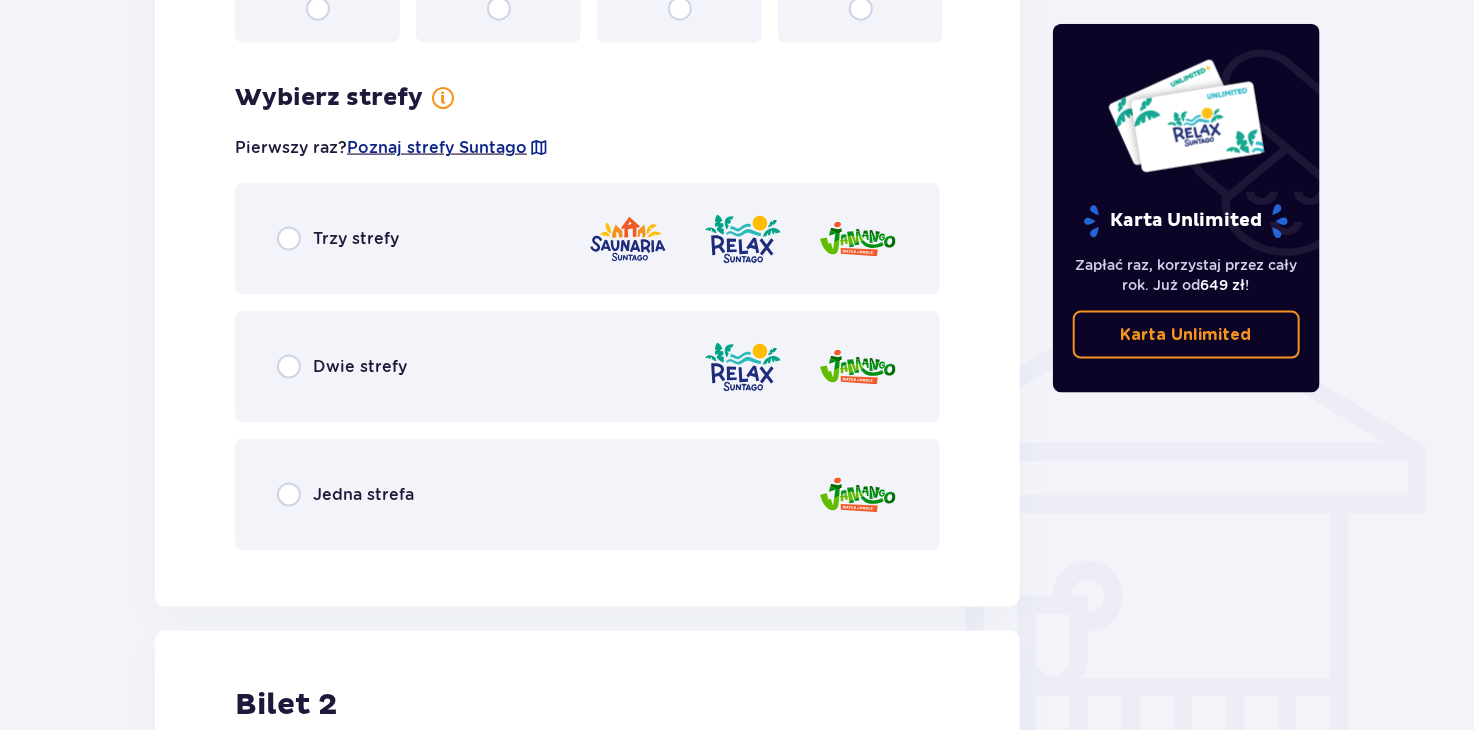 click on "Trzy strefy" at bounding box center (587, 239) 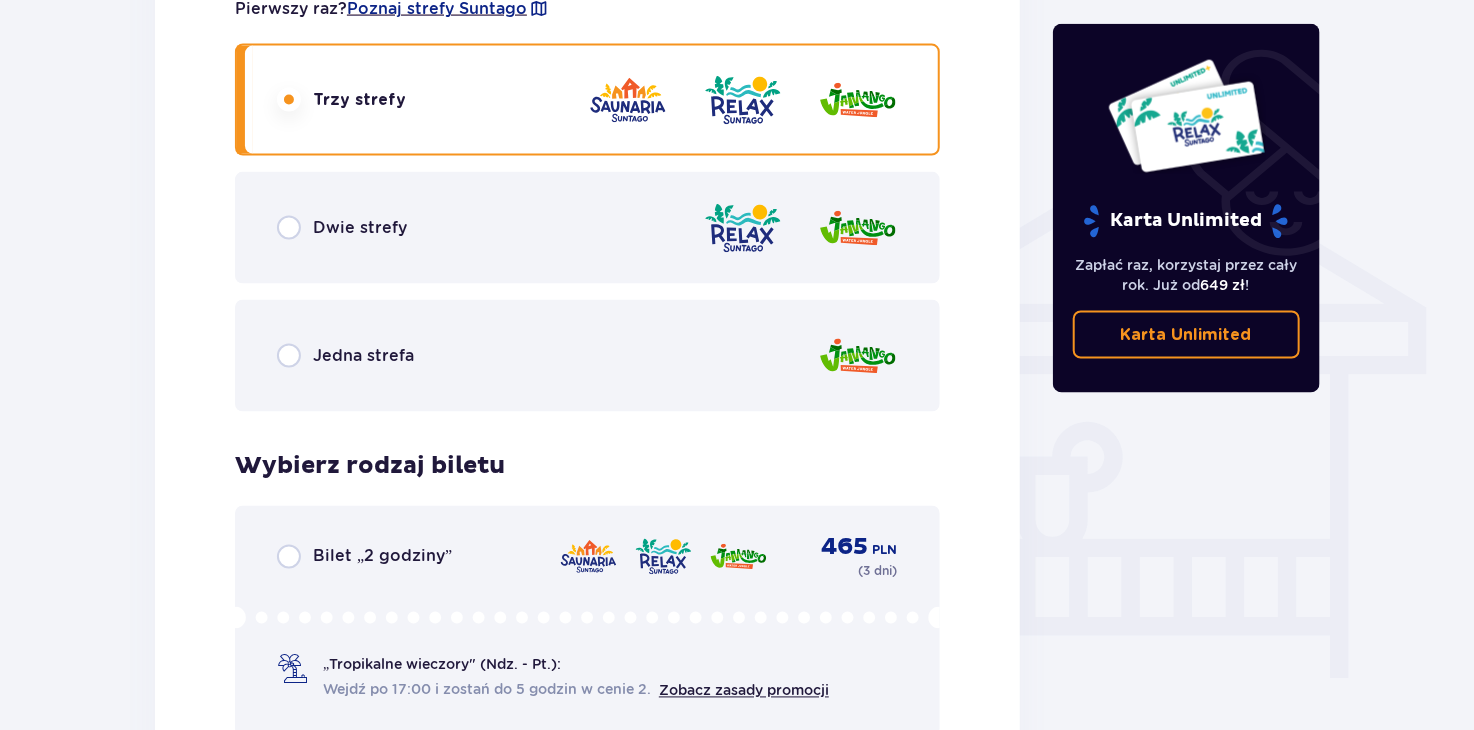 scroll, scrollTop: 1604, scrollLeft: 0, axis: vertical 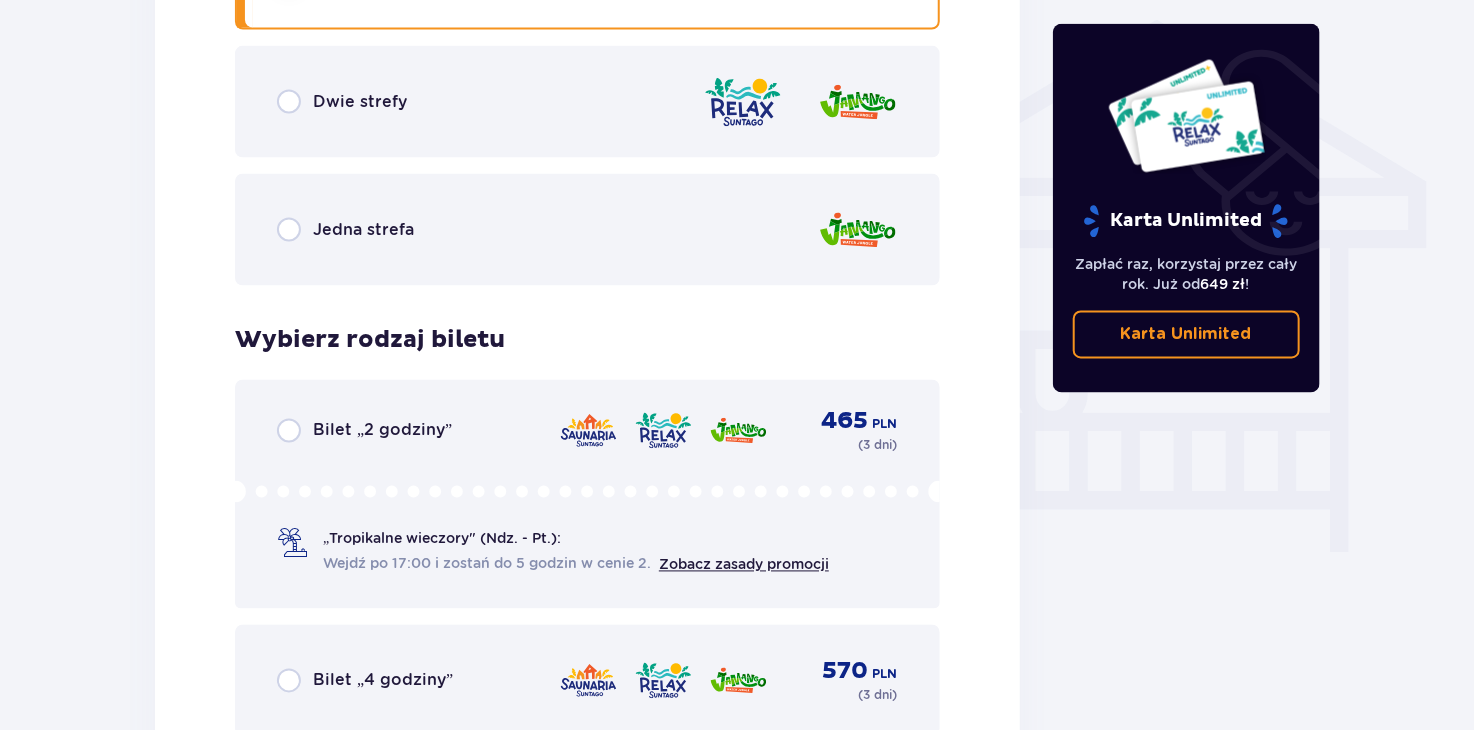 click on "Bilet „2 godziny” 465 PLN ( [DURATION] )" at bounding box center [587, 431] 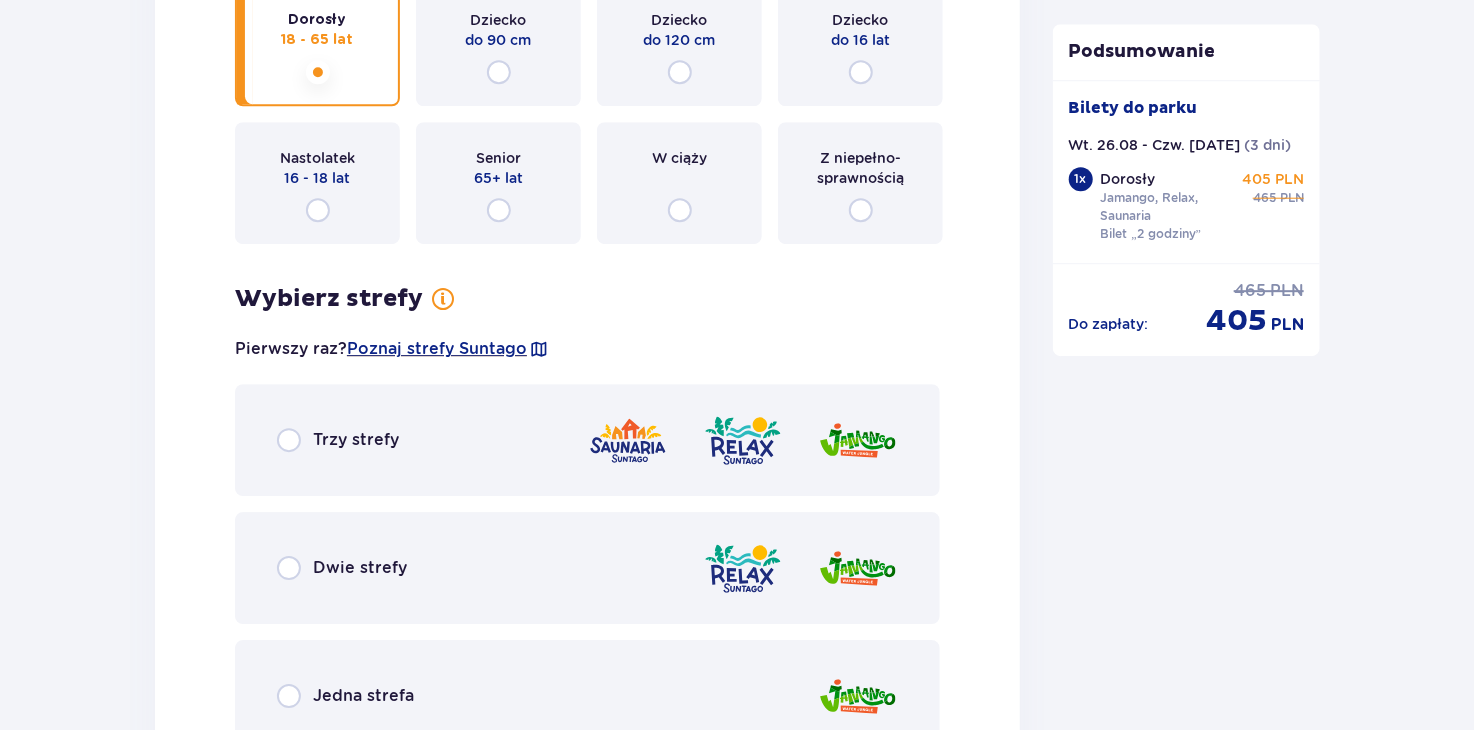 click on "Trzy strefy" at bounding box center (587, 440) 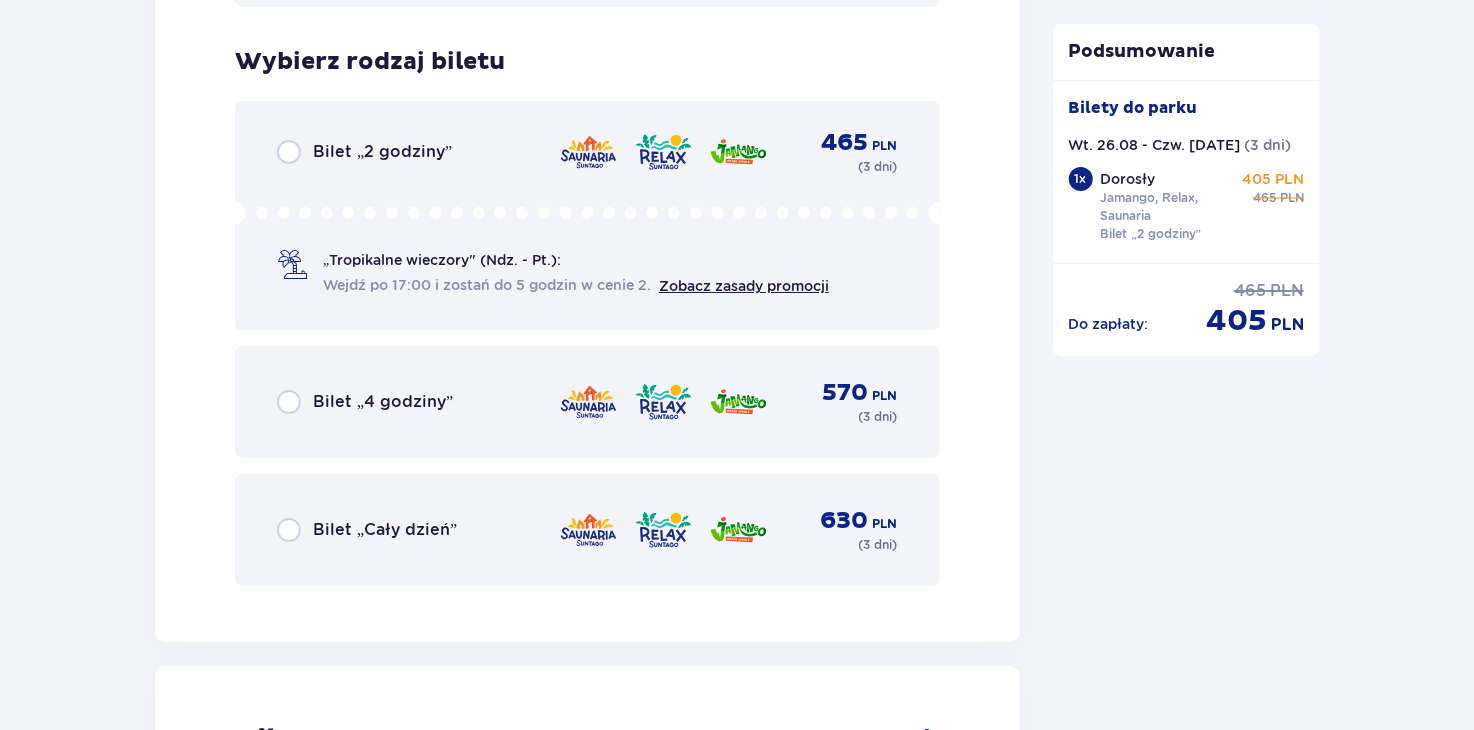 scroll, scrollTop: 3519, scrollLeft: 0, axis: vertical 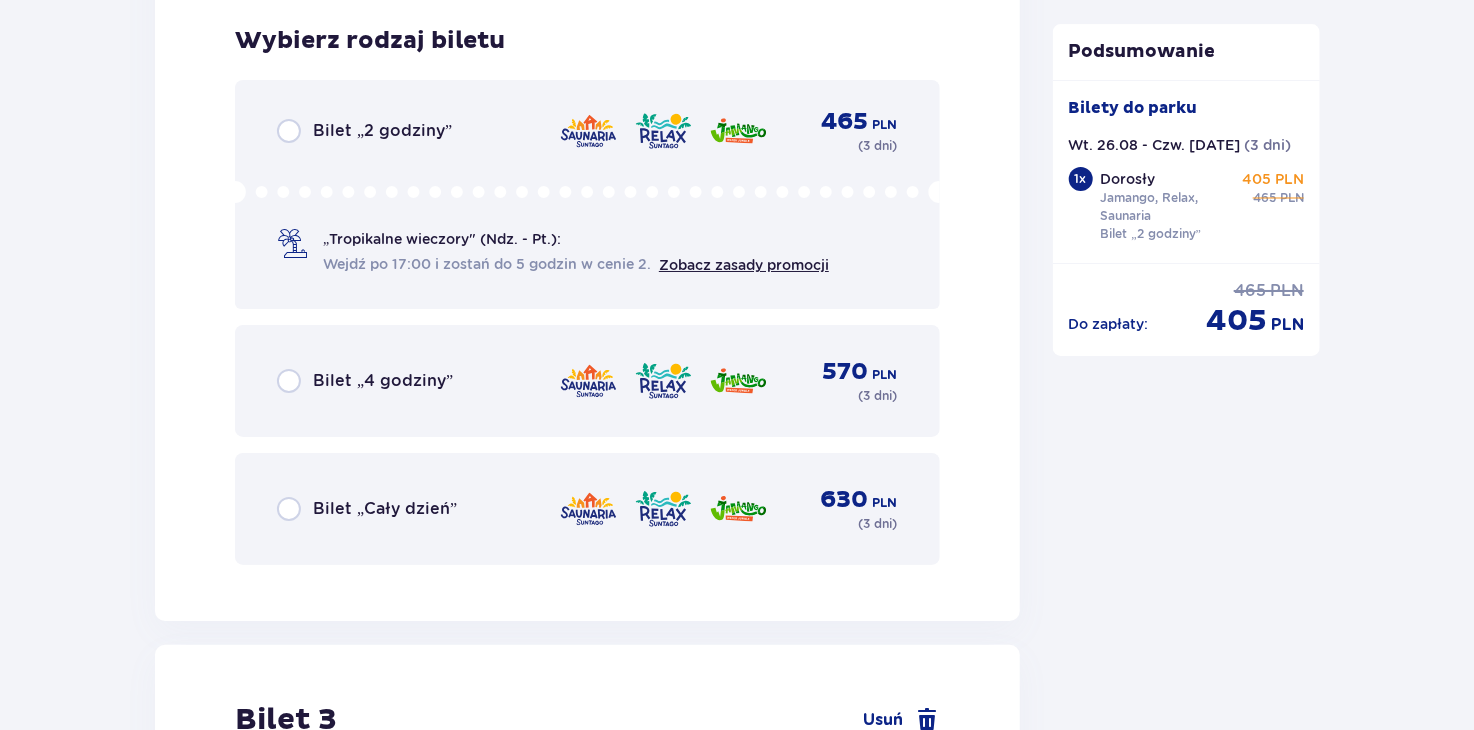 click on "Bilet „2 godziny” 465 PLN ( 3 dni )" at bounding box center (587, 131) 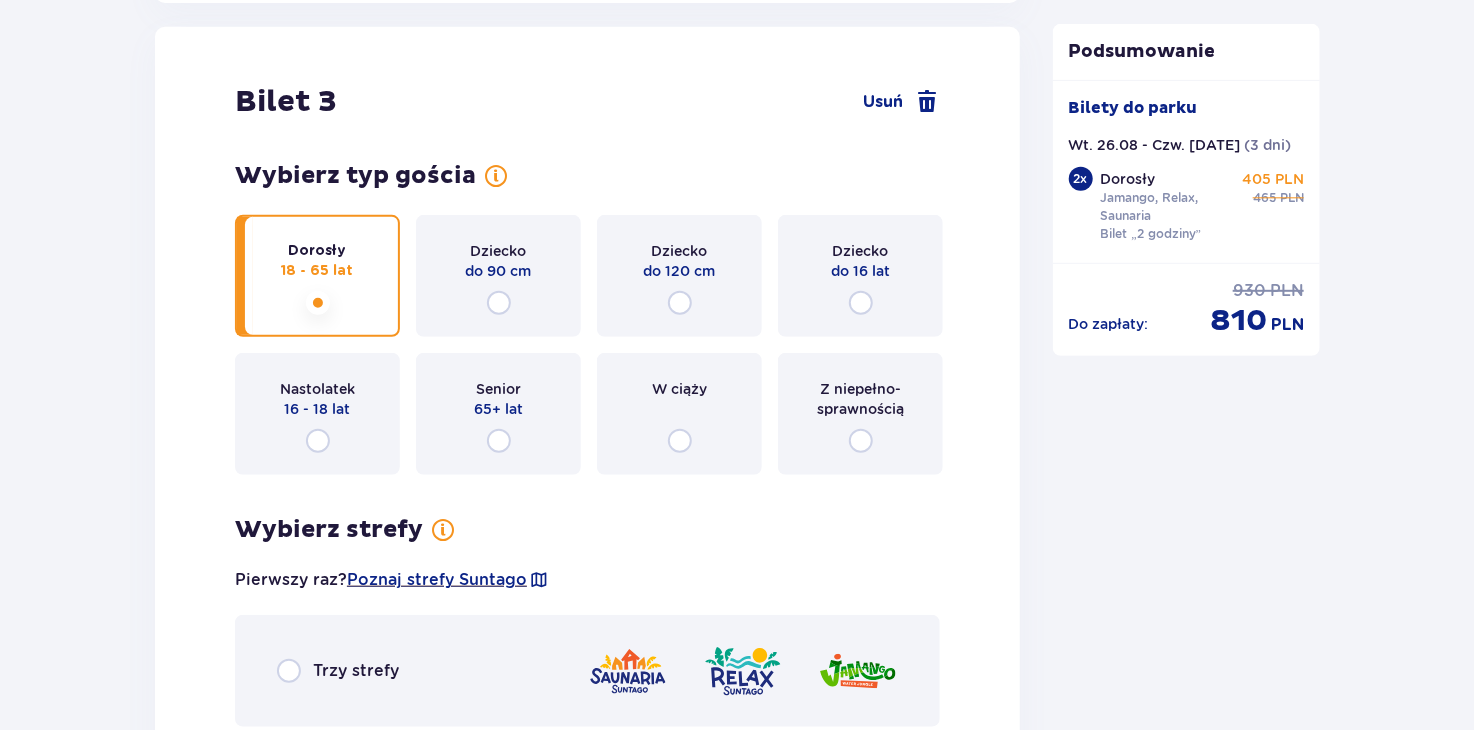 scroll, scrollTop: 4437, scrollLeft: 0, axis: vertical 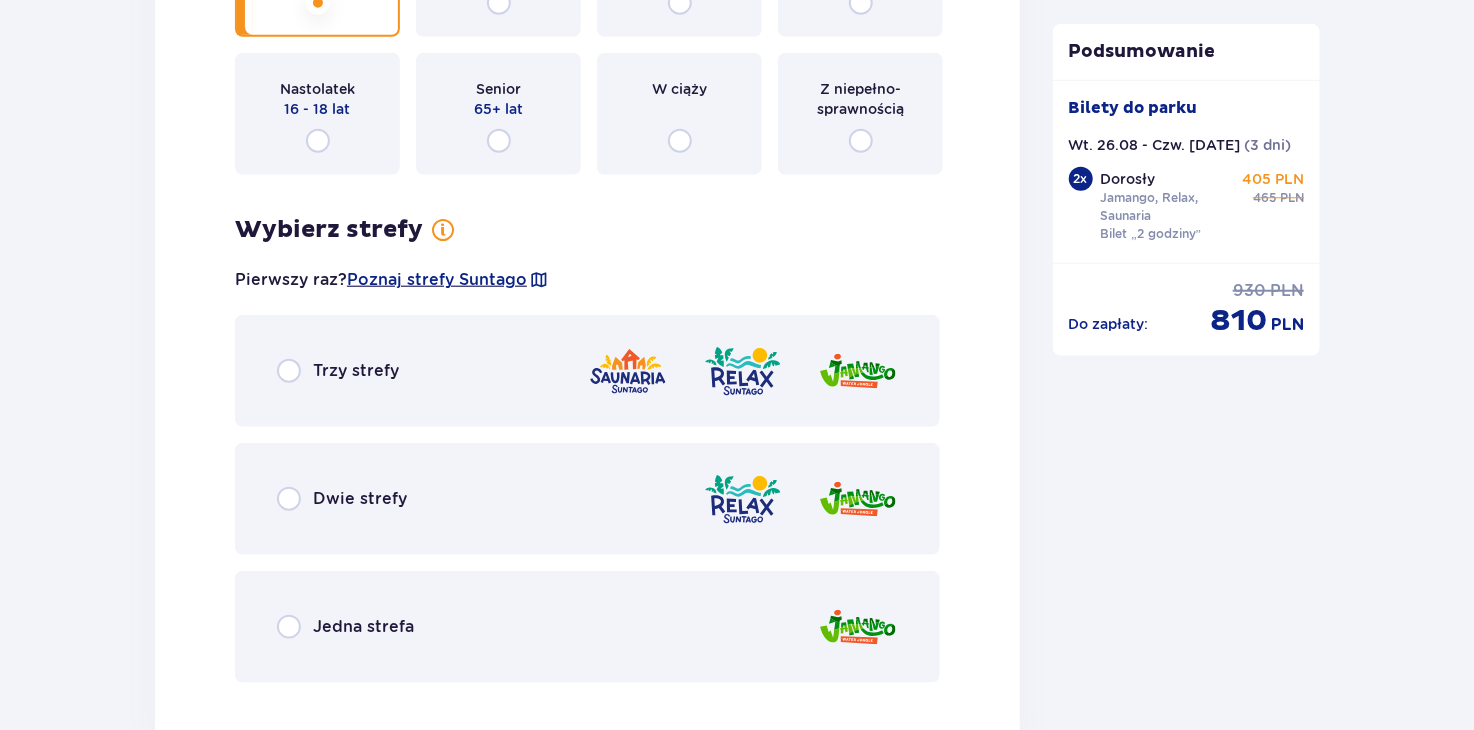 click on "Trzy strefy" at bounding box center (356, 371) 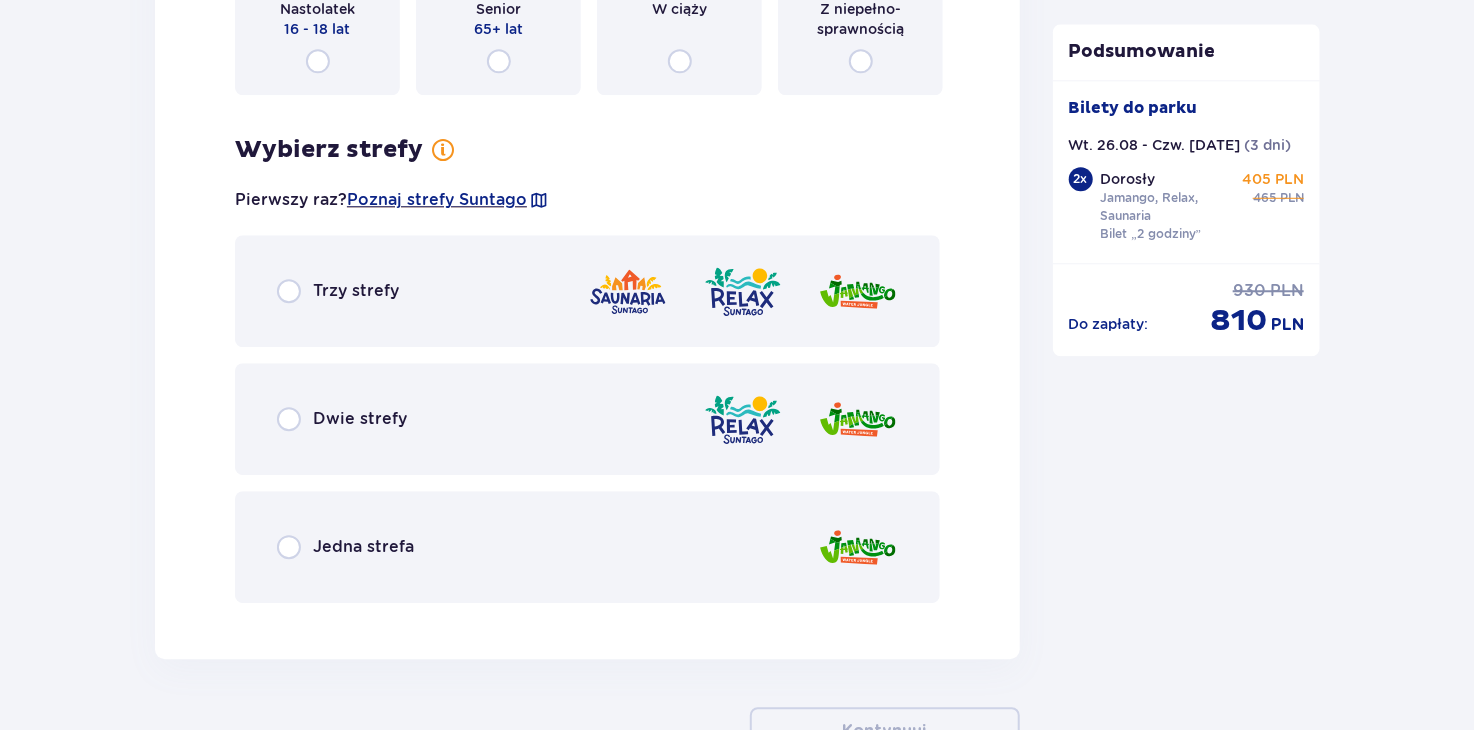 scroll, scrollTop: 6133, scrollLeft: 0, axis: vertical 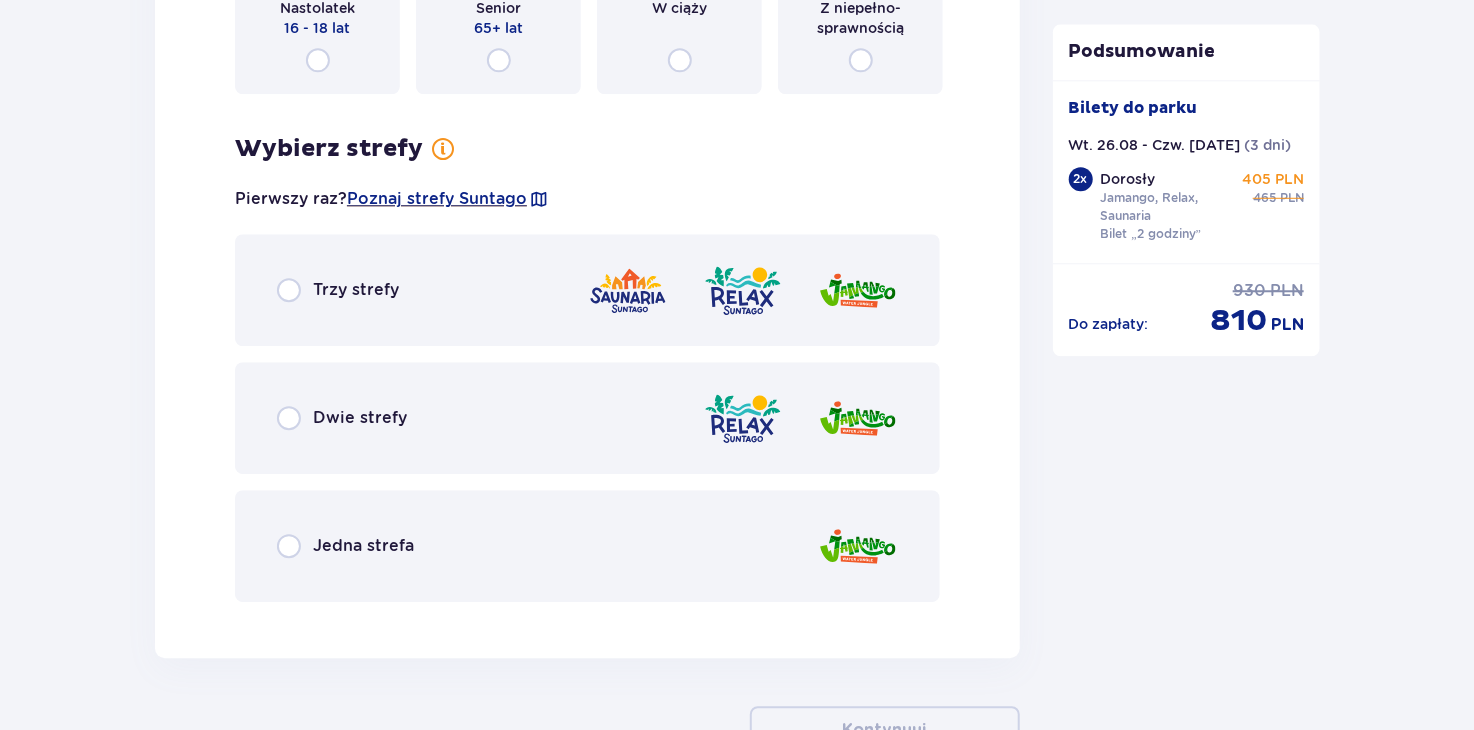 click on "Trzy strefy" at bounding box center (587, 290) 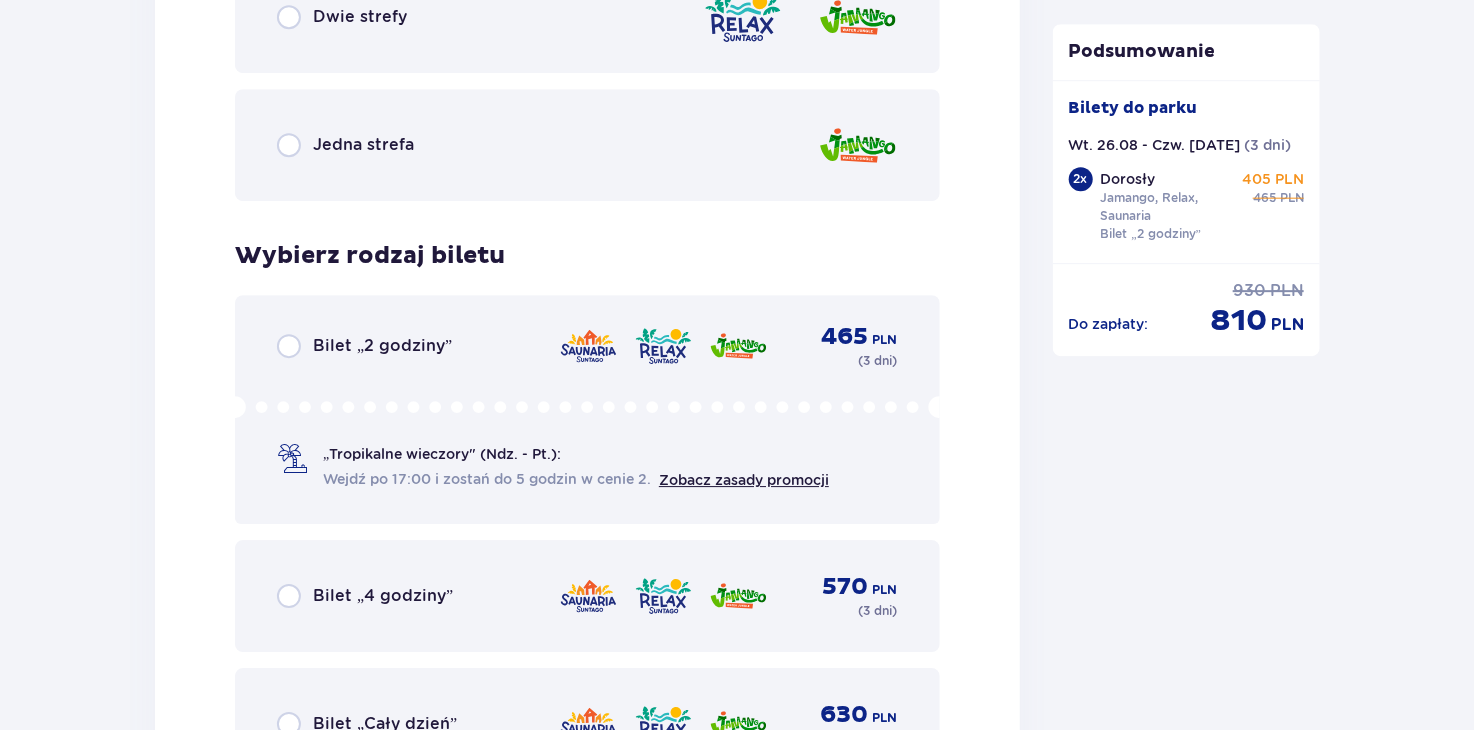 scroll, scrollTop: 6647, scrollLeft: 0, axis: vertical 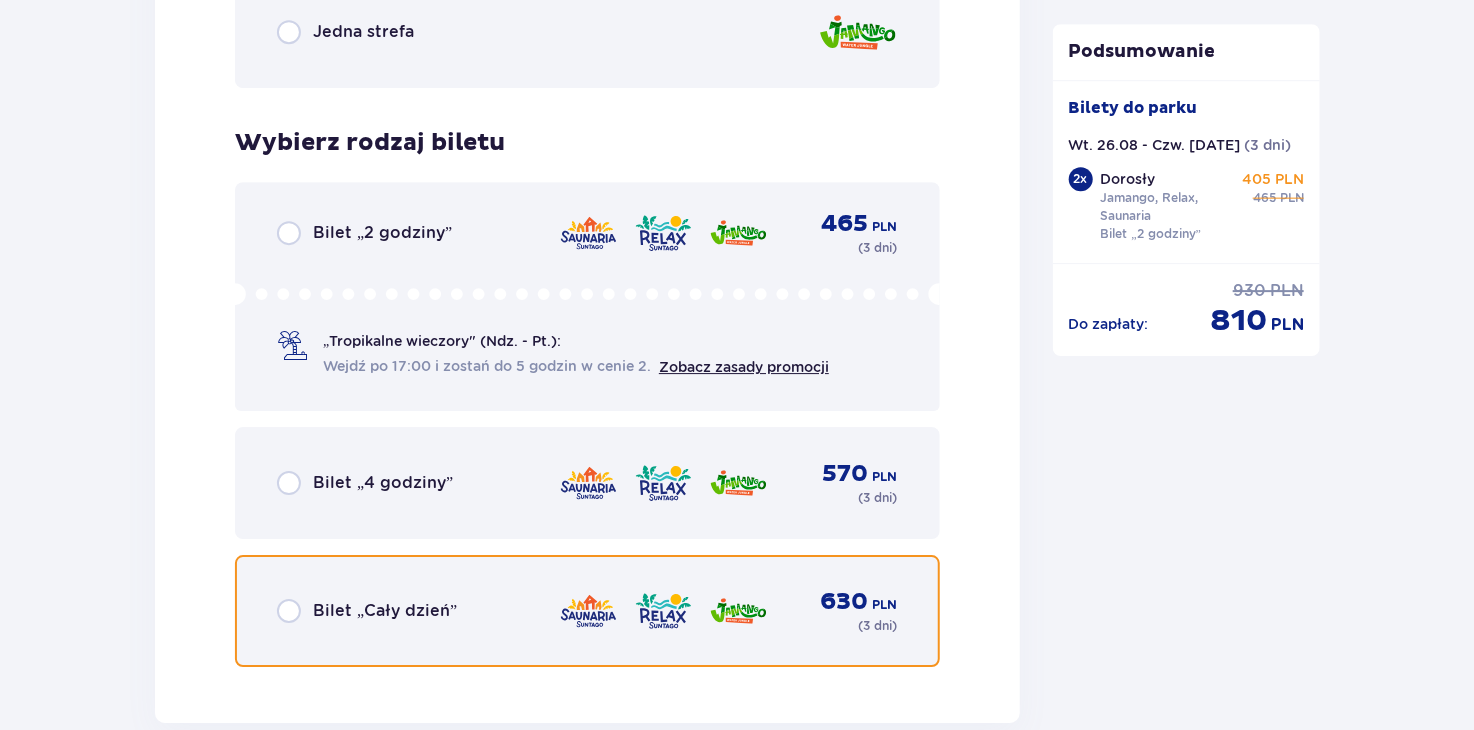 click at bounding box center [289, 611] 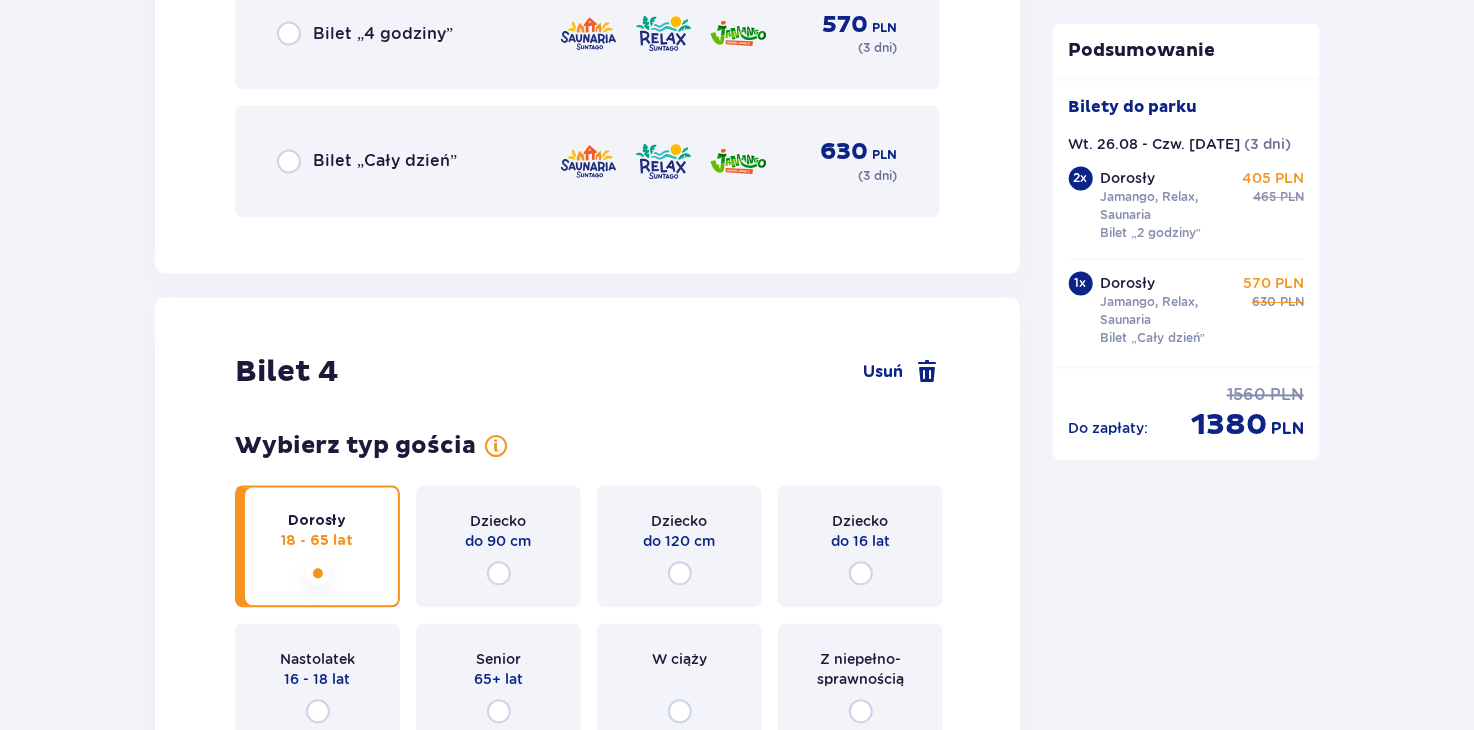 scroll, scrollTop: 5337, scrollLeft: 0, axis: vertical 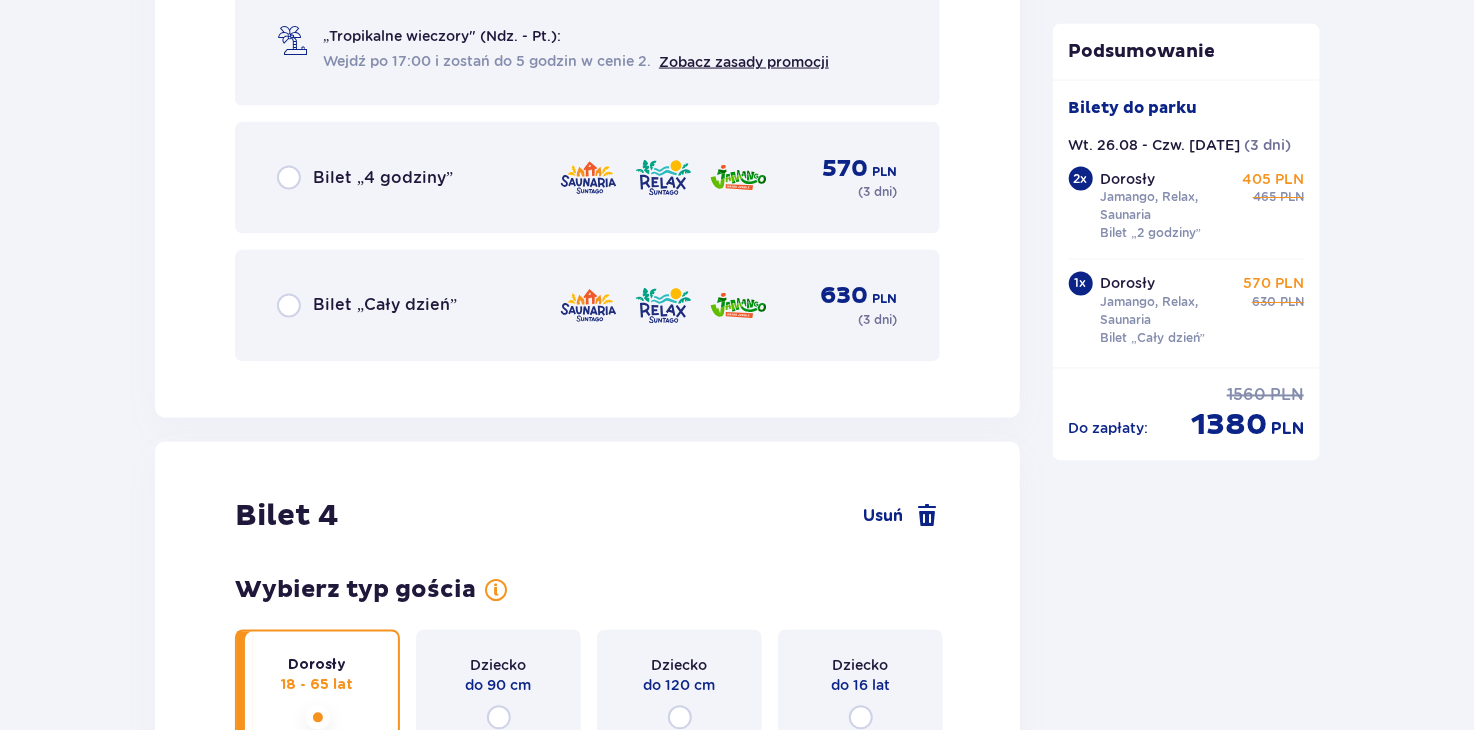 click on "Bilet „Cały dzień”" at bounding box center (385, 306) 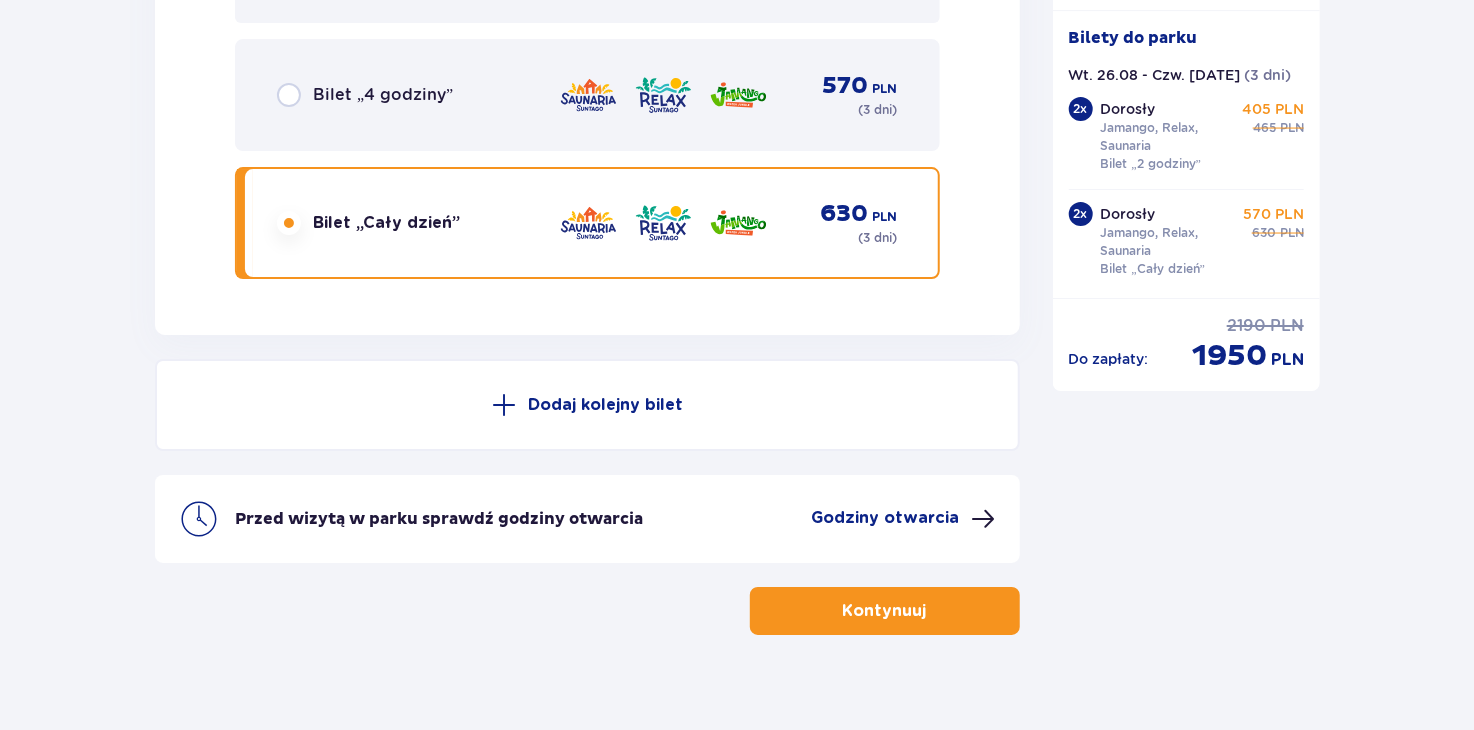 scroll, scrollTop: 7055, scrollLeft: 0, axis: vertical 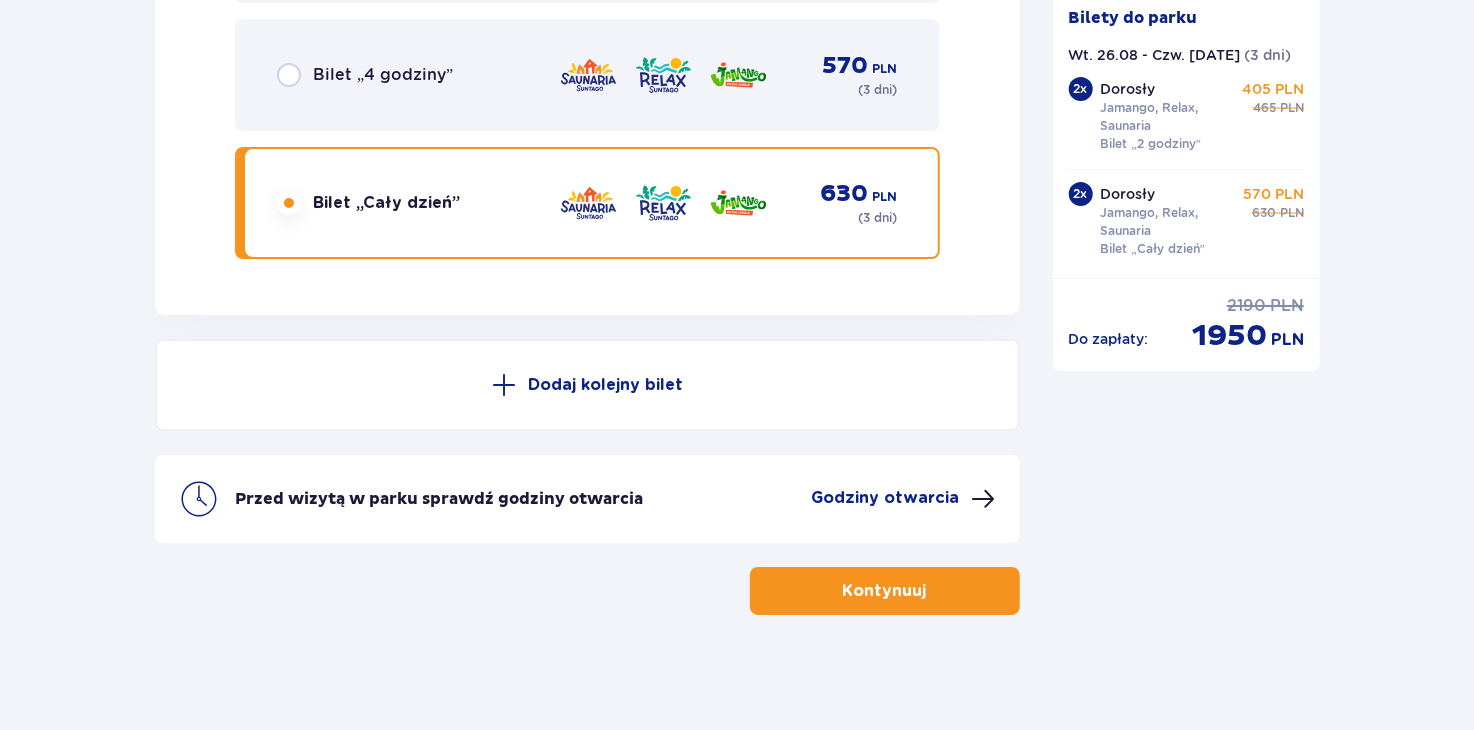click on "Kontynuuj" at bounding box center [885, 591] 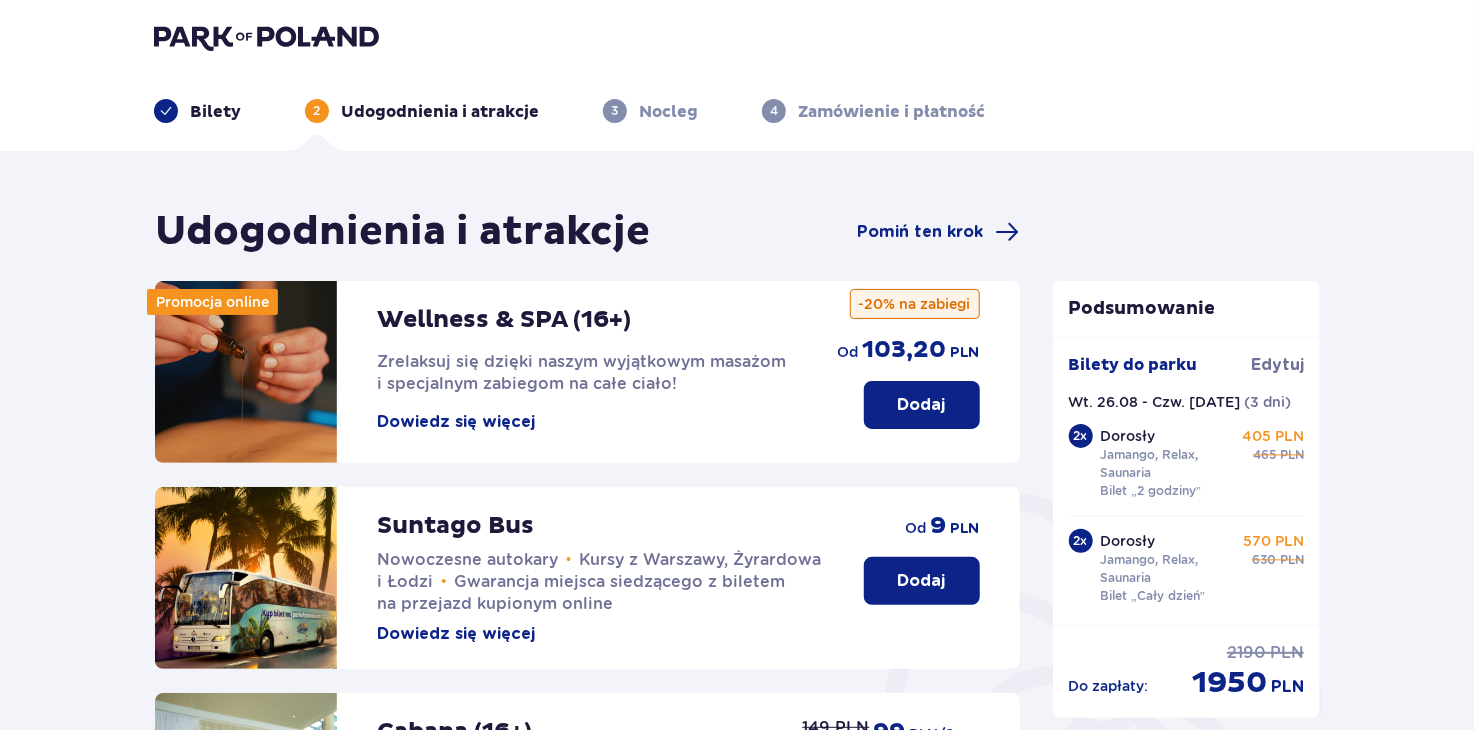scroll, scrollTop: 0, scrollLeft: 0, axis: both 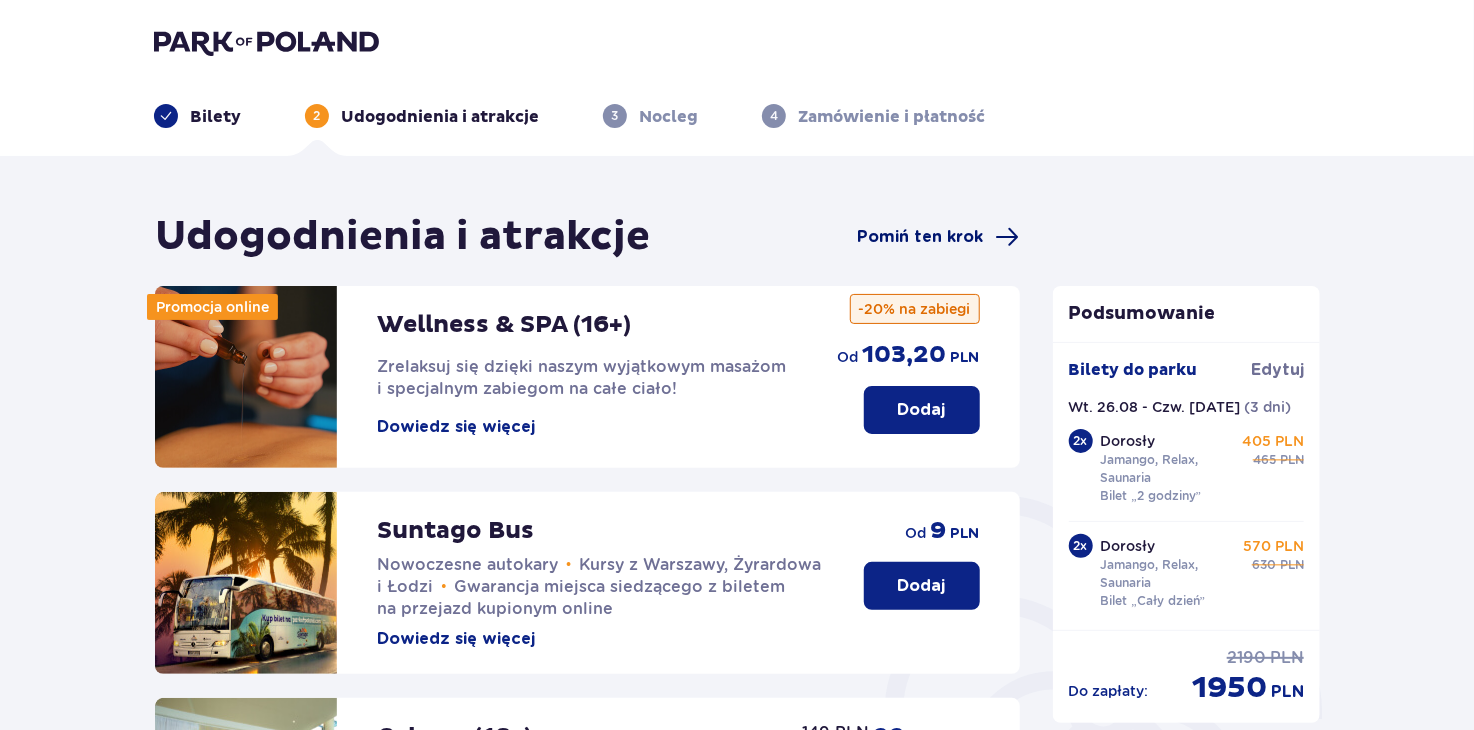 click on "Pomiń ten krok" at bounding box center [921, 237] 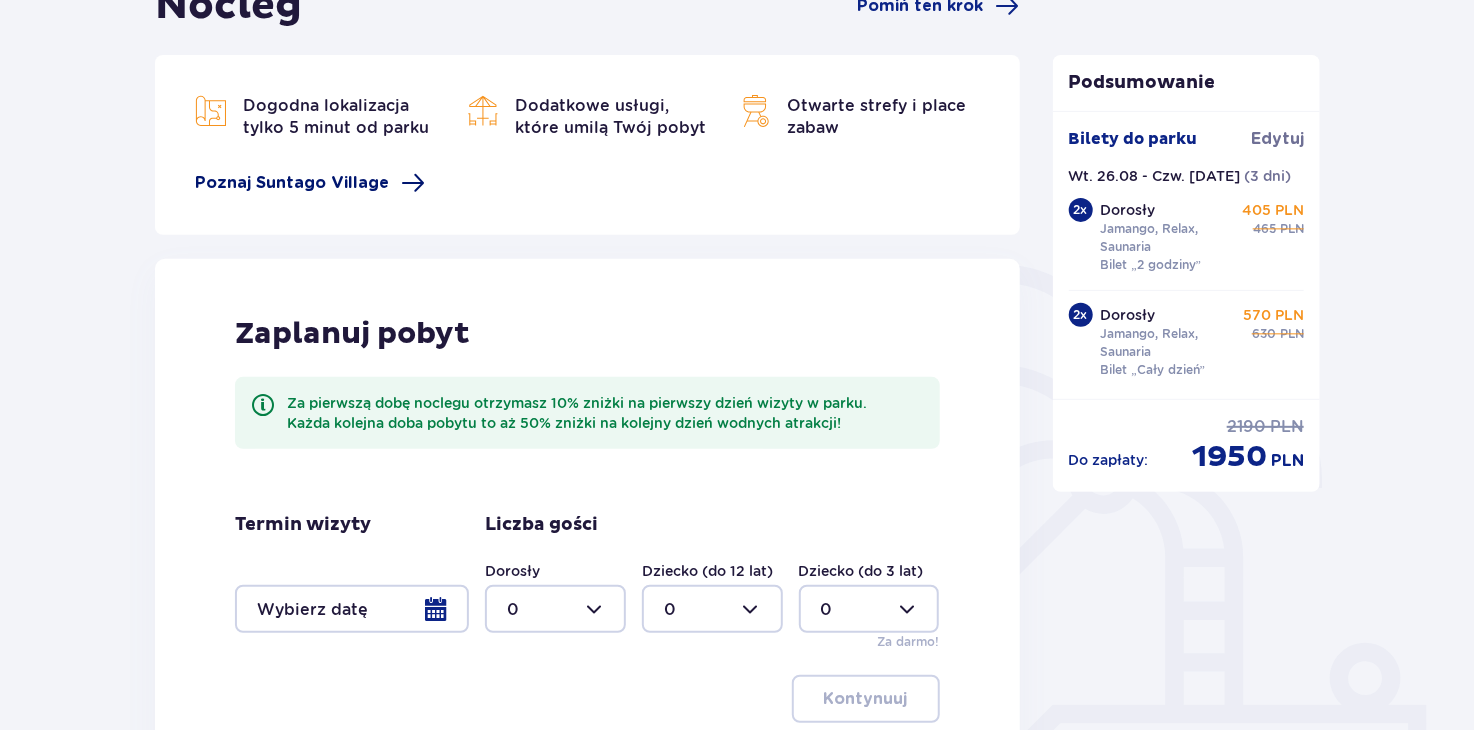 scroll, scrollTop: 472, scrollLeft: 0, axis: vertical 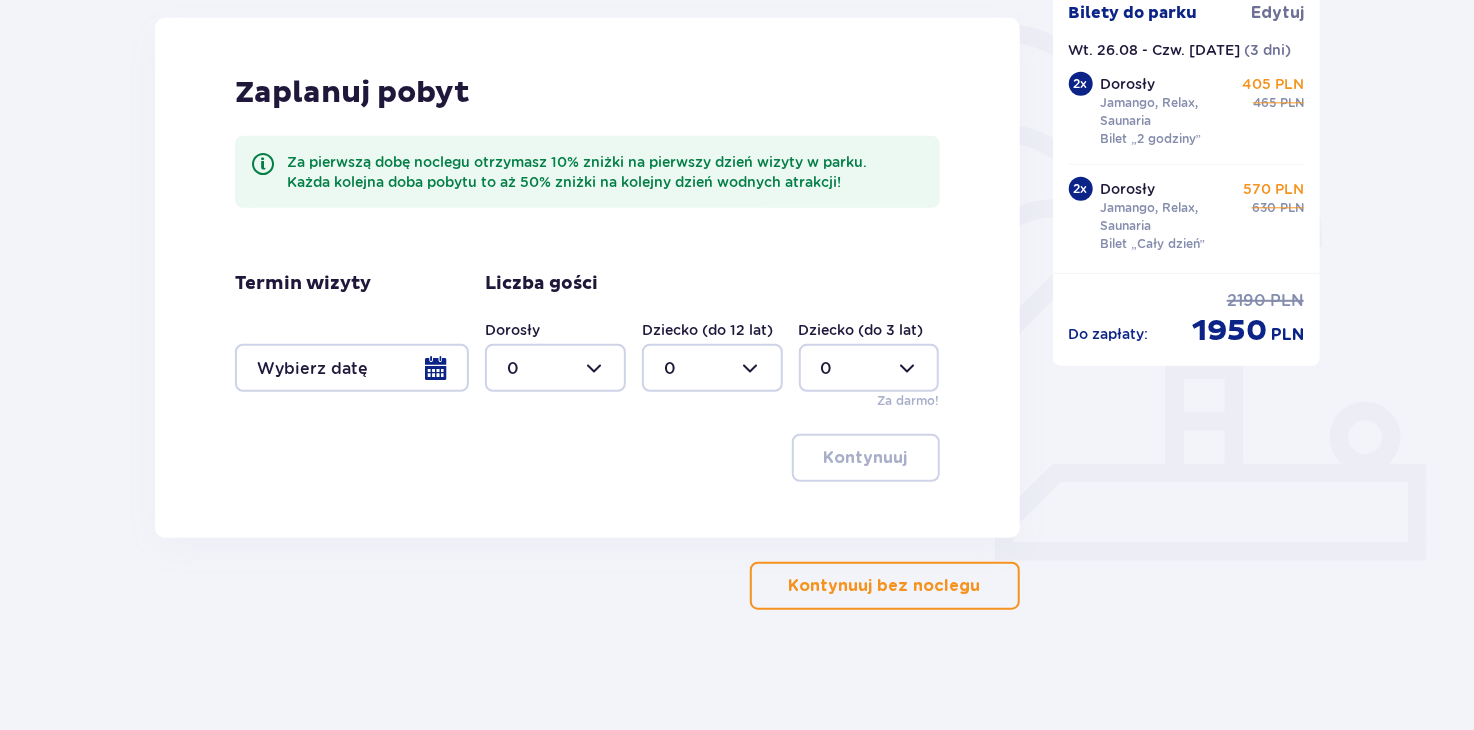 click on "Dorosły" at bounding box center (1128, 189) 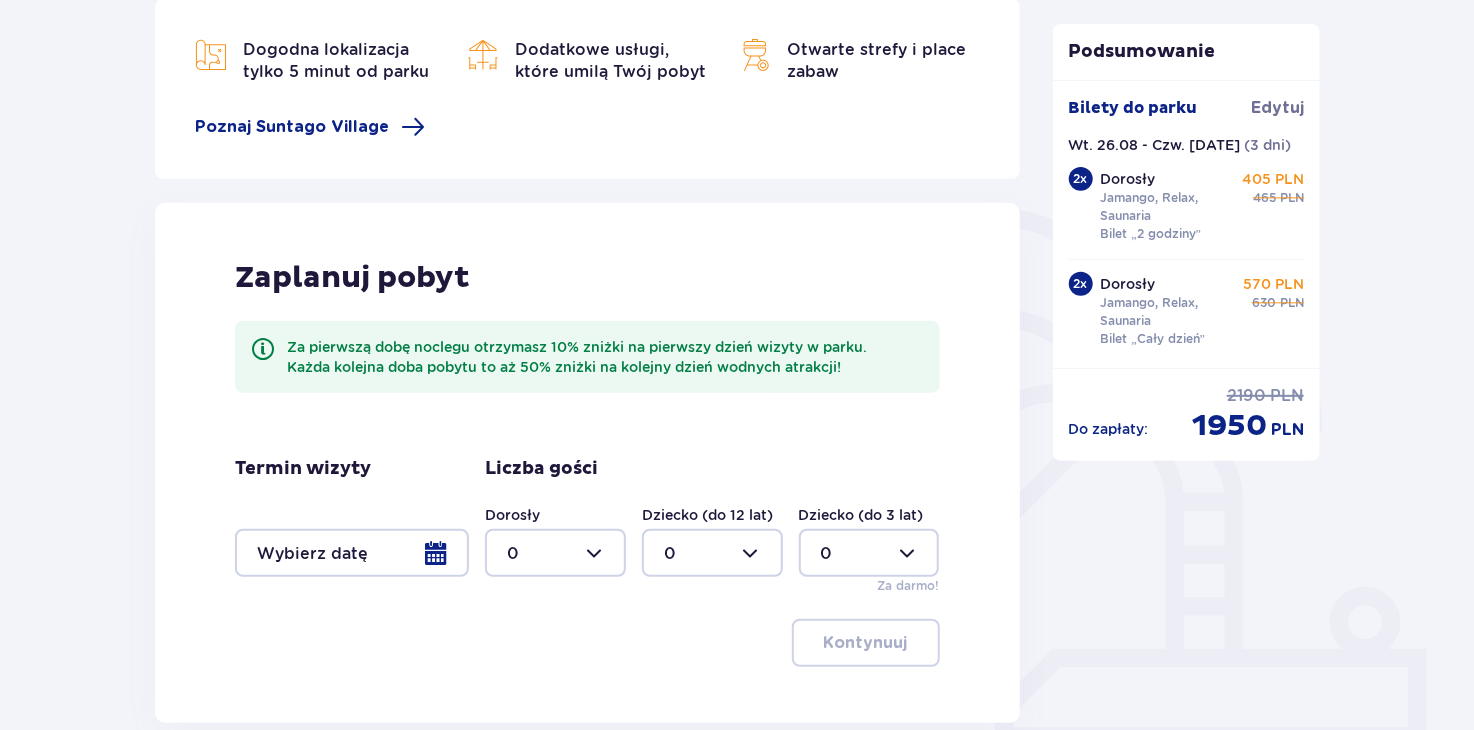 scroll, scrollTop: 72, scrollLeft: 0, axis: vertical 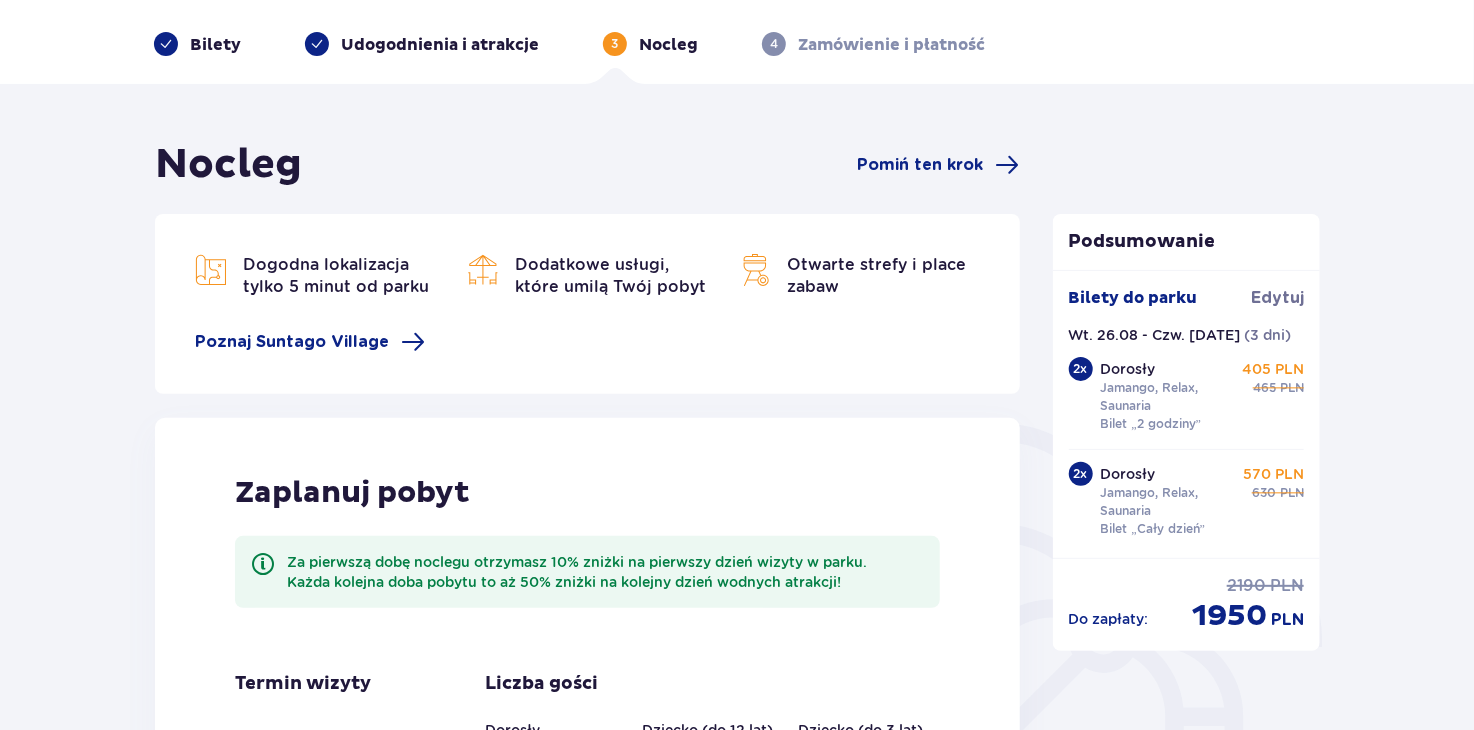 click on "Bilety" at bounding box center (215, 45) 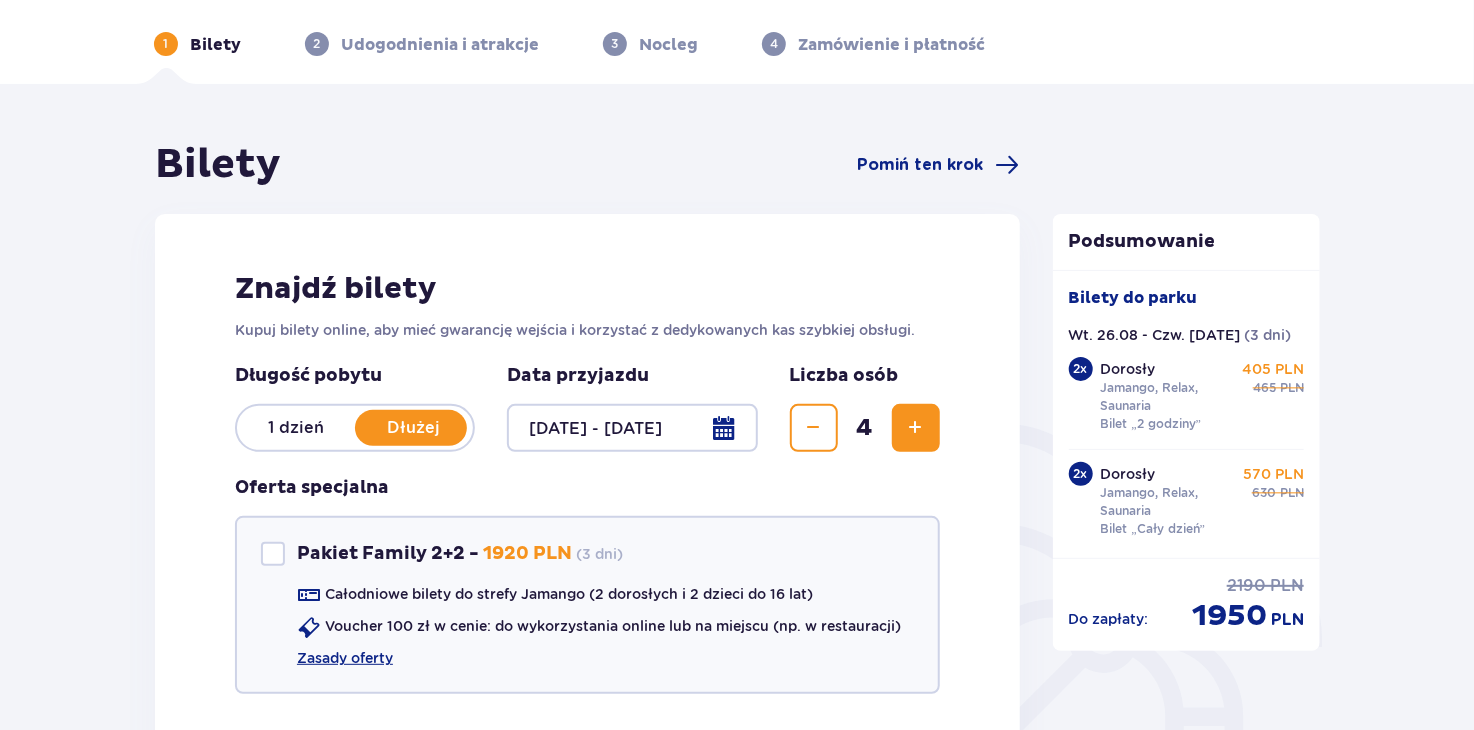 click on "Udogodnienia i atrakcje" at bounding box center (440, 45) 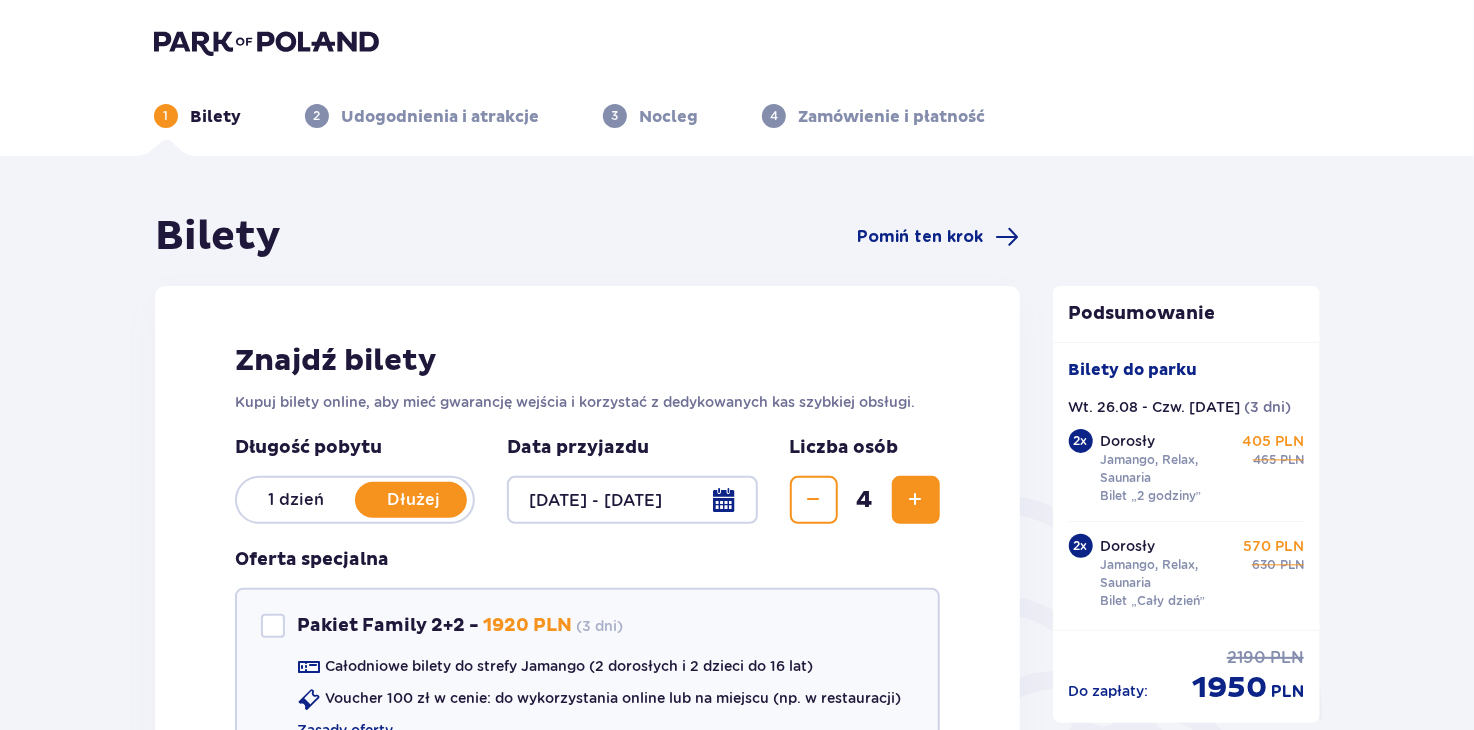 drag, startPoint x: 379, startPoint y: 37, endPoint x: 319, endPoint y: 43, distance: 60.299255 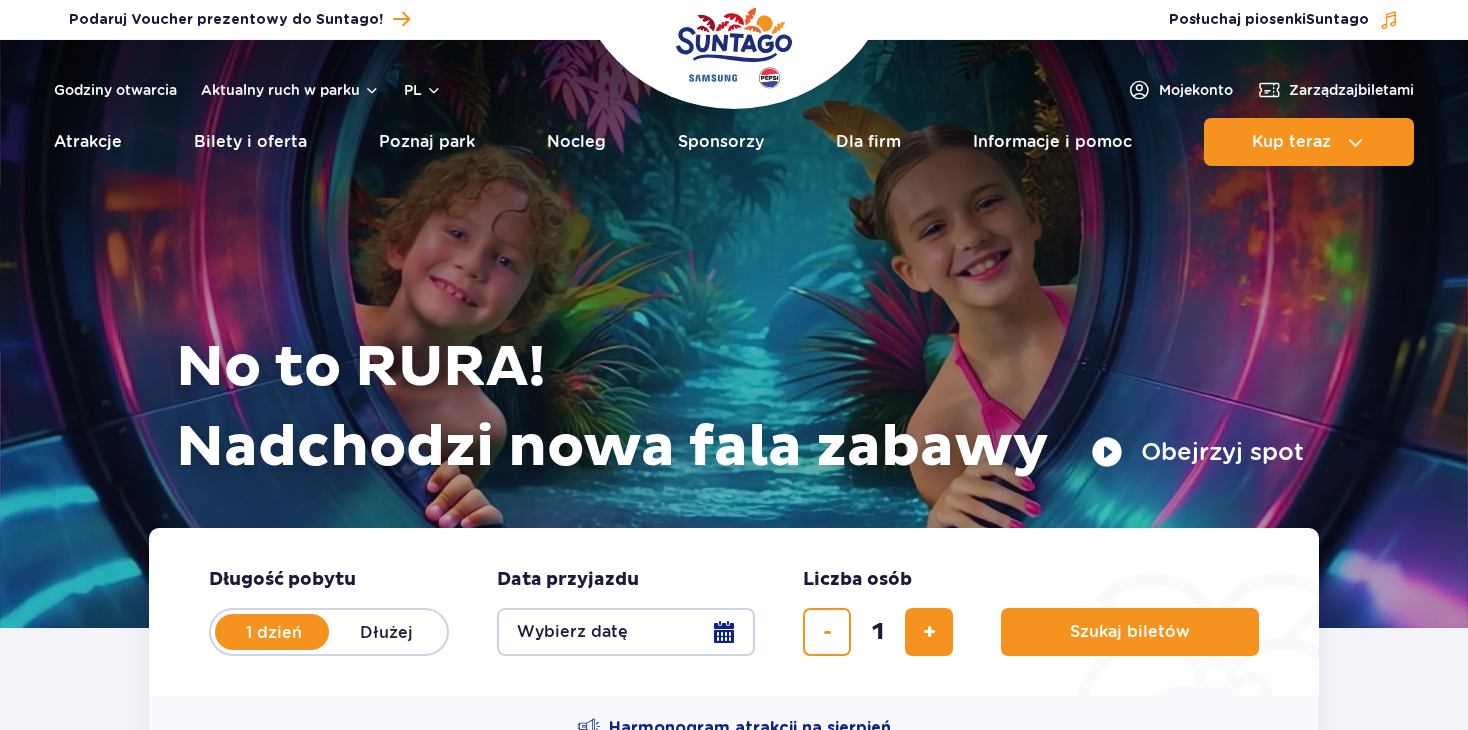 scroll, scrollTop: 0, scrollLeft: 0, axis: both 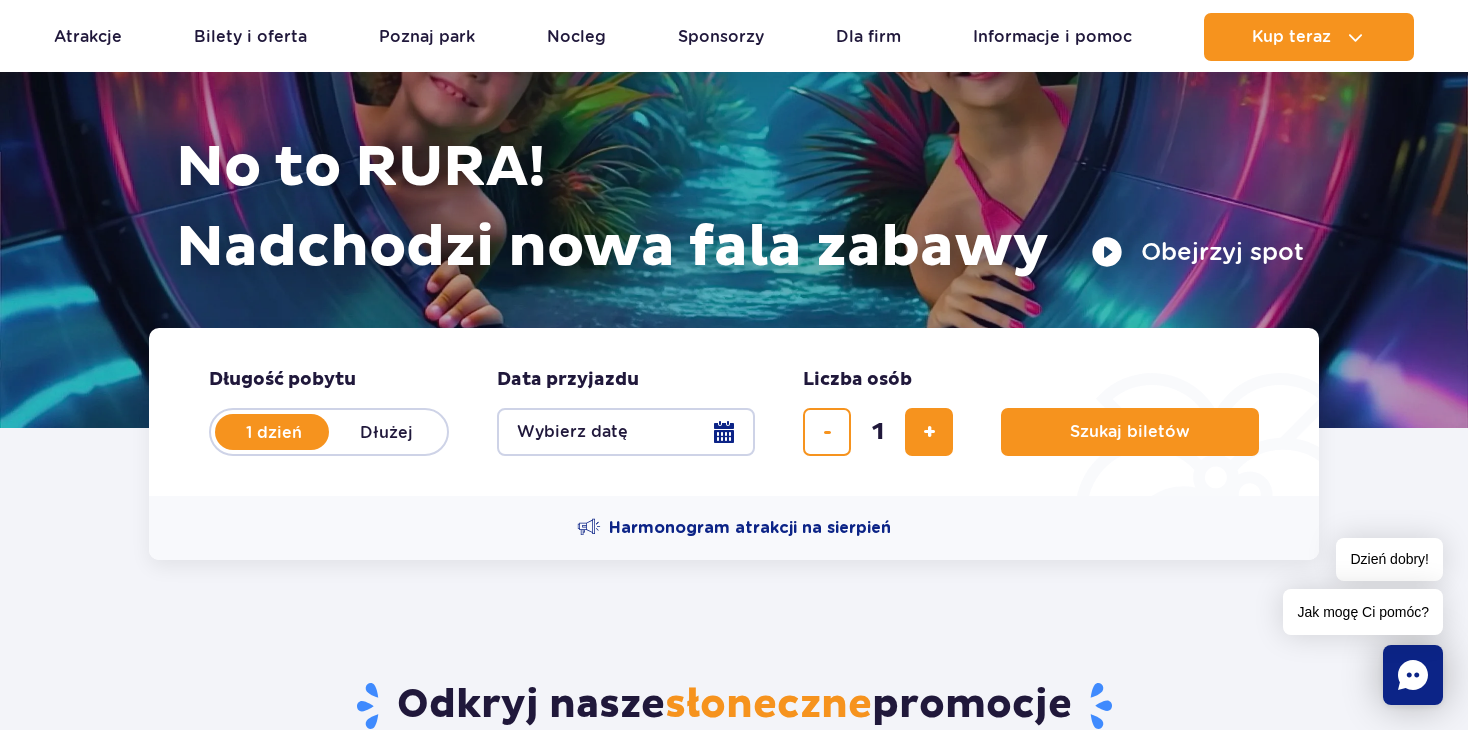 click on "Dłużej" at bounding box center (386, 432) 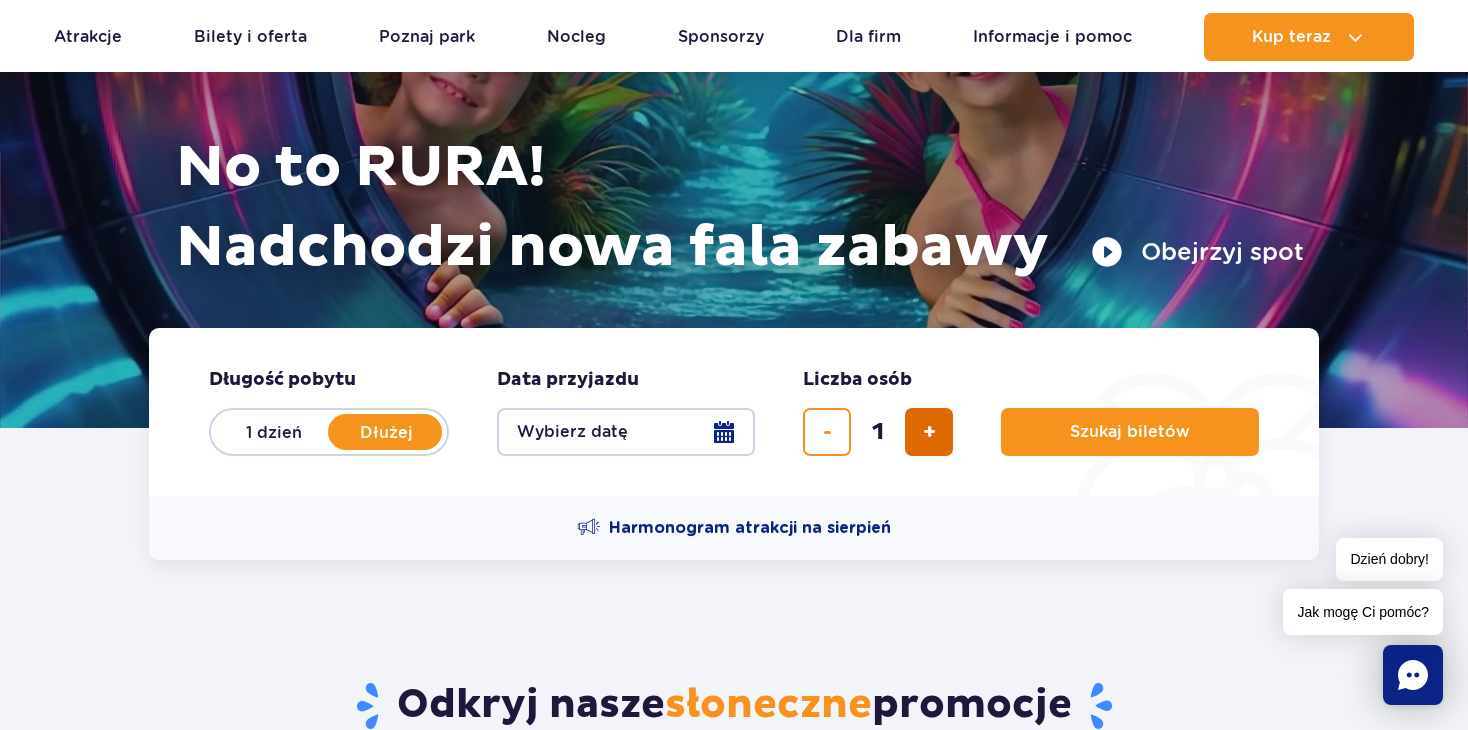 click at bounding box center (929, 432) 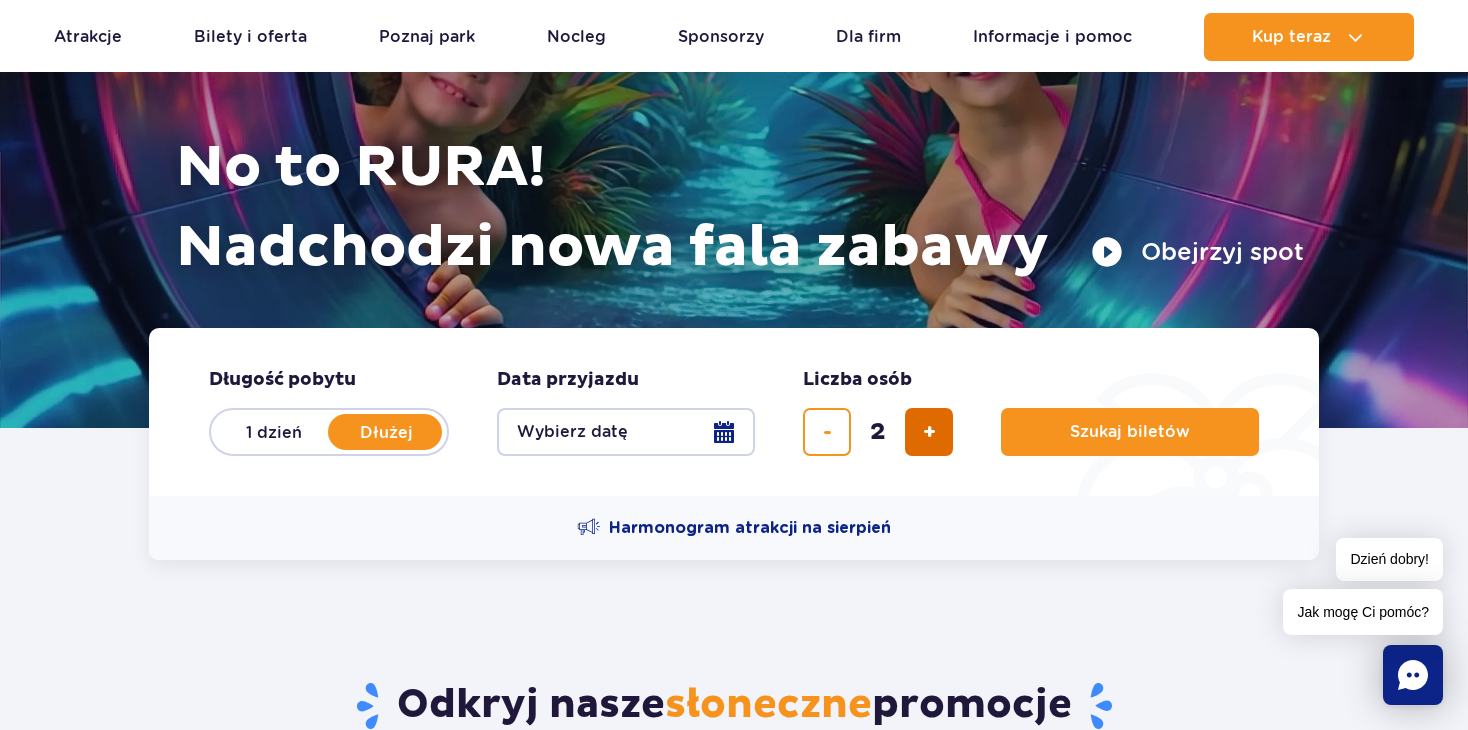 click at bounding box center [929, 432] 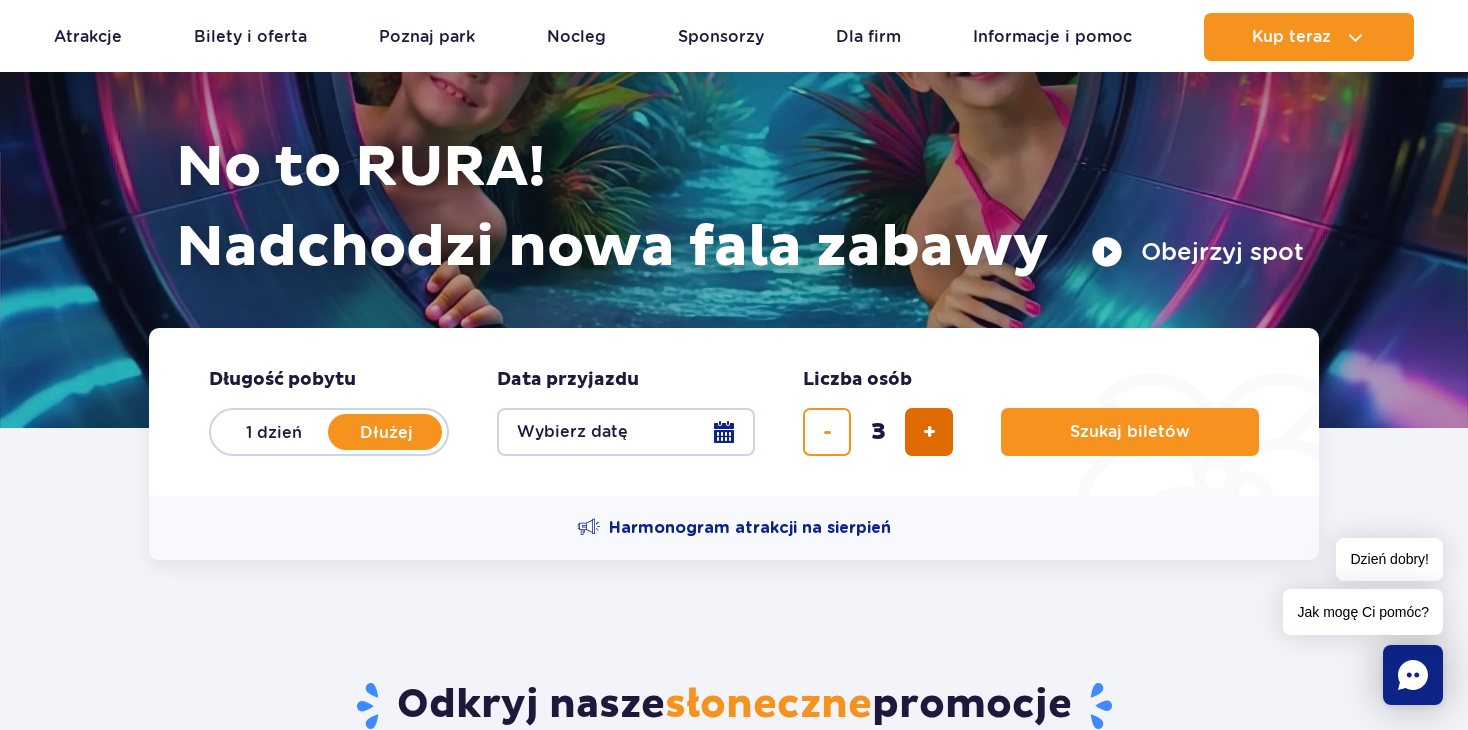 click at bounding box center (929, 432) 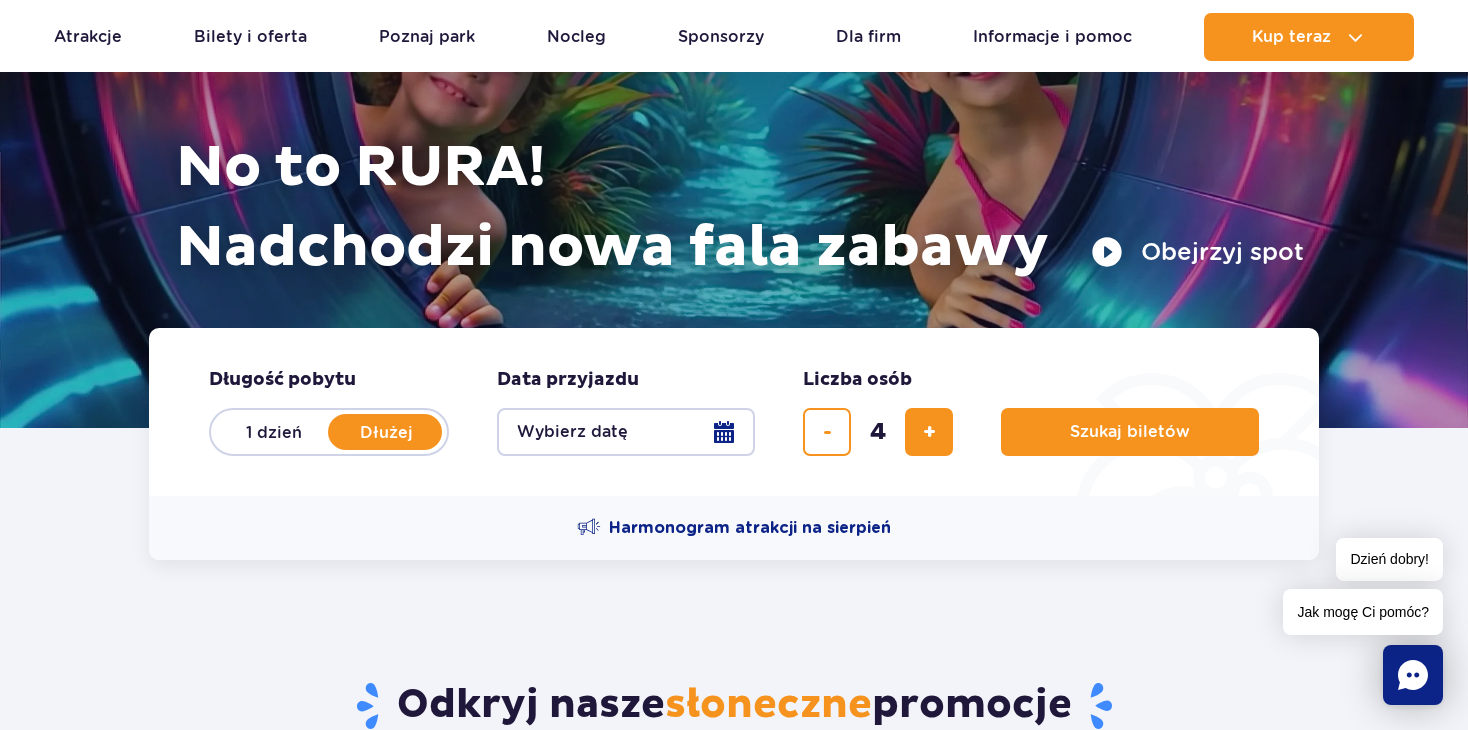 click on "Wybierz datę" at bounding box center [626, 432] 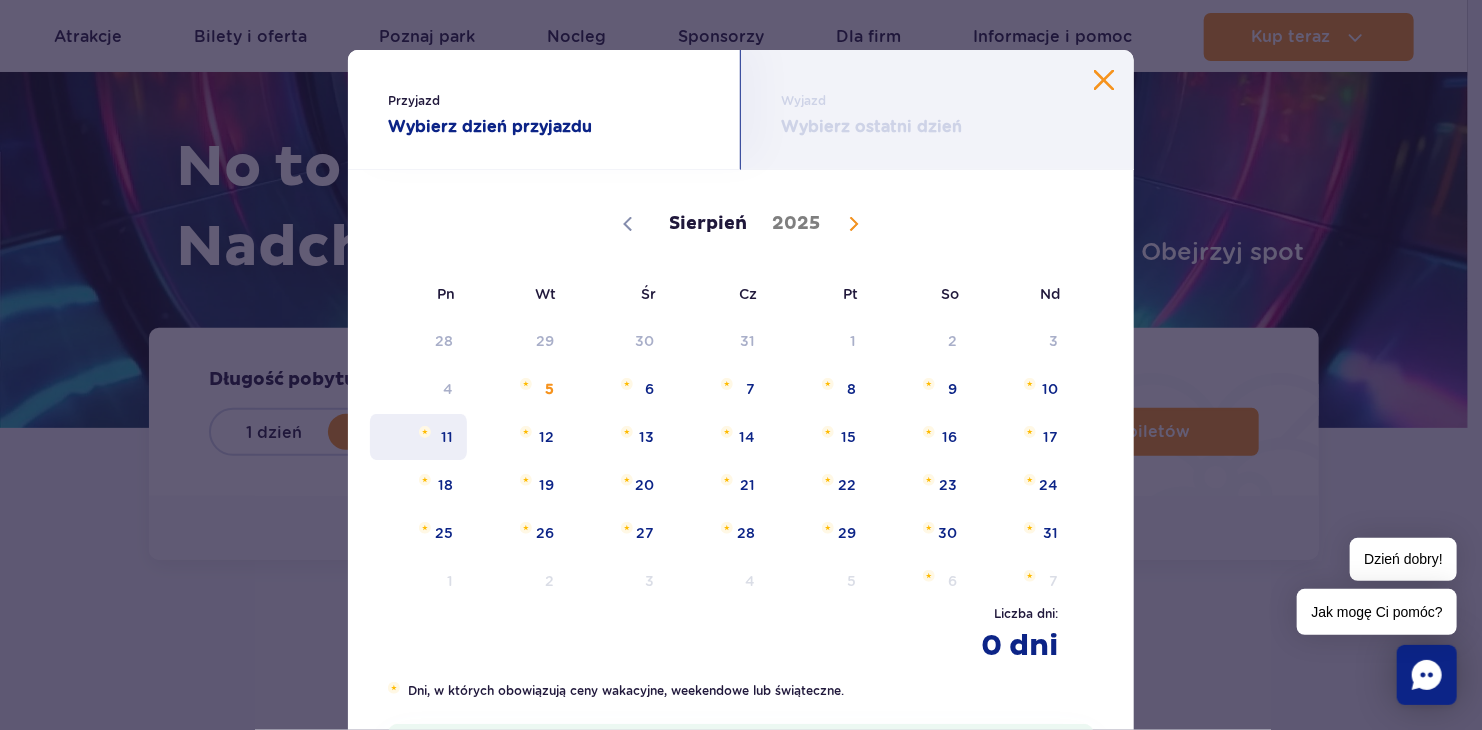 click on "11" at bounding box center [418, 437] 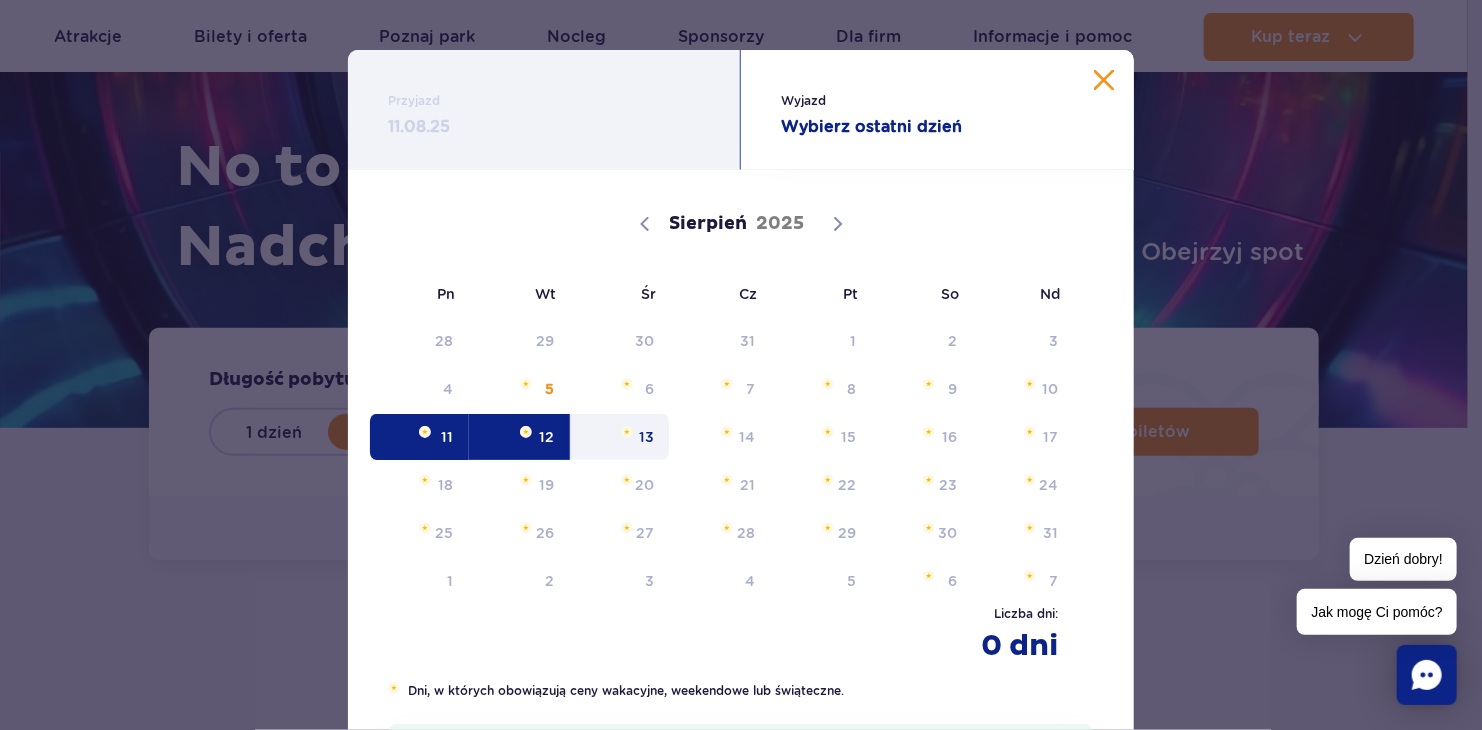 click at bounding box center (627, 432) 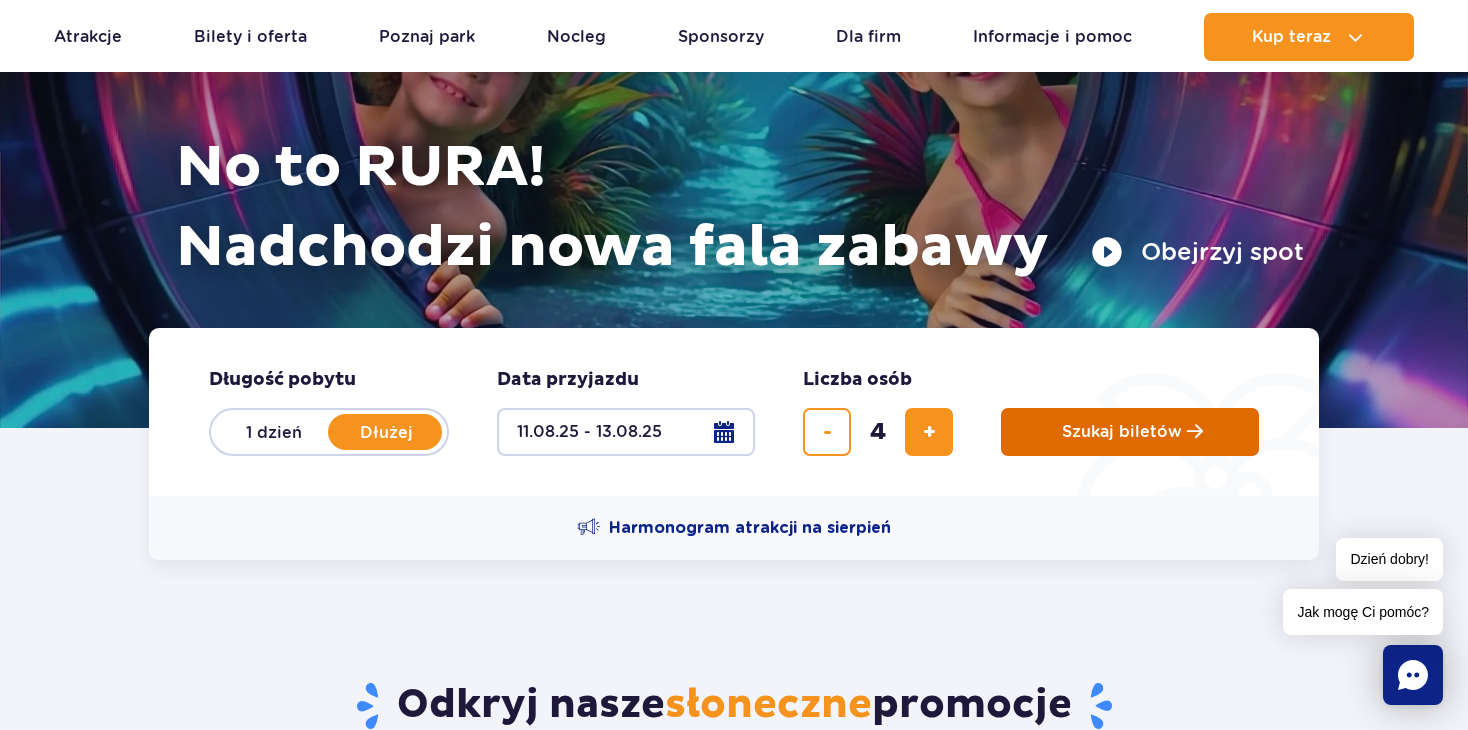 click on "Szukaj biletów" at bounding box center [1122, 432] 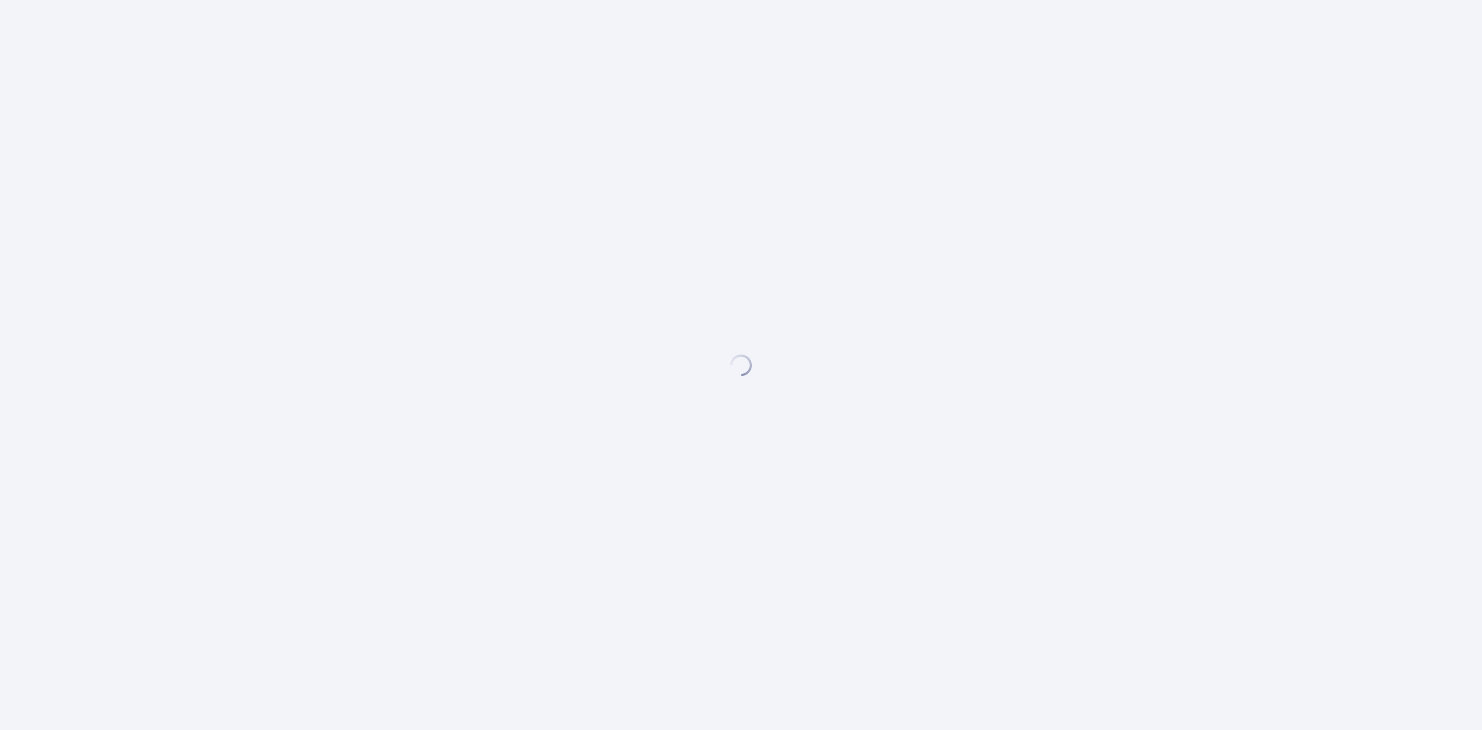 scroll, scrollTop: 0, scrollLeft: 0, axis: both 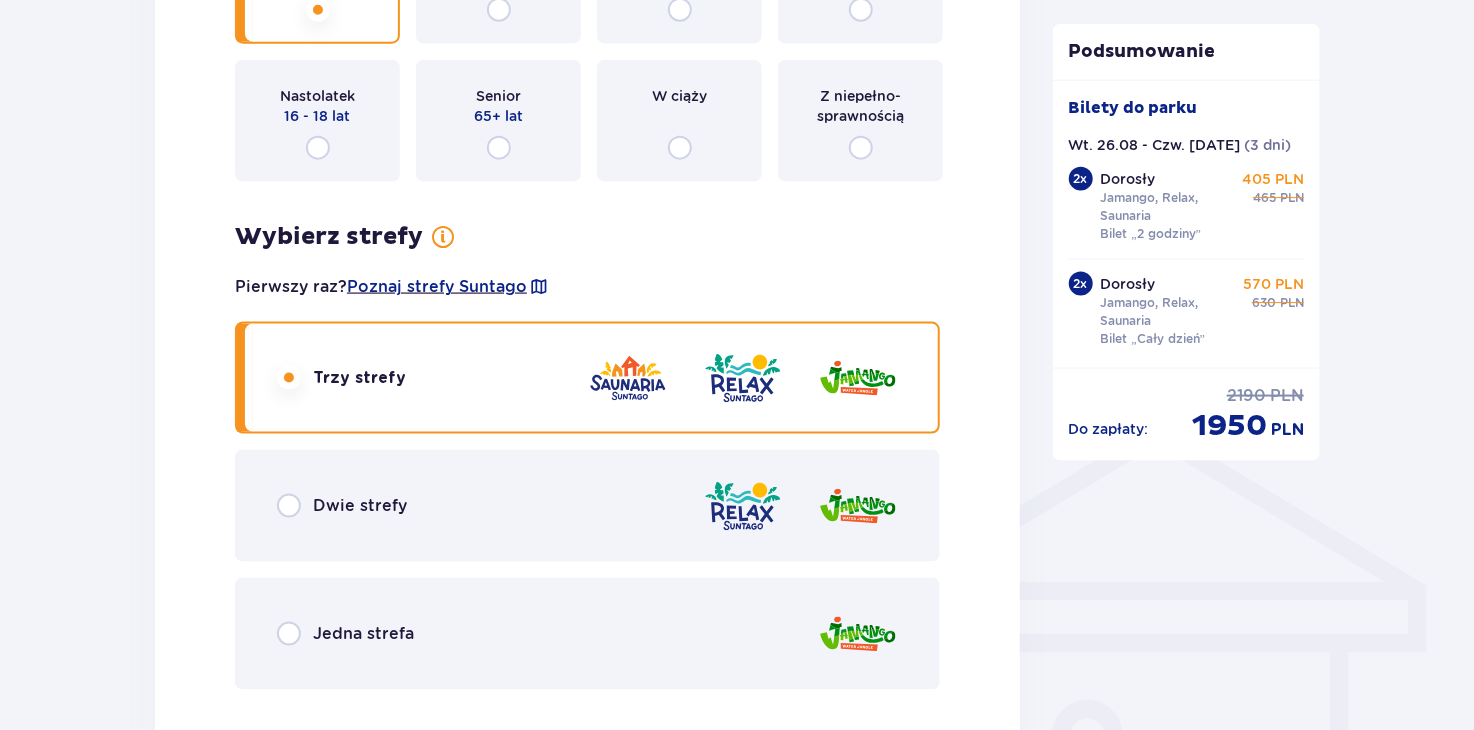 click on "Dwie strefy" at bounding box center (587, 506) 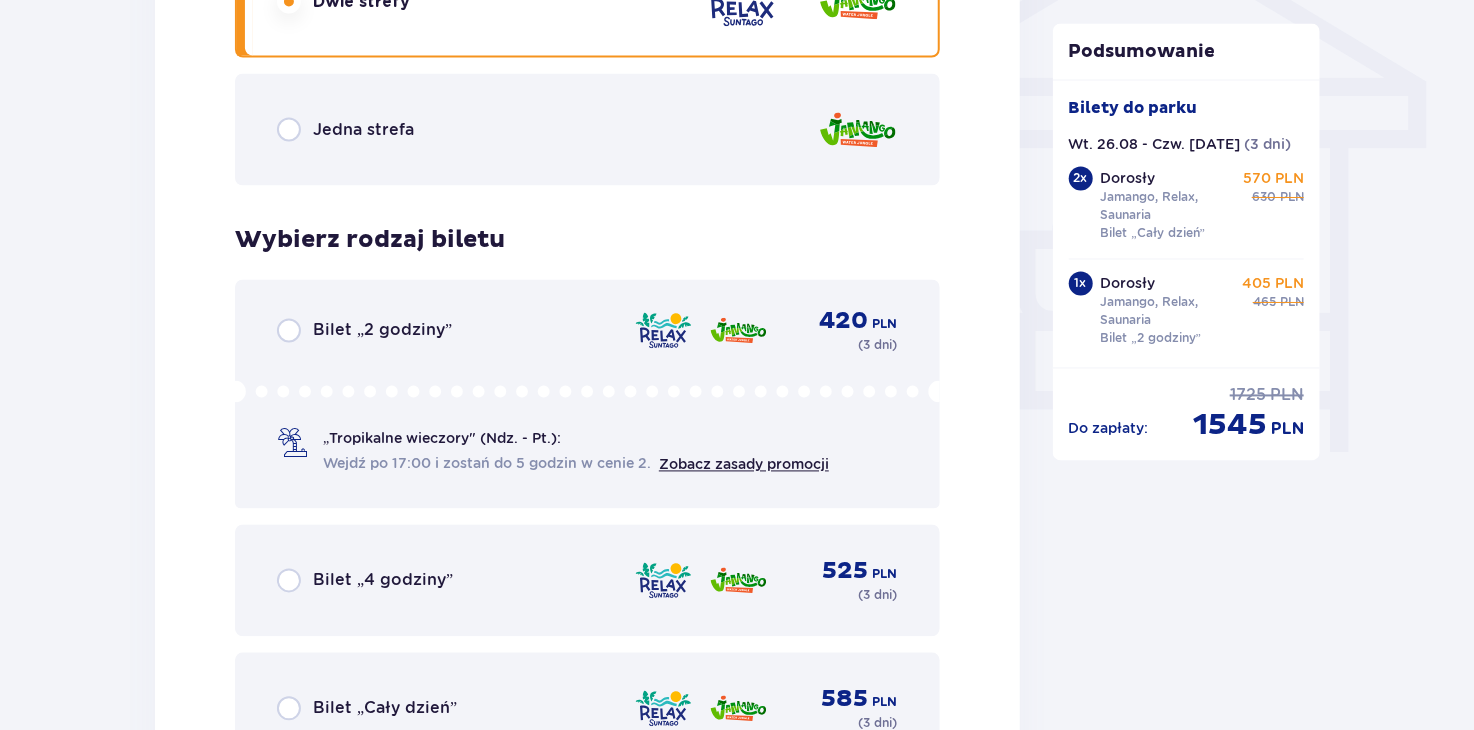 scroll, scrollTop: 1904, scrollLeft: 0, axis: vertical 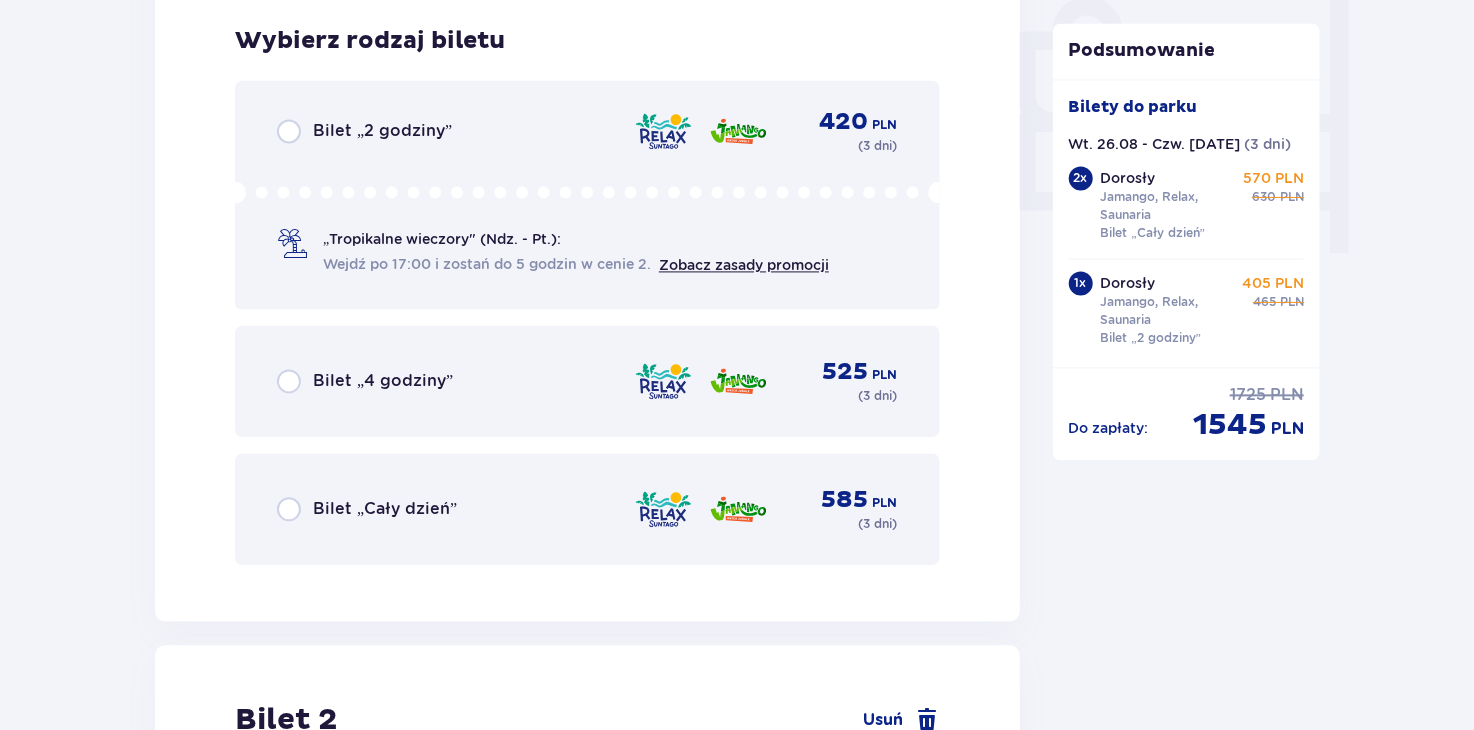 click on "Bilet „Cały dzień” 585 PLN ( 3 dni )" at bounding box center [587, 509] 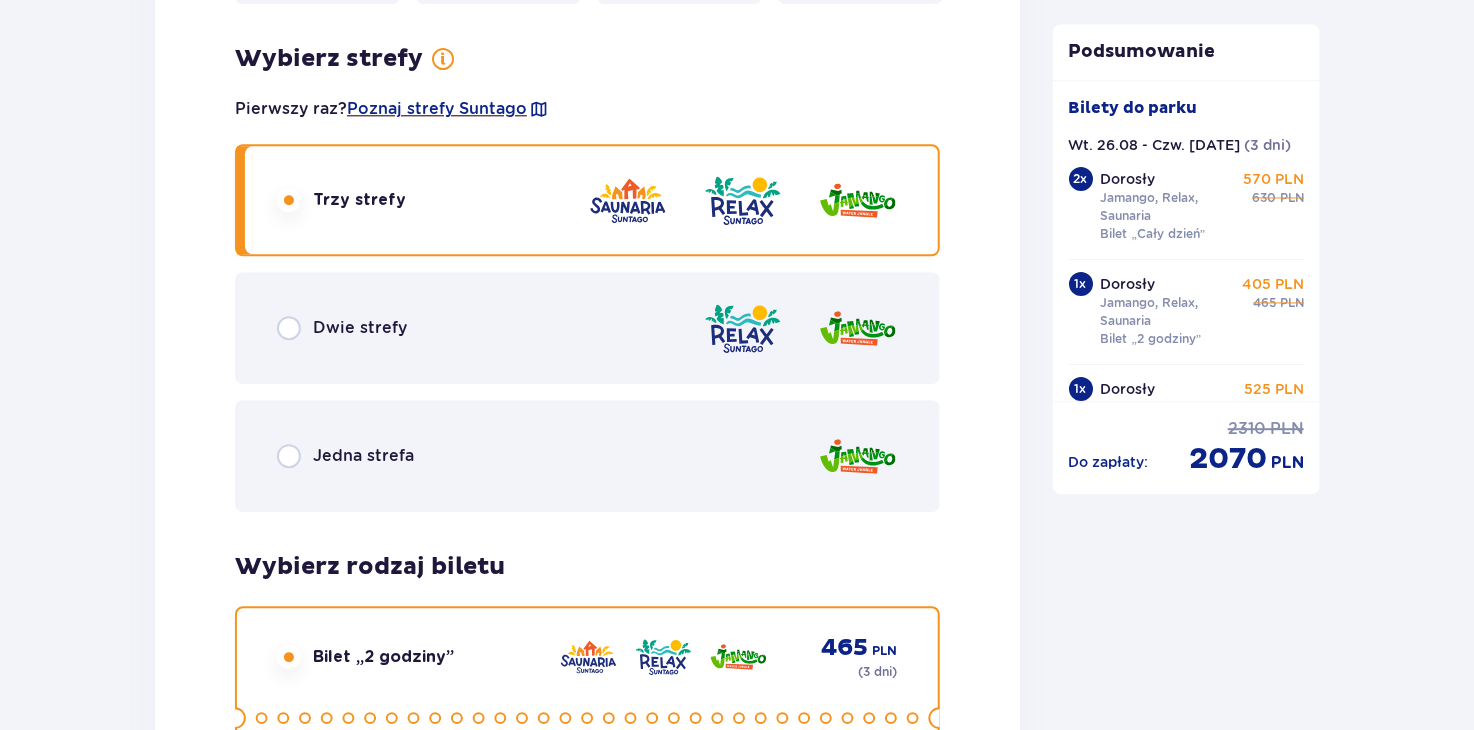 scroll, scrollTop: 6155, scrollLeft: 0, axis: vertical 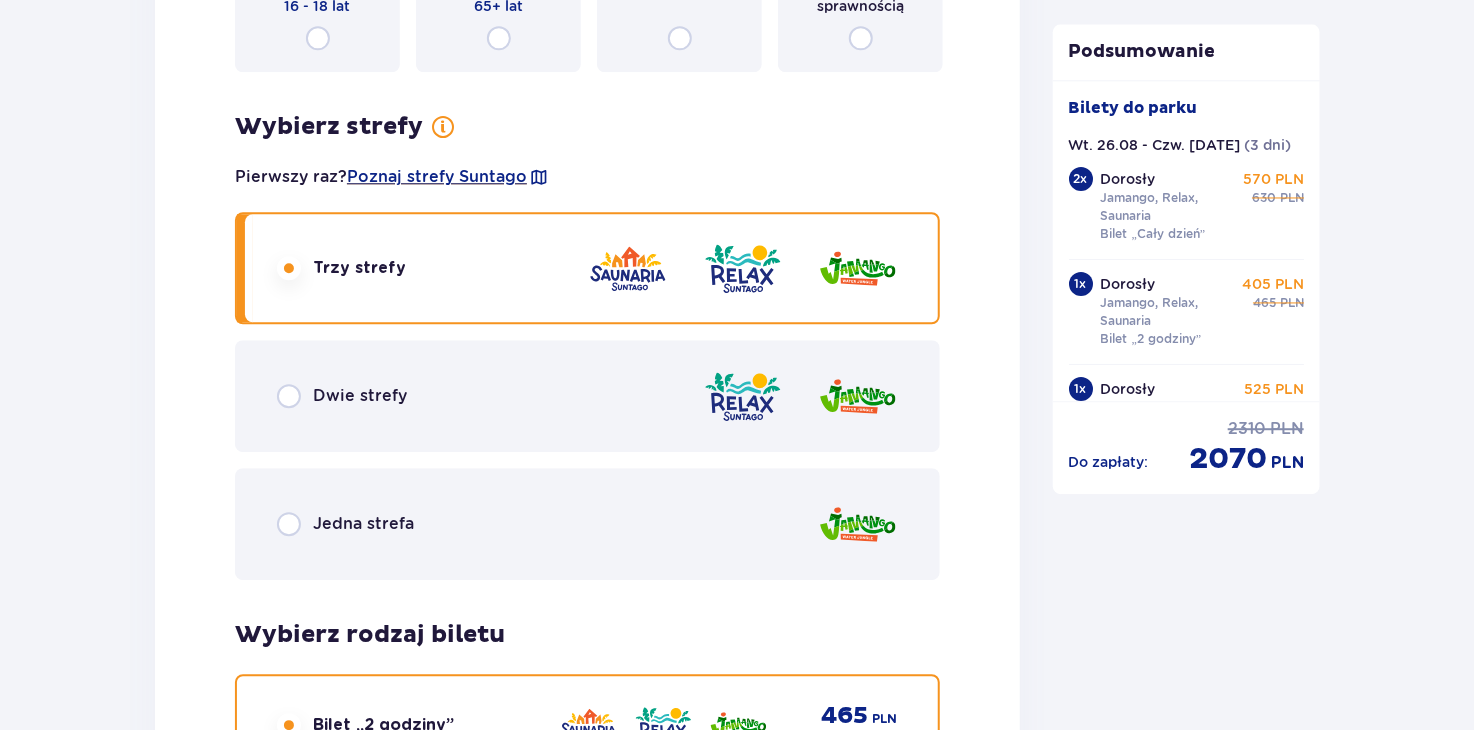 click on "Dwie strefy" at bounding box center [587, 396] 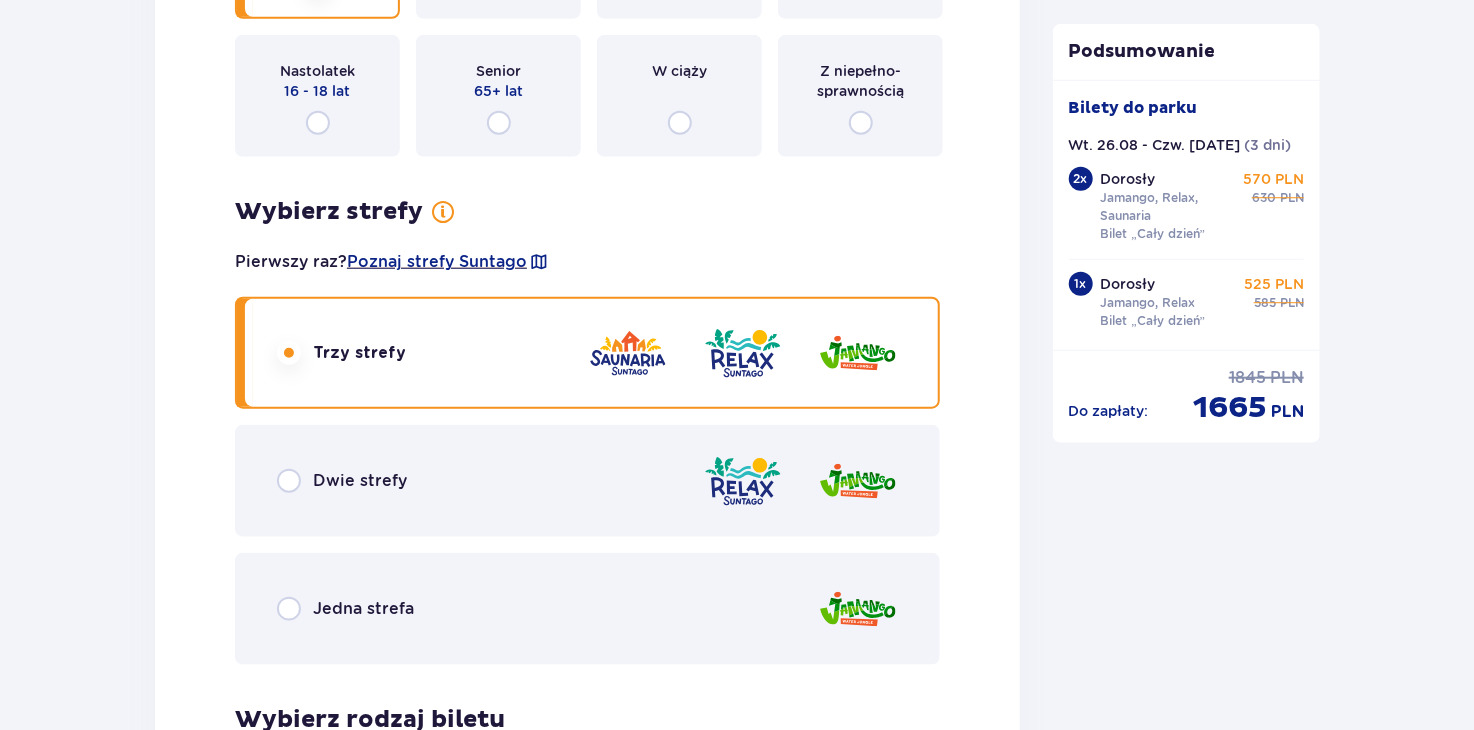 scroll, scrollTop: 4355, scrollLeft: 0, axis: vertical 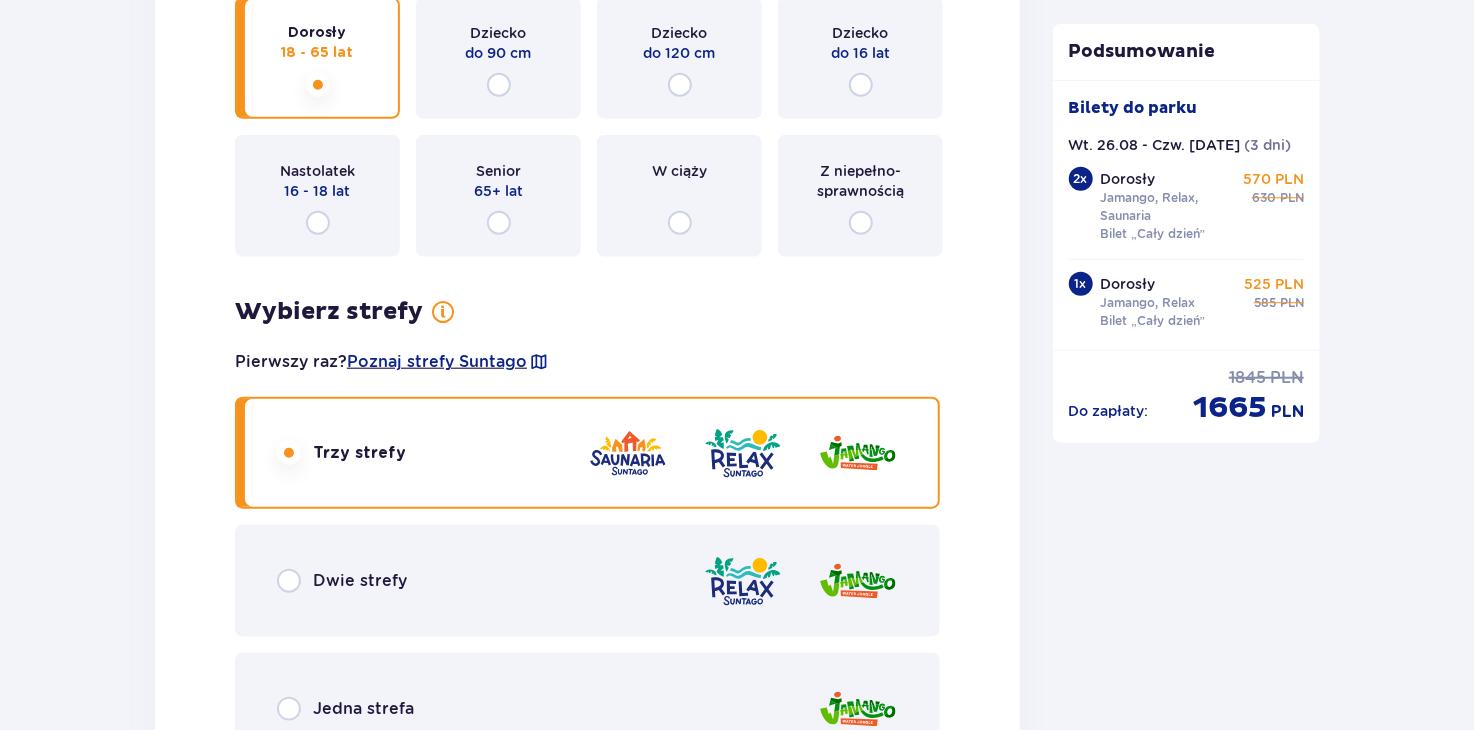 click on "Dwie strefy" at bounding box center [360, 581] 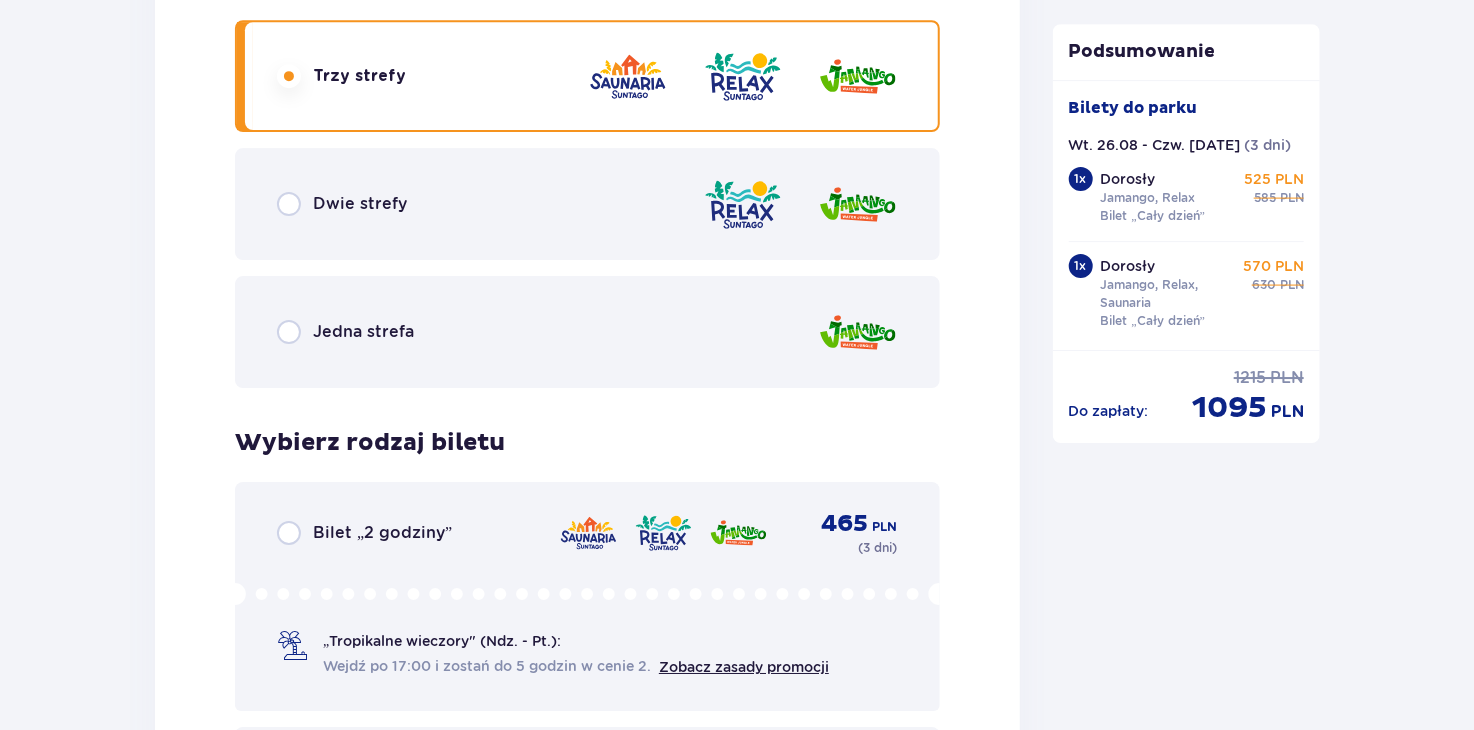 scroll, scrollTop: 2955, scrollLeft: 0, axis: vertical 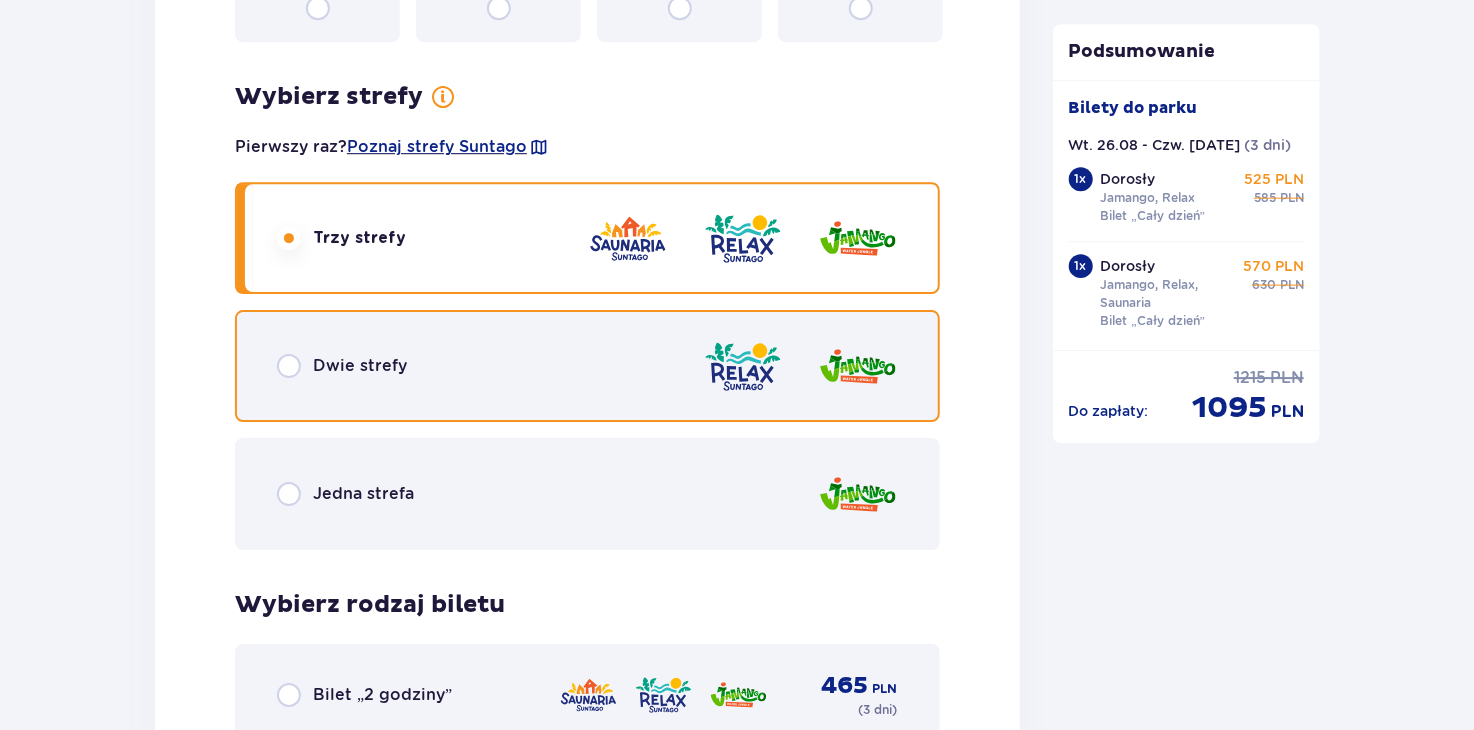 click at bounding box center (289, 366) 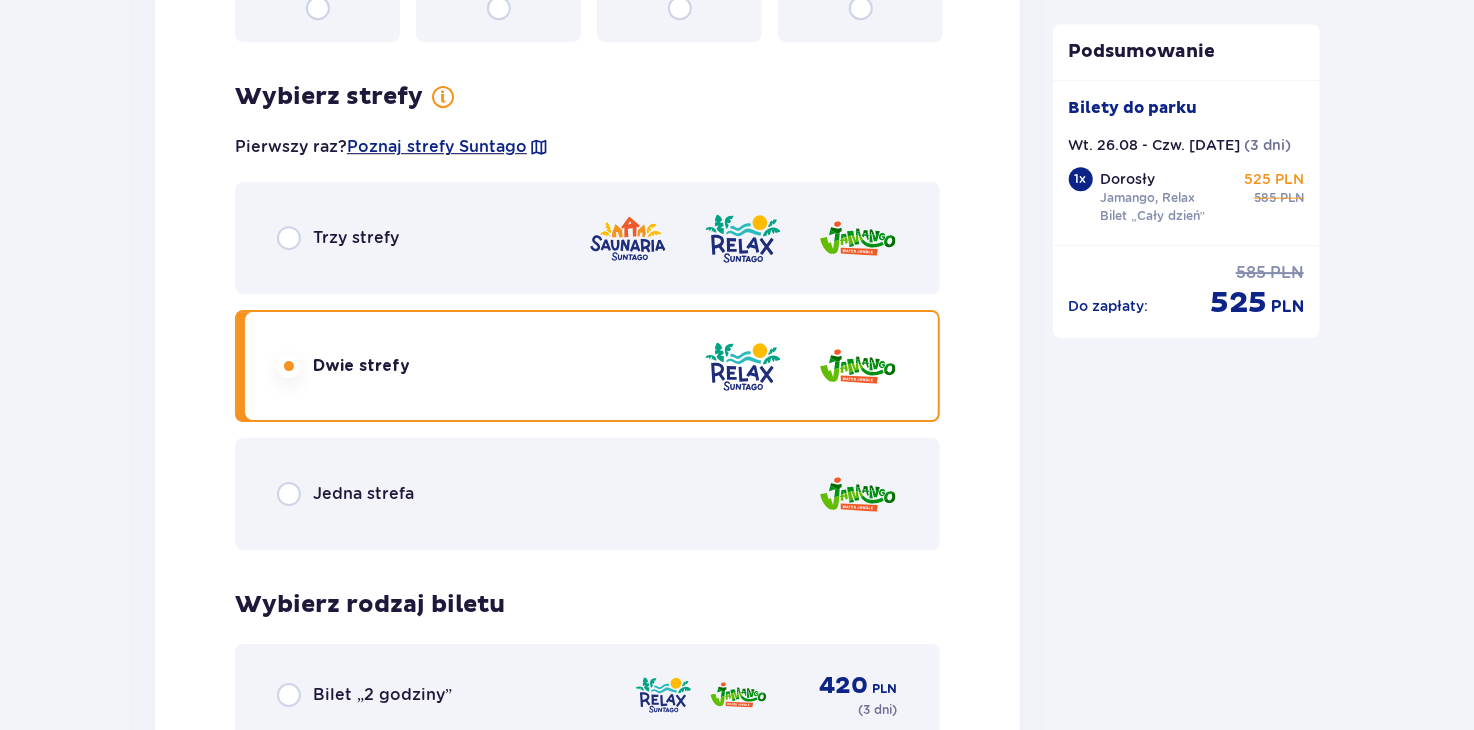 click on "Bilet   2 Usuń Wybierz typ gościa Dorosły 18 - 65 lat Dziecko do 90 cm Dziecko do 120 cm Dziecko do 16 lat Nastolatek 16 - 18 lat Senior 65+ lat W ciąży Z niepełno­sprawnością Wybierz strefy Pierwszy raz?  Poznaj strefy Suntago Trzy strefy Dwie strefy Jedna strefa Wybierz rodzaj biletu Bilet „2 godziny” 420 PLN ( 3 dni ) „Tropikalne wieczory" (Ndz. - Pt.): Wejdź po 17:00 i zostań do 5 godzin w cenie 2. Zobacz zasady promocji Bilet „4 godziny” 525 PLN ( 3 dni ) Bilet „Cały dzień” 585 PLN ( 3 dni )" at bounding box center [587, 389] 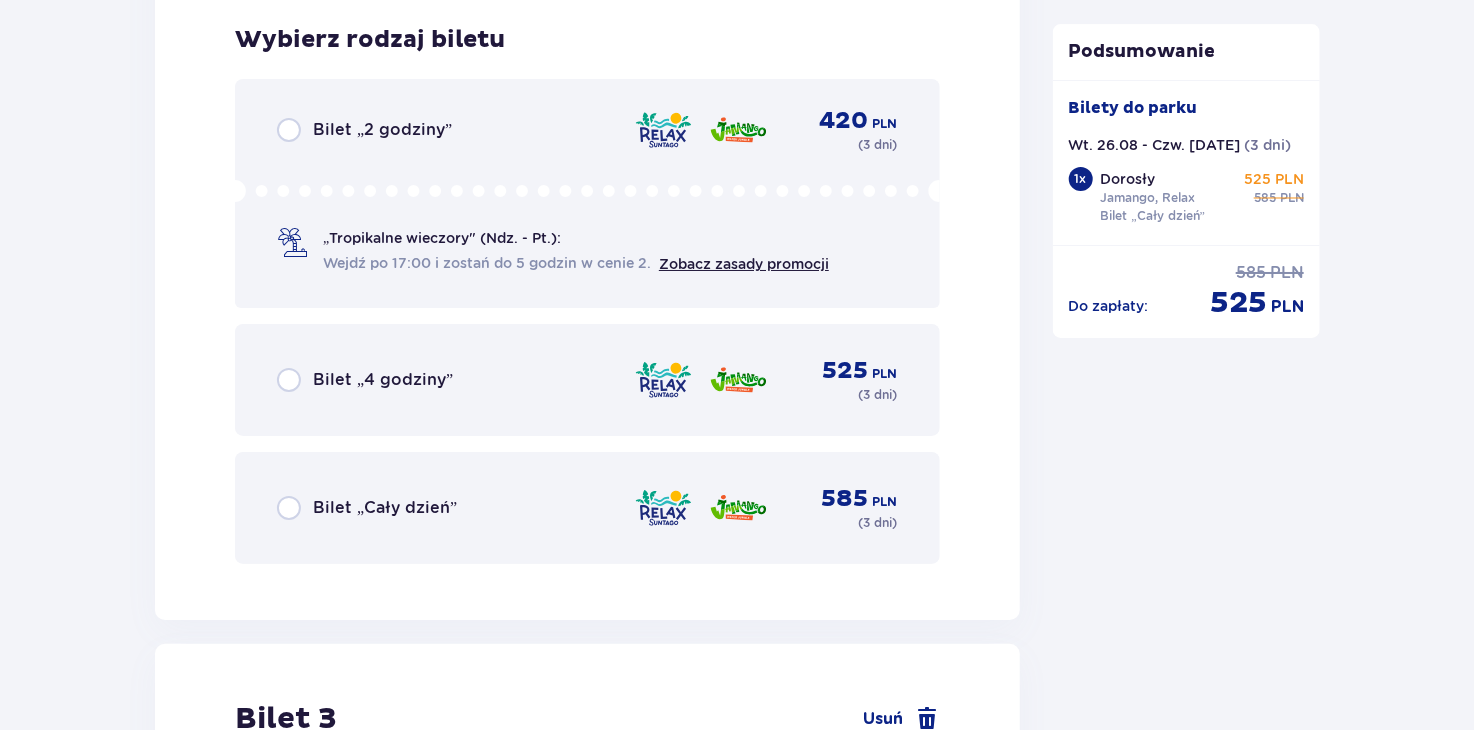 scroll, scrollTop: 3555, scrollLeft: 0, axis: vertical 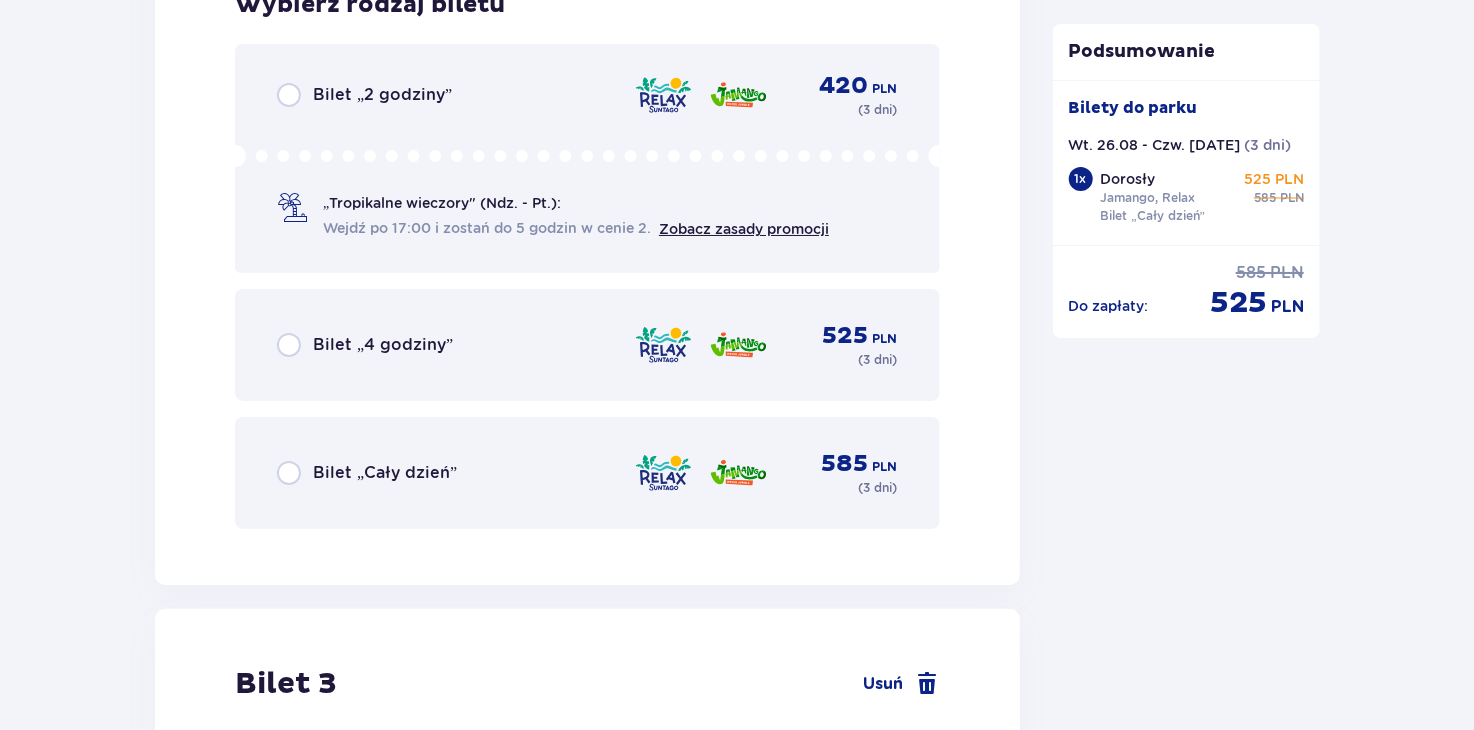 click on "Bilet „Cały dzień”" at bounding box center (385, 473) 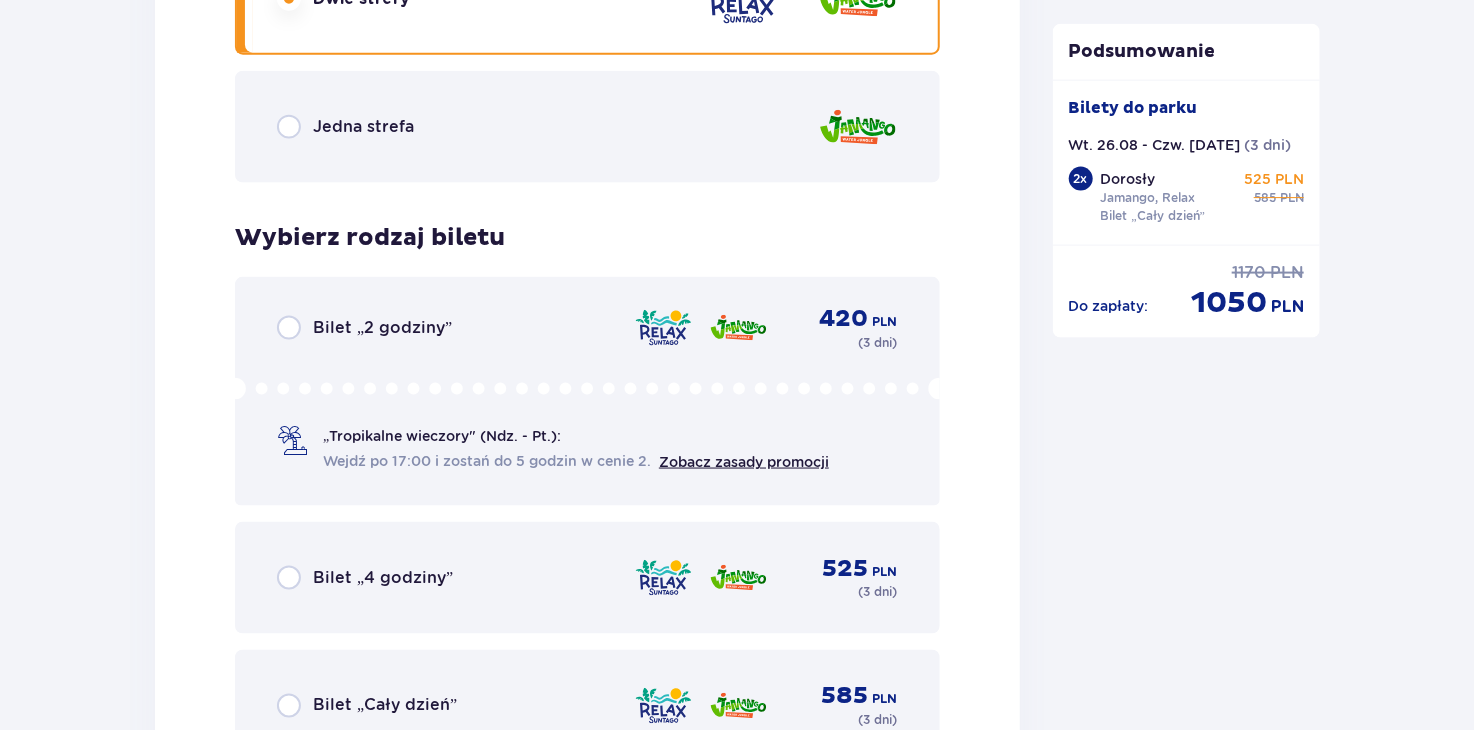 scroll, scrollTop: 5137, scrollLeft: 0, axis: vertical 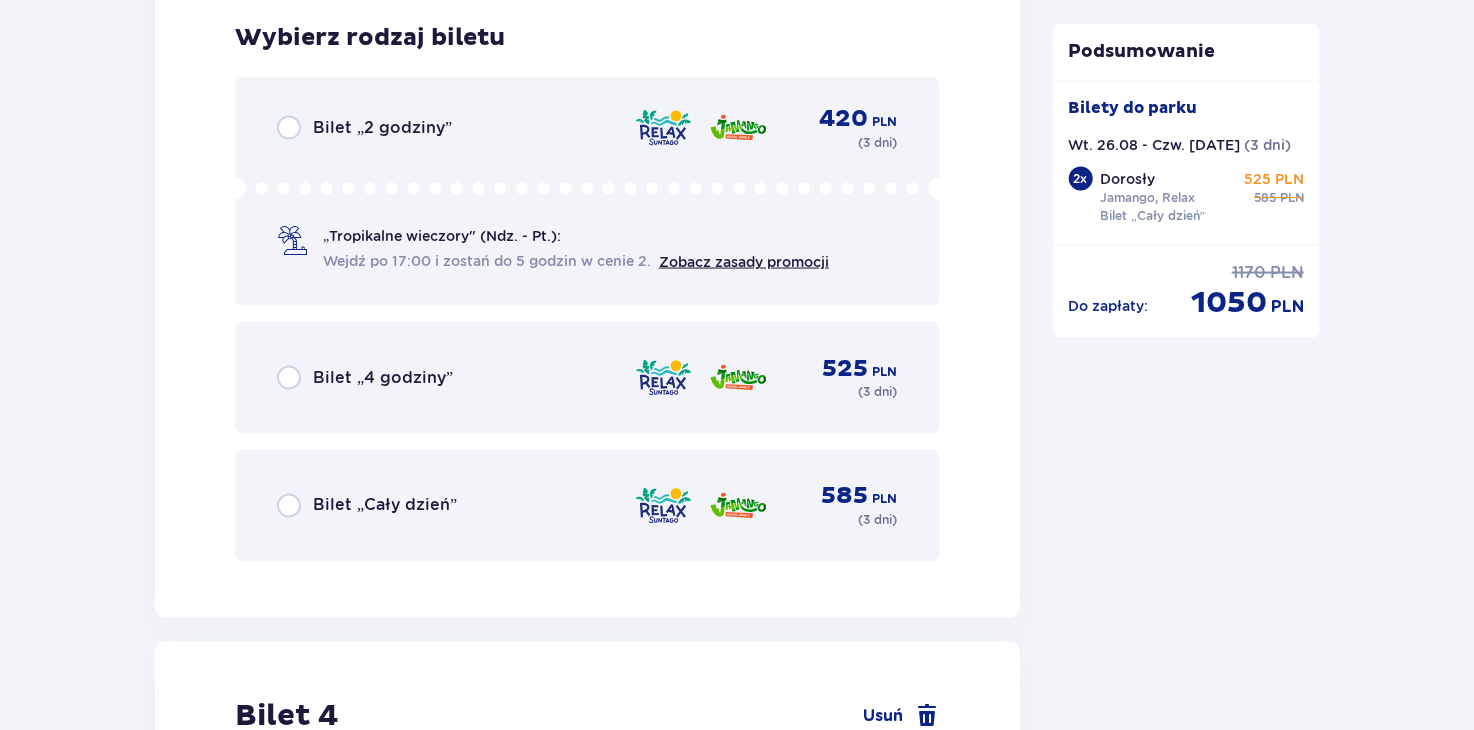 click on "Bilet „Cały dzień”" at bounding box center [385, 506] 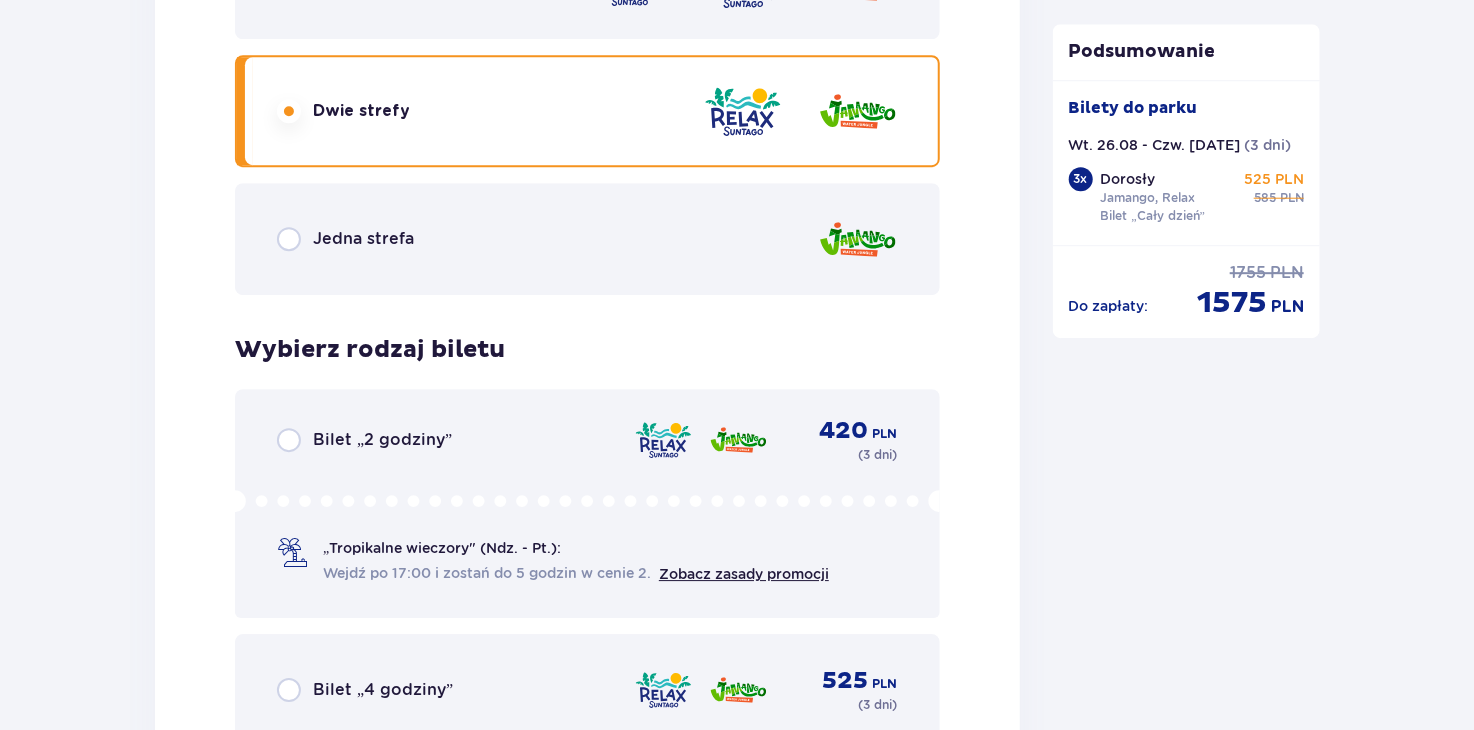 scroll, scrollTop: 6651, scrollLeft: 0, axis: vertical 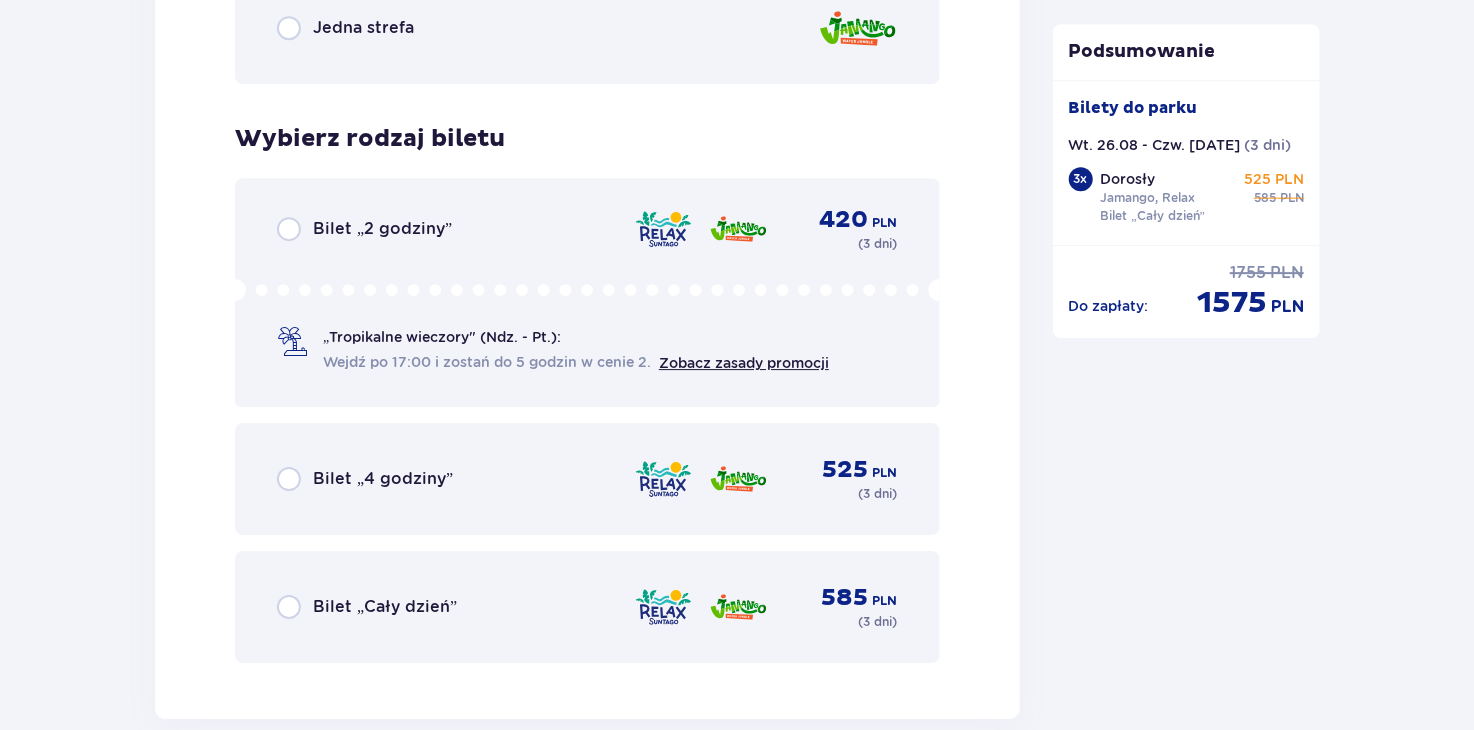 click on "Bilet „Cały dzień”" at bounding box center [385, 607] 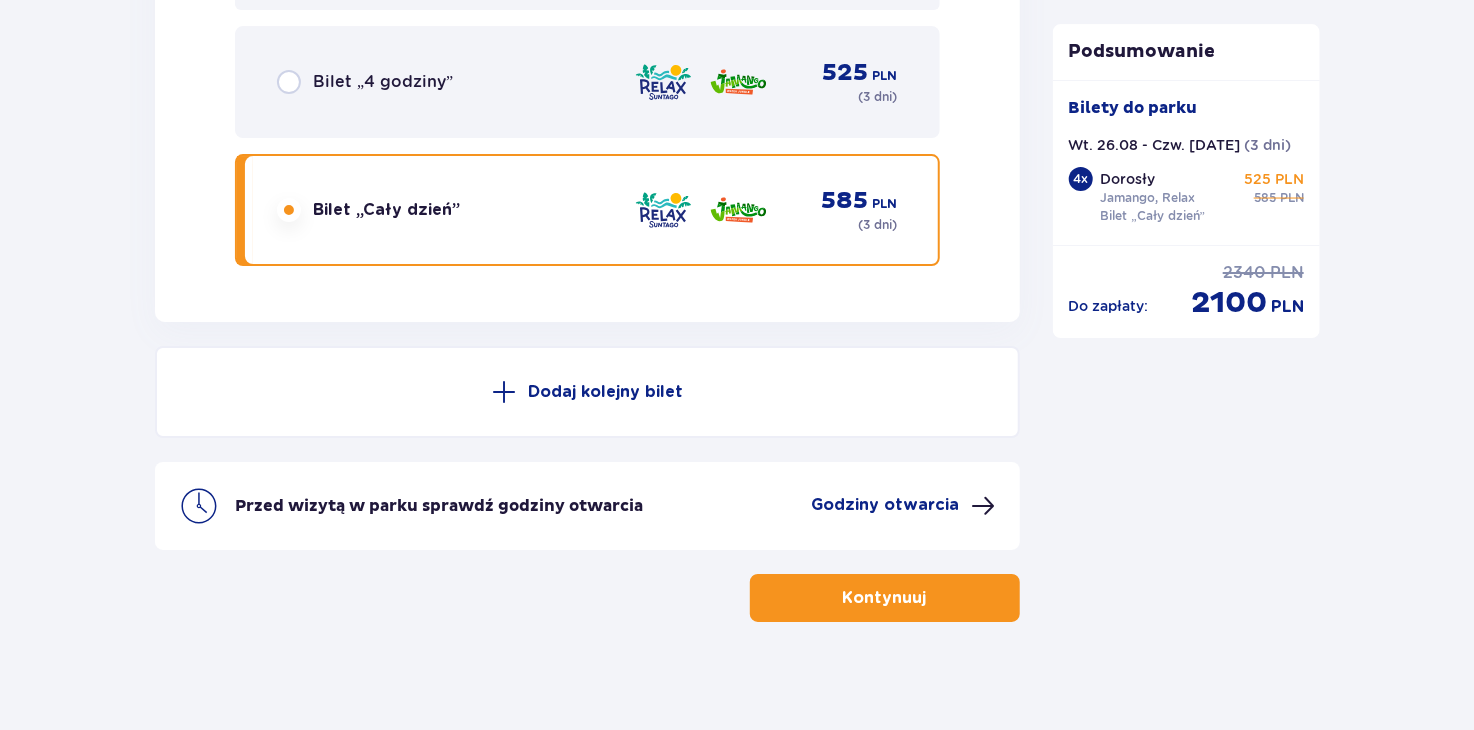 scroll, scrollTop: 7055, scrollLeft: 0, axis: vertical 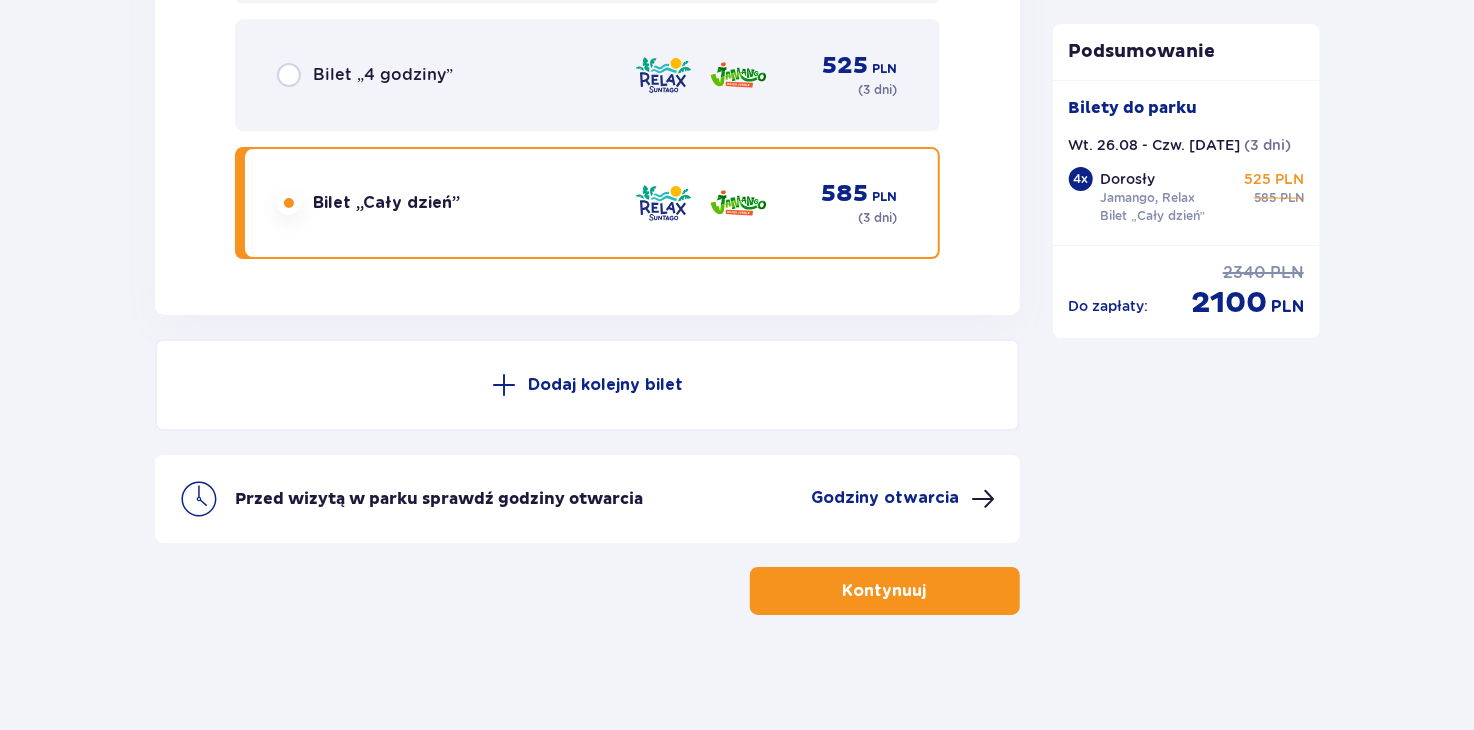 click at bounding box center (931, 591) 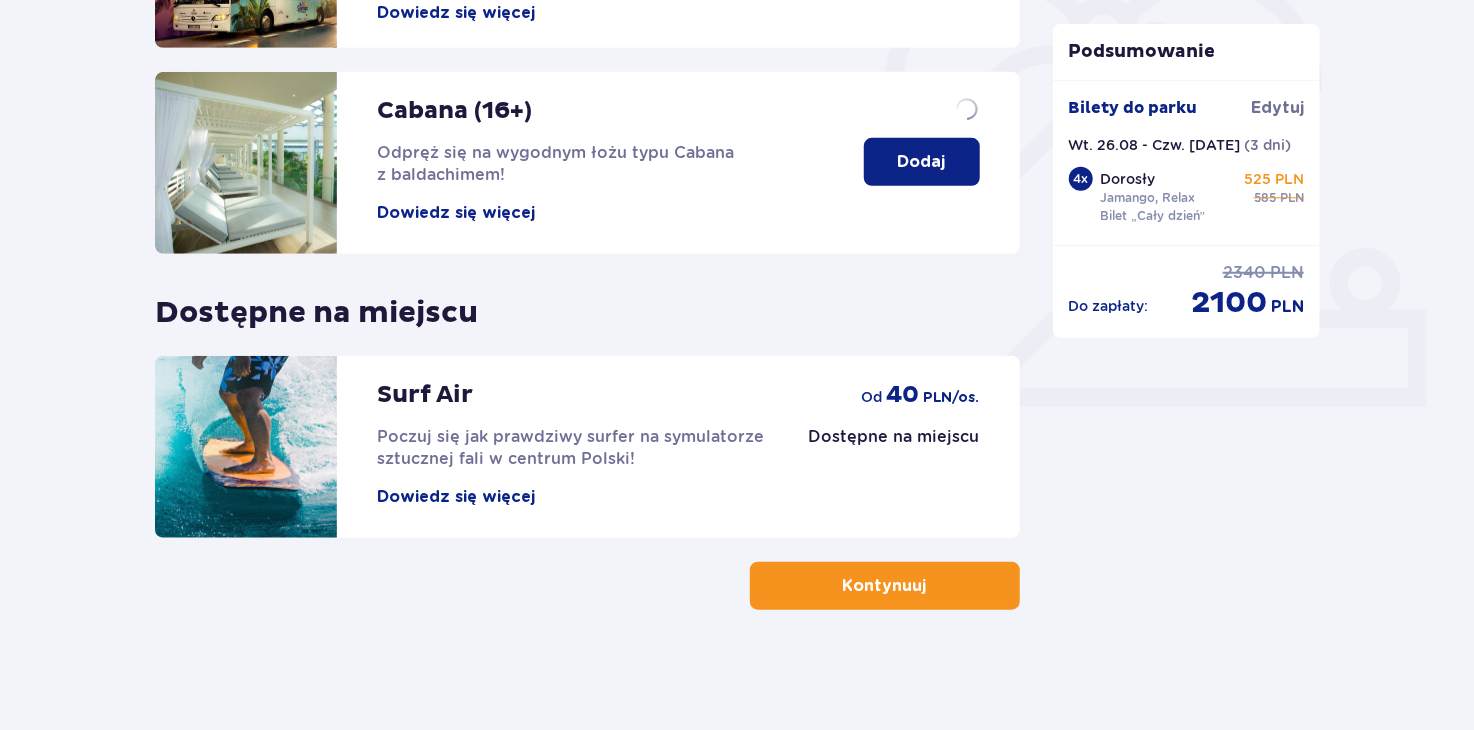 scroll, scrollTop: 0, scrollLeft: 0, axis: both 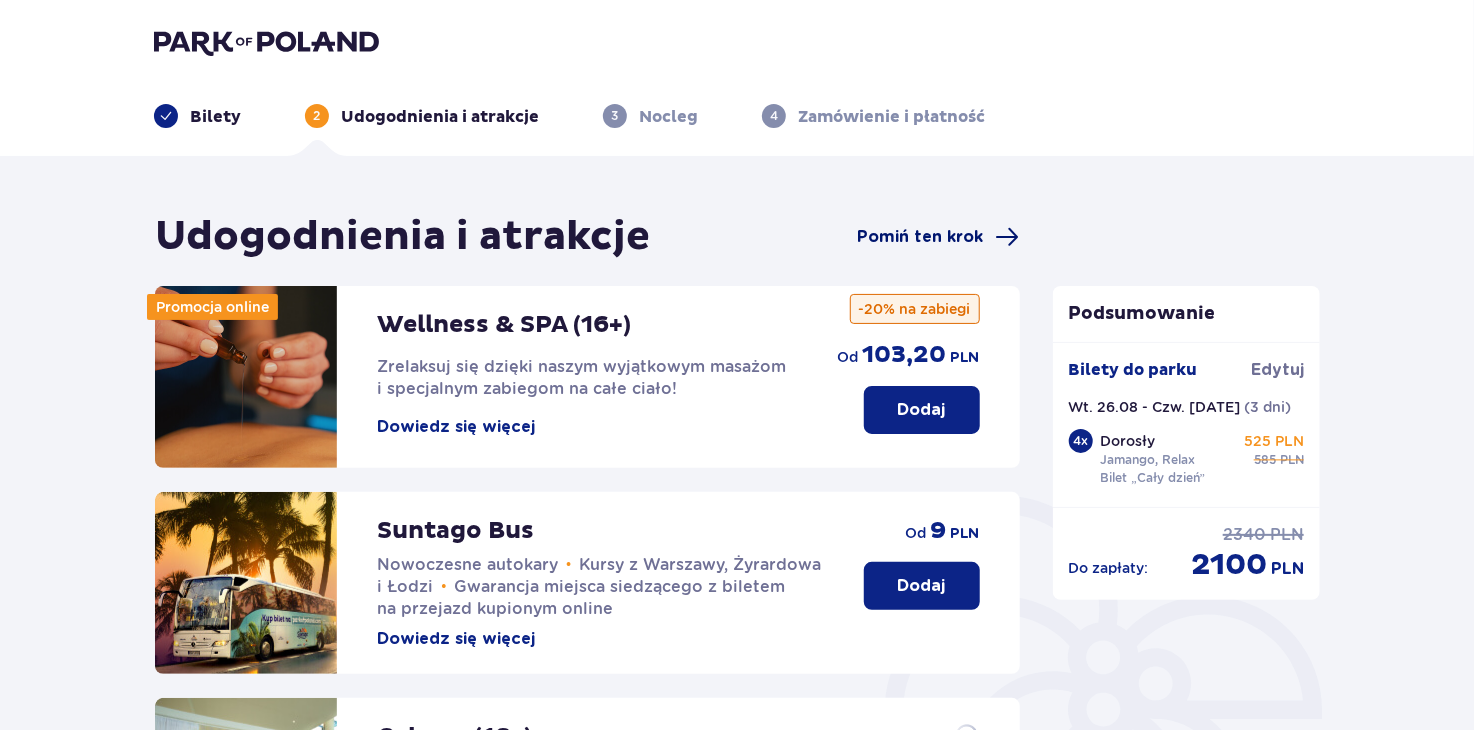 click on "Pomiń ten krok" at bounding box center [921, 237] 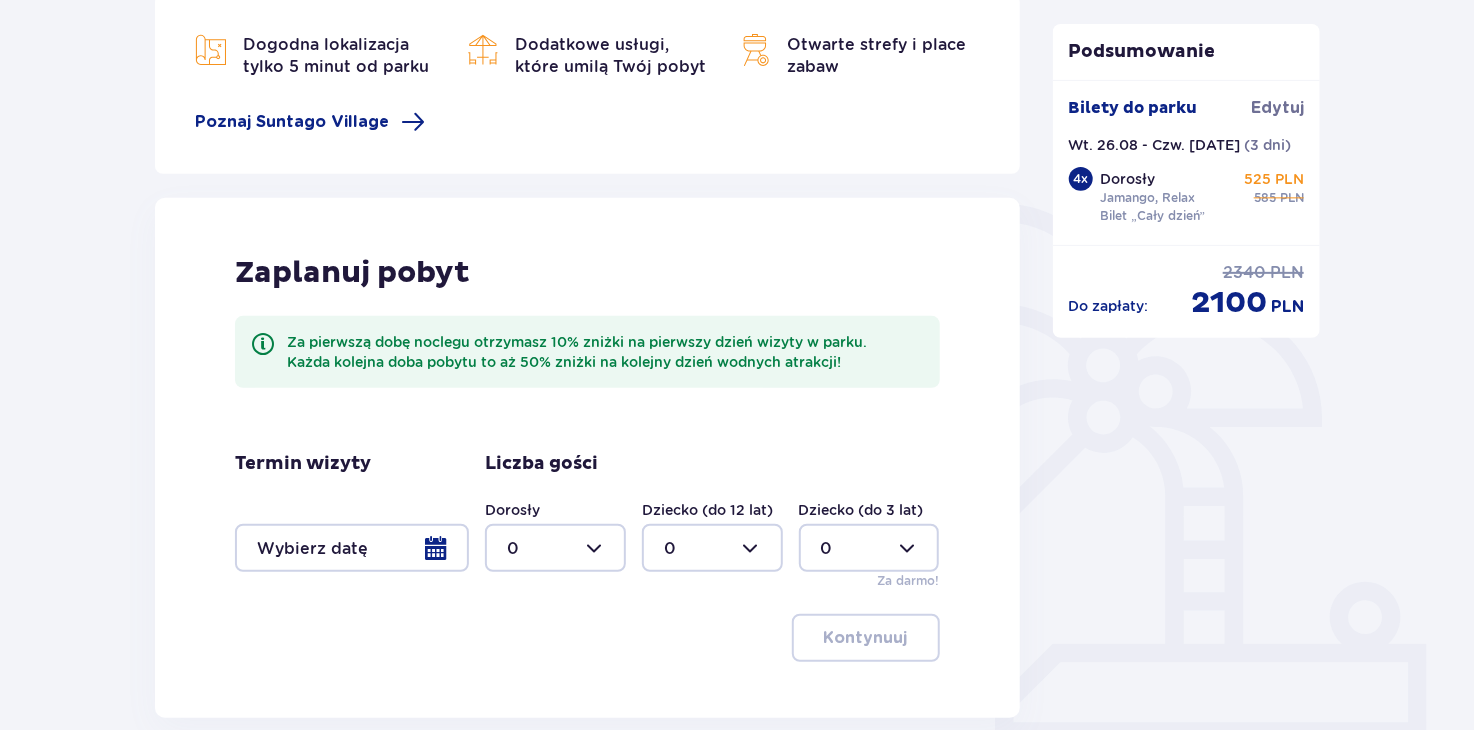 scroll, scrollTop: 400, scrollLeft: 0, axis: vertical 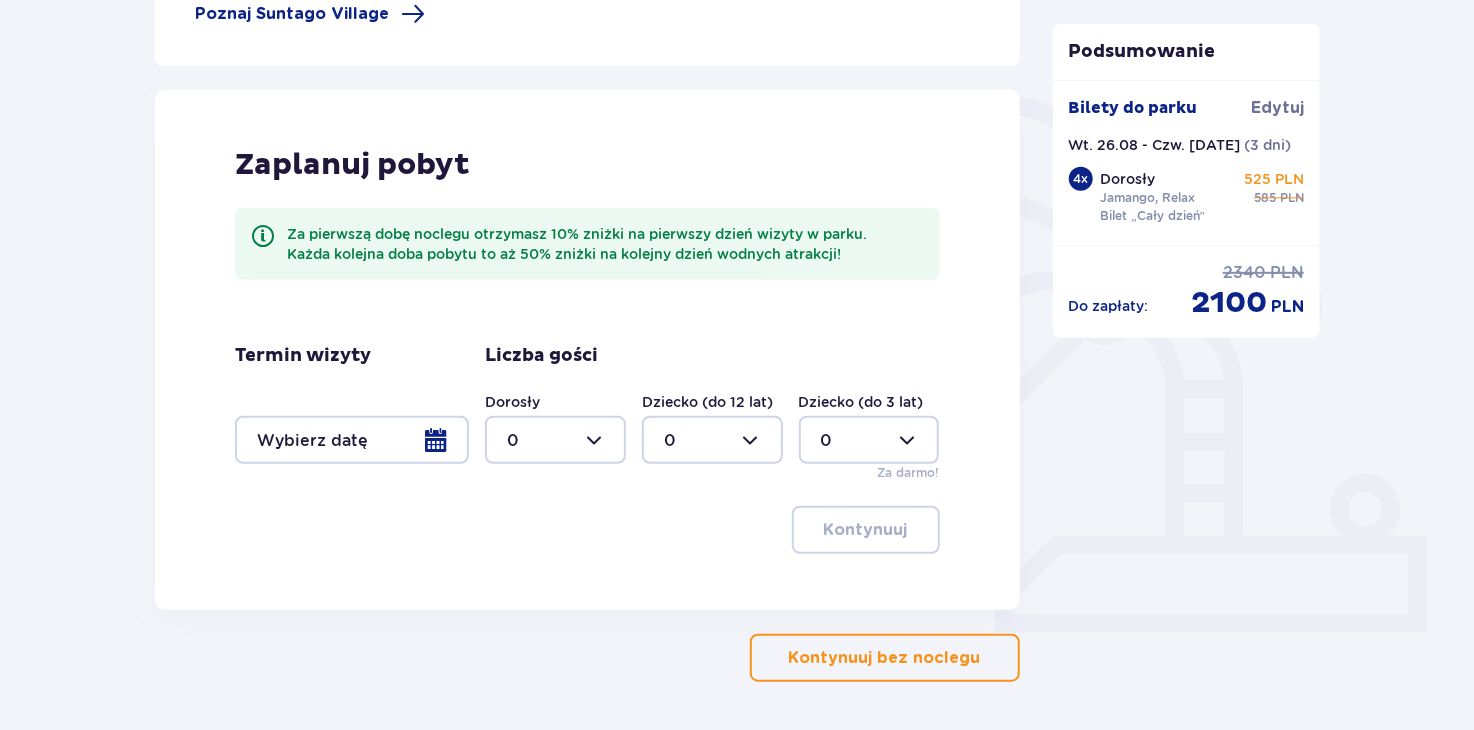 click at bounding box center (352, 440) 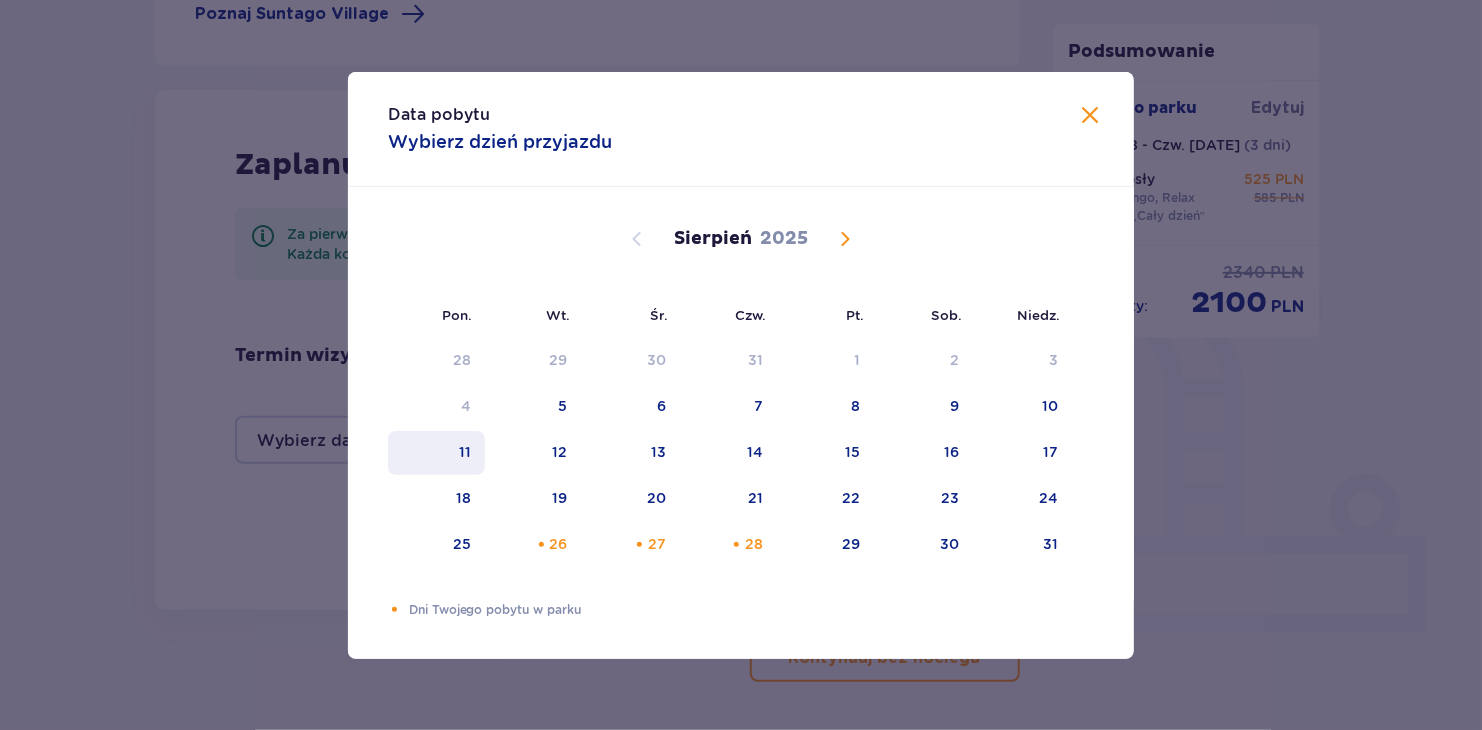 click on "11" at bounding box center (465, 452) 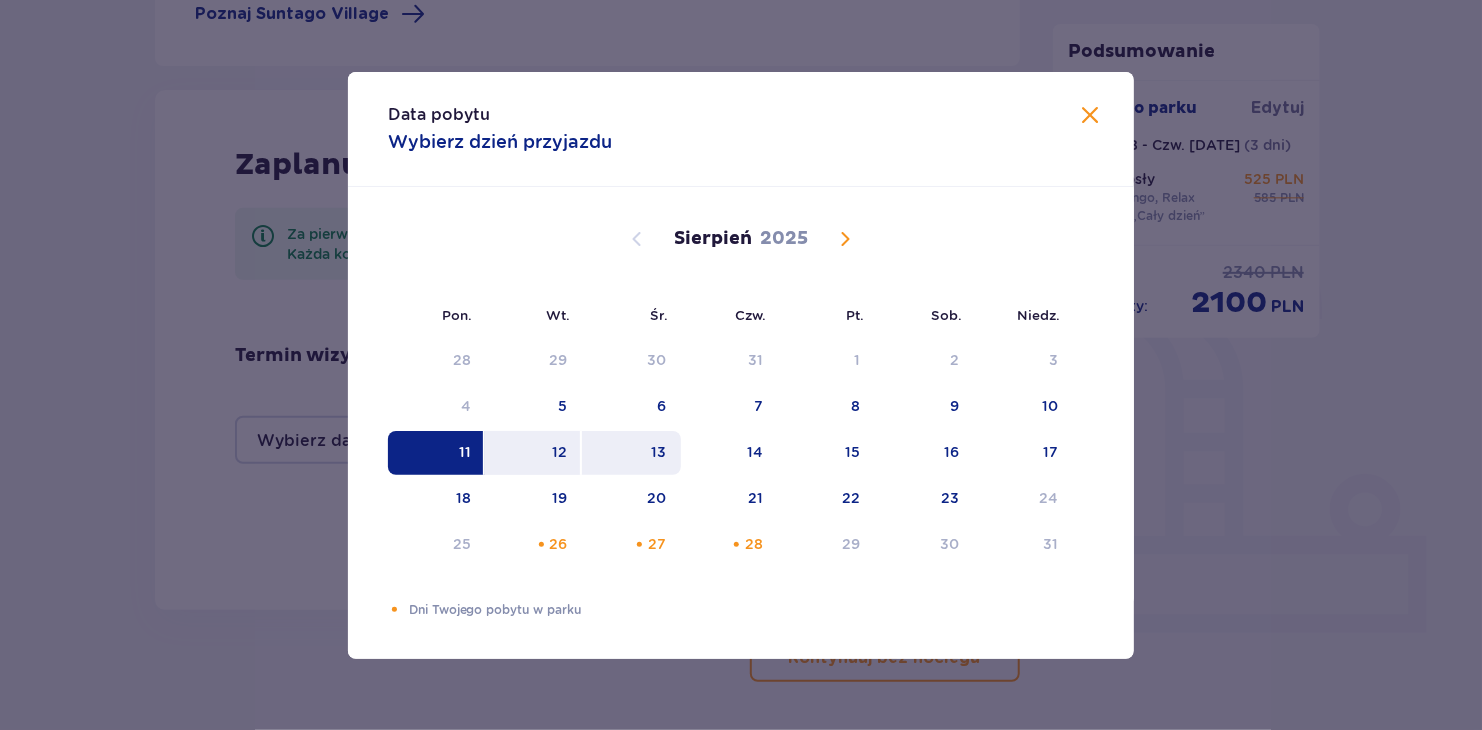 click on "13" at bounding box center (659, 452) 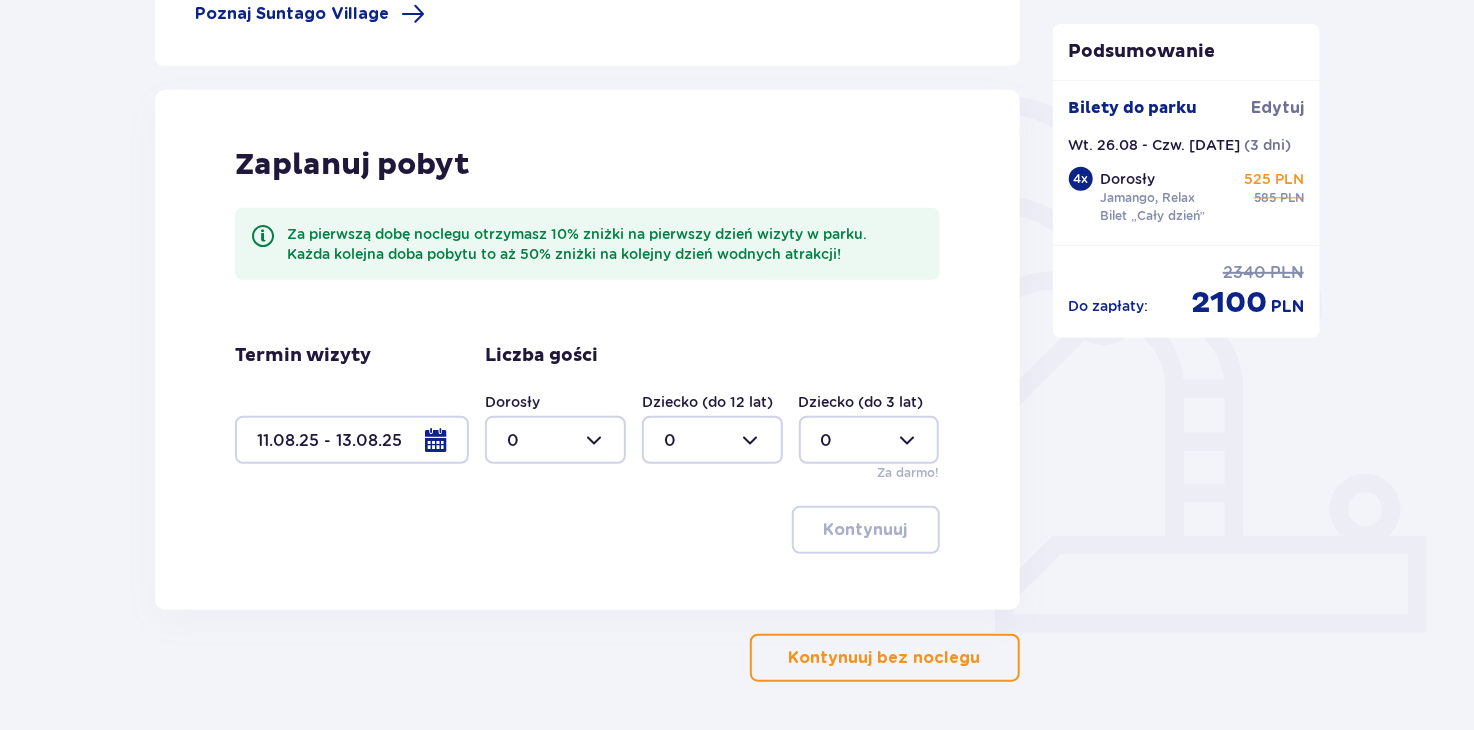 click at bounding box center [555, 440] 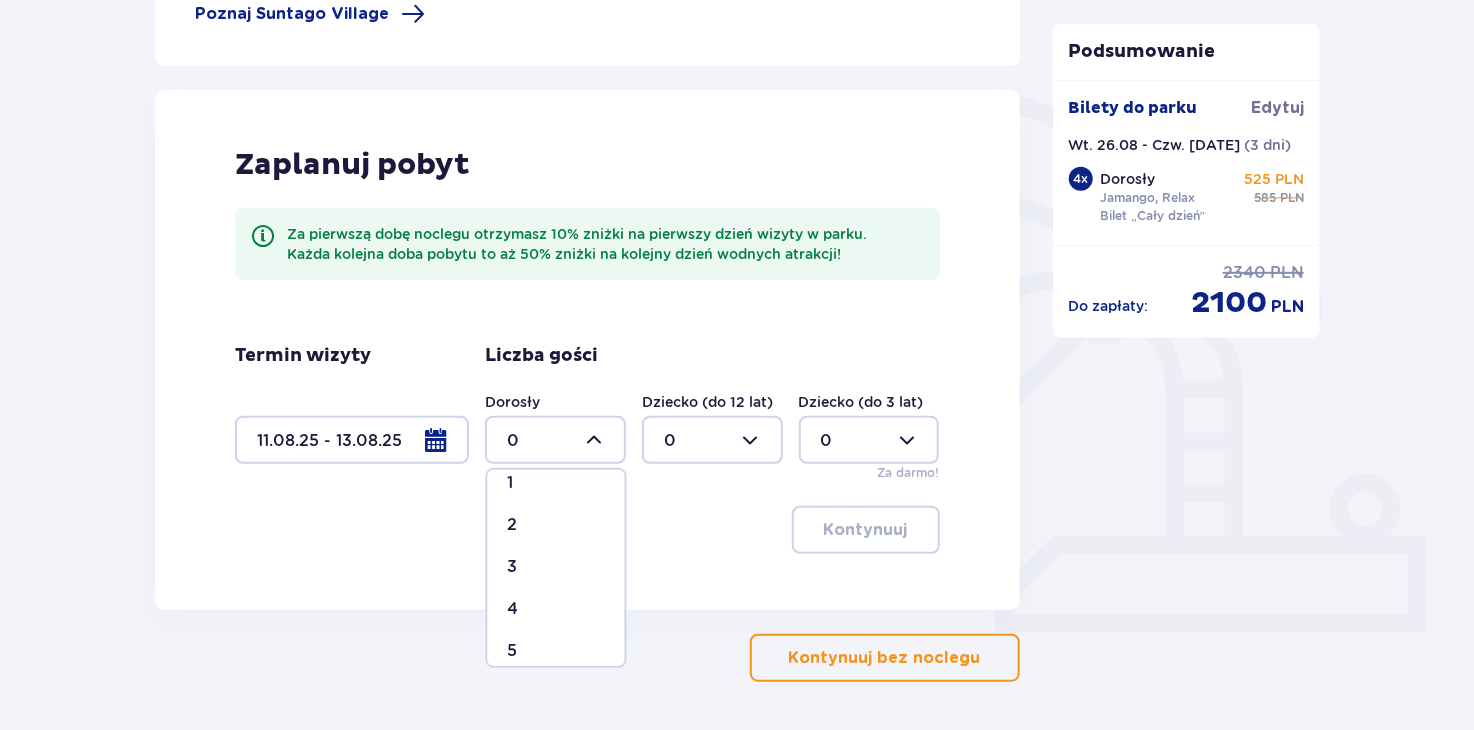 scroll, scrollTop: 83, scrollLeft: 0, axis: vertical 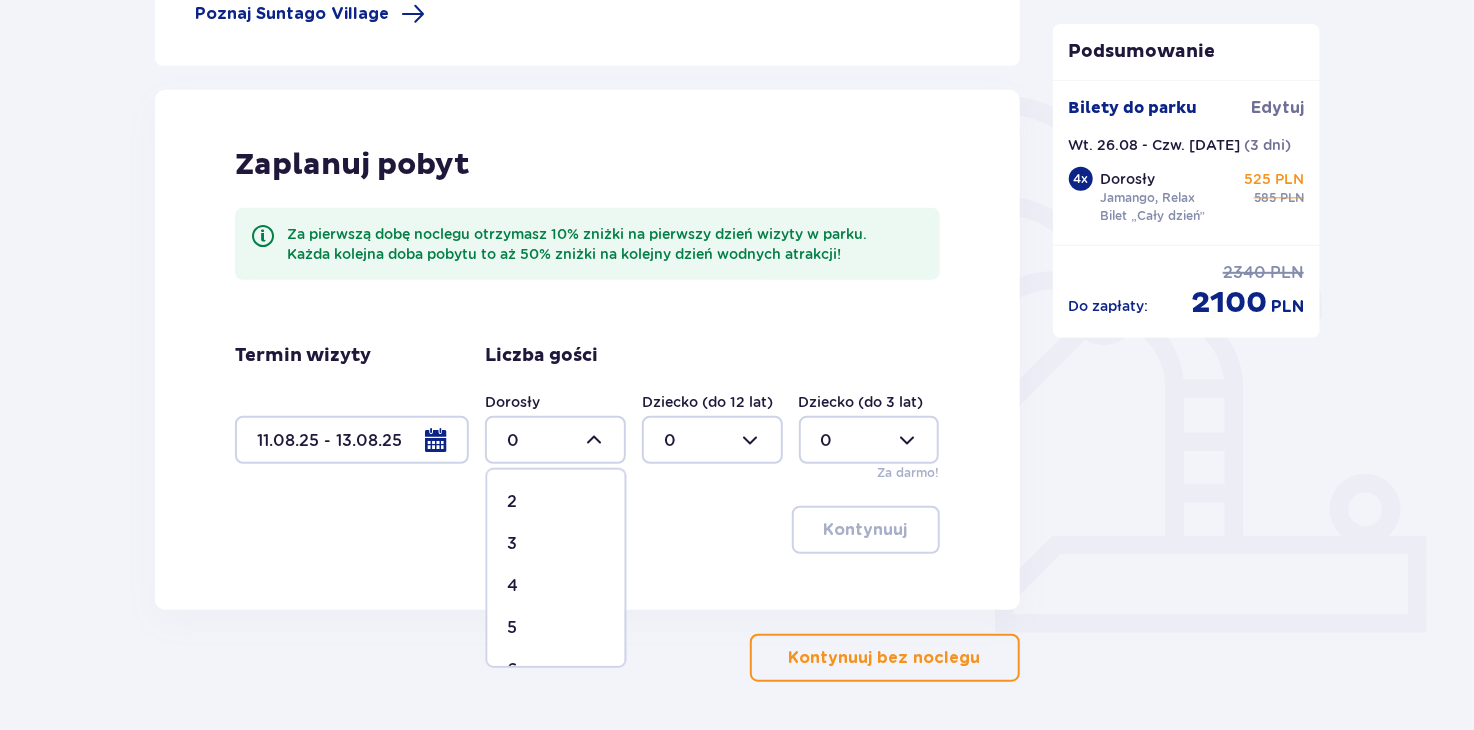 click on "4" at bounding box center (556, 586) 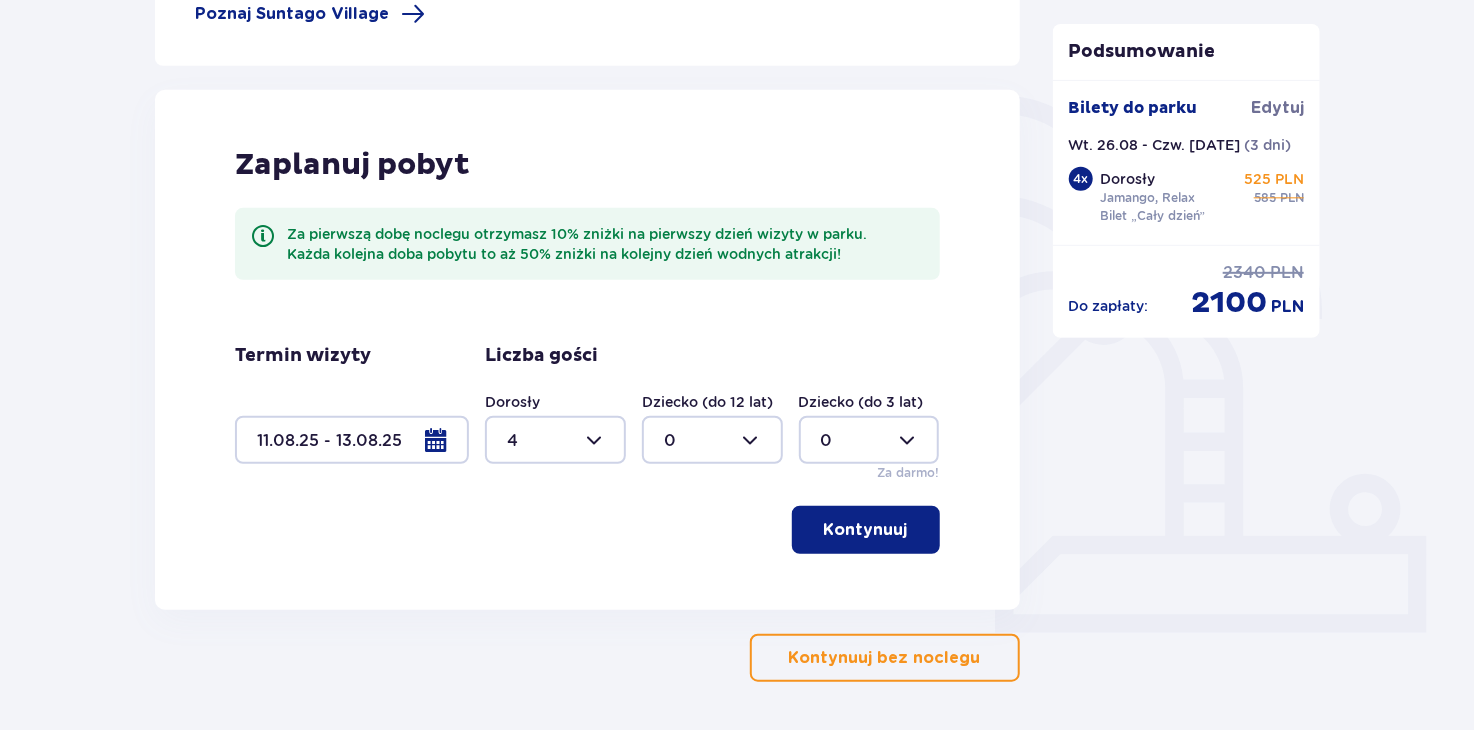 click on "Kontynuuj" at bounding box center [587, 530] 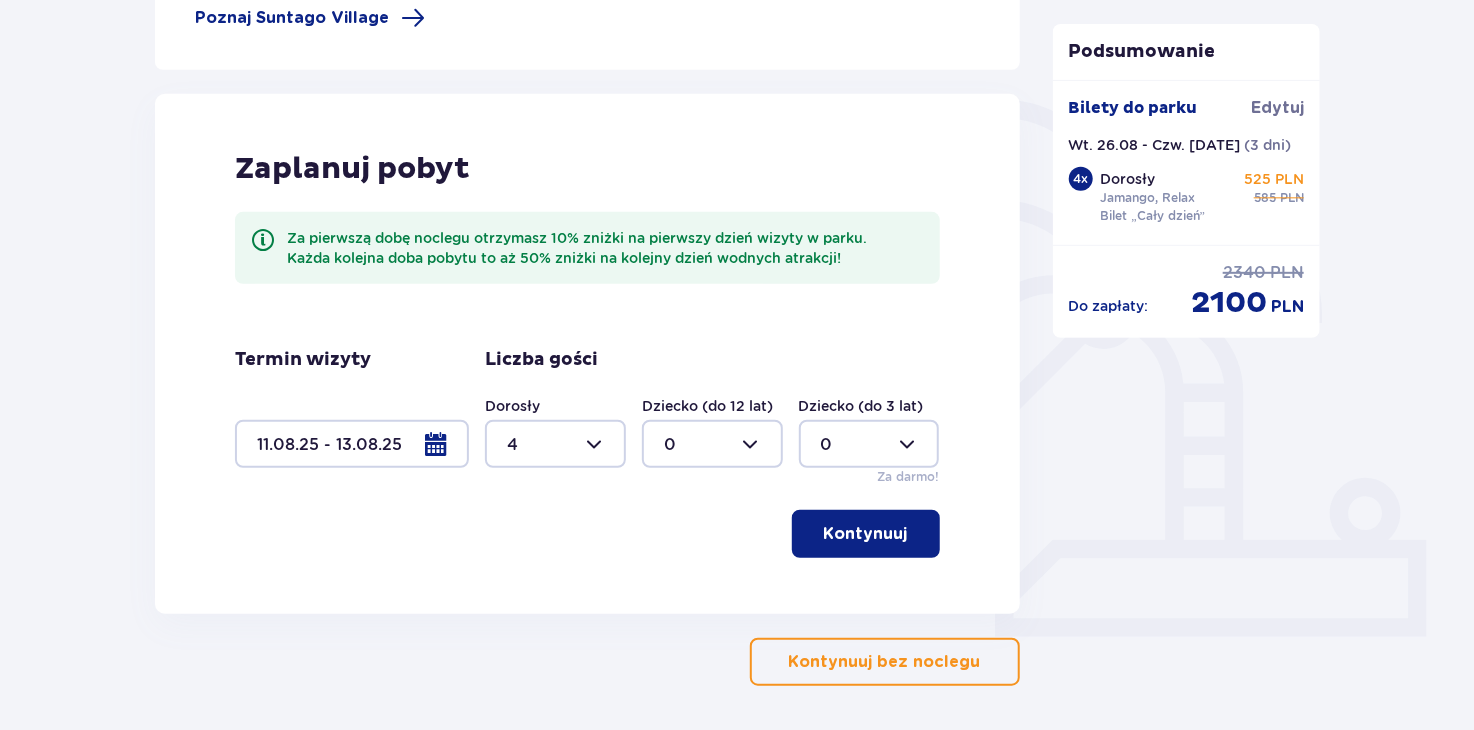 scroll, scrollTop: 400, scrollLeft: 0, axis: vertical 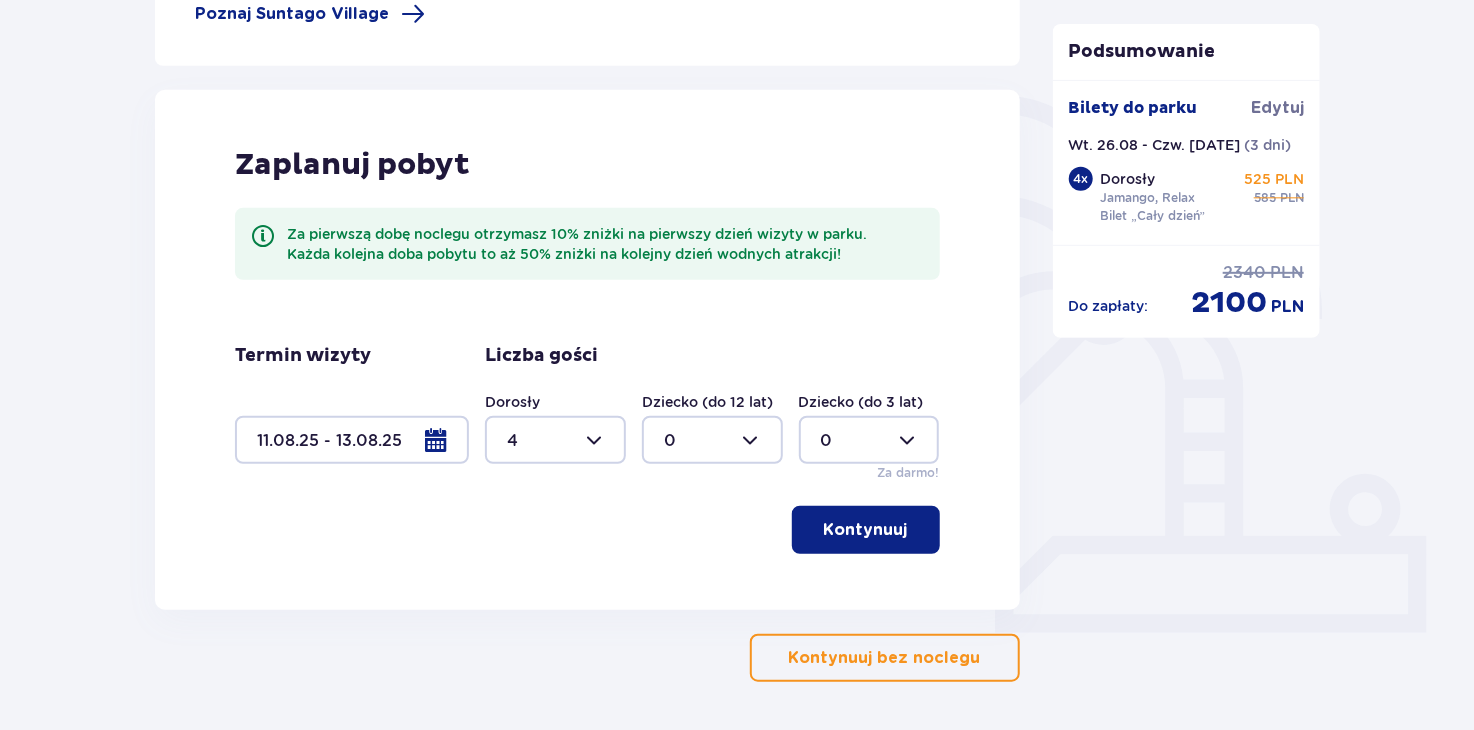 click on "Kontynuuj" at bounding box center (866, 530) 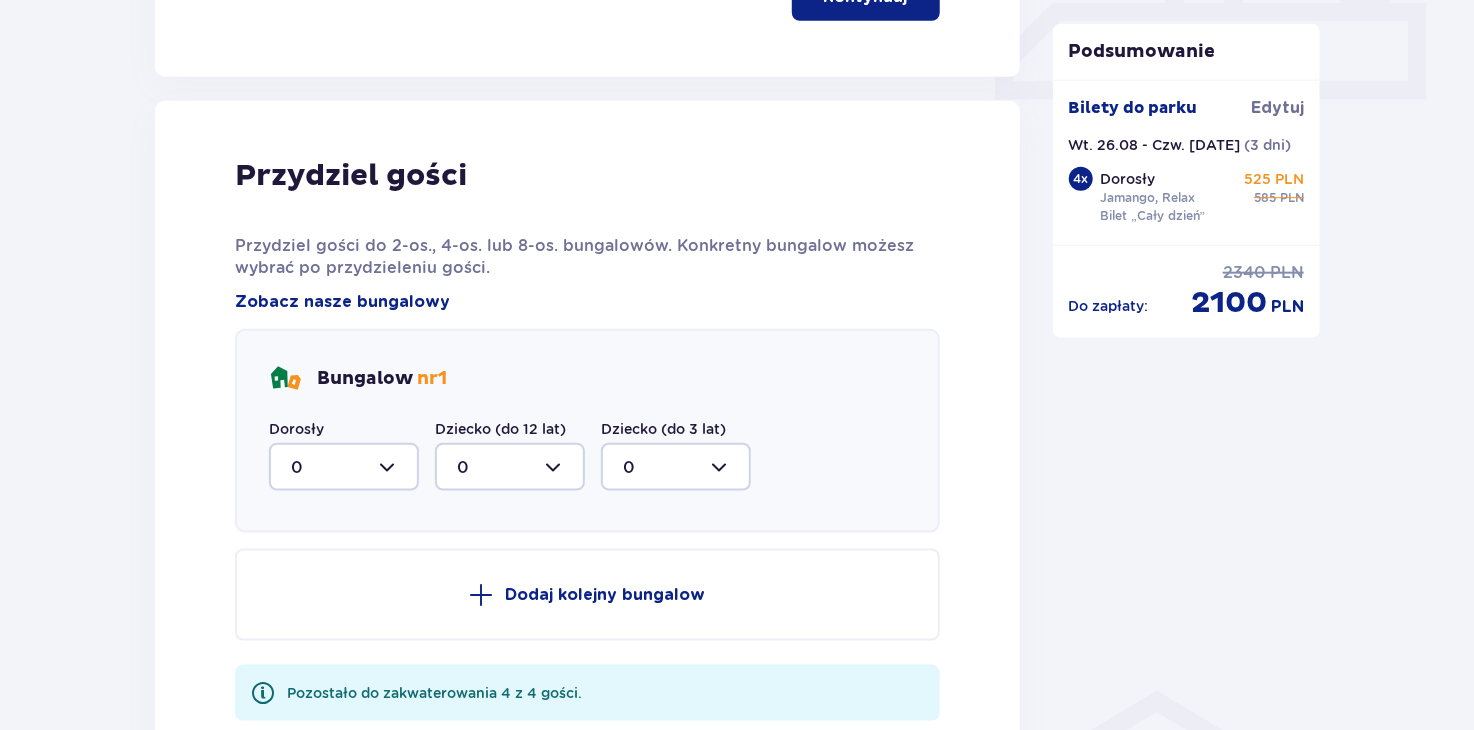 scroll, scrollTop: 1009, scrollLeft: 0, axis: vertical 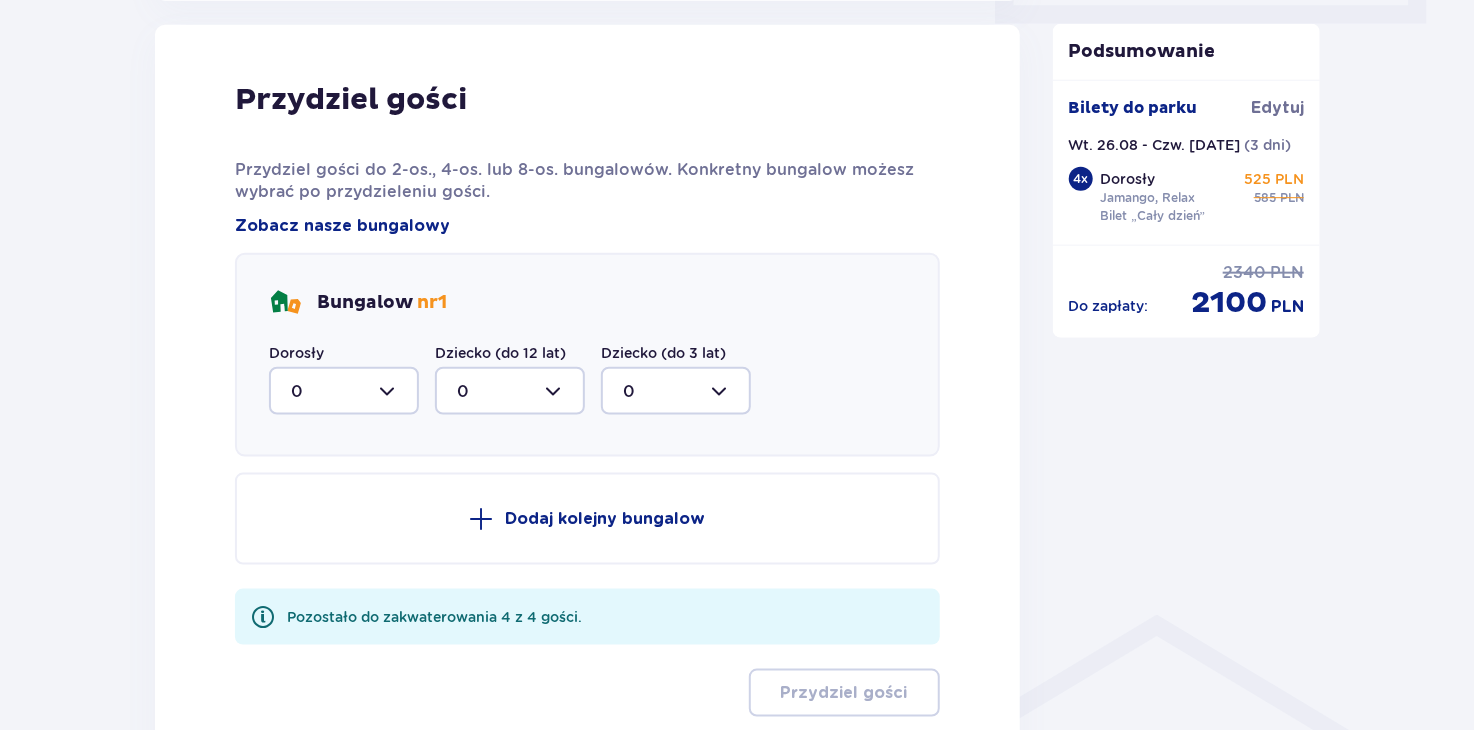 click at bounding box center [344, 391] 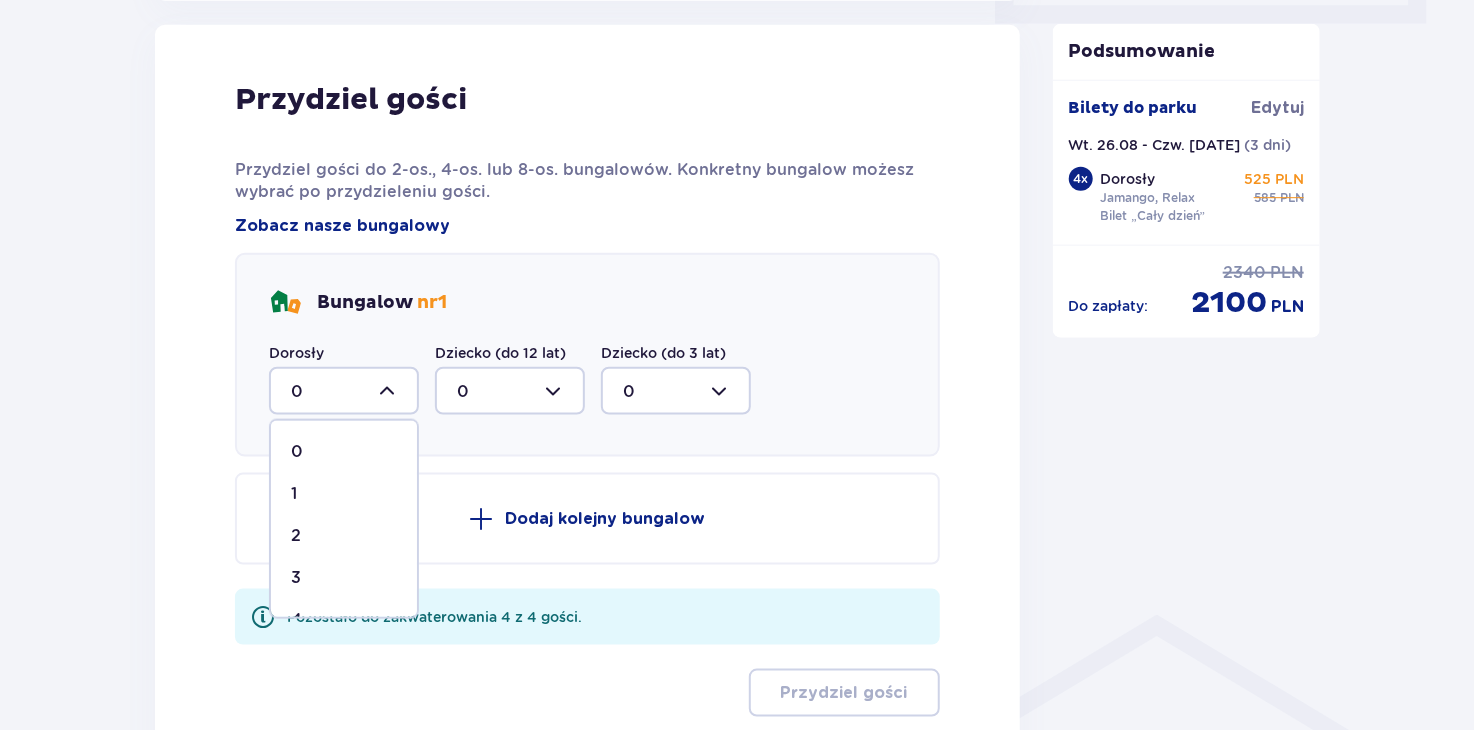 scroll, scrollTop: 32, scrollLeft: 0, axis: vertical 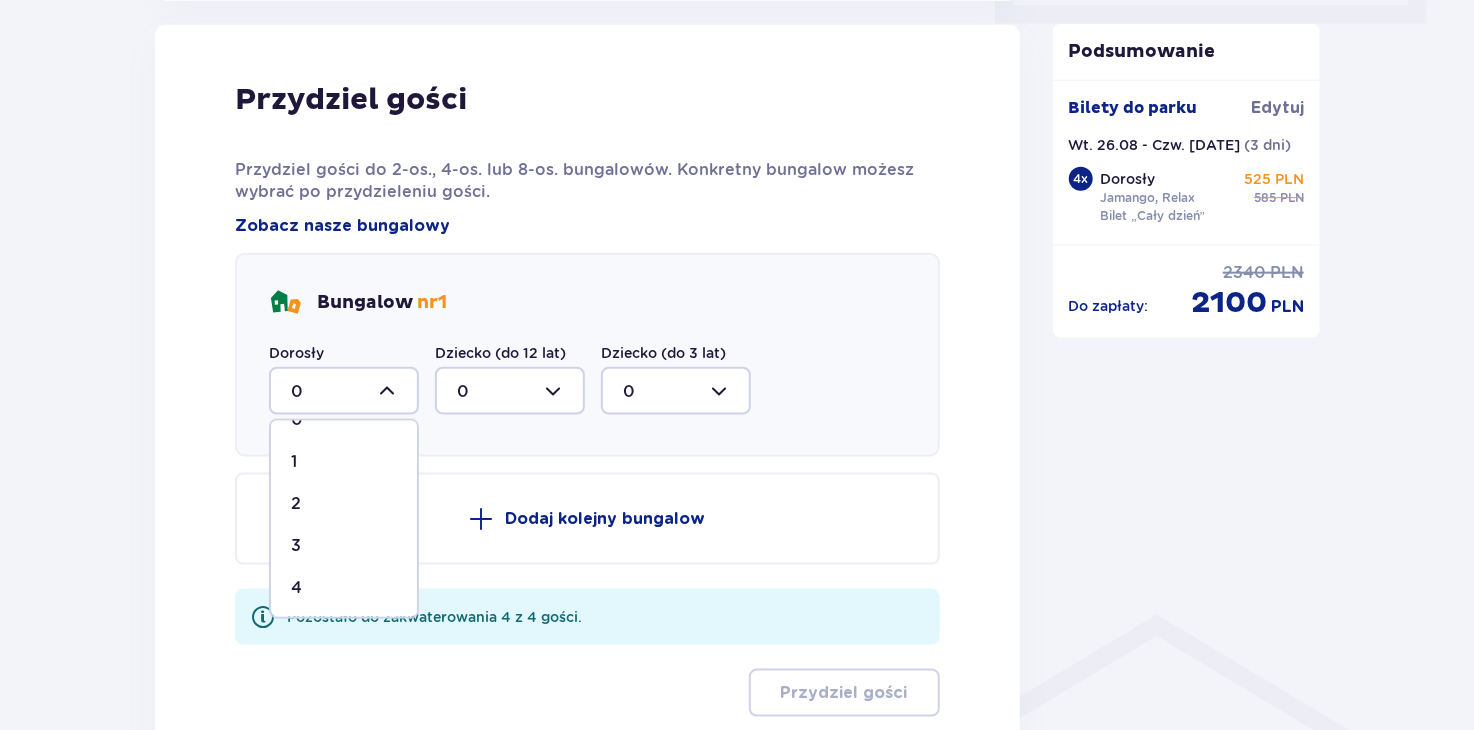 click on "4" at bounding box center (344, 588) 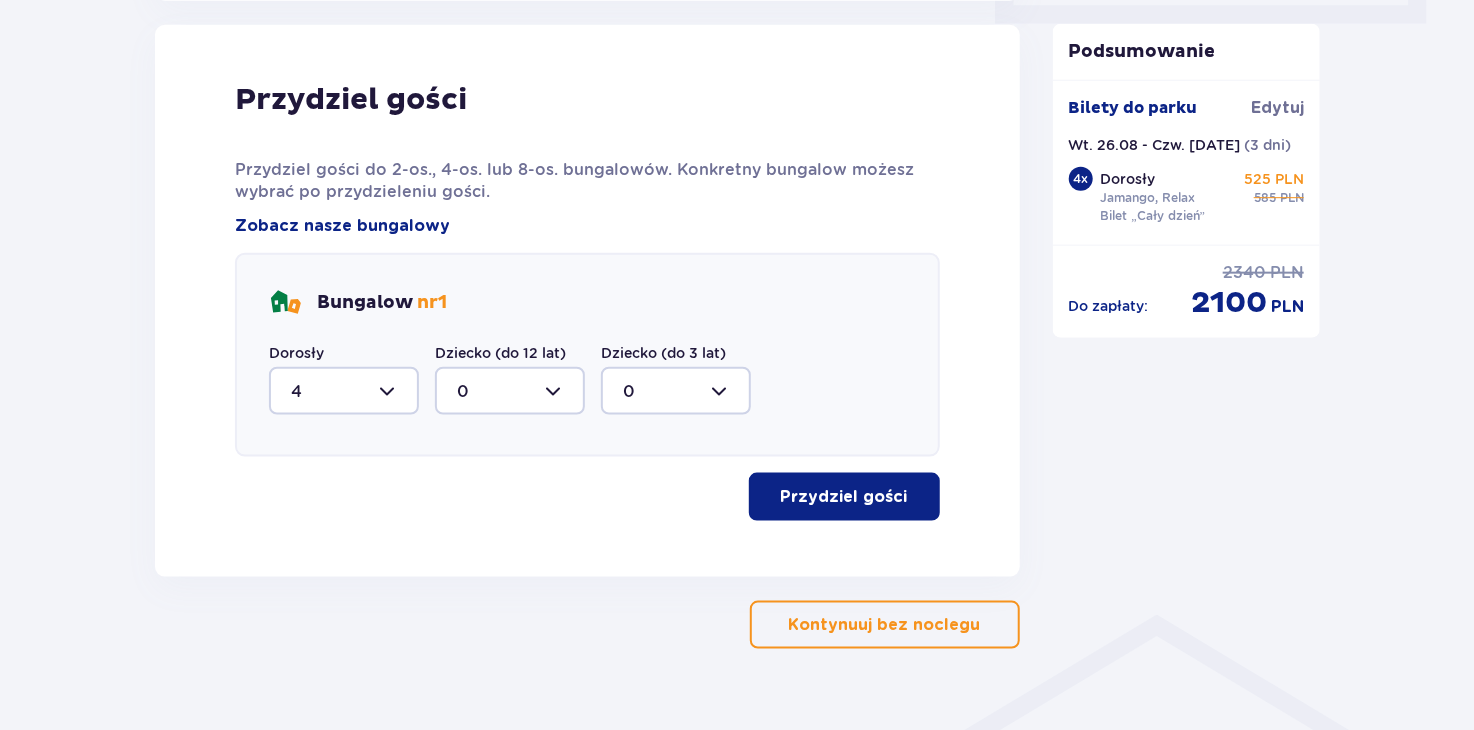 click on "Bungalow   nr  1 Dorosły   4 Dziecko (do 12 lat)   0 Dziecko (do 3 lat)   0" at bounding box center (587, 355) 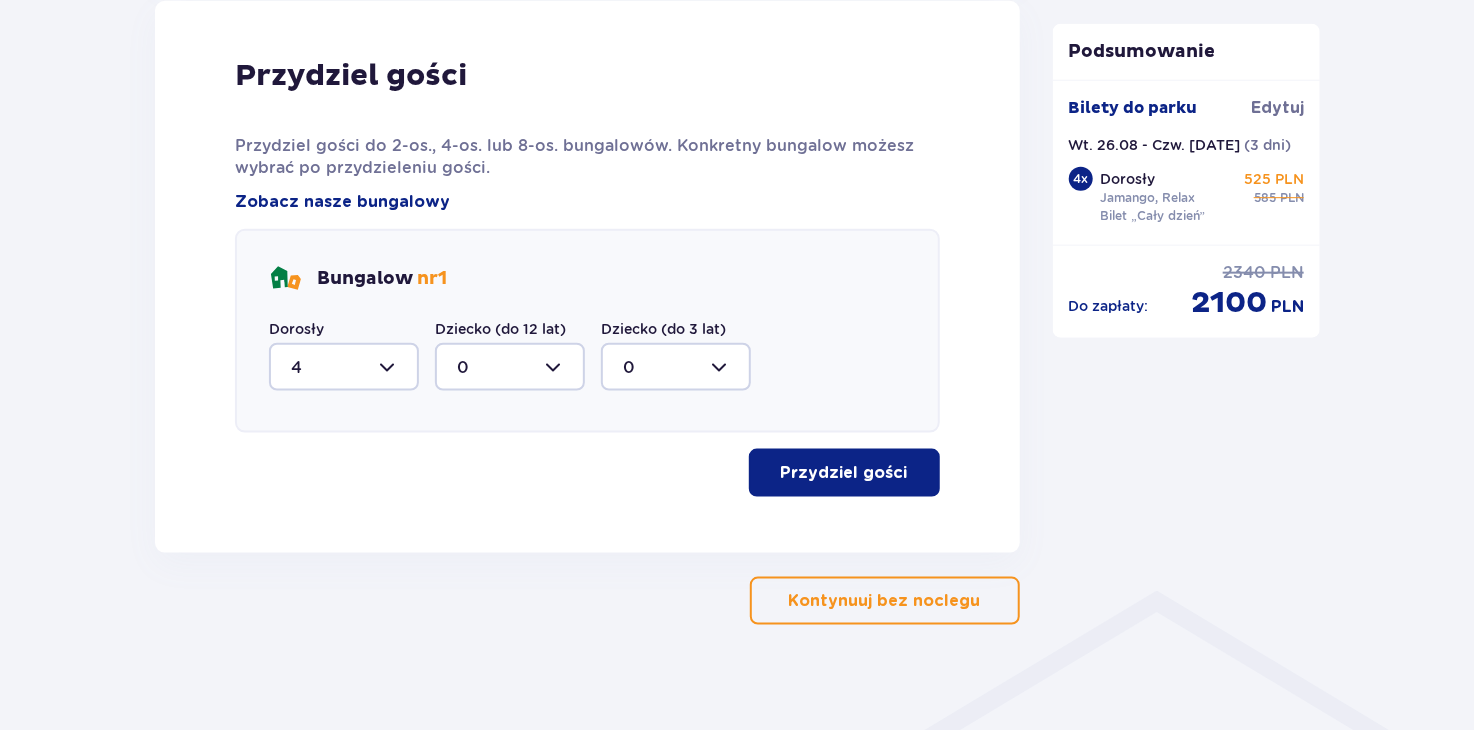scroll, scrollTop: 1047, scrollLeft: 0, axis: vertical 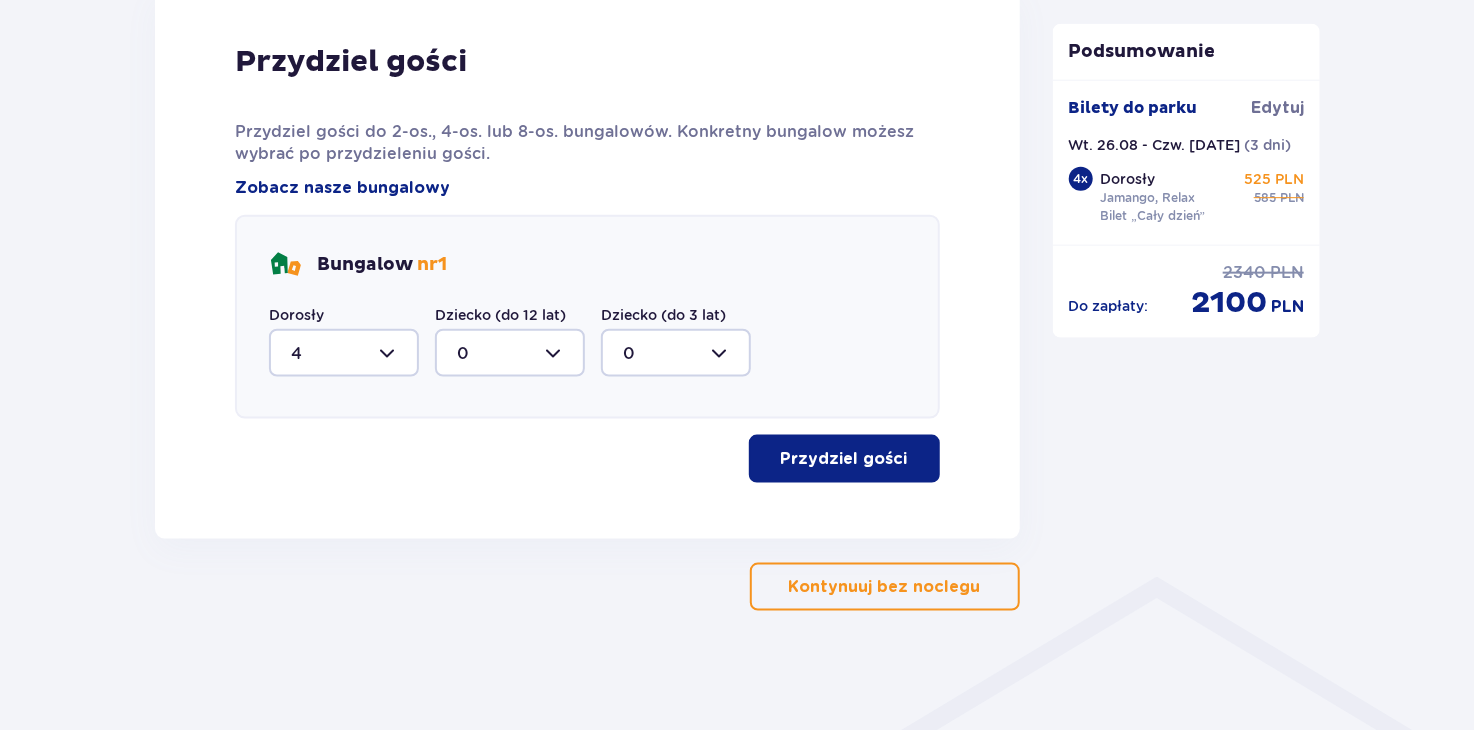 click on "Przydziel gości" at bounding box center [844, 459] 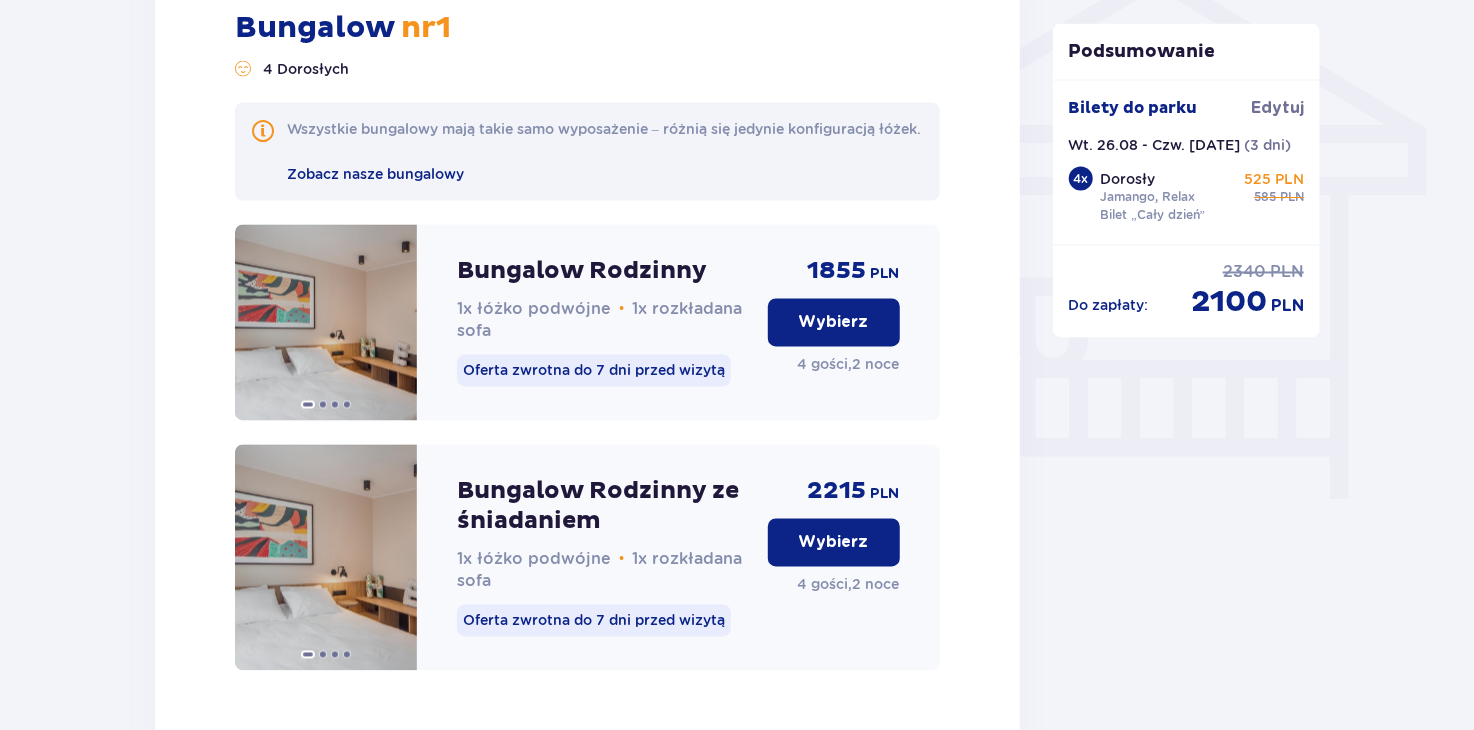 scroll, scrollTop: 1406, scrollLeft: 0, axis: vertical 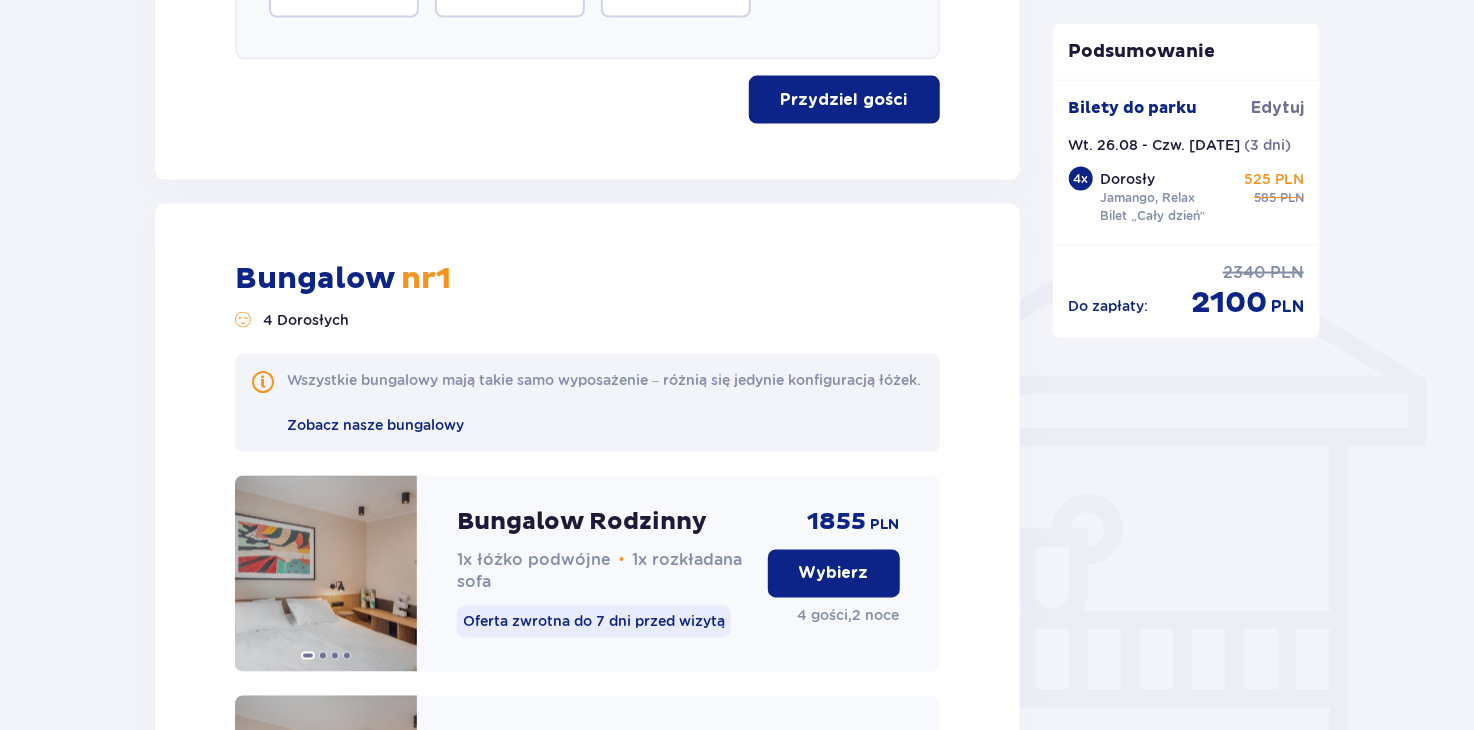 click on "Wybierz" at bounding box center (834, 574) 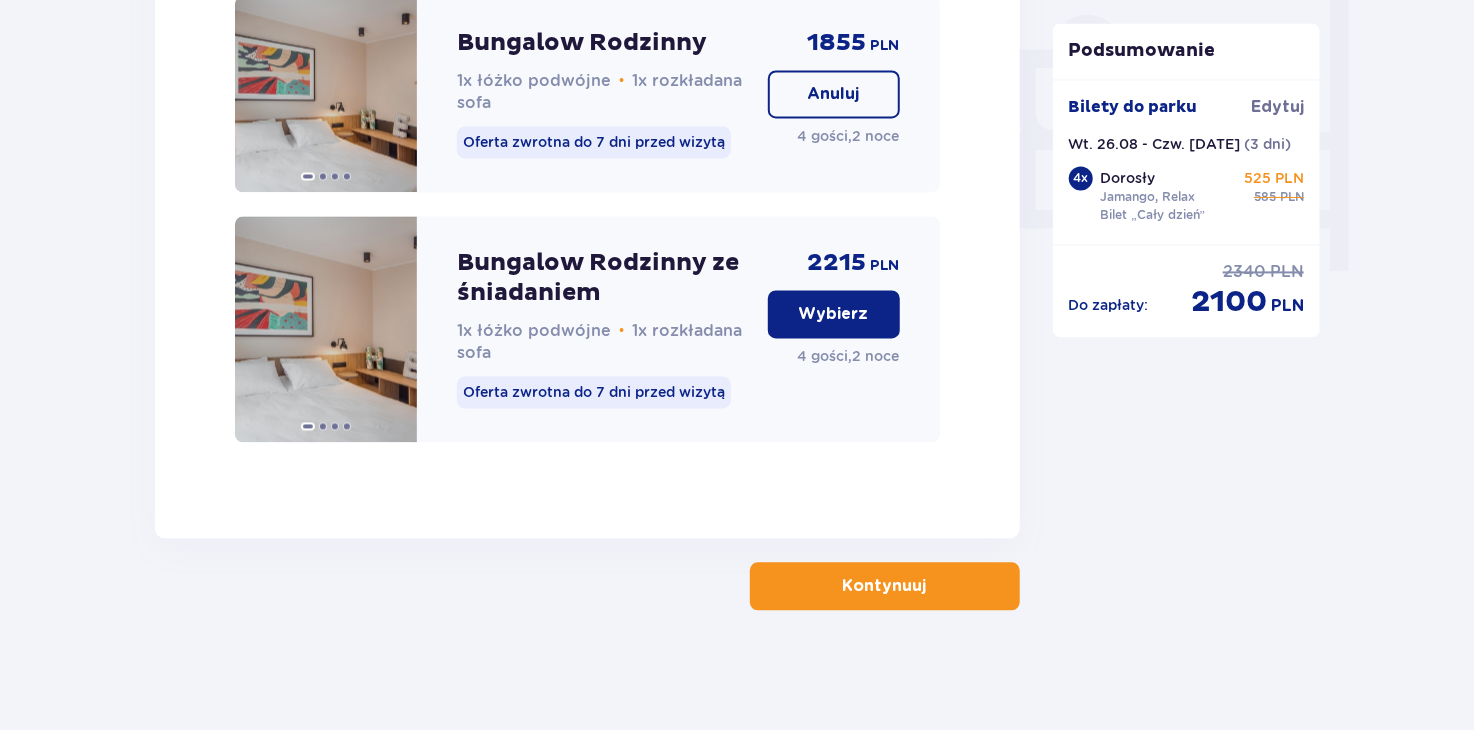 scroll, scrollTop: 1906, scrollLeft: 0, axis: vertical 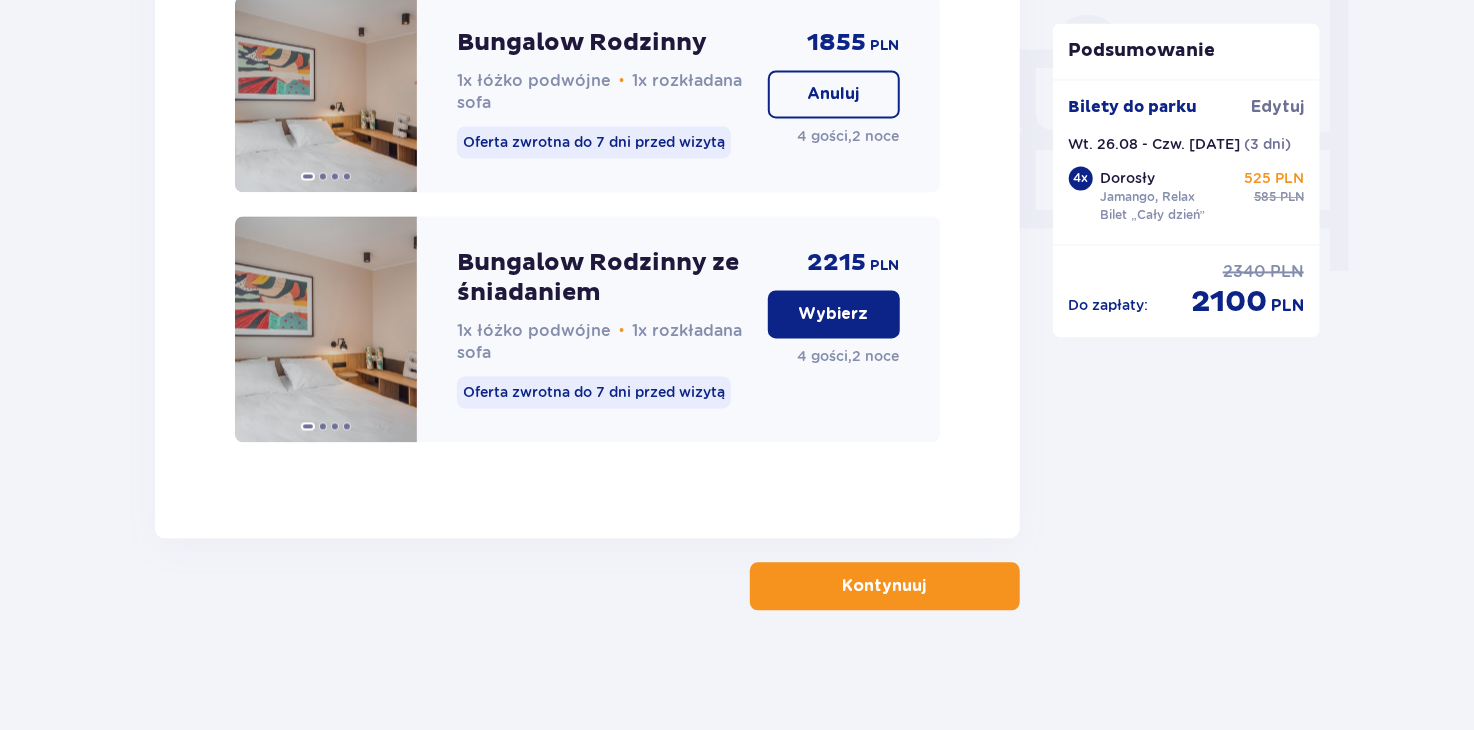 click on "Kontynuuj" at bounding box center [885, 586] 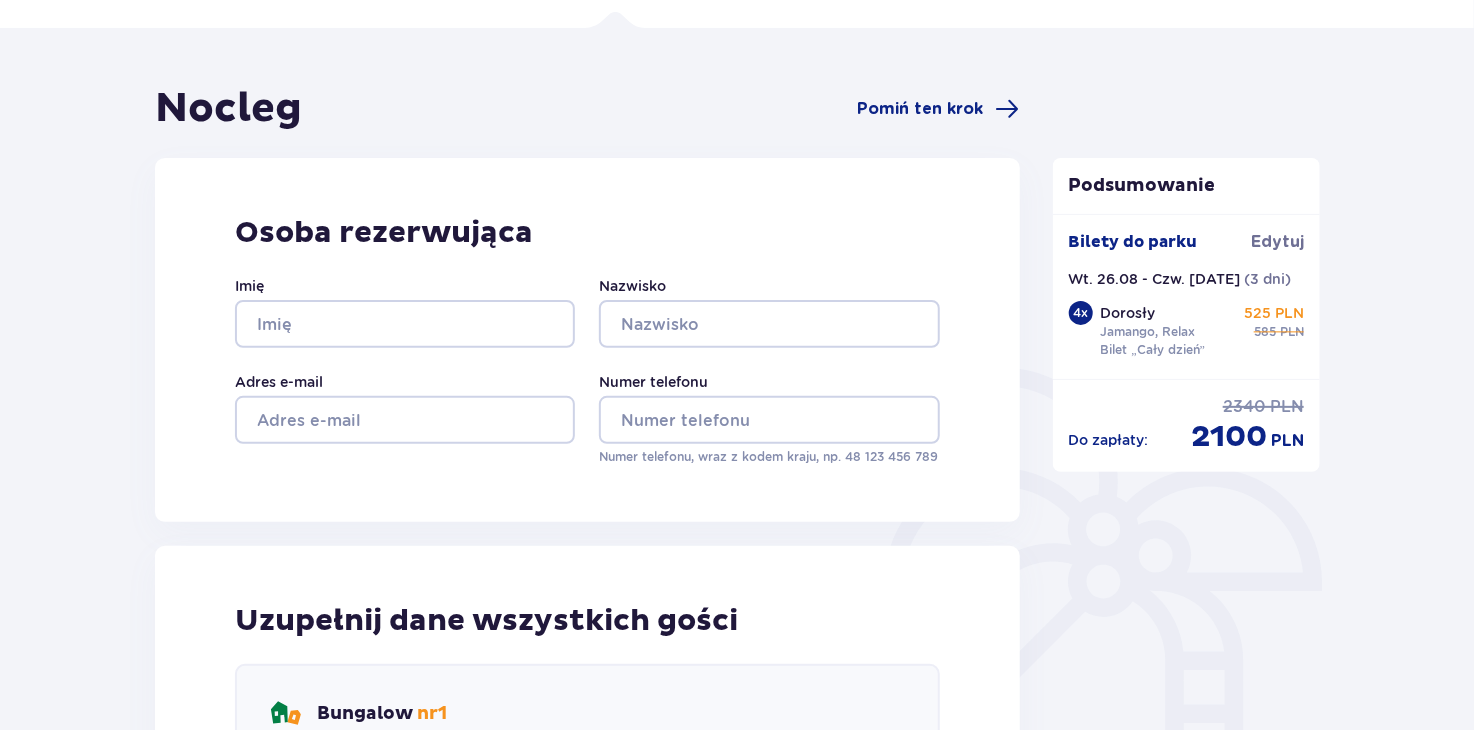 scroll, scrollTop: 0, scrollLeft: 0, axis: both 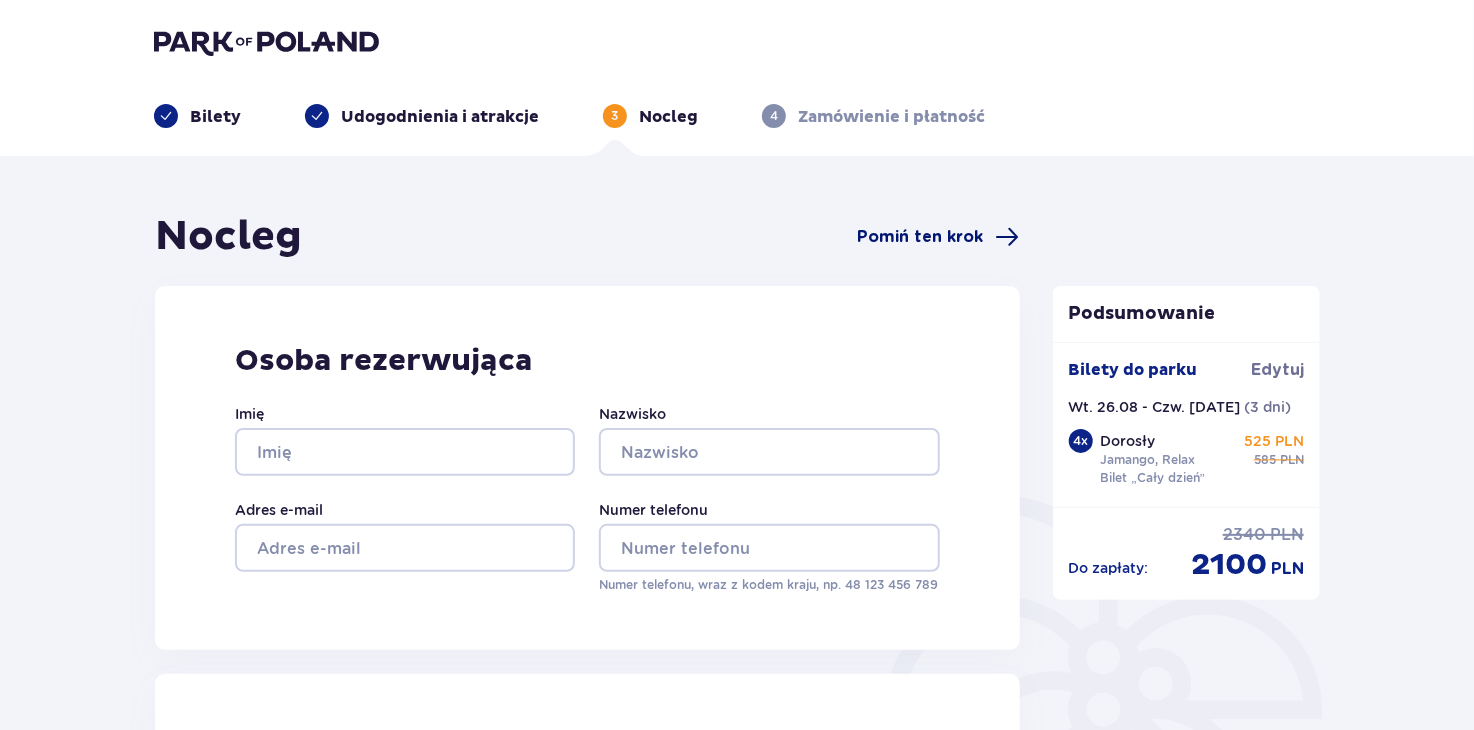 click on "Pomiń ten krok" at bounding box center [921, 237] 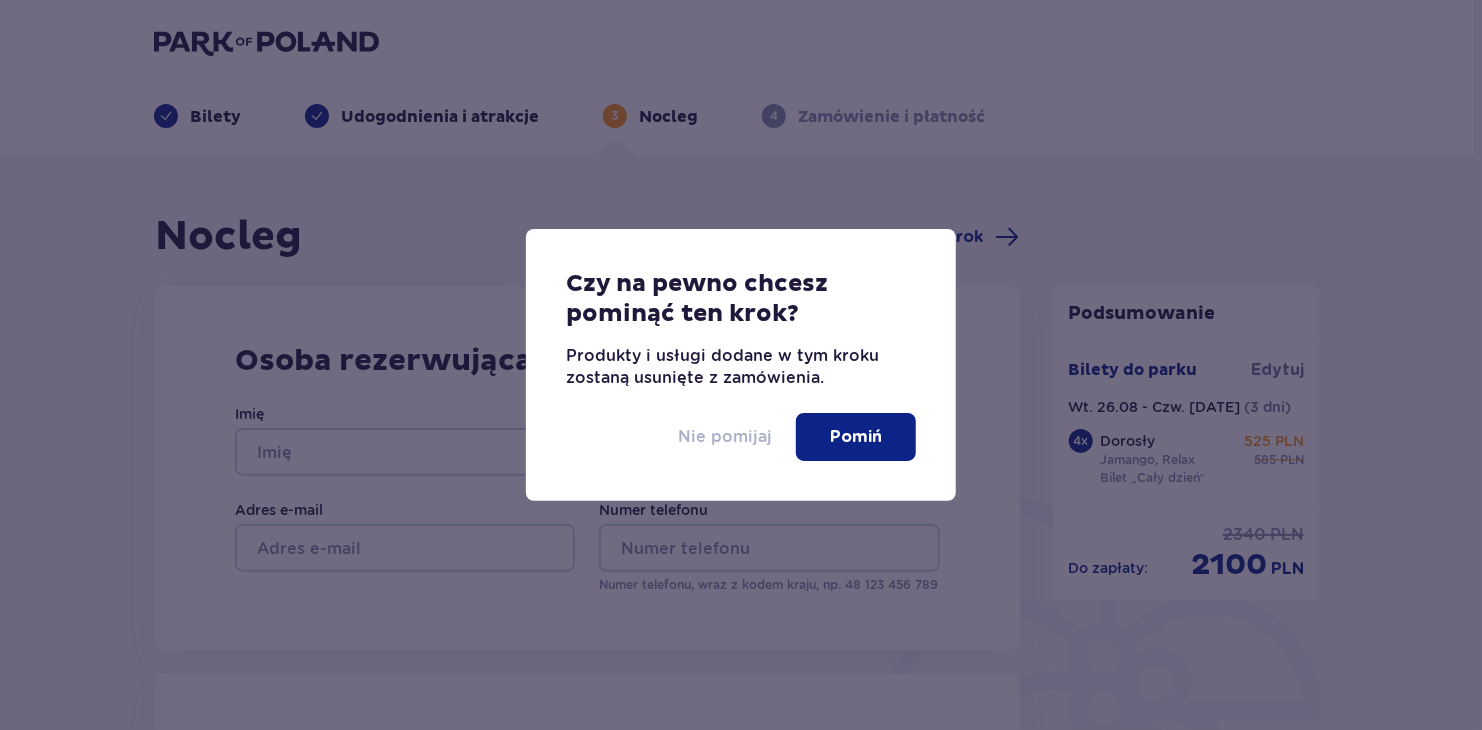 click on "Nie pomijaj" at bounding box center [725, 437] 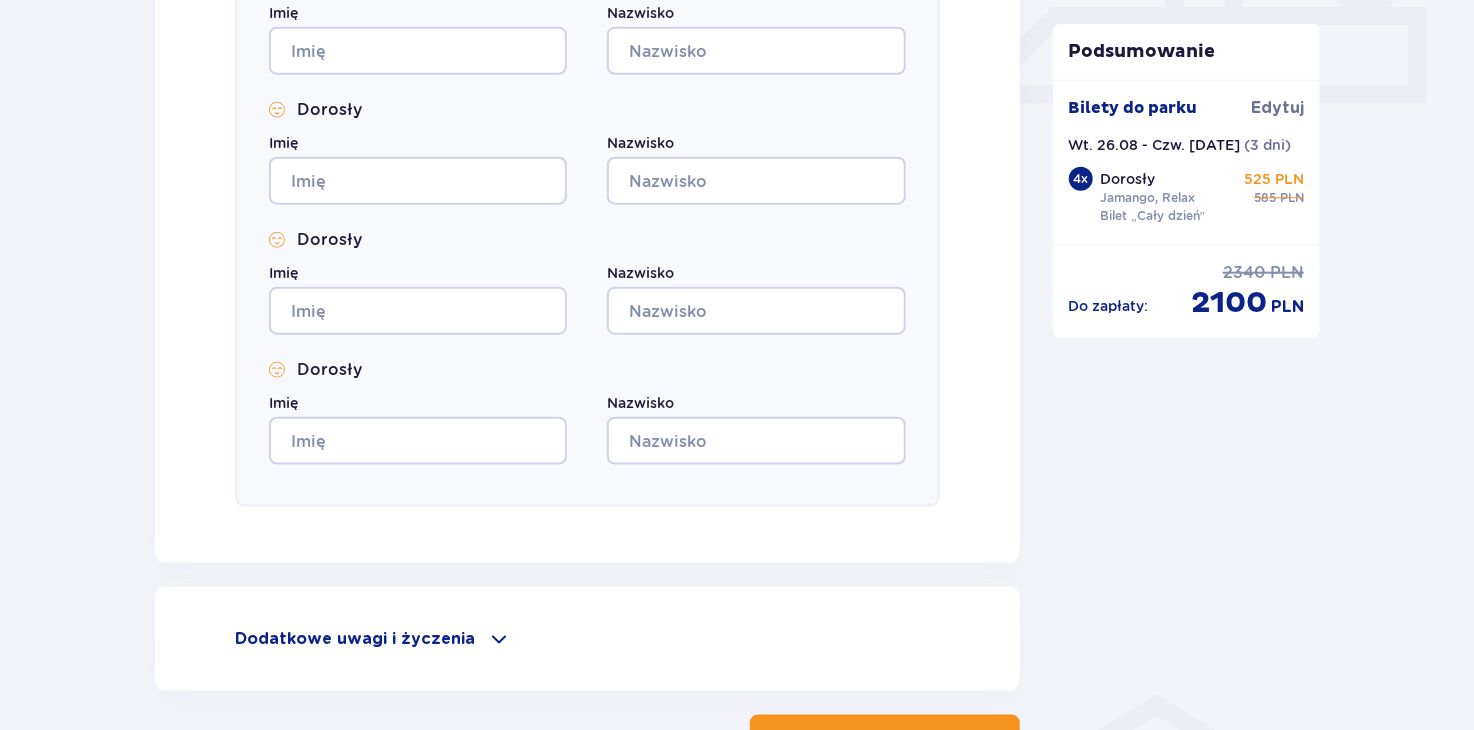 scroll, scrollTop: 1080, scrollLeft: 0, axis: vertical 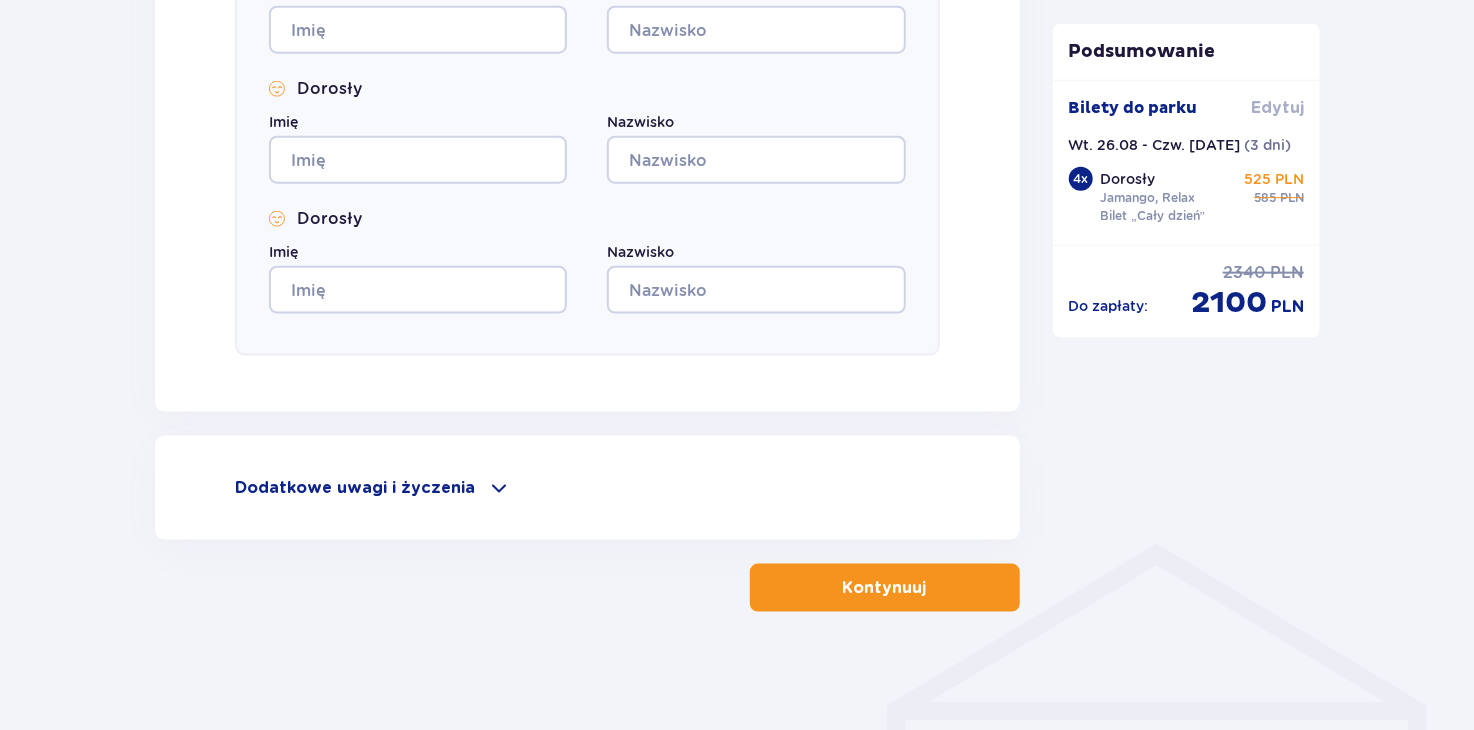 click on "Edytuj" at bounding box center [1277, 108] 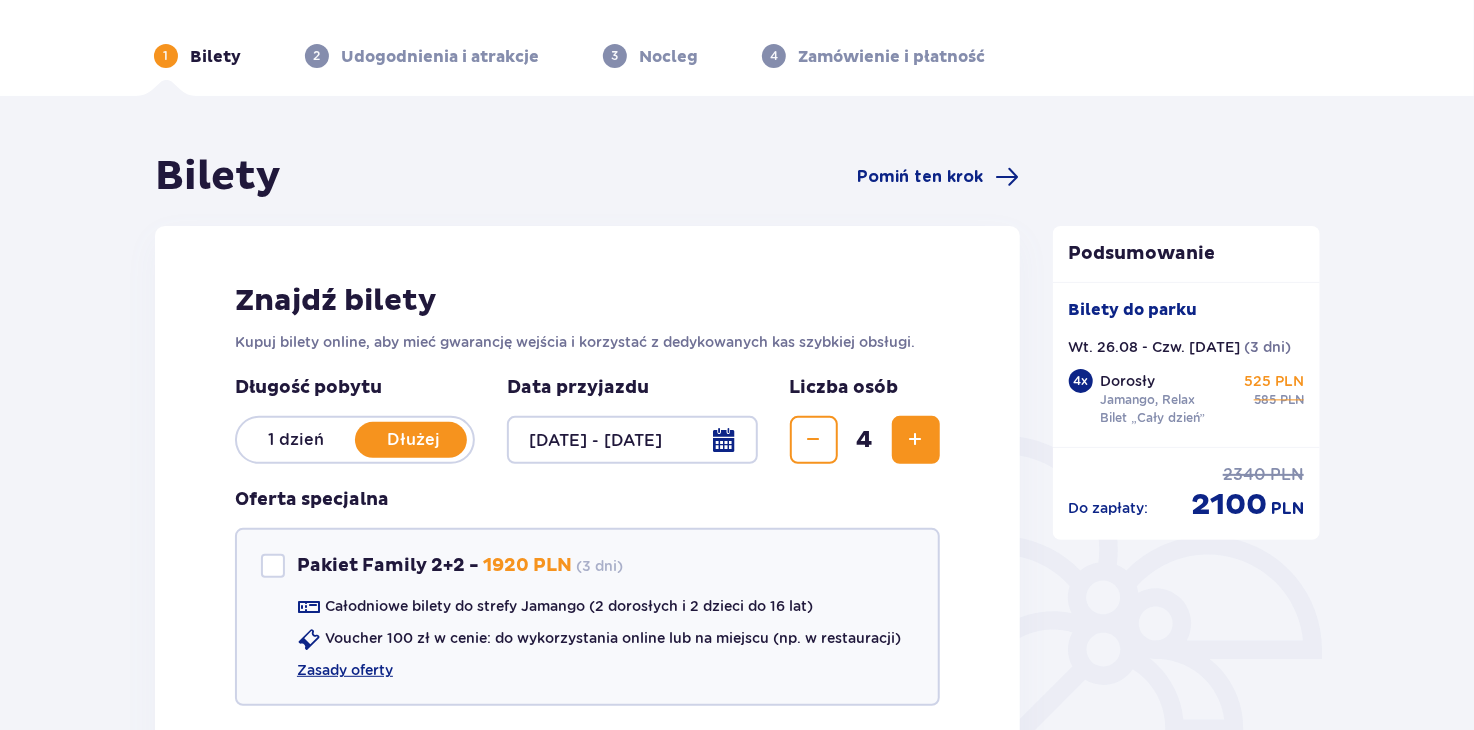 scroll, scrollTop: 0, scrollLeft: 0, axis: both 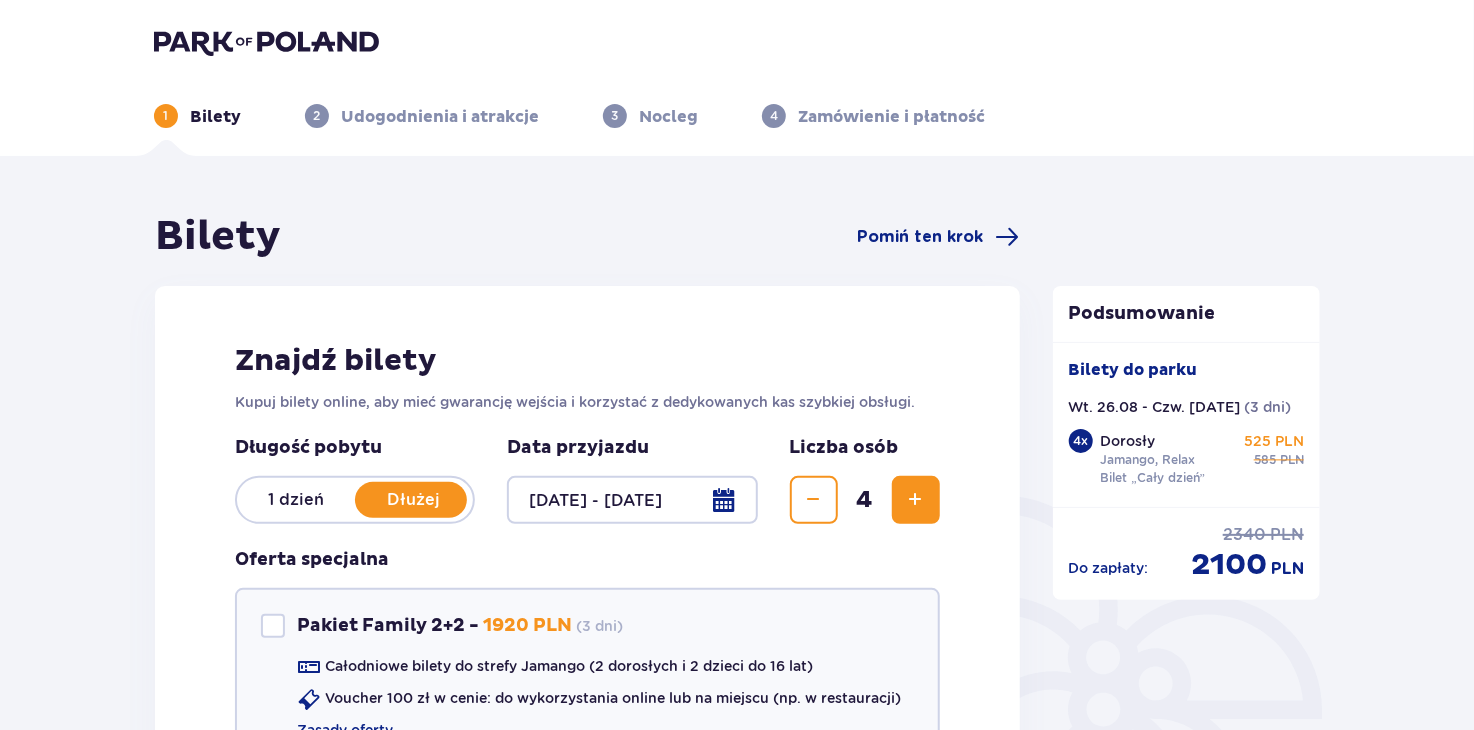 click on "3 Nocleg" at bounding box center [650, 116] 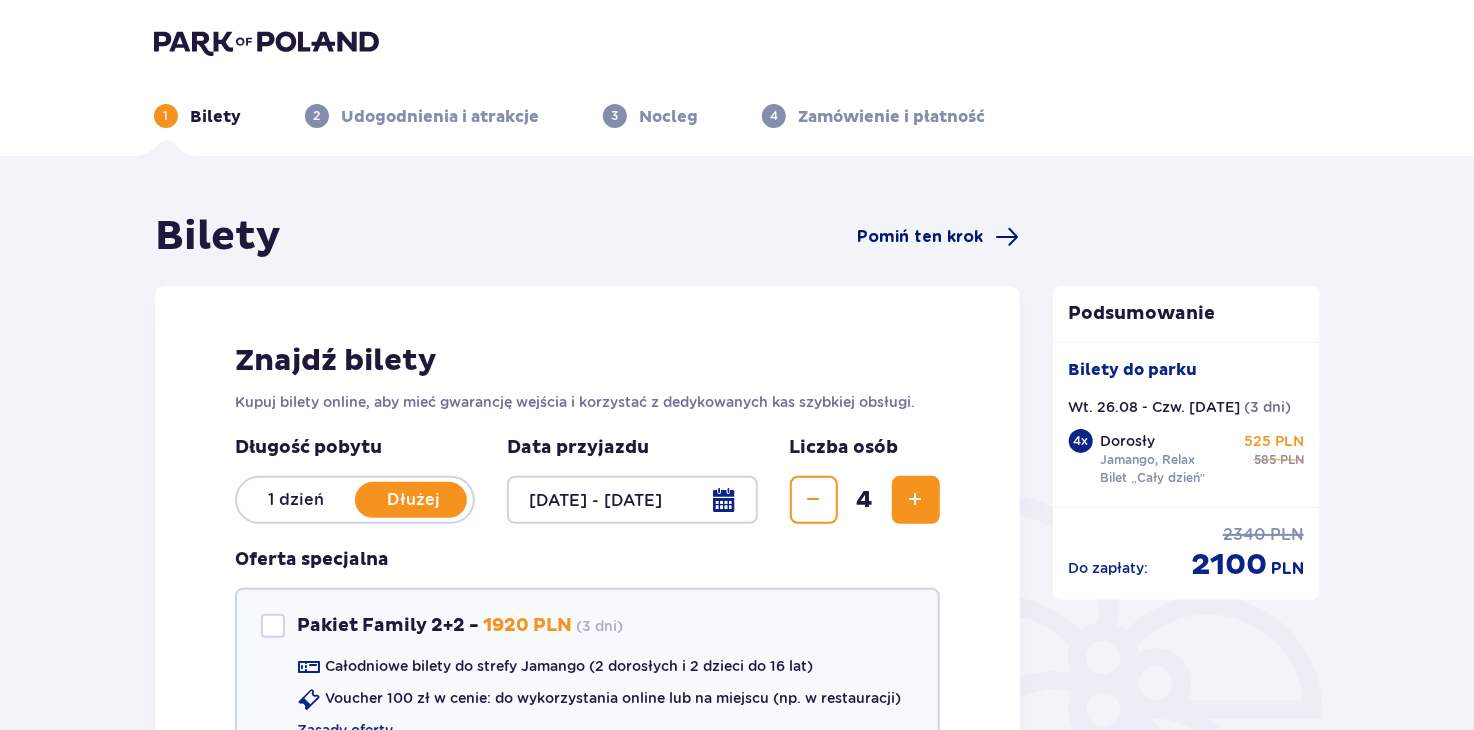 click on "Pomiń ten krok" at bounding box center [921, 237] 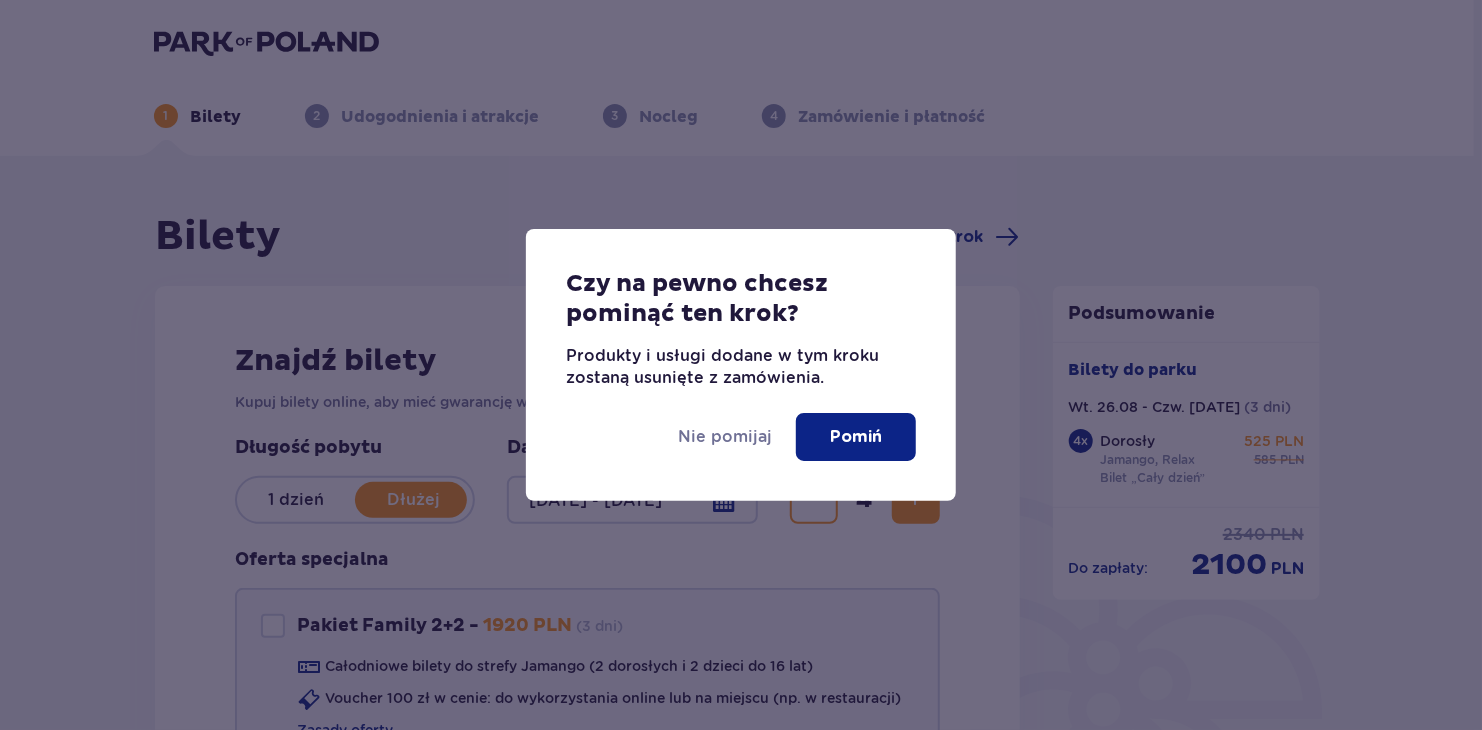 click on "Pomiń" at bounding box center (856, 437) 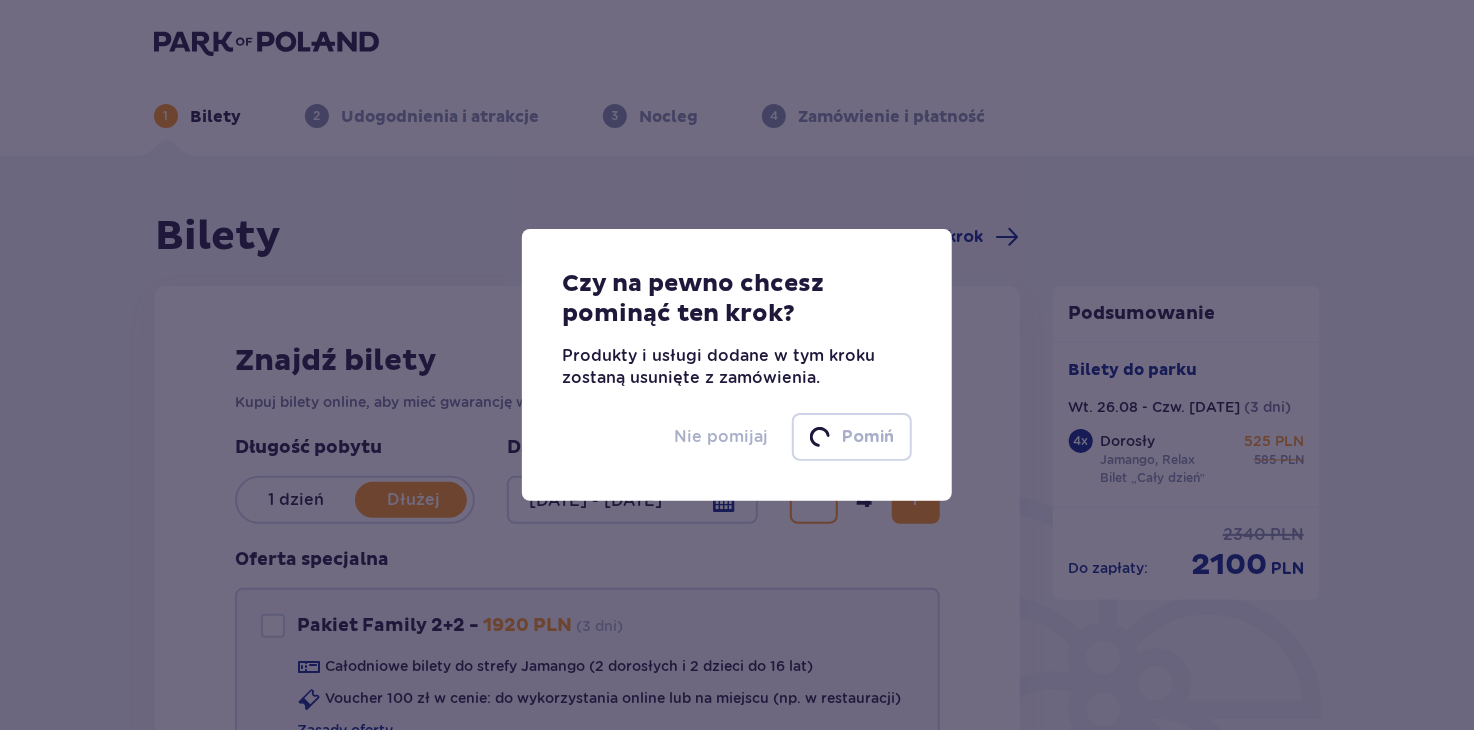 type 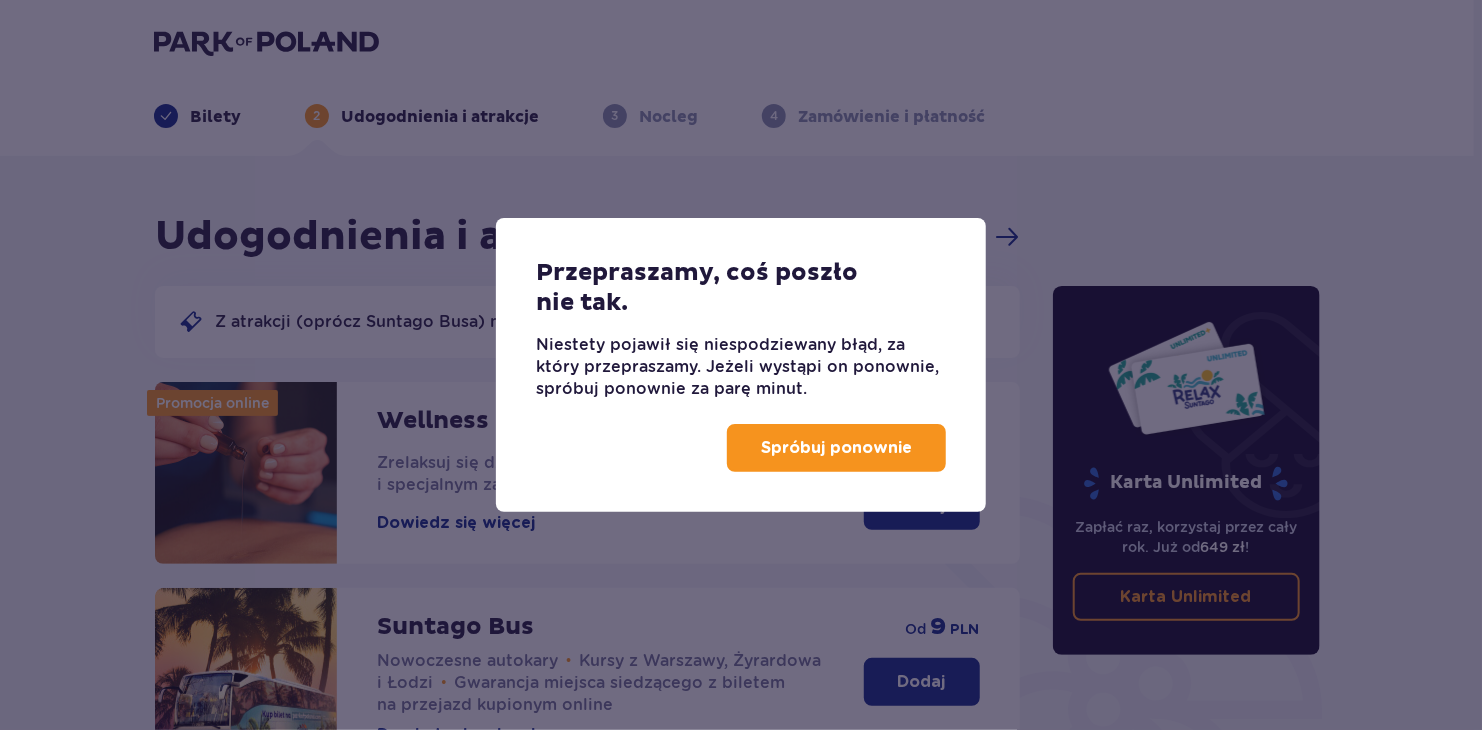 click on "Spróbuj ponownie" at bounding box center (741, 456) 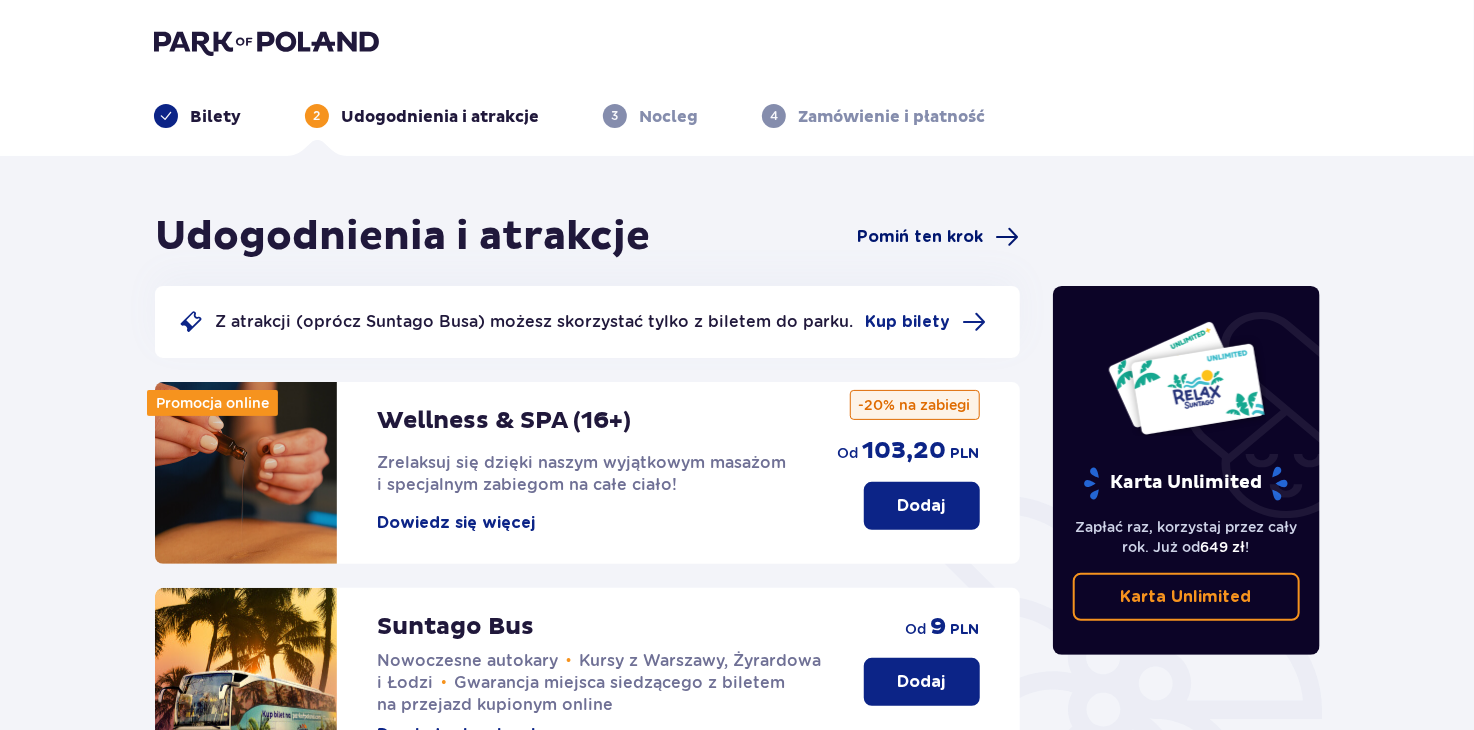 click on "Pomiń ten krok" at bounding box center (921, 237) 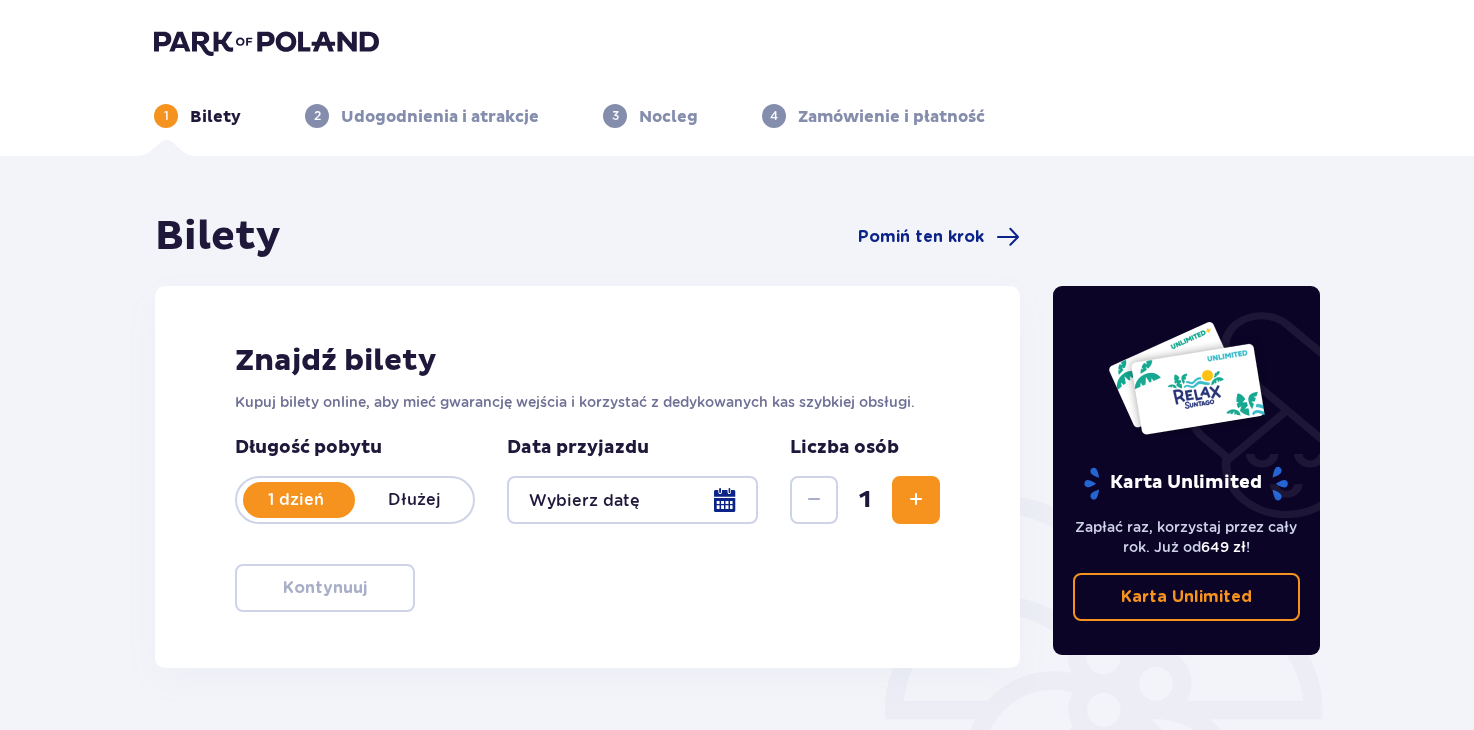 scroll, scrollTop: 0, scrollLeft: 0, axis: both 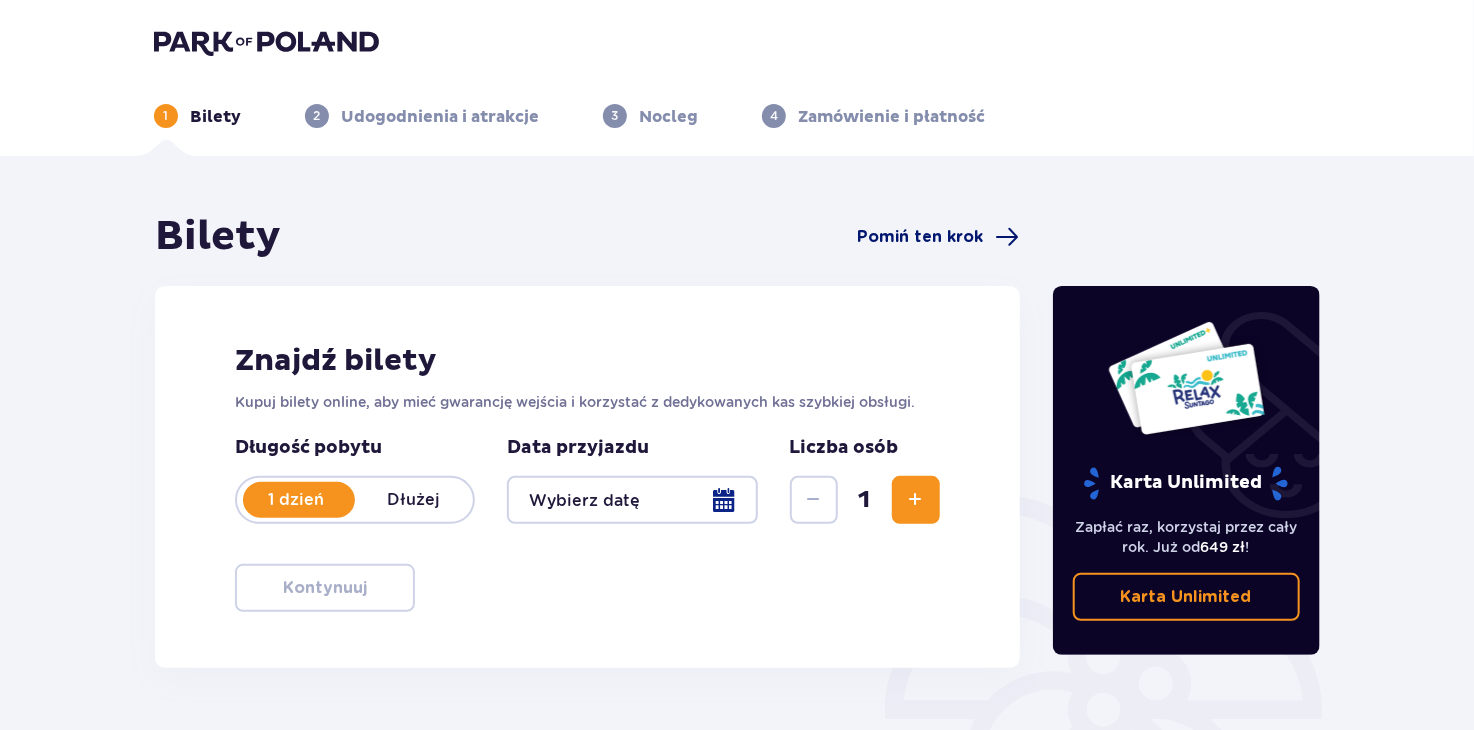 click on "Pomiń ten krok" at bounding box center (921, 237) 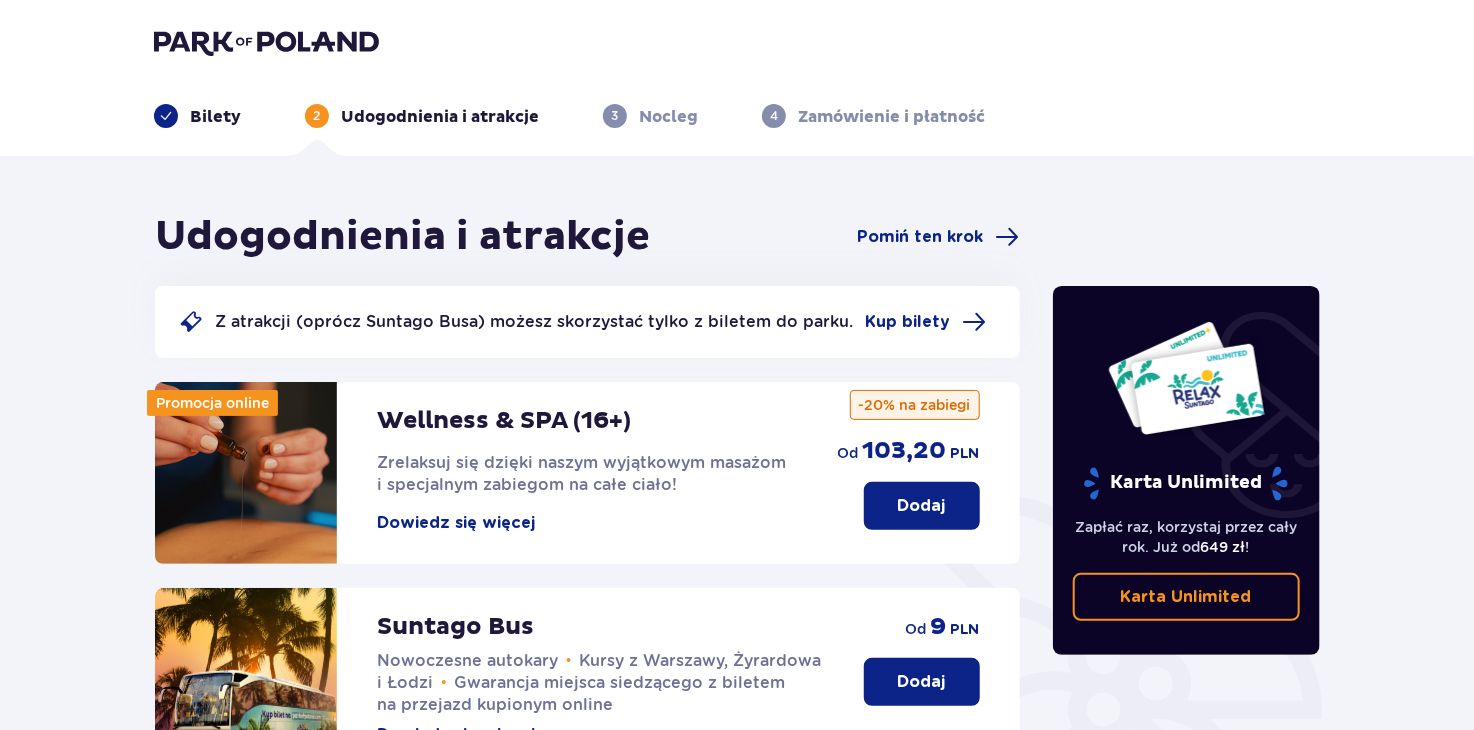 click on "Pomiń ten krok" at bounding box center [921, 237] 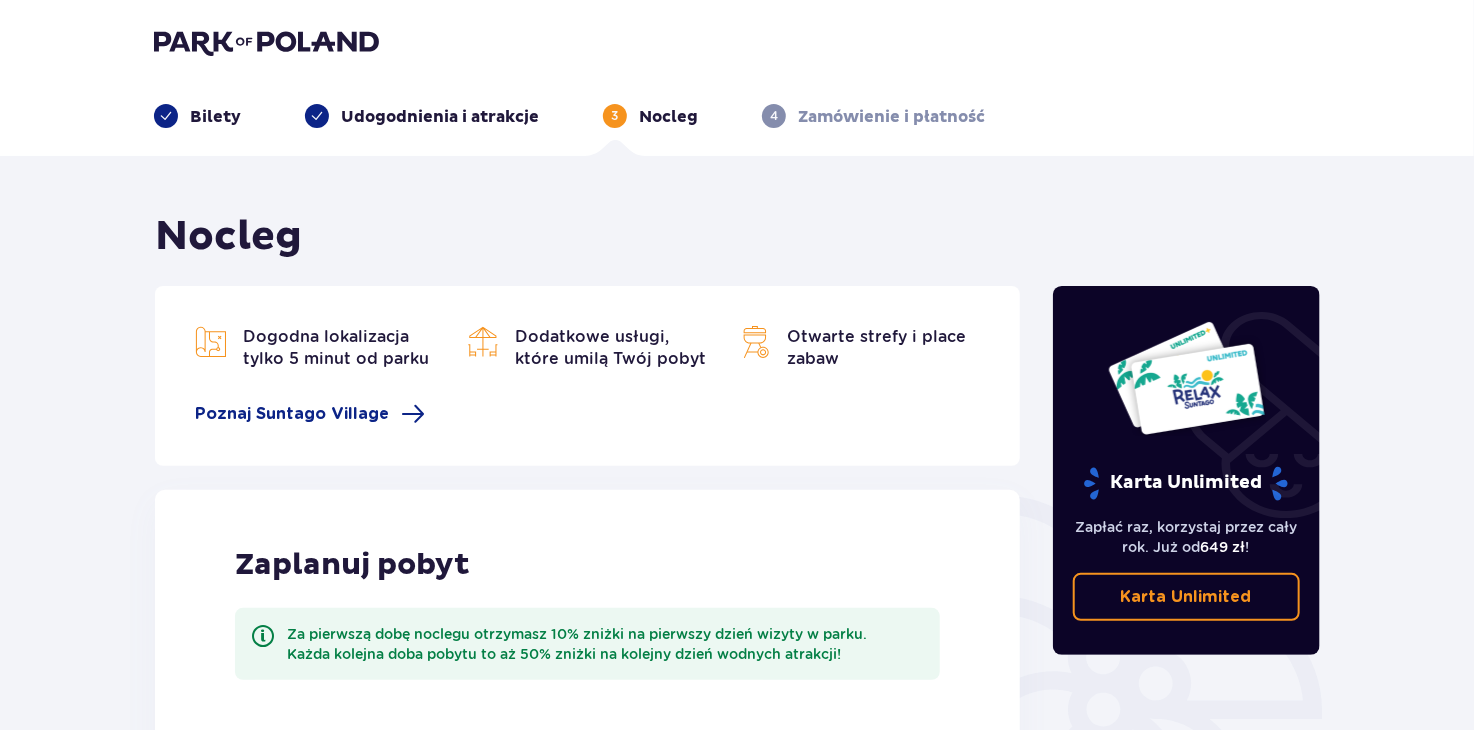 scroll, scrollTop: 400, scrollLeft: 0, axis: vertical 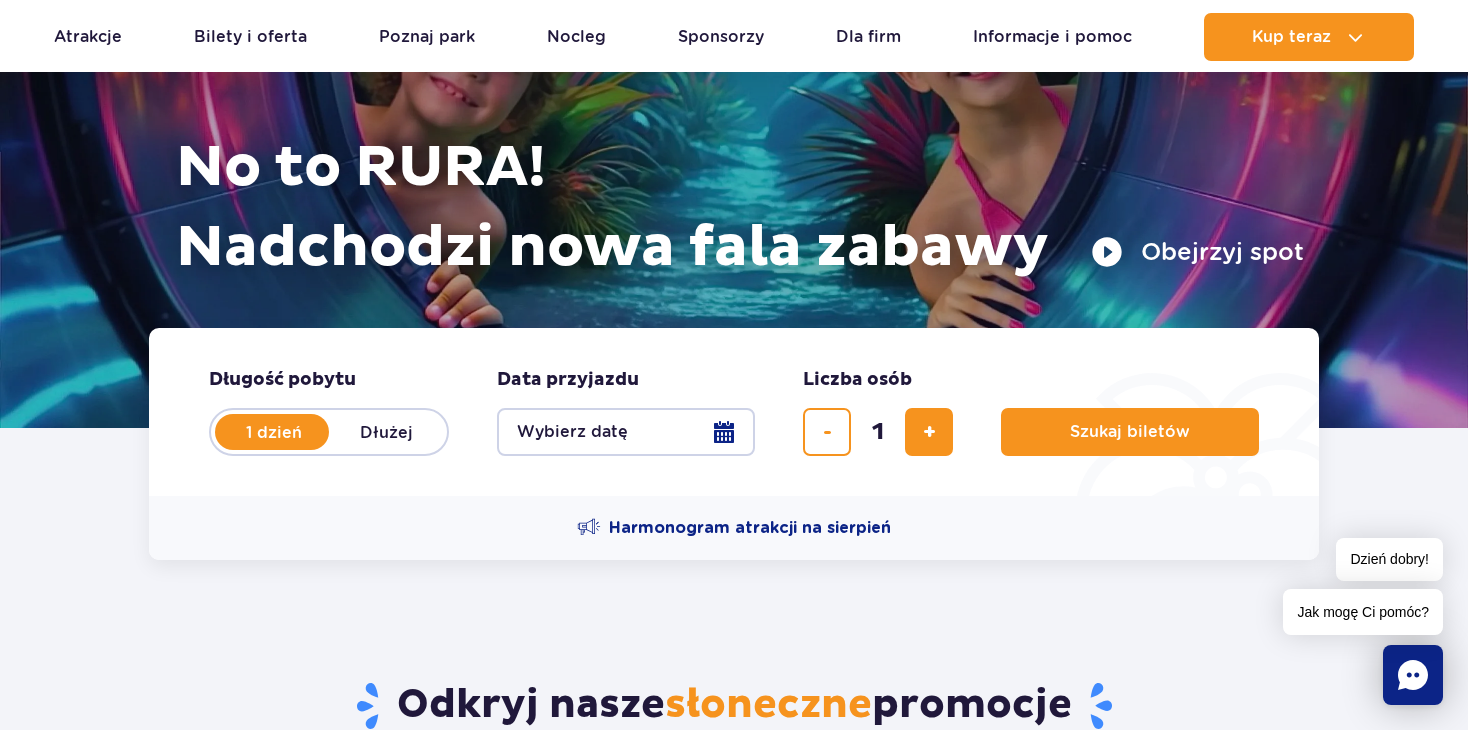 click on "Dłużej" at bounding box center [386, 432] 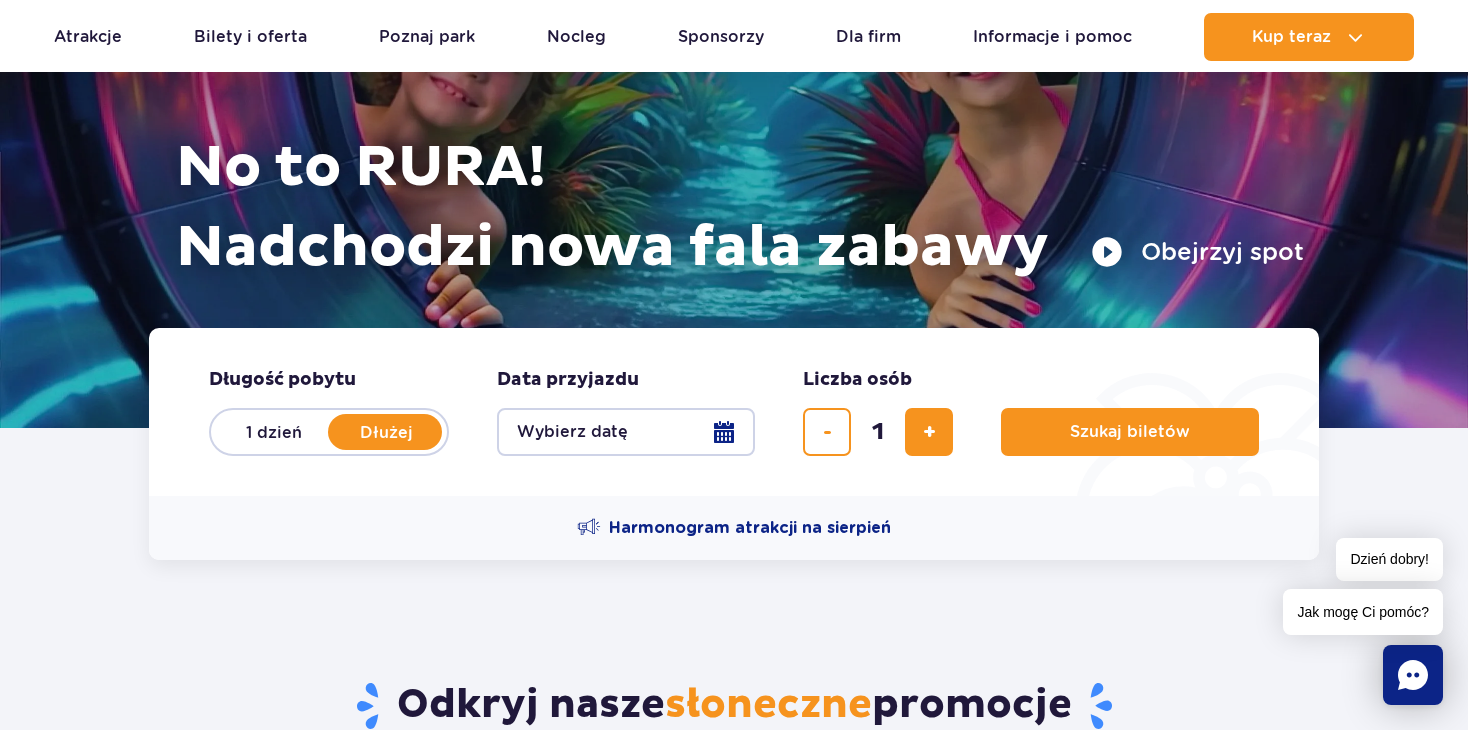 click on "Wybierz datę" at bounding box center (626, 432) 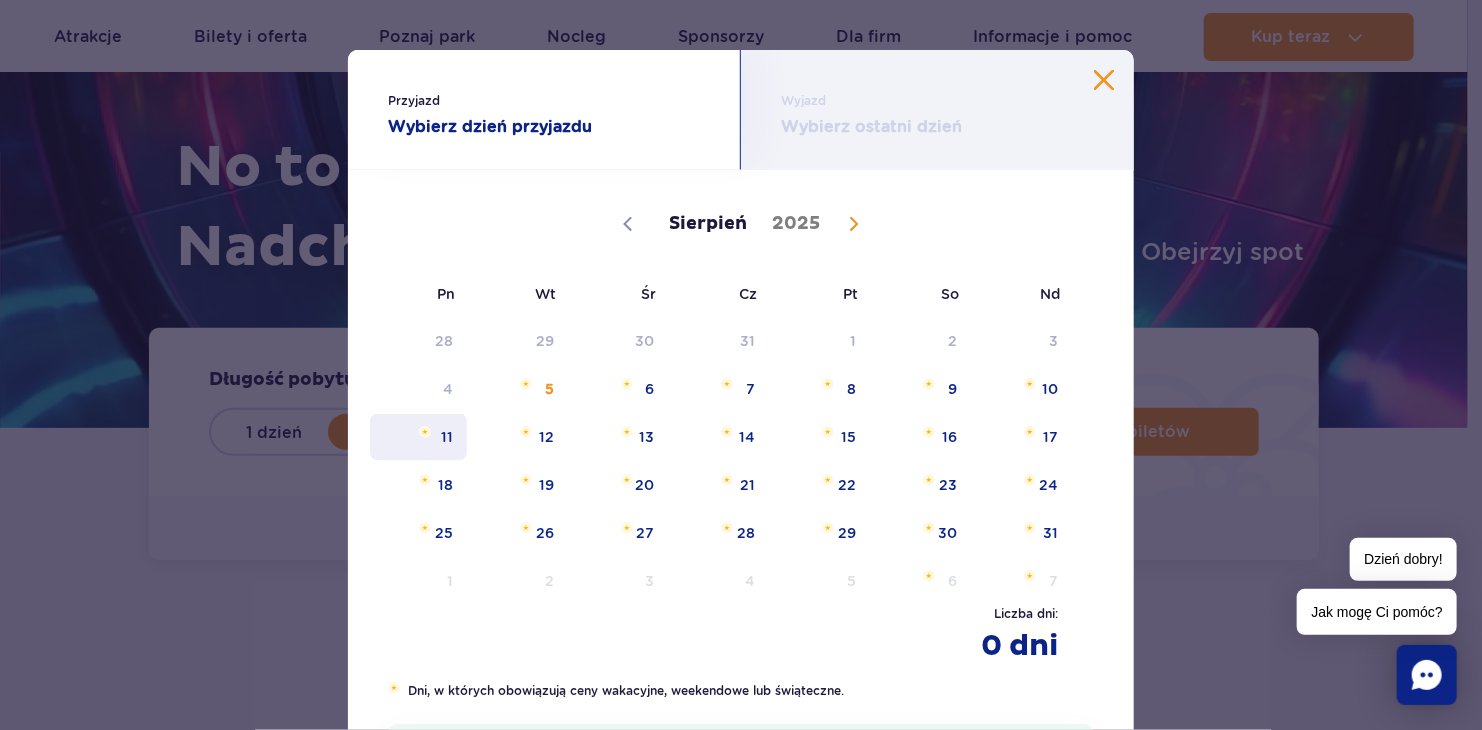 click on "11" at bounding box center (418, 437) 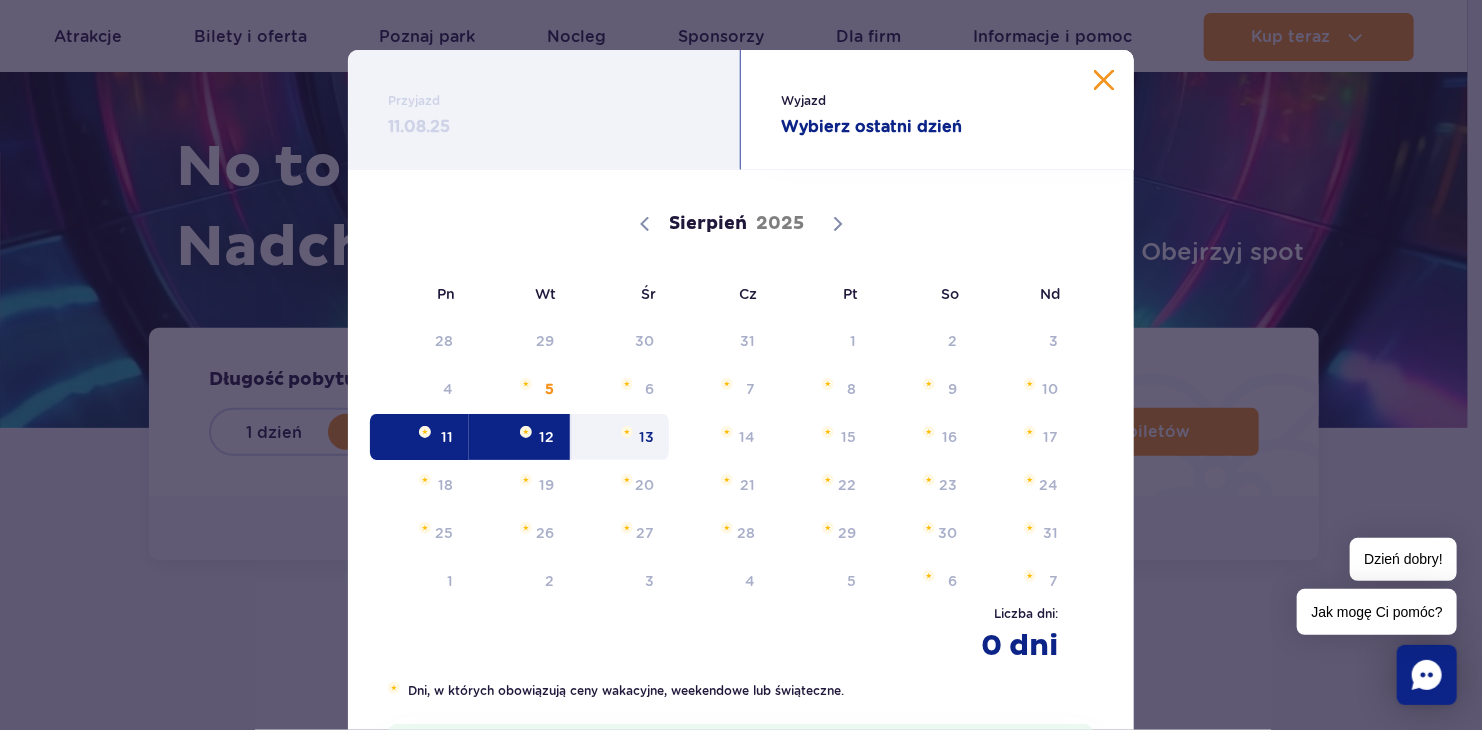 click on "13" at bounding box center (620, 437) 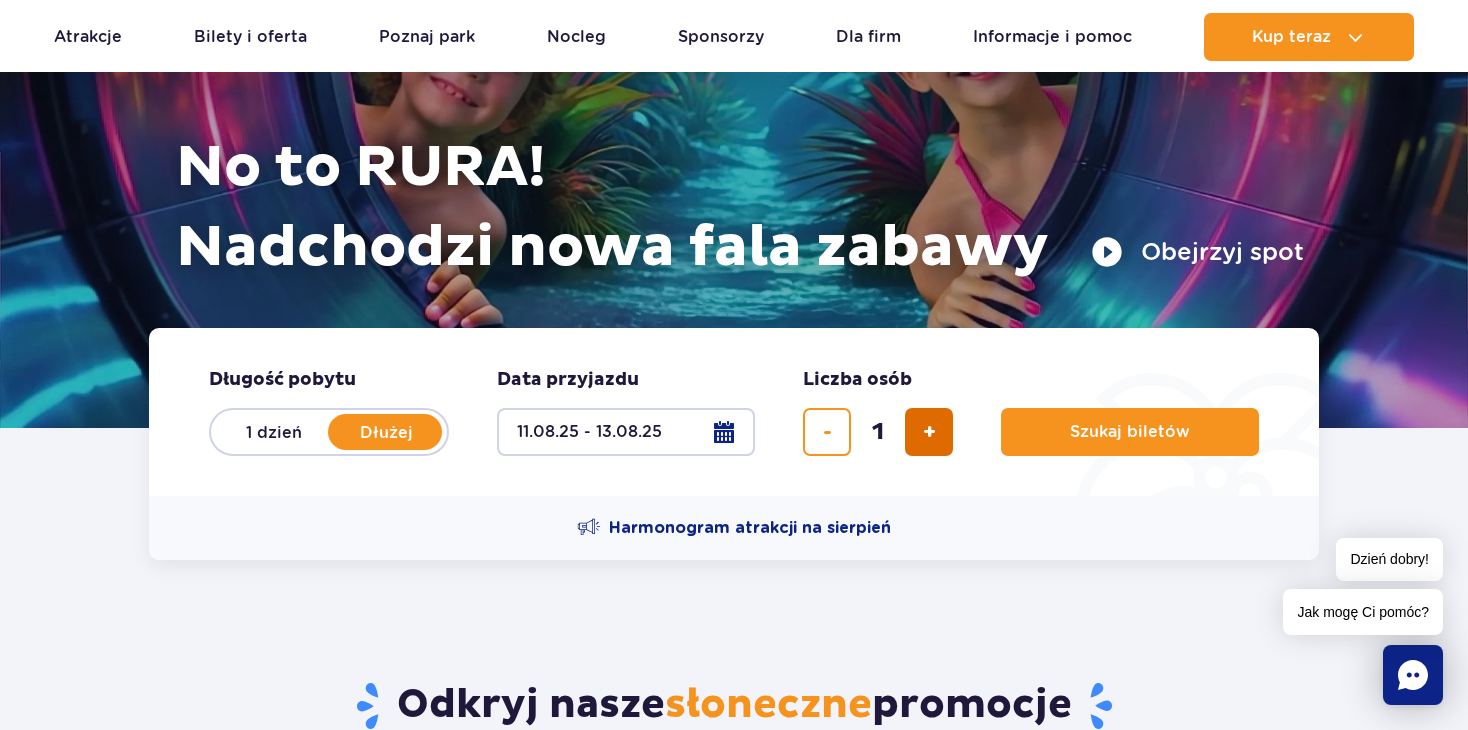 click at bounding box center [929, 432] 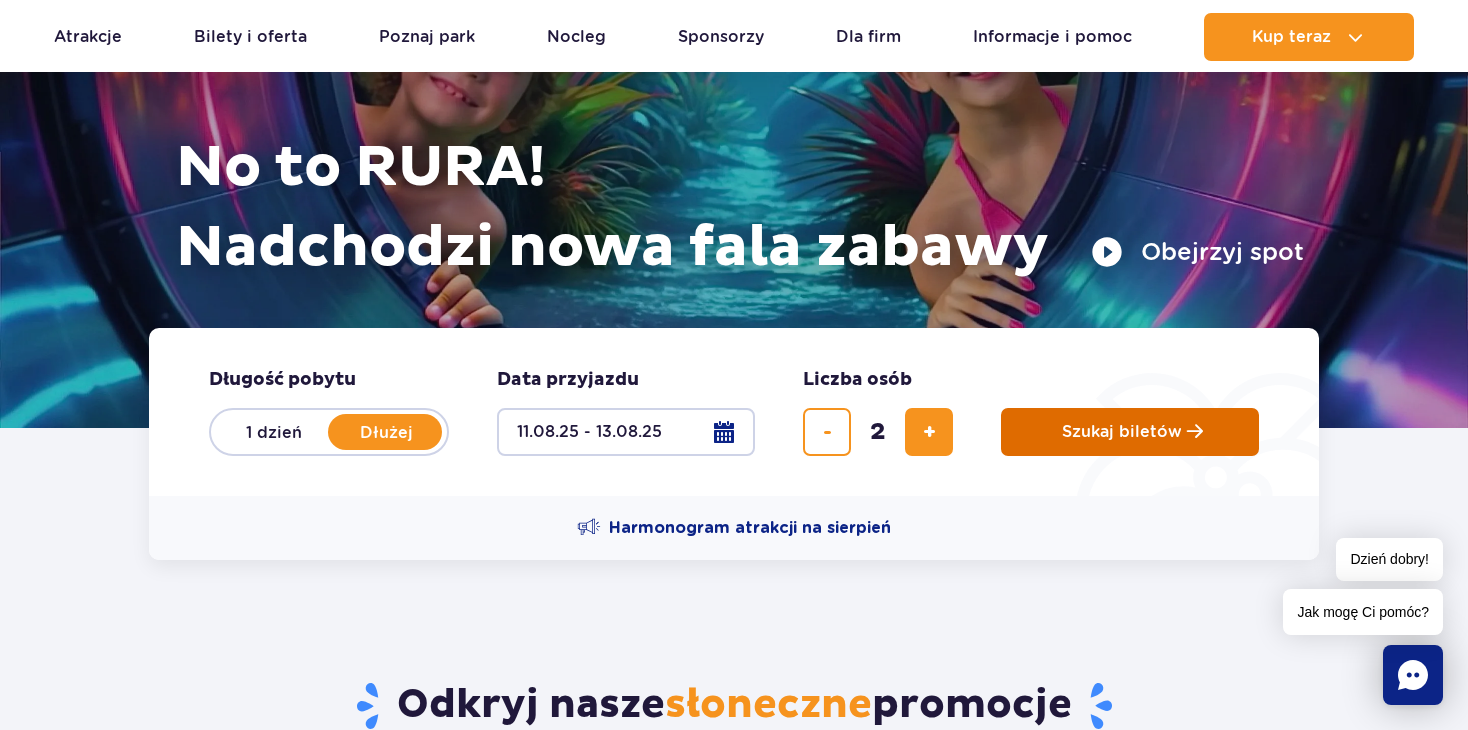 click on "Szukaj biletów" at bounding box center (1122, 432) 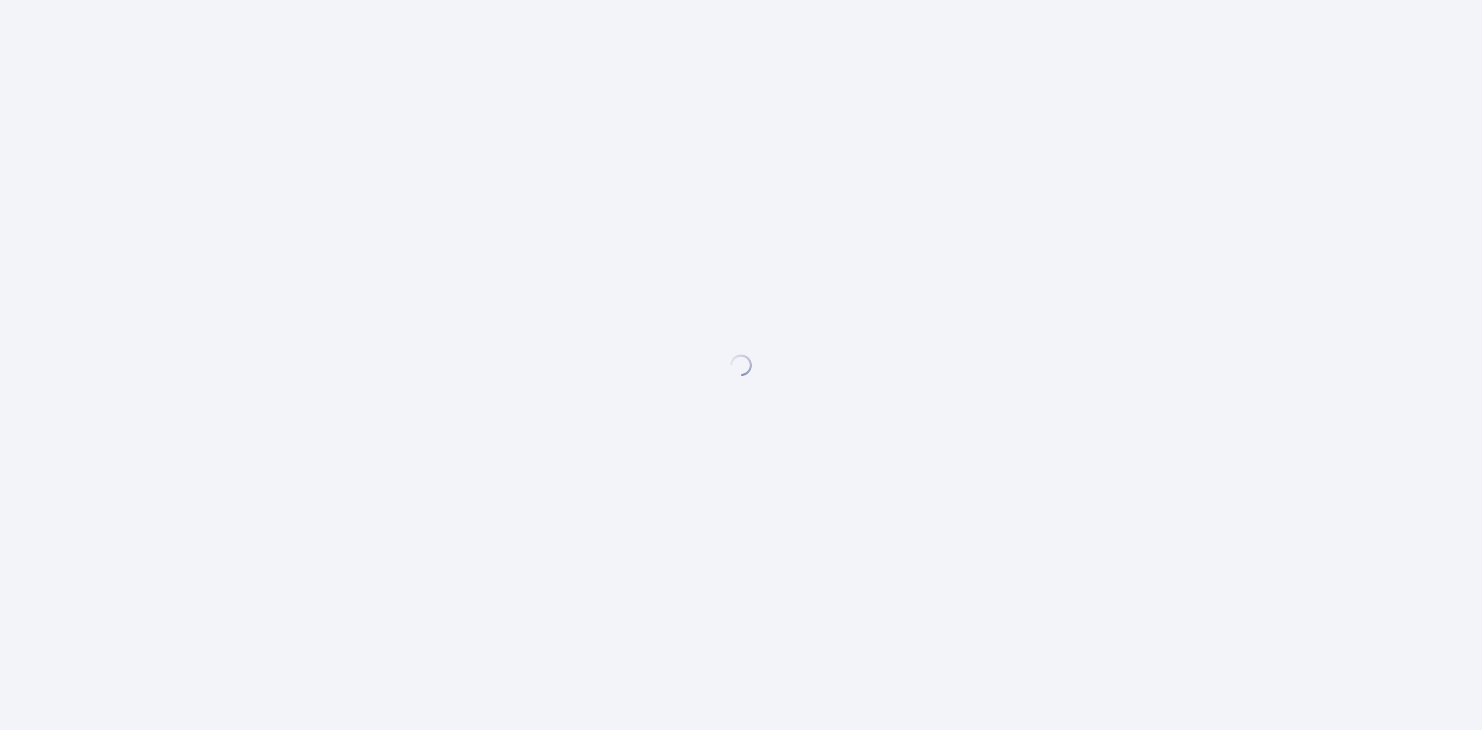 scroll, scrollTop: 0, scrollLeft: 0, axis: both 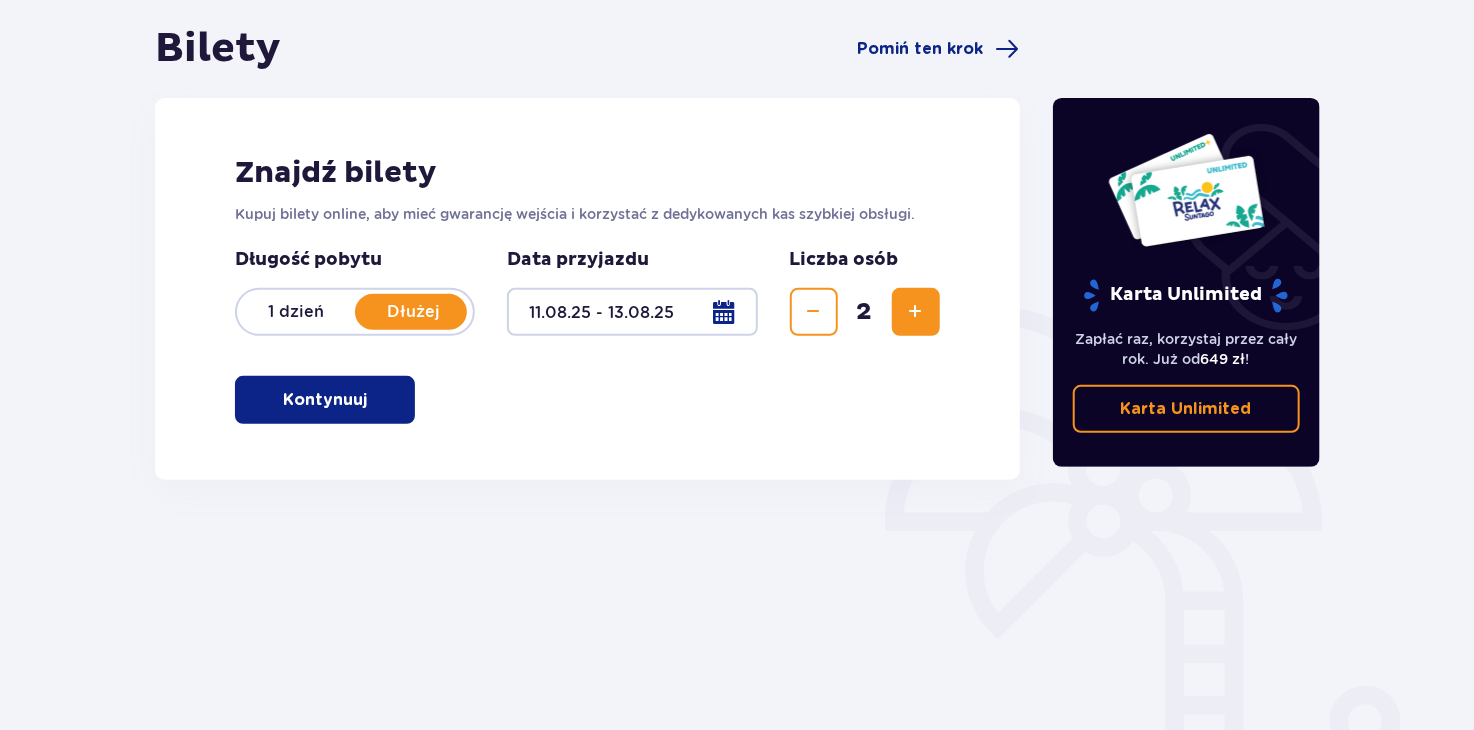 click on "Kontynuuj" at bounding box center [325, 400] 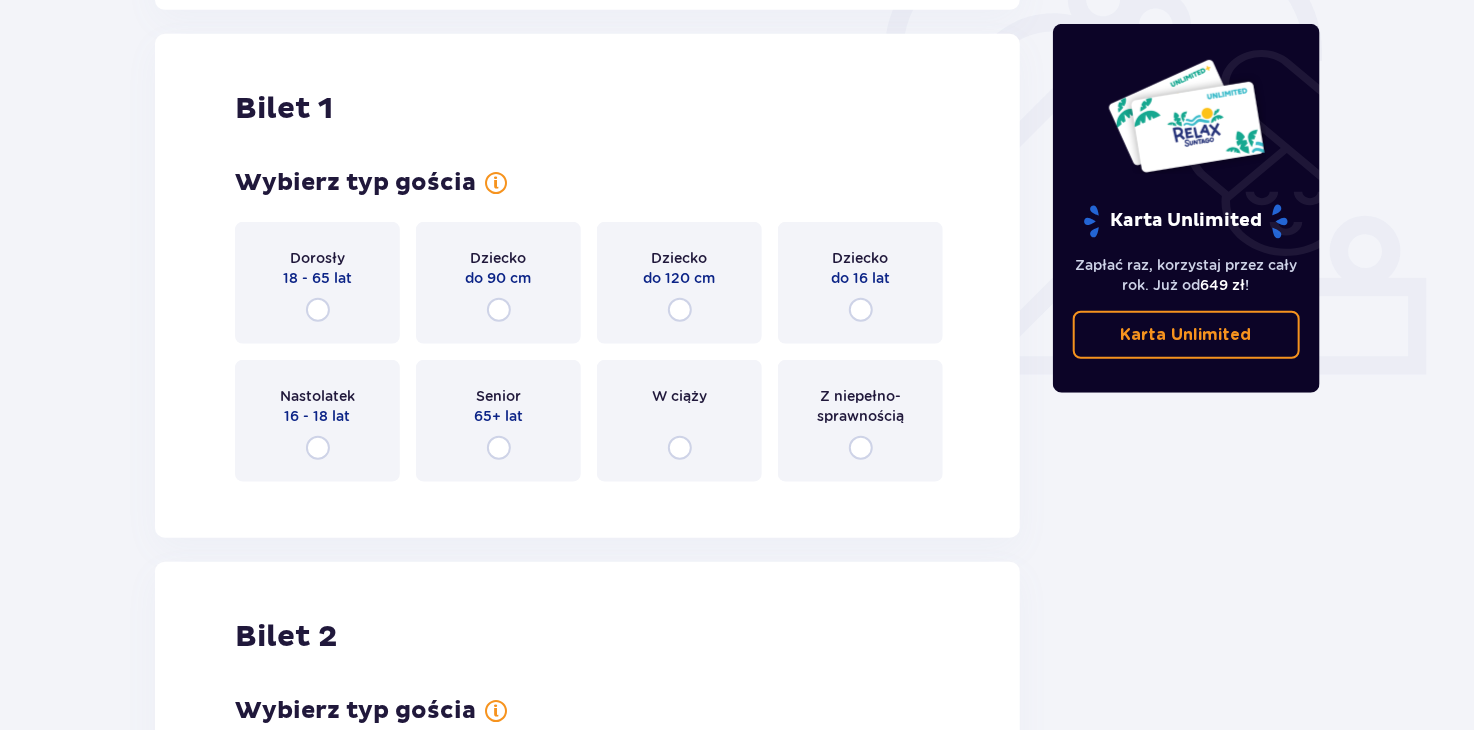scroll, scrollTop: 668, scrollLeft: 0, axis: vertical 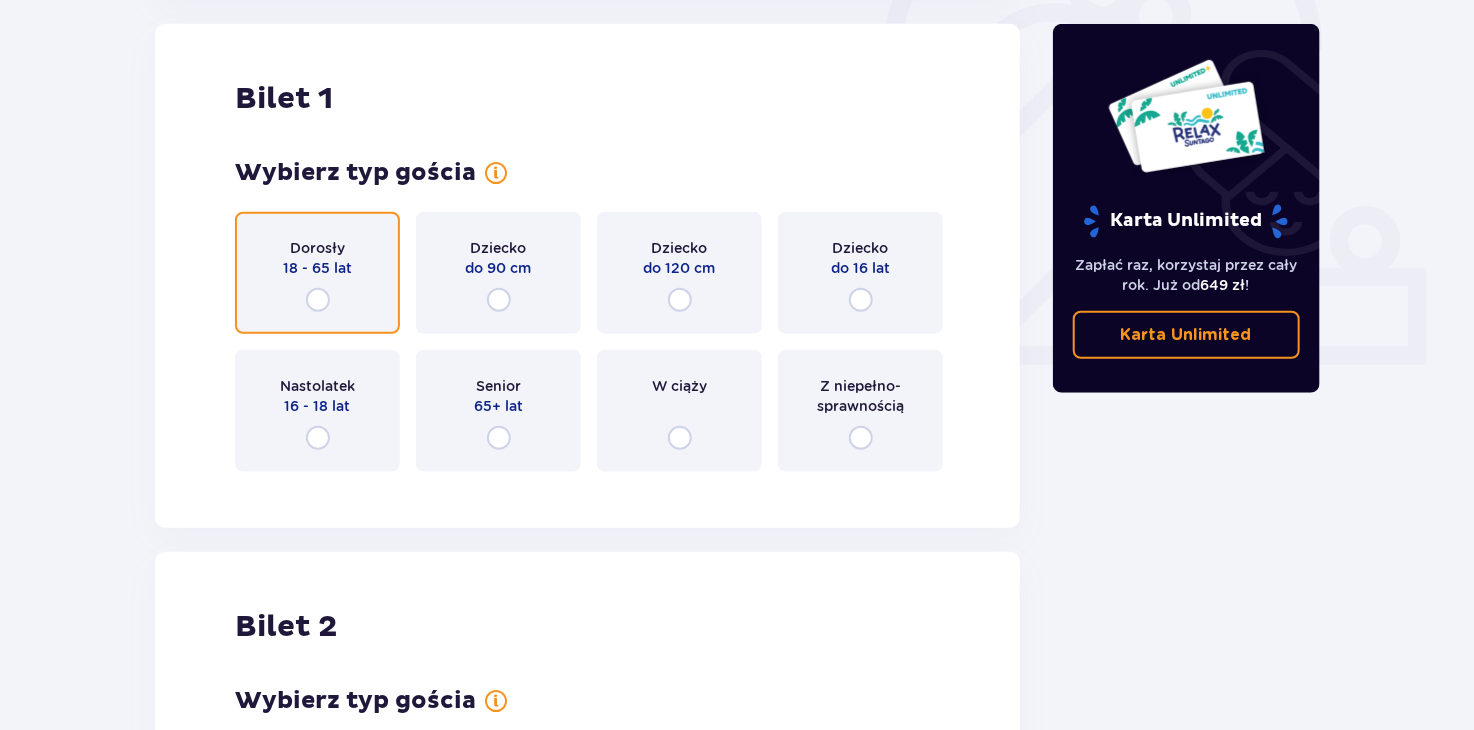 click at bounding box center (318, 300) 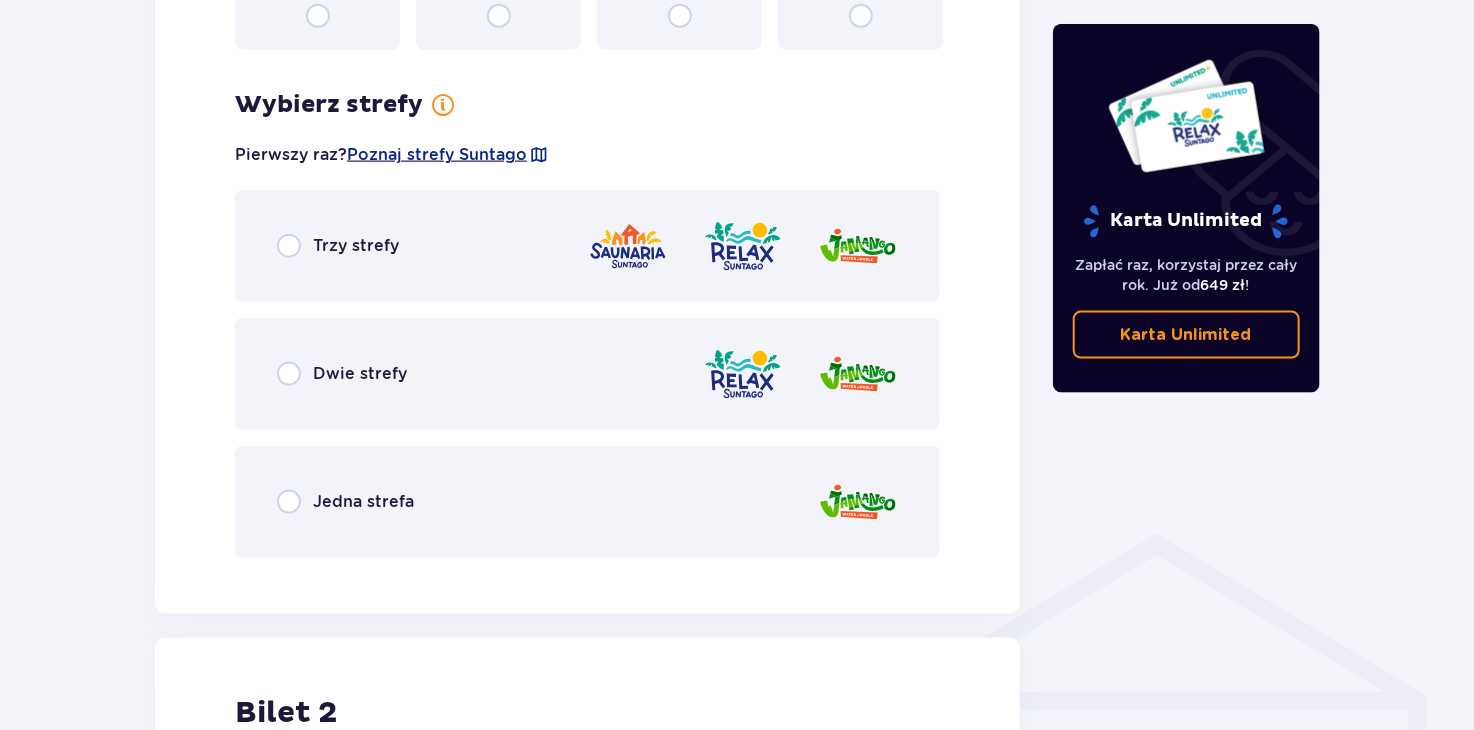 scroll, scrollTop: 1056, scrollLeft: 0, axis: vertical 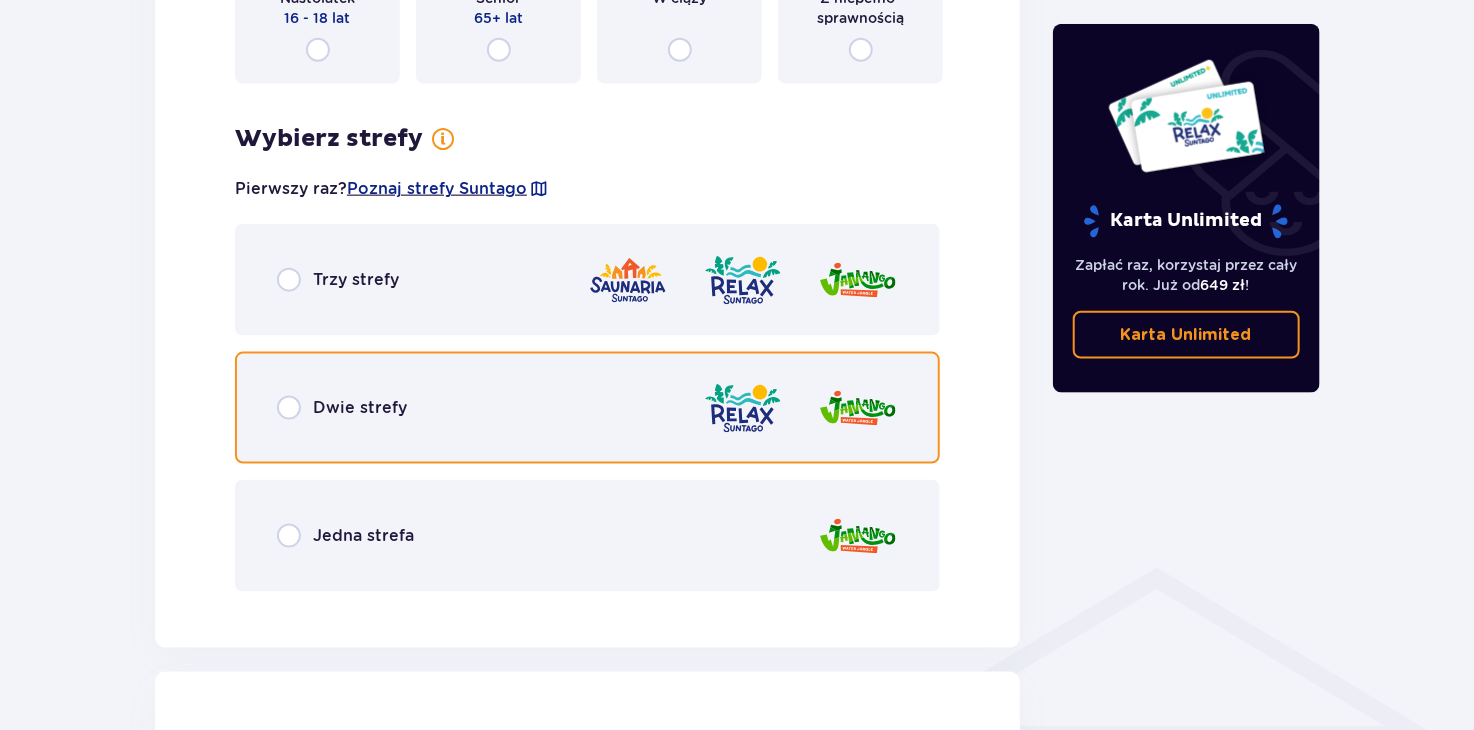 click at bounding box center (289, 408) 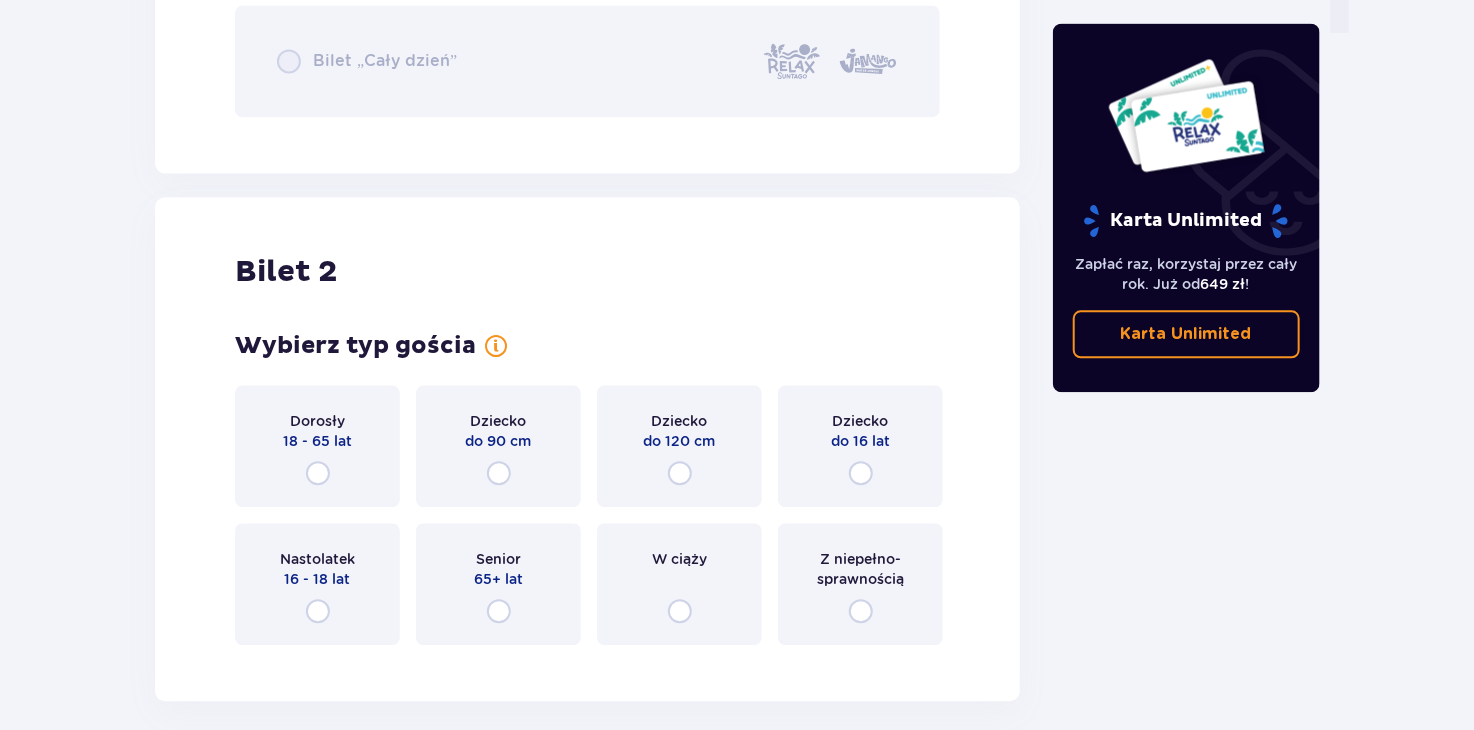 scroll, scrollTop: 2164, scrollLeft: 0, axis: vertical 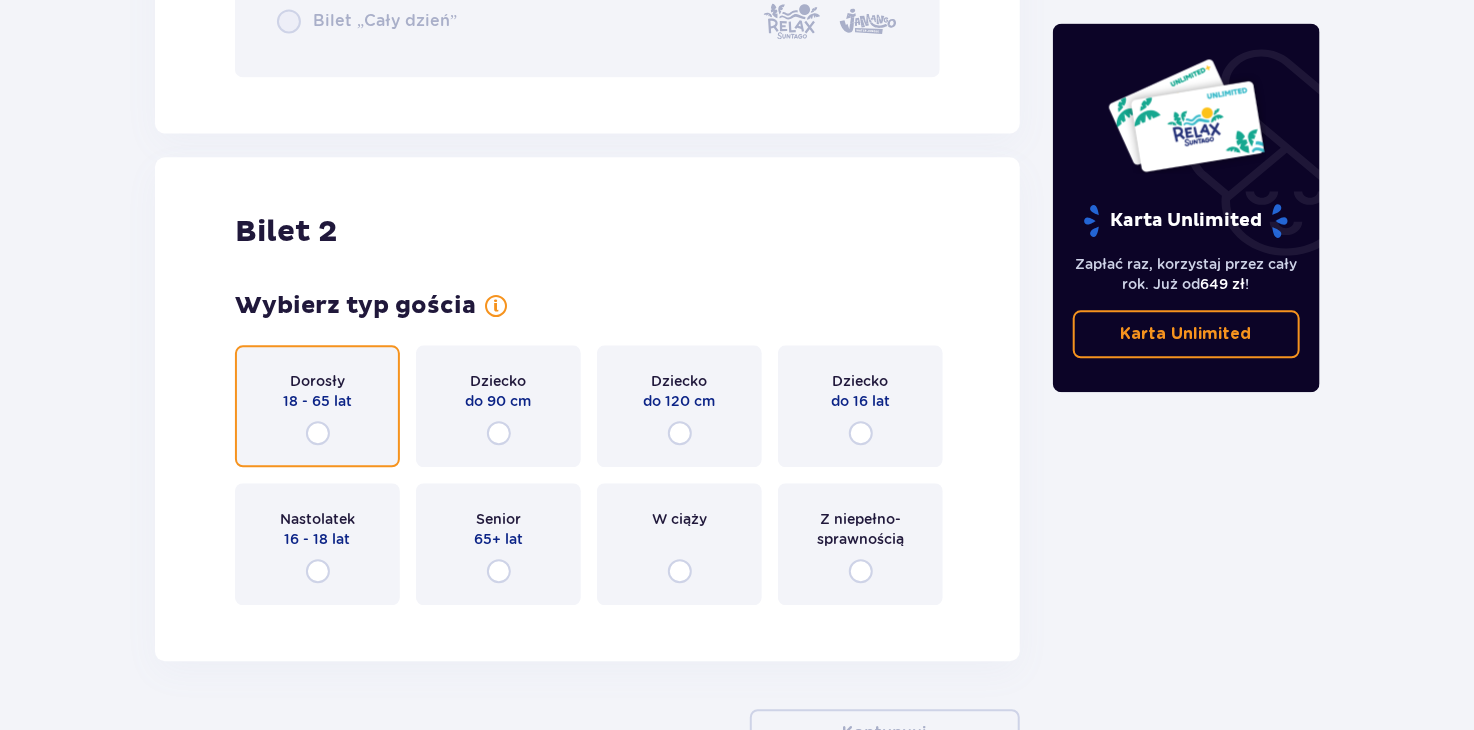 click at bounding box center [318, 433] 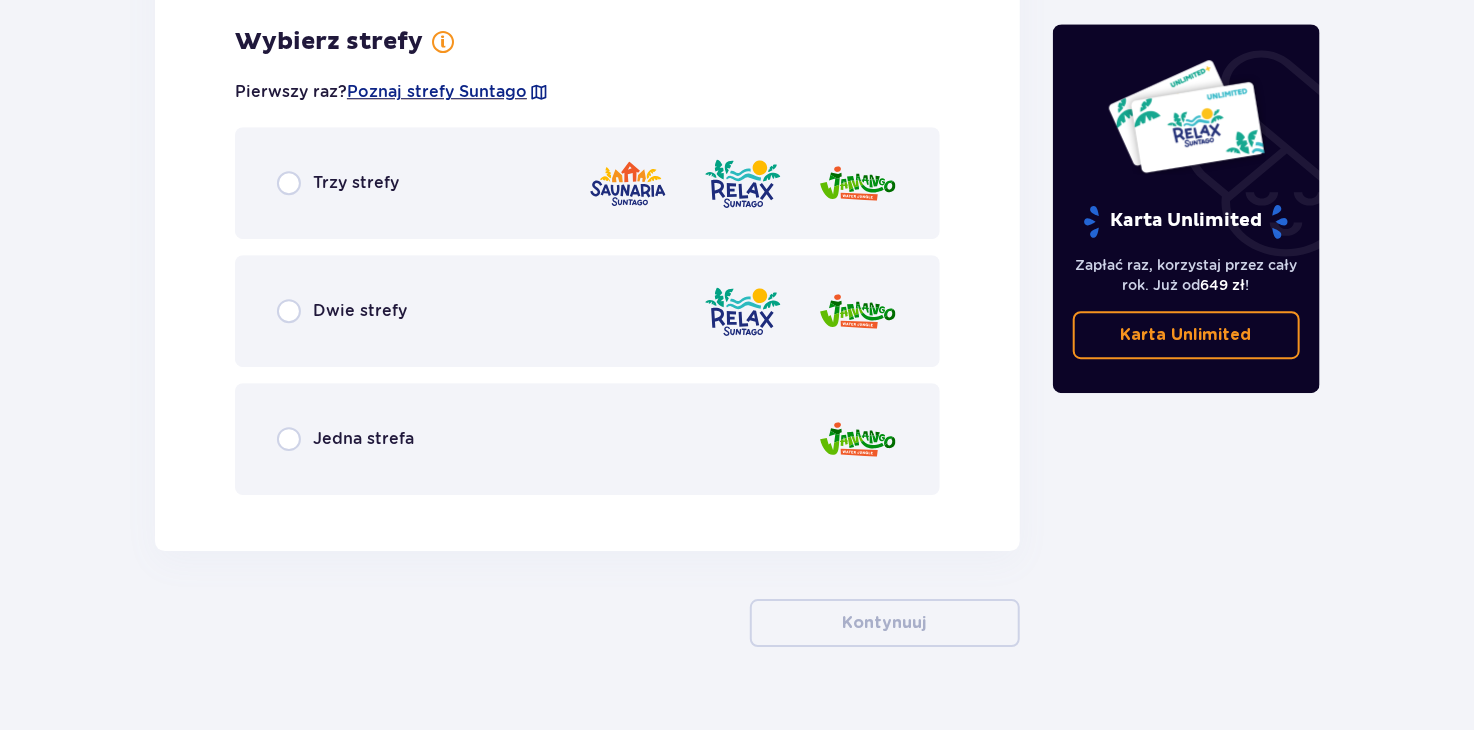 scroll, scrollTop: 2784, scrollLeft: 0, axis: vertical 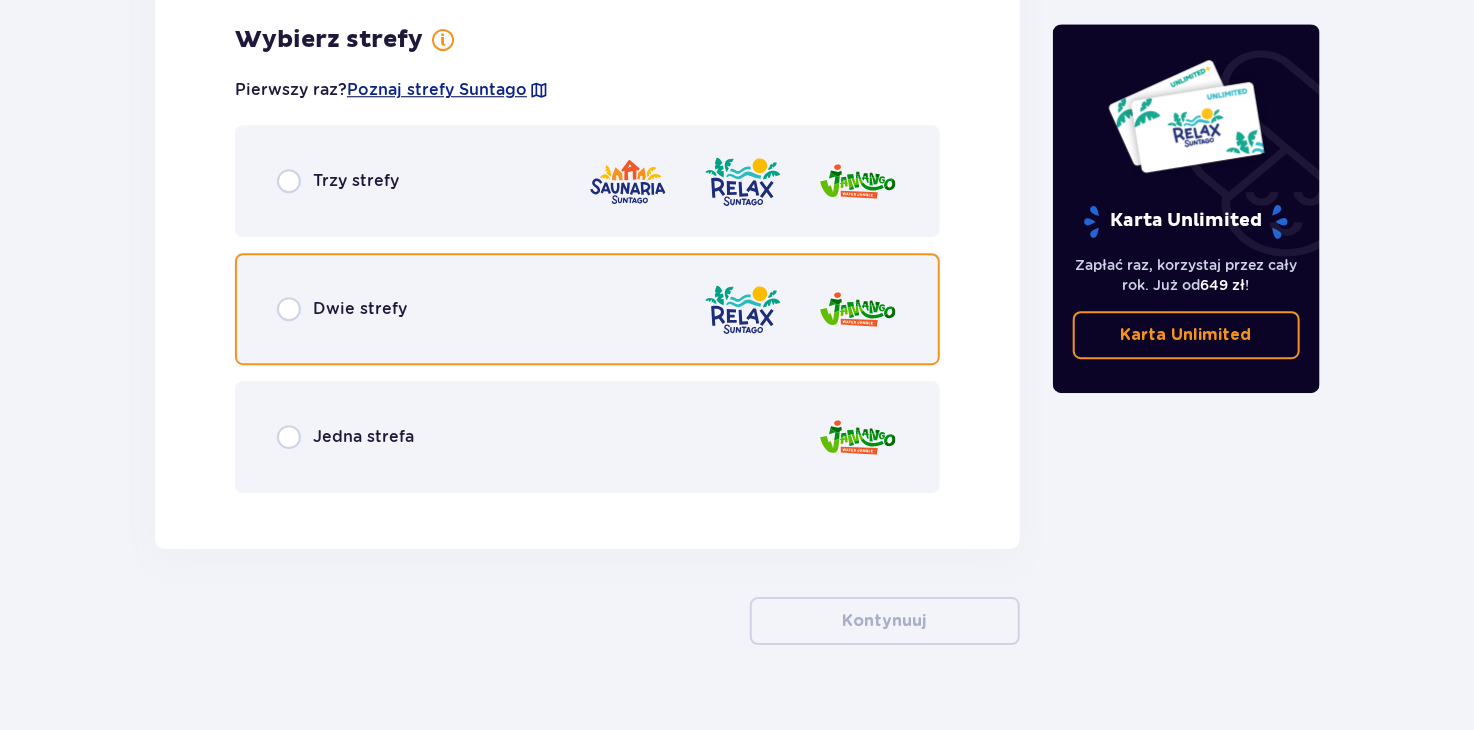 click at bounding box center [289, 309] 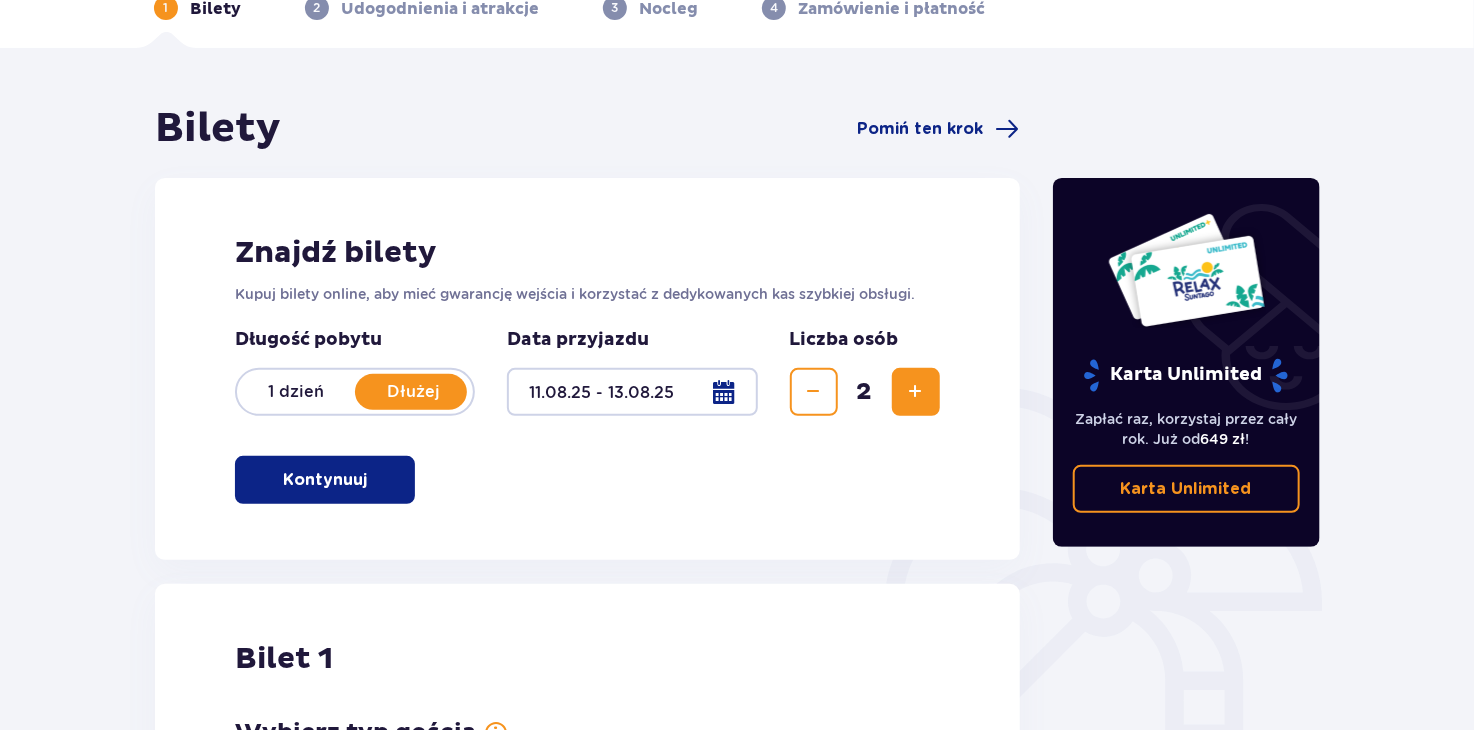 scroll, scrollTop: 0, scrollLeft: 0, axis: both 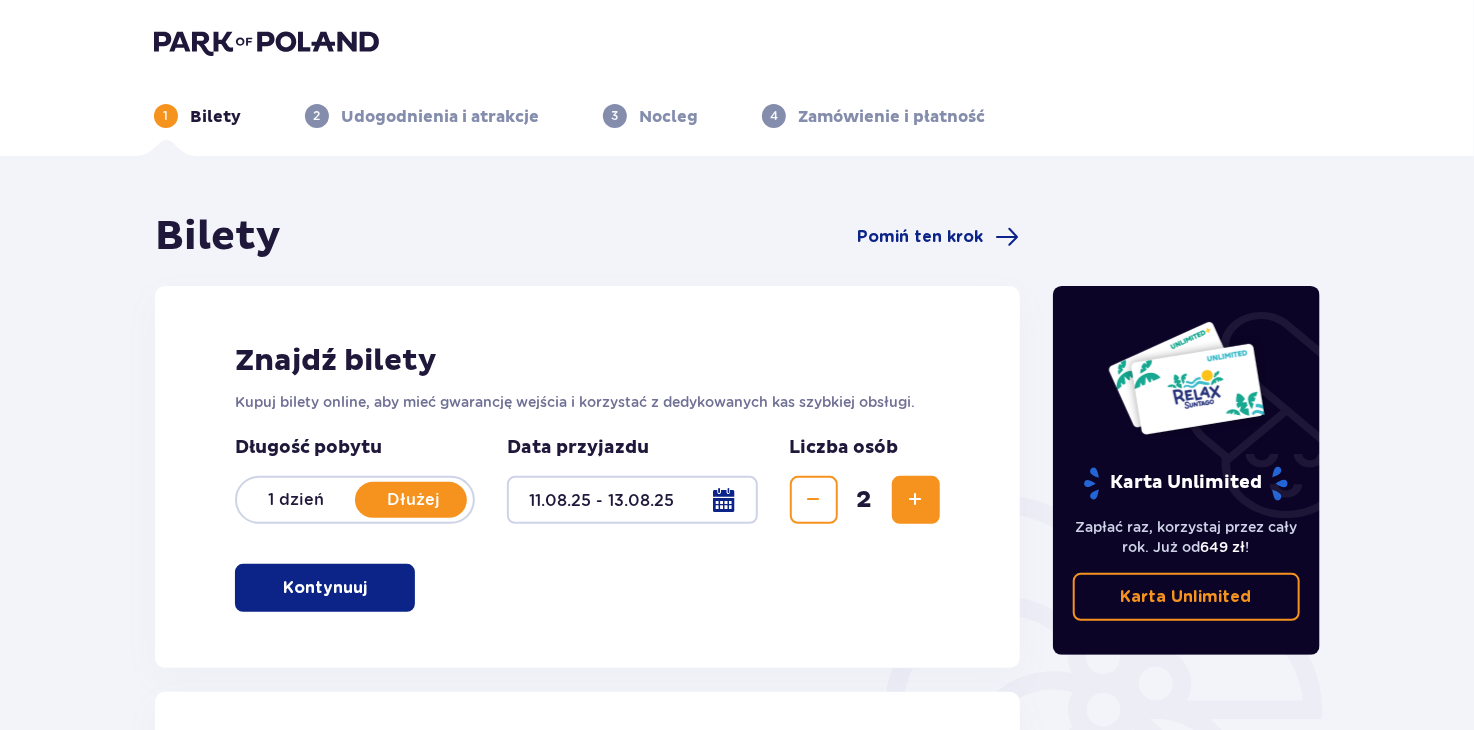 click on "Kontynuuj" at bounding box center [325, 588] 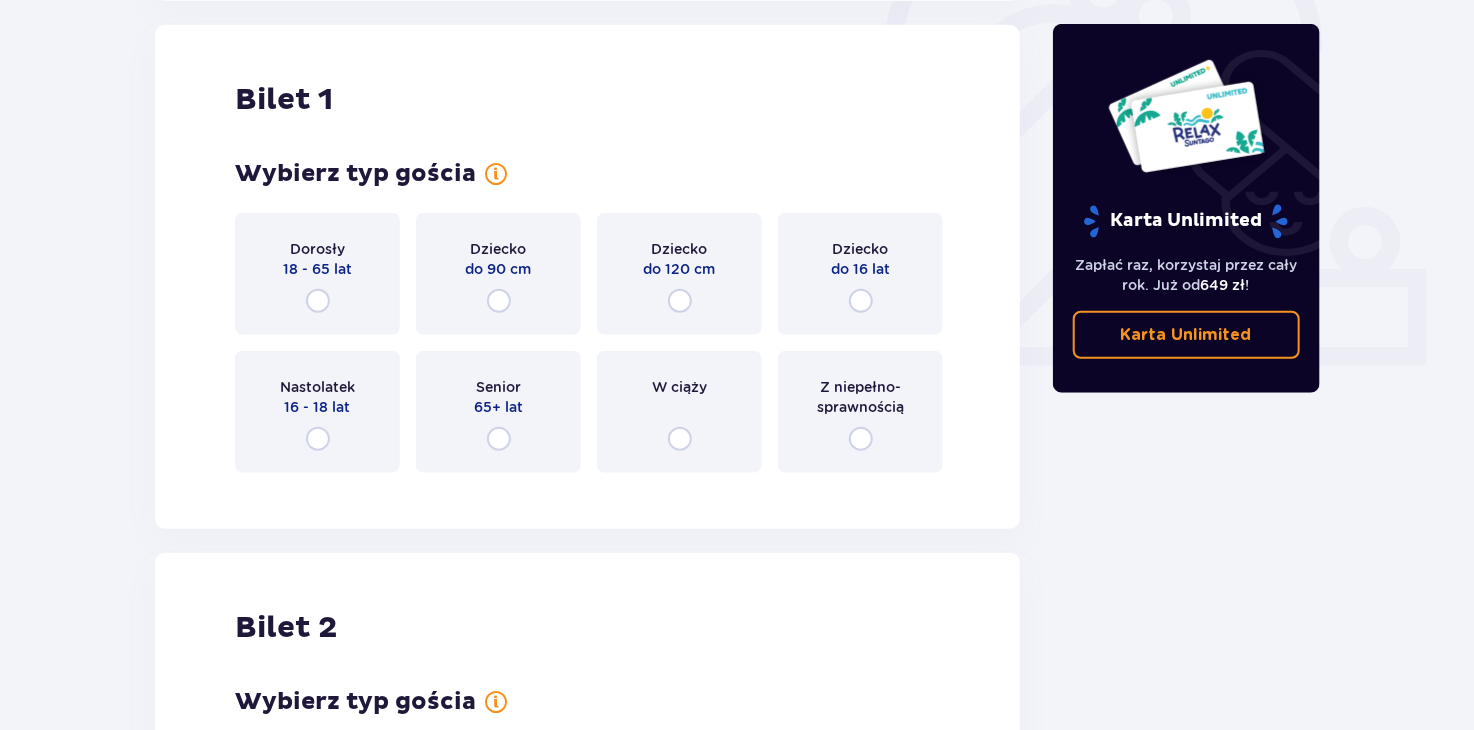 scroll, scrollTop: 668, scrollLeft: 0, axis: vertical 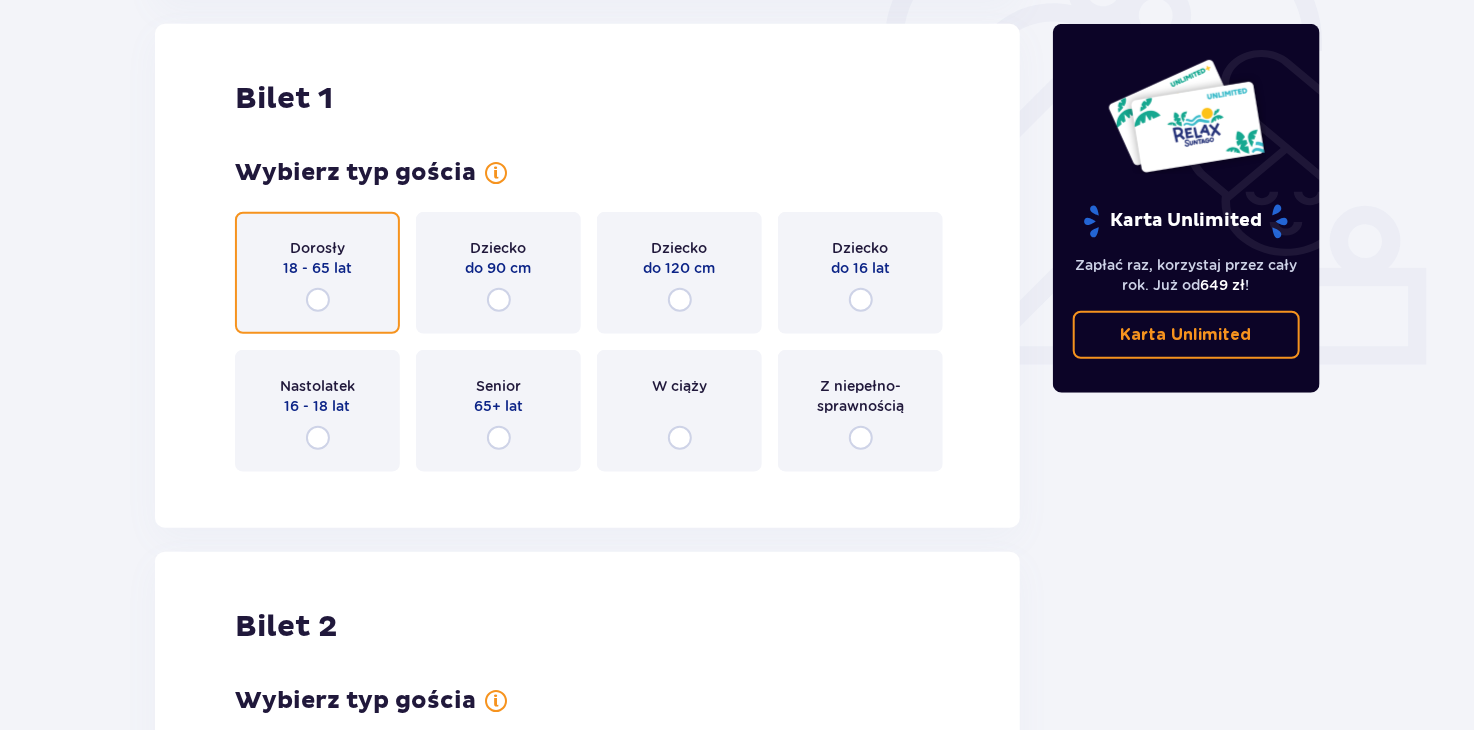 click at bounding box center [318, 300] 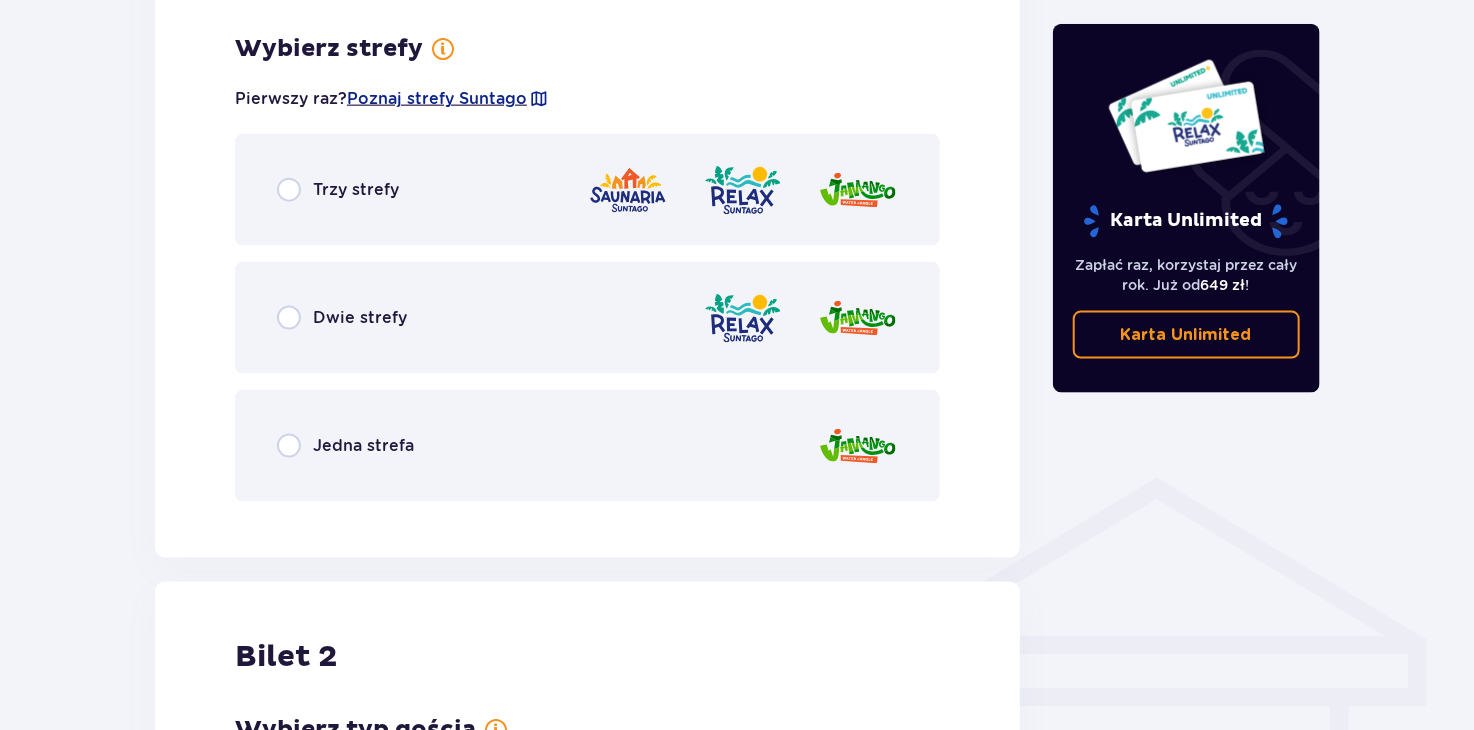 scroll, scrollTop: 1156, scrollLeft: 0, axis: vertical 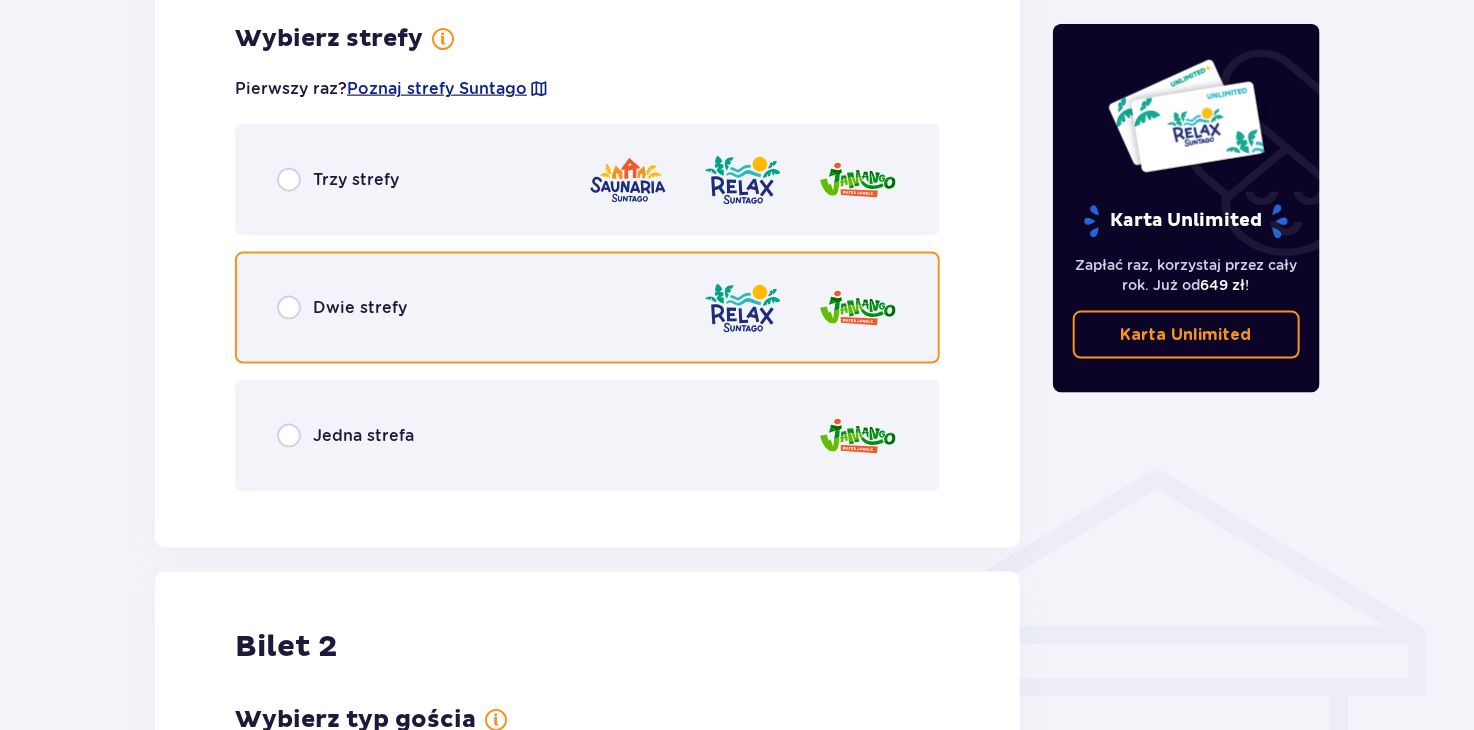 click at bounding box center (289, 308) 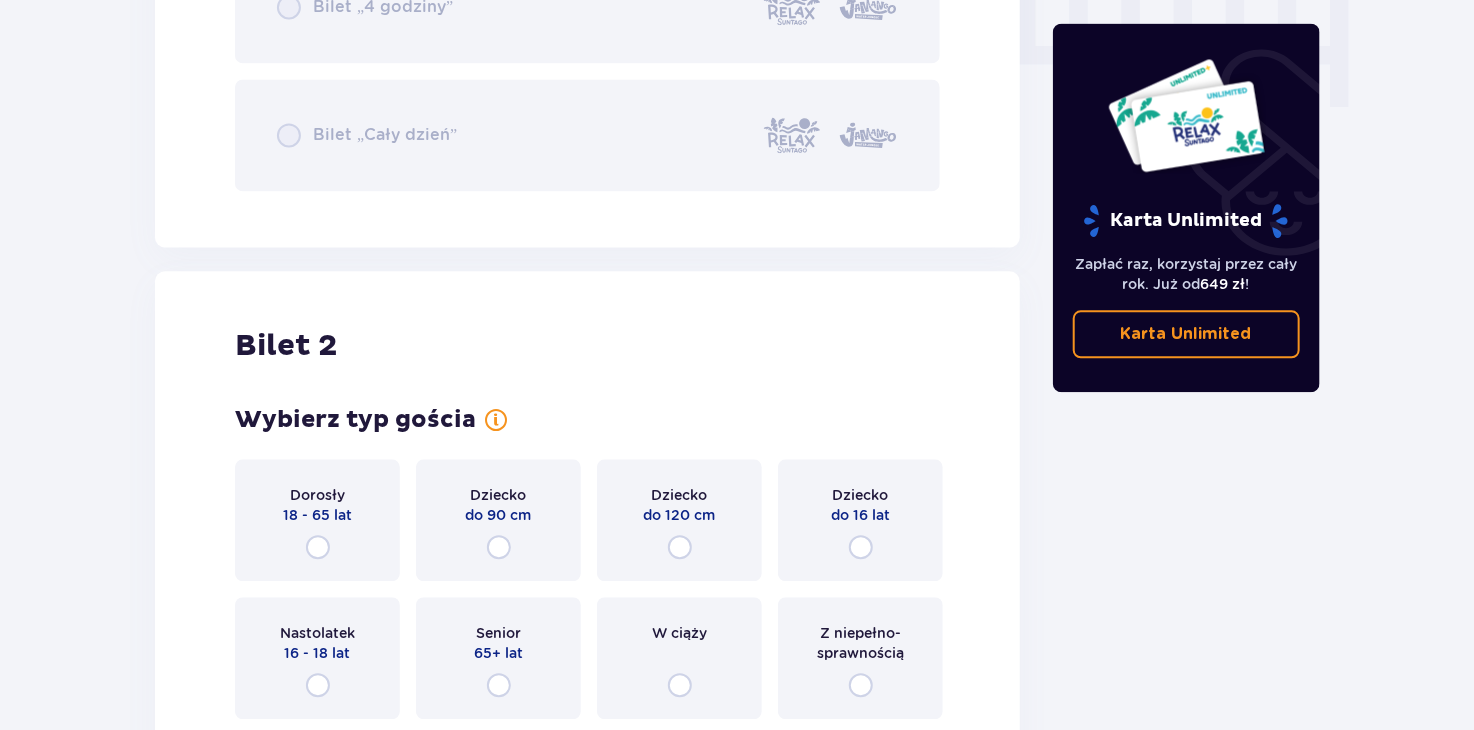 scroll, scrollTop: 2250, scrollLeft: 0, axis: vertical 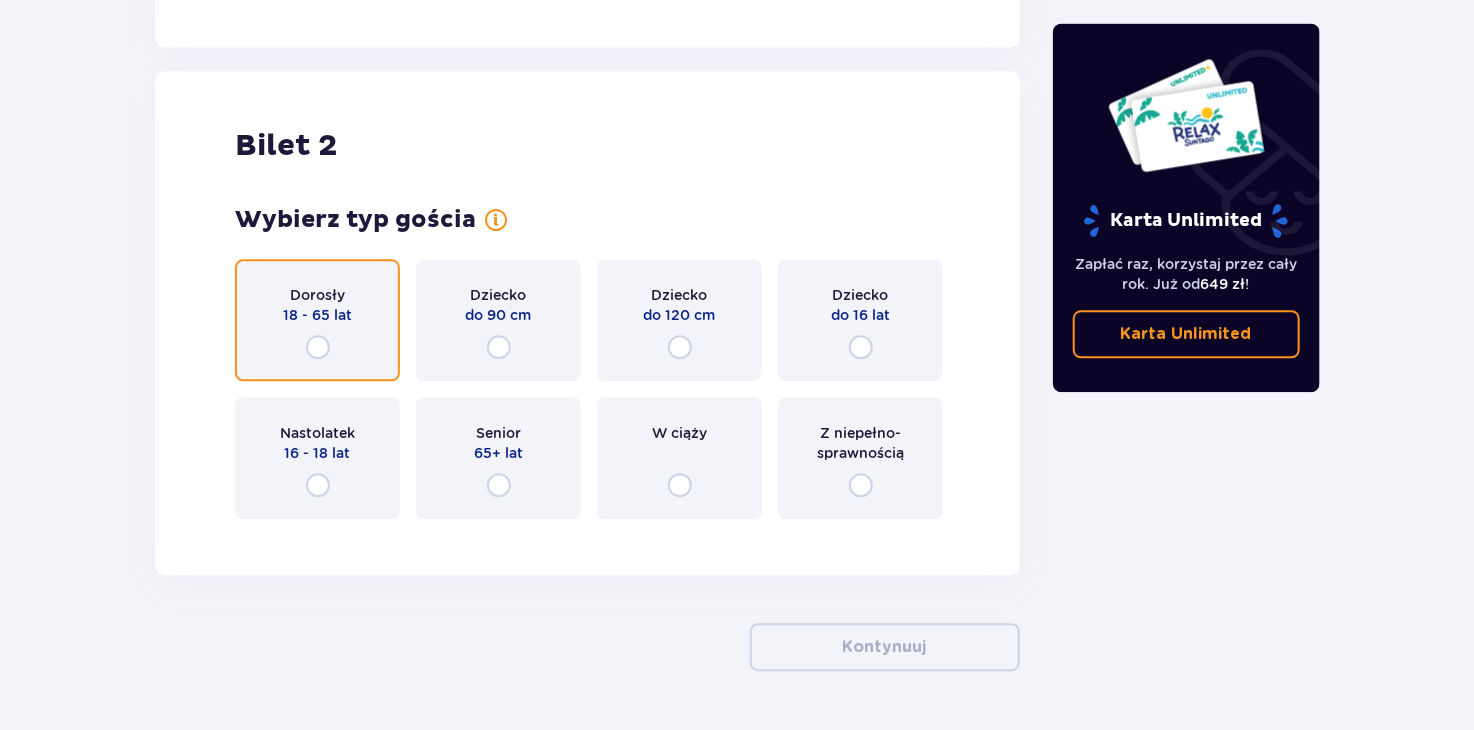click at bounding box center [318, 347] 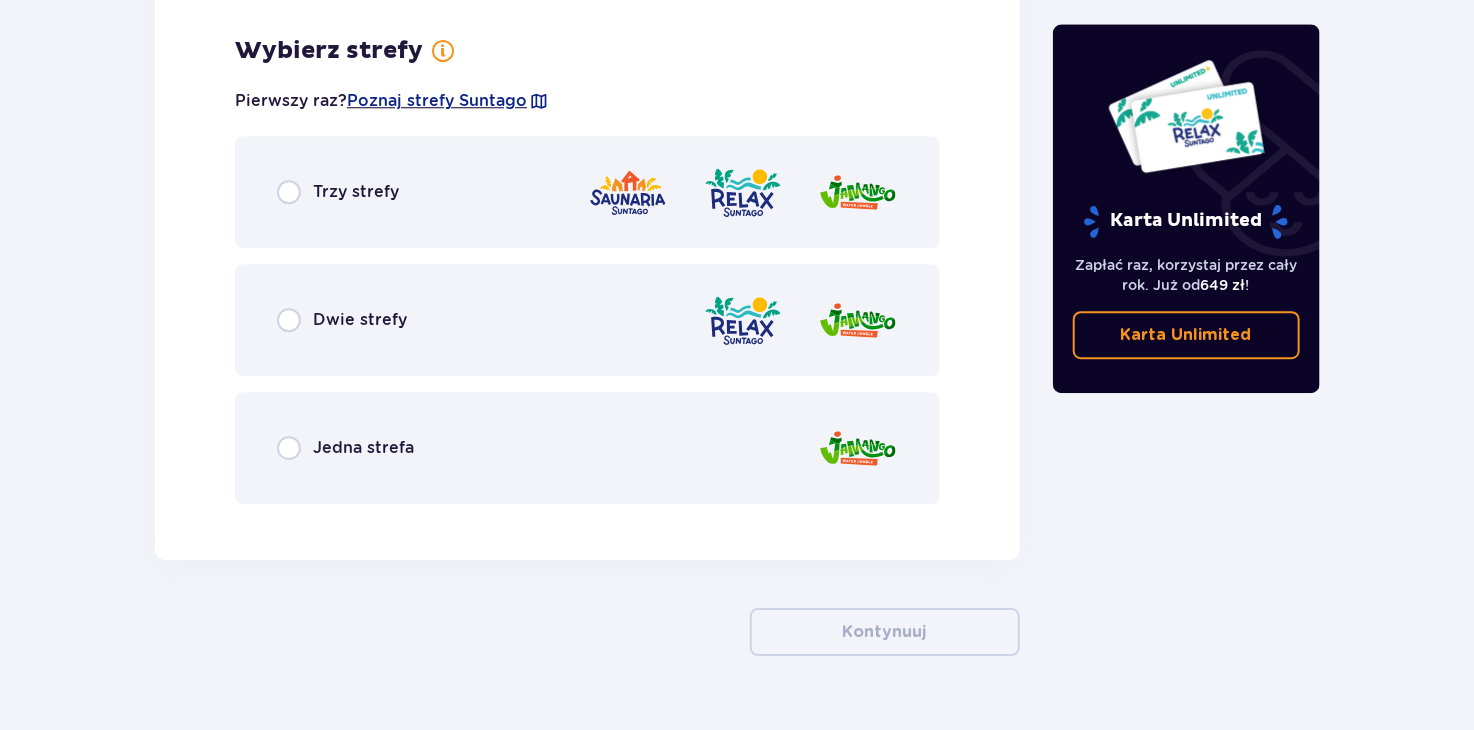 scroll, scrollTop: 2784, scrollLeft: 0, axis: vertical 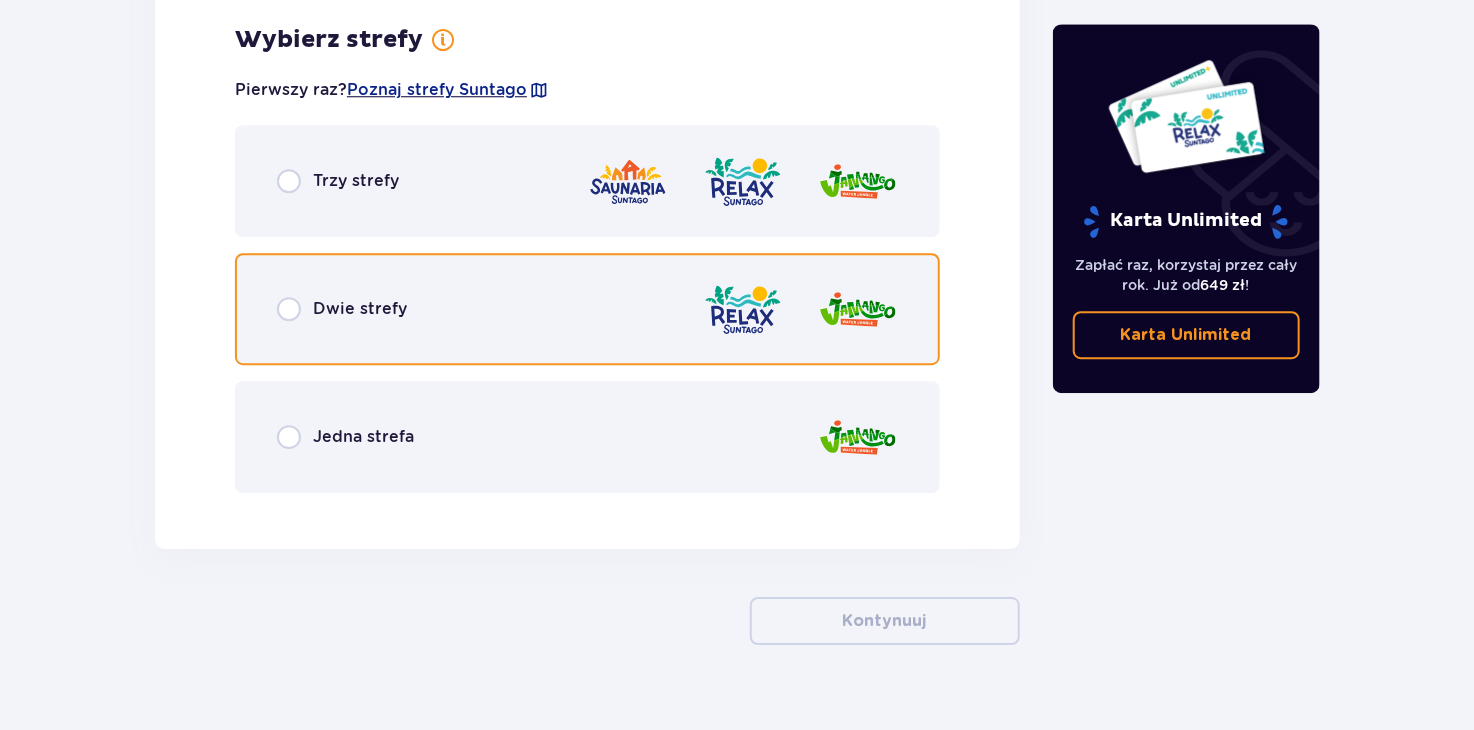 click at bounding box center (289, 309) 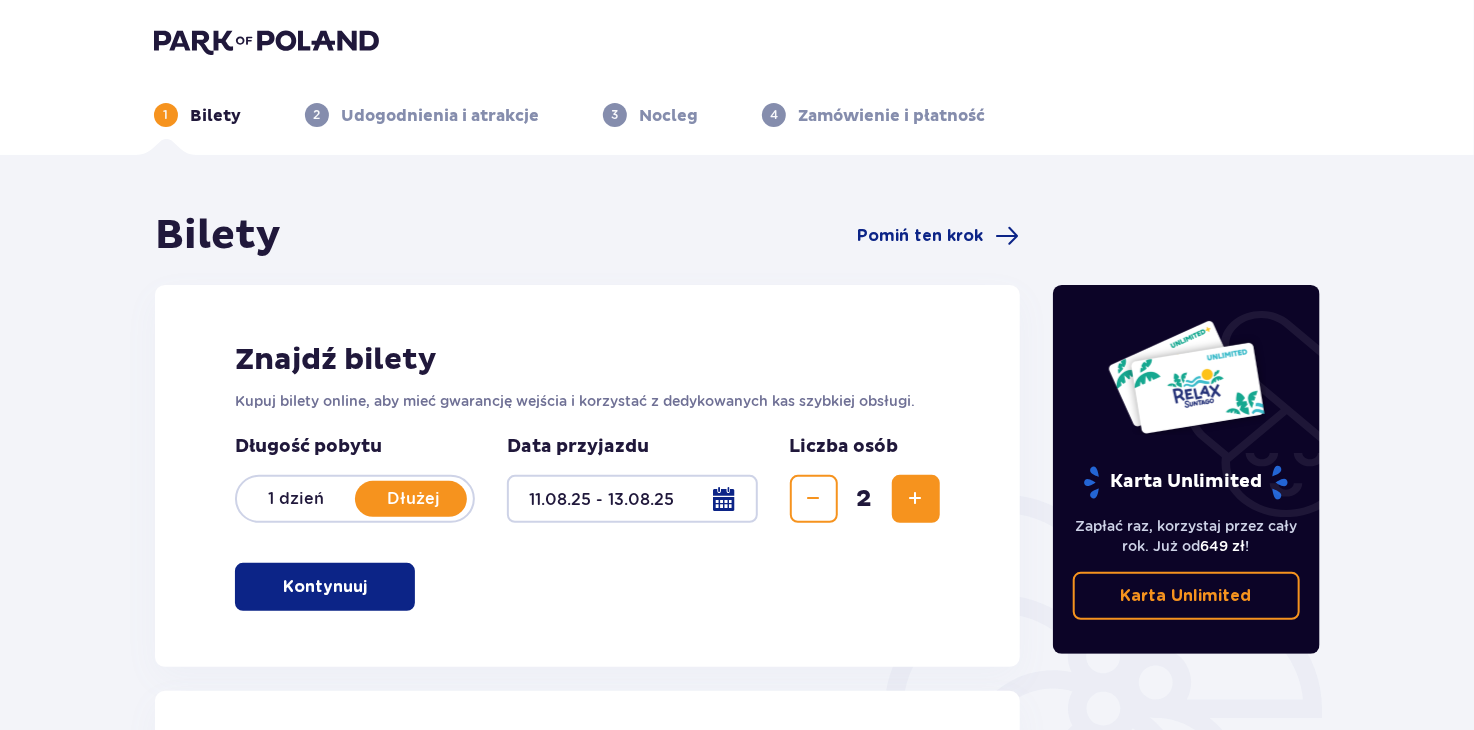 scroll, scrollTop: 0, scrollLeft: 0, axis: both 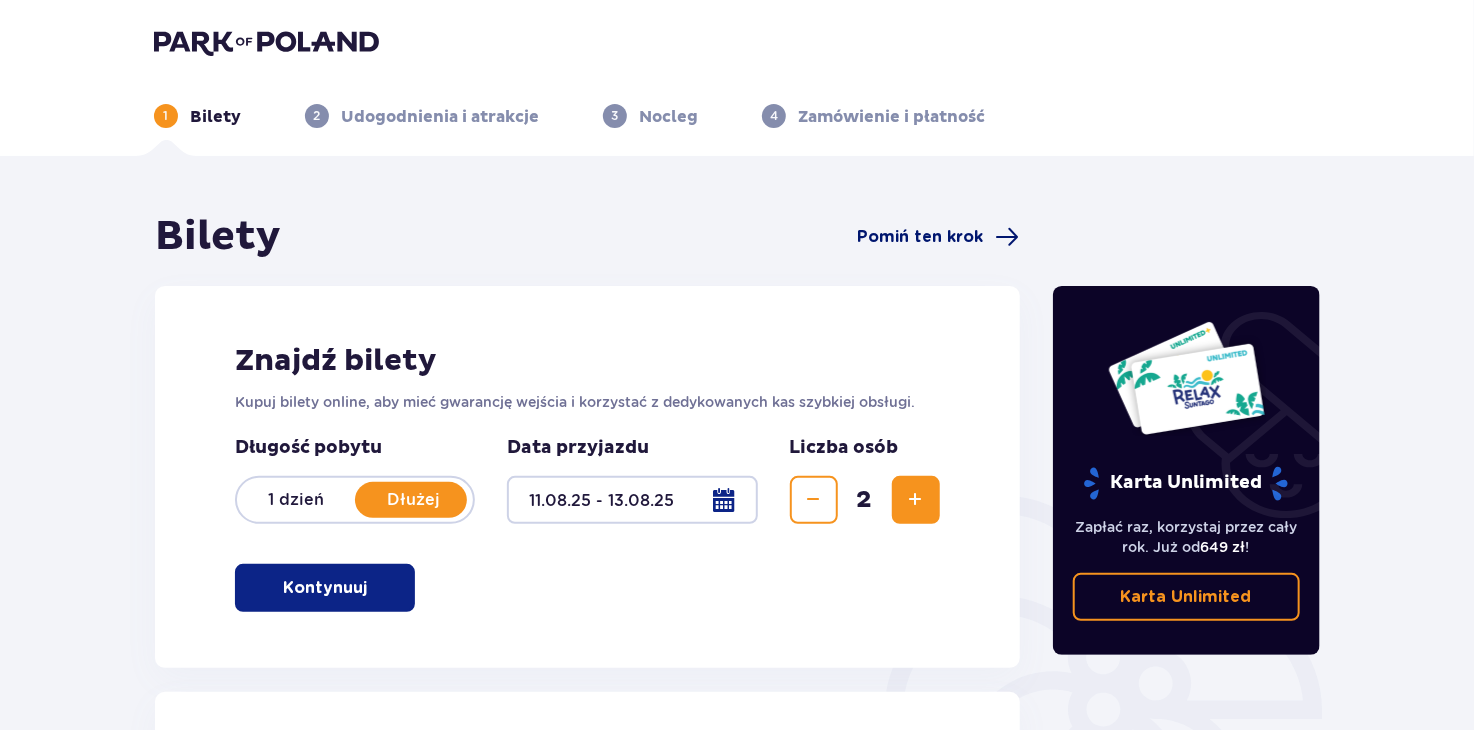 click on "Pomiń ten krok" at bounding box center [921, 237] 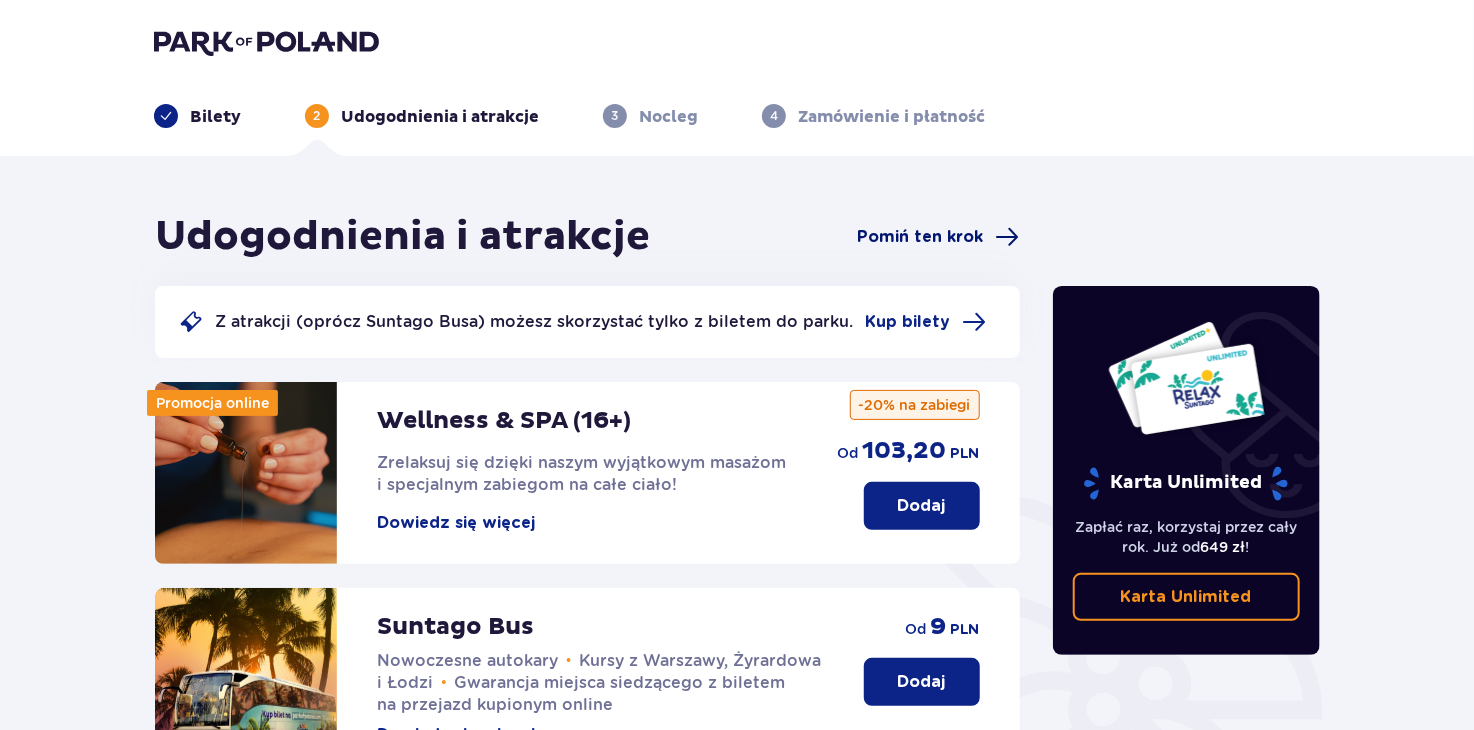 click on "Pomiń ten krok" at bounding box center [921, 237] 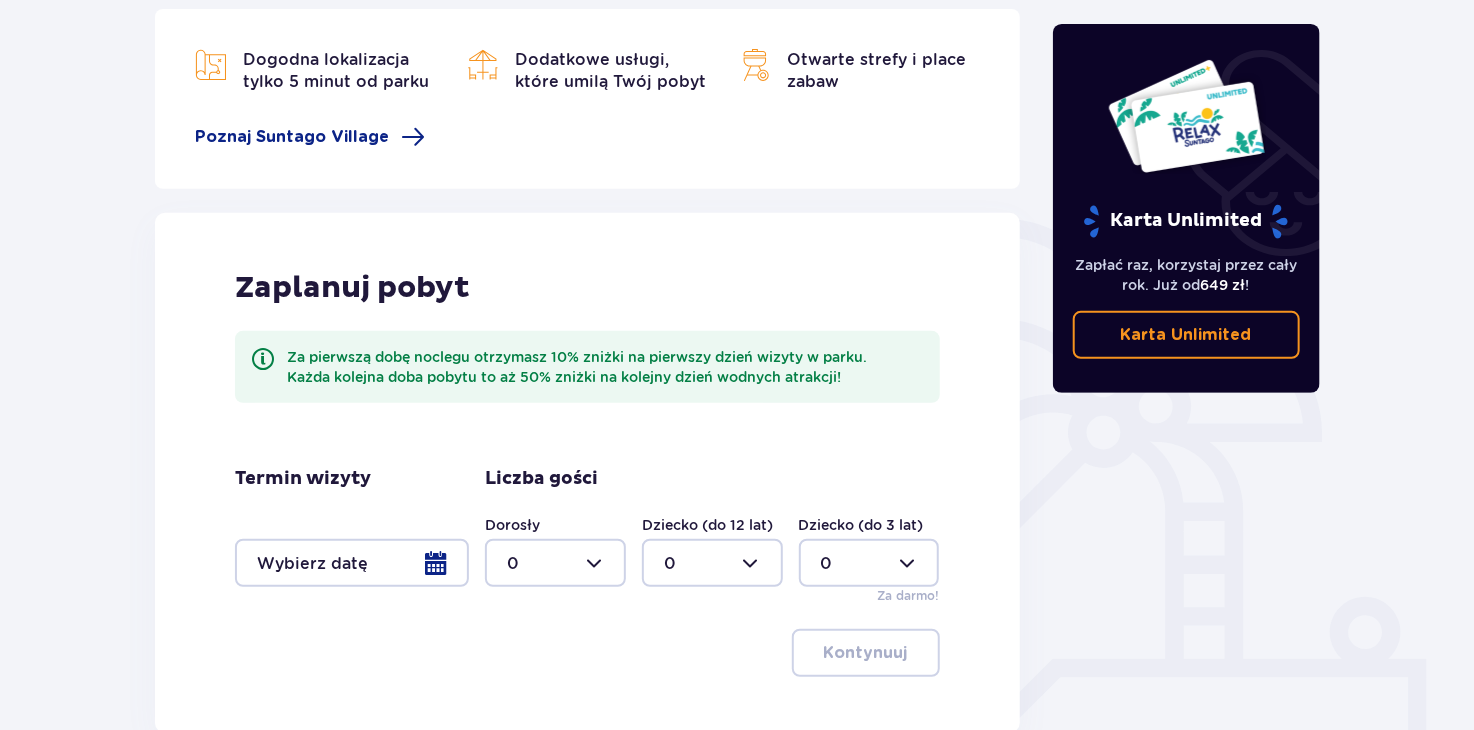 scroll, scrollTop: 400, scrollLeft: 0, axis: vertical 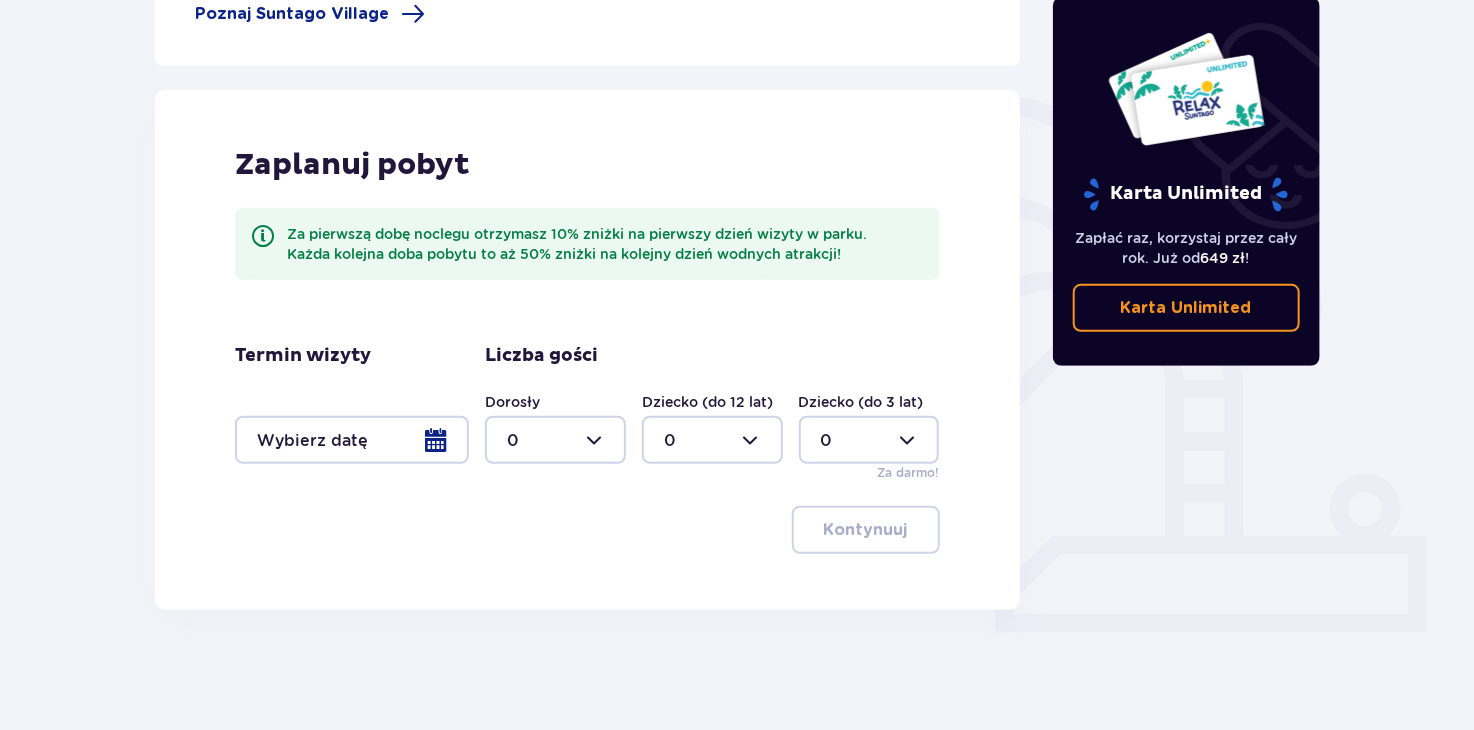 click at bounding box center (352, 440) 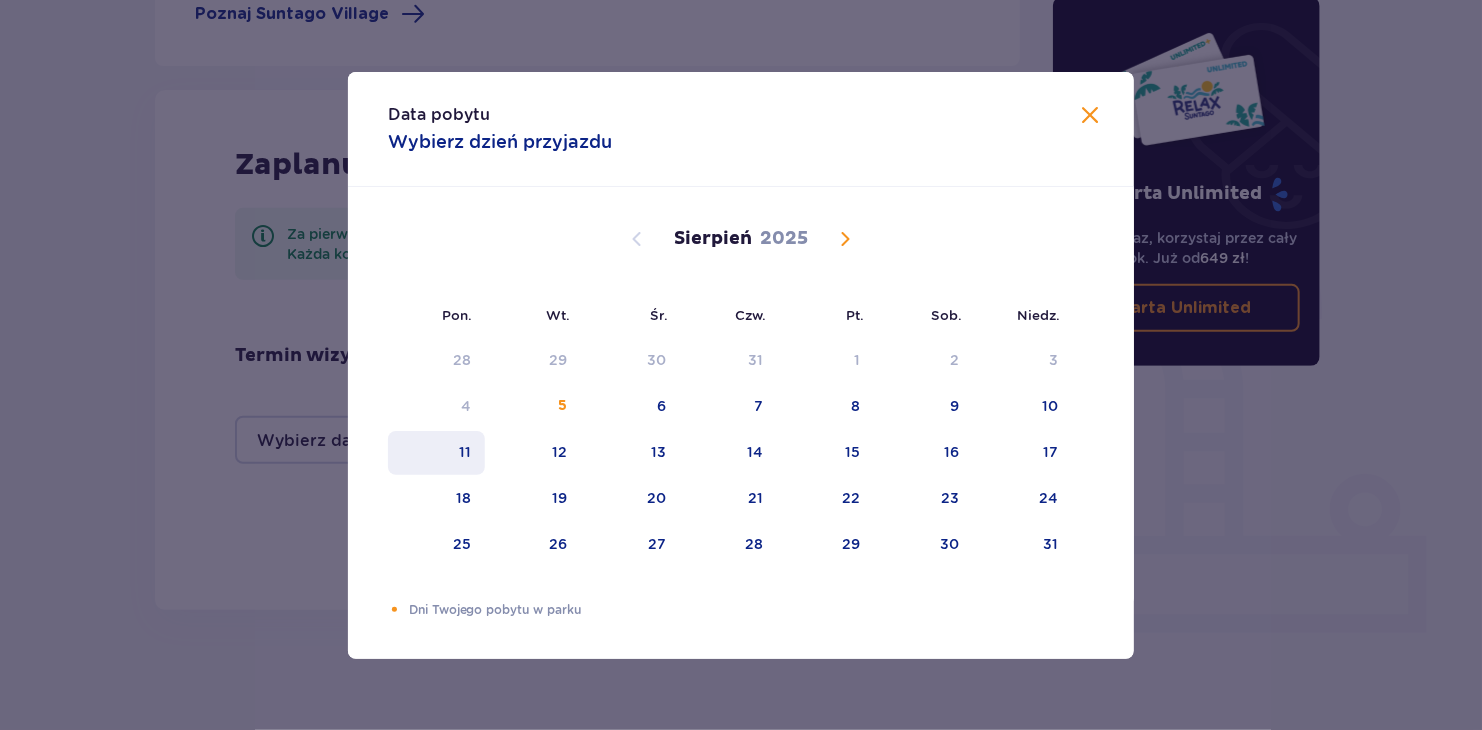 click on "11" at bounding box center (465, 452) 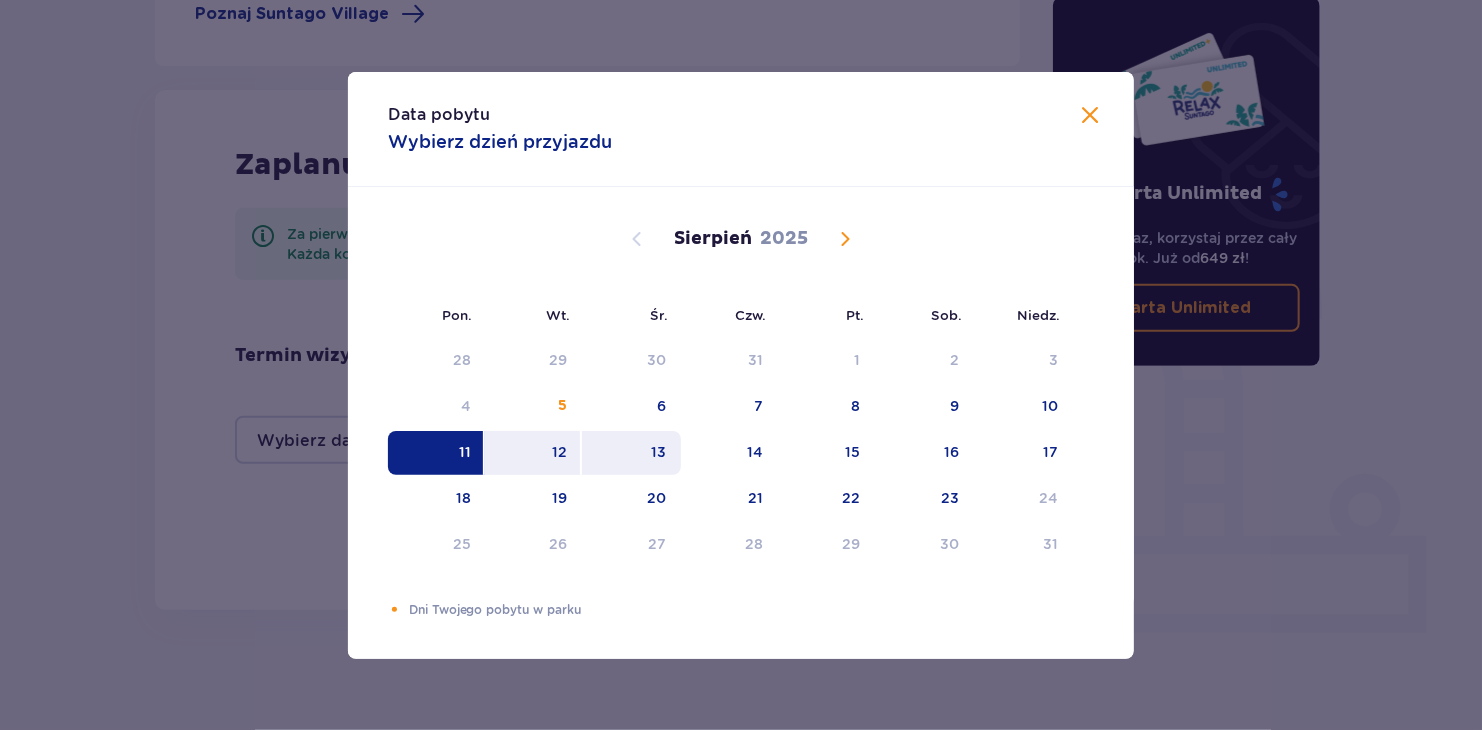 click on "13" at bounding box center [659, 452] 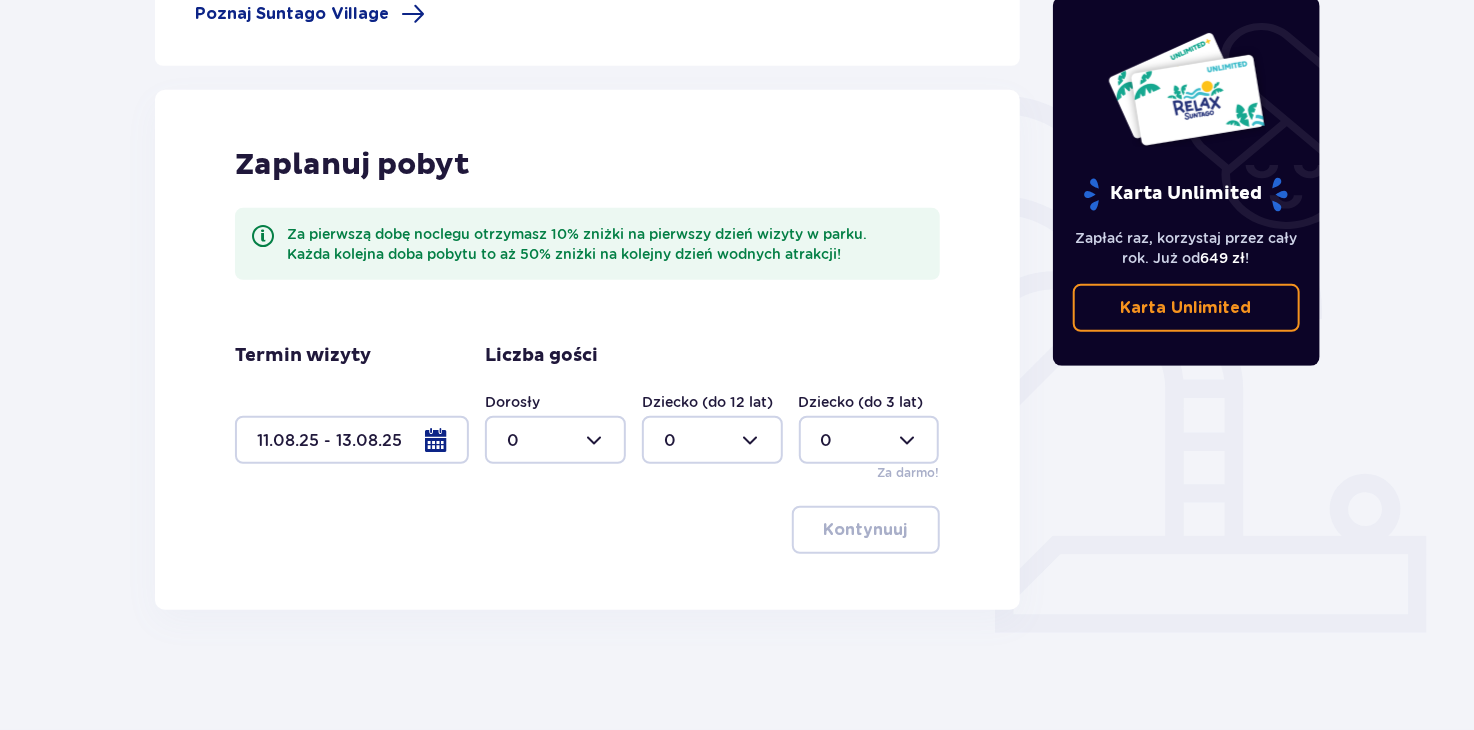 click at bounding box center [555, 440] 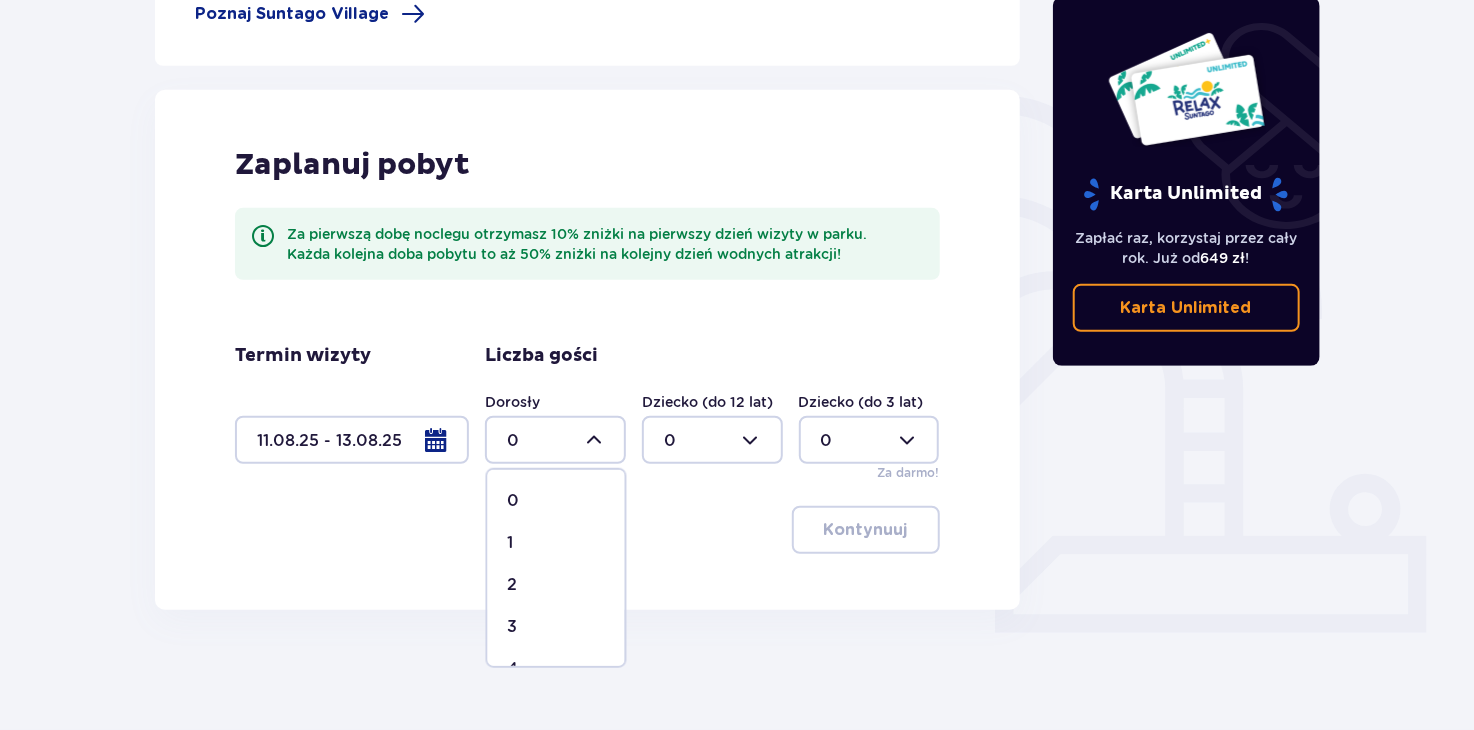 click on "2" at bounding box center [556, 585] 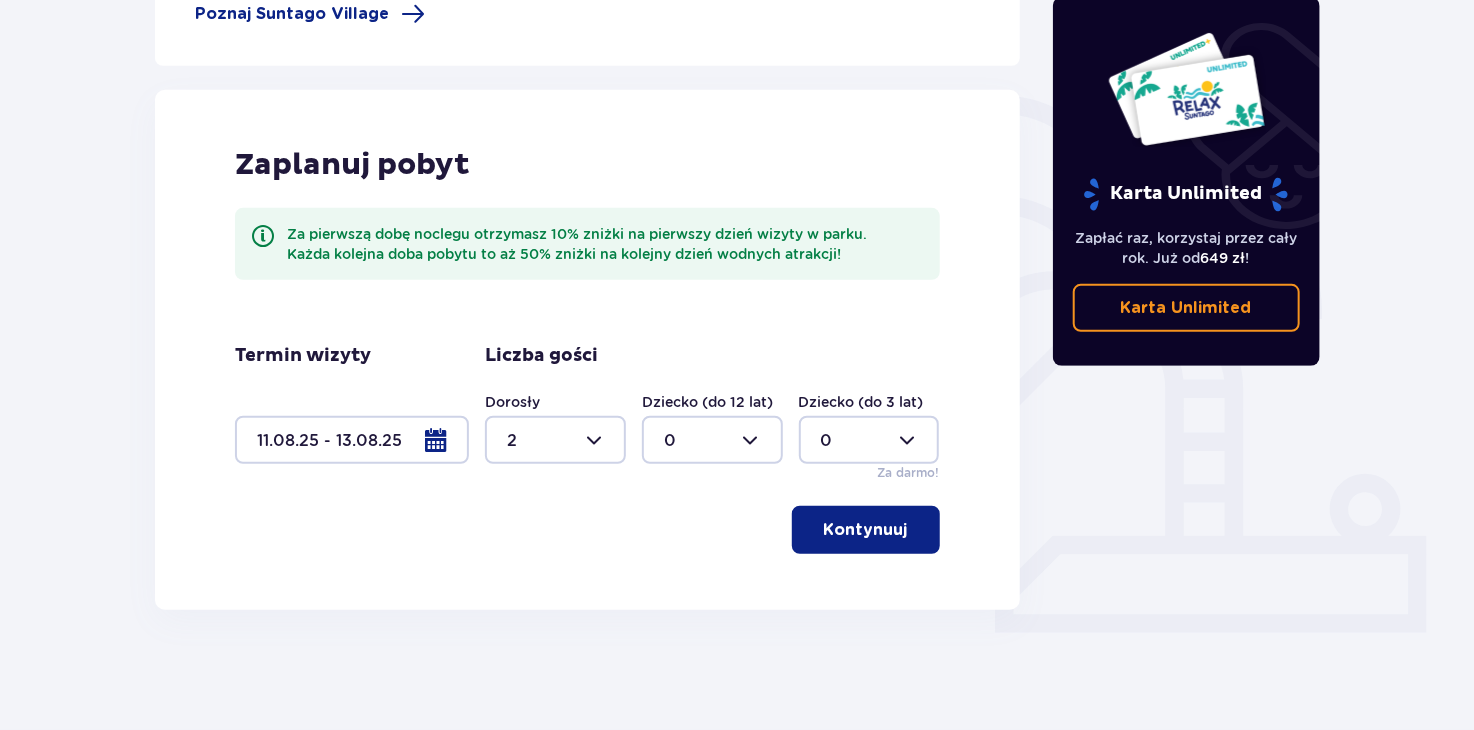 type on "2" 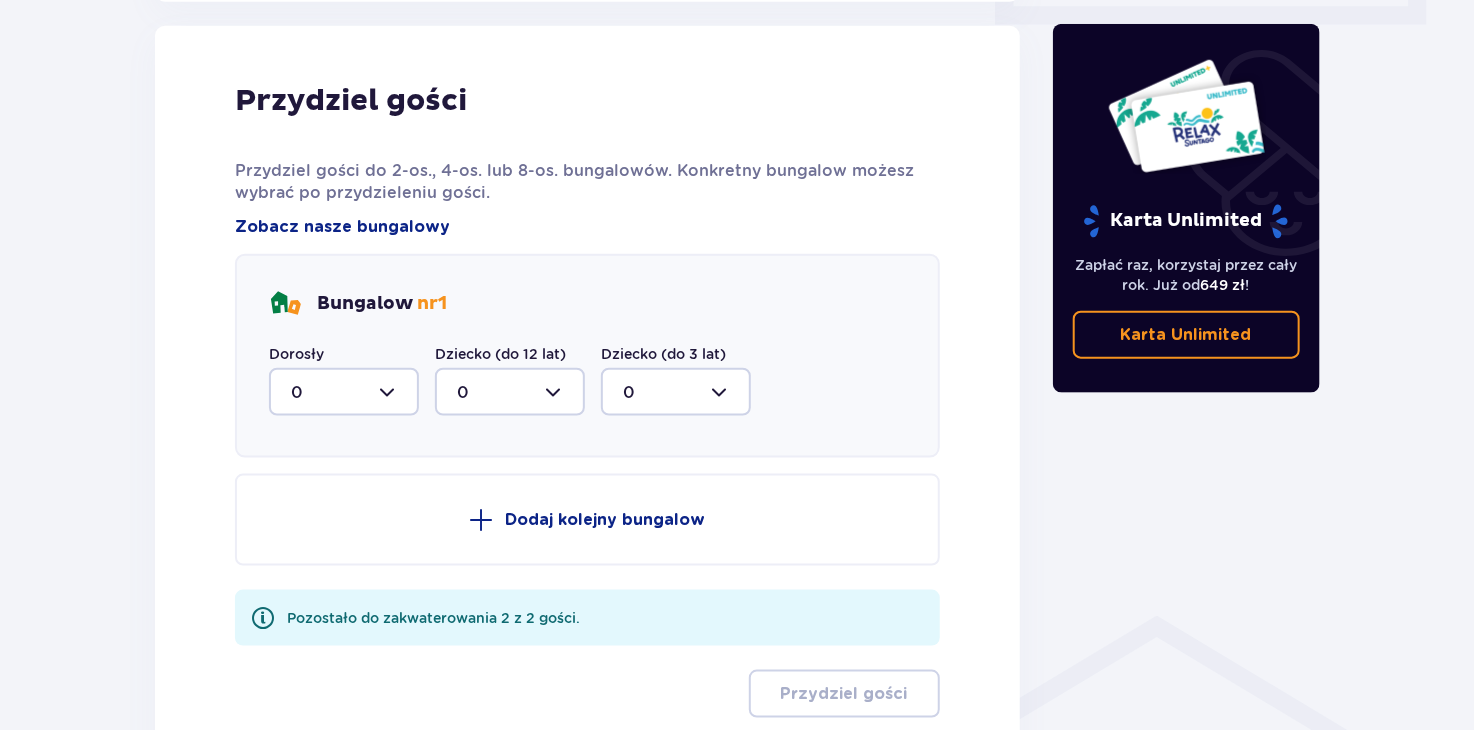 scroll, scrollTop: 1009, scrollLeft: 0, axis: vertical 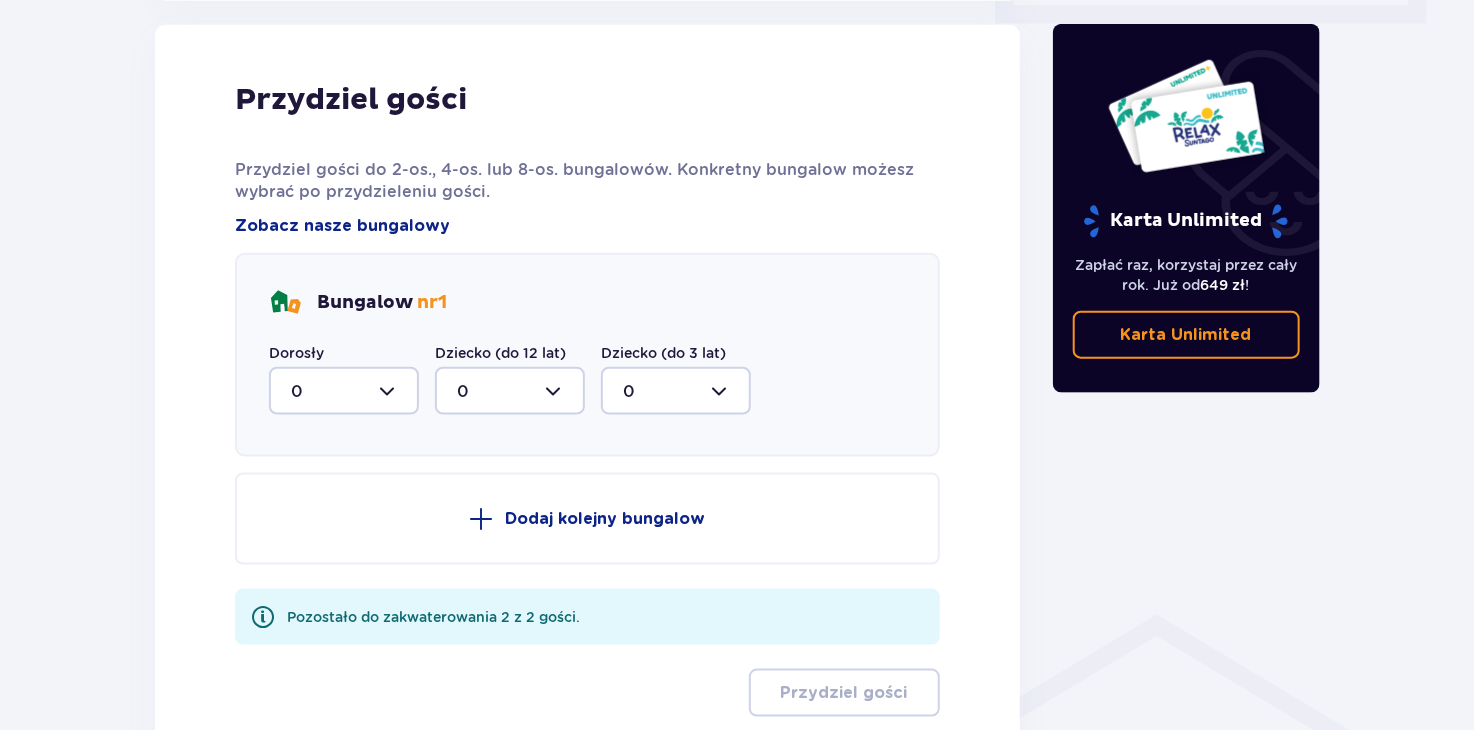 click at bounding box center [344, 391] 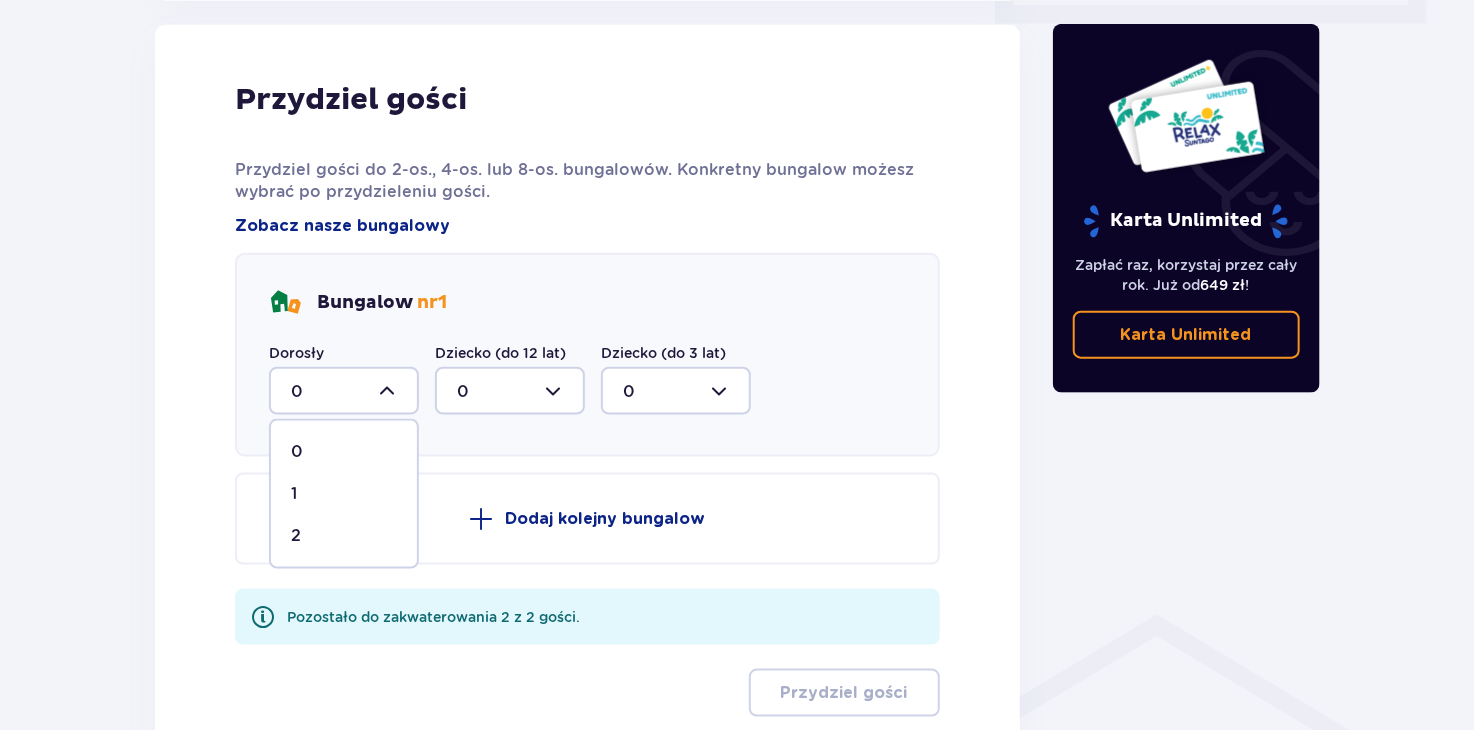 click on "2" at bounding box center [296, 536] 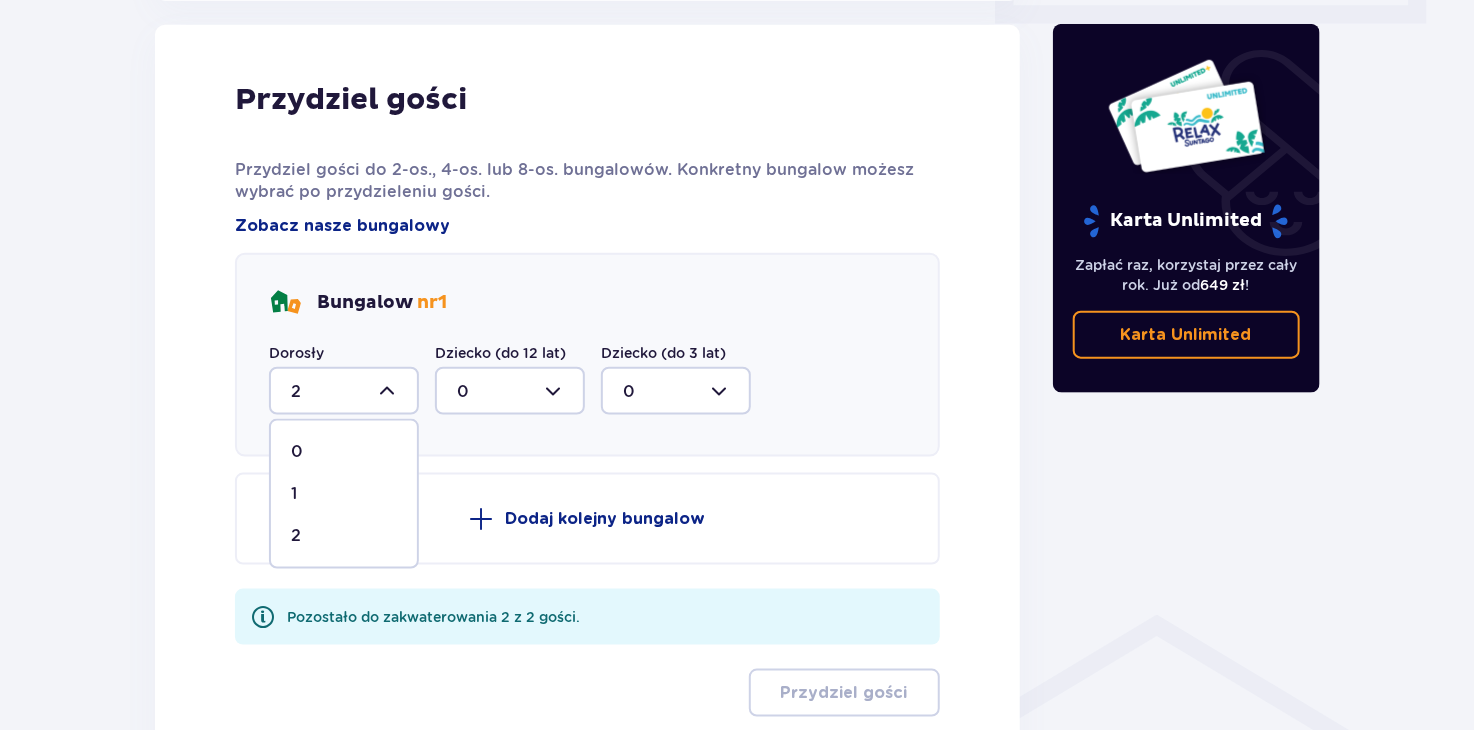 scroll, scrollTop: 975, scrollLeft: 0, axis: vertical 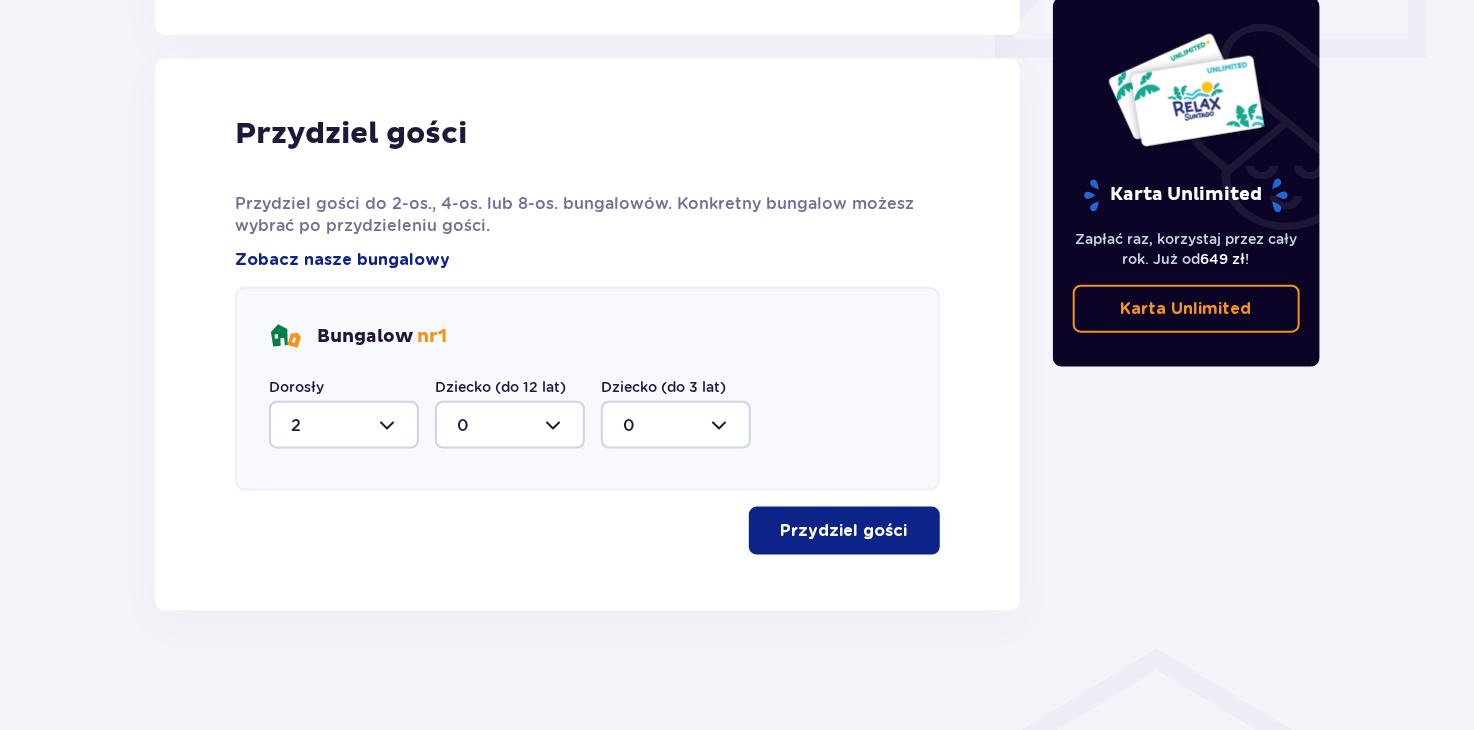 click on "Przydziel gości" at bounding box center [844, 531] 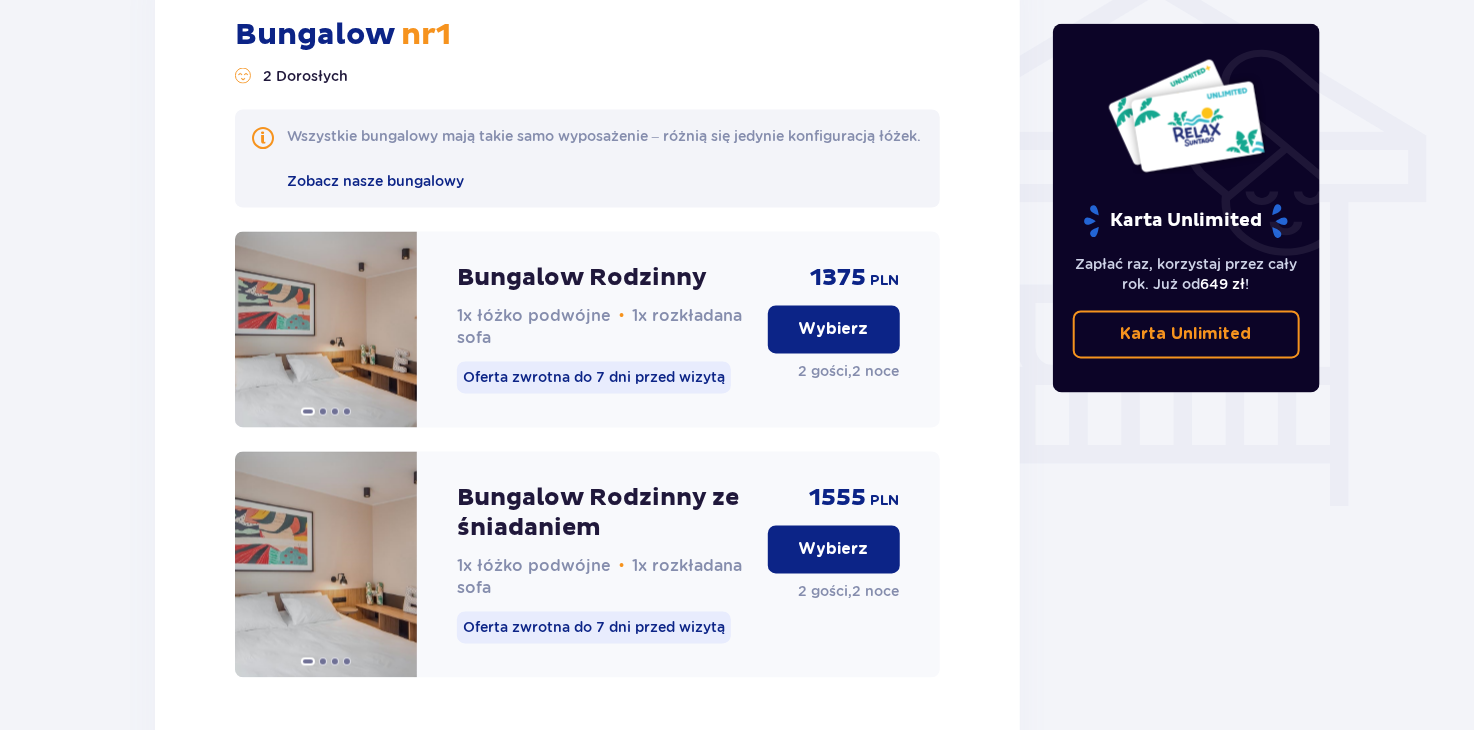 scroll, scrollTop: 1684, scrollLeft: 0, axis: vertical 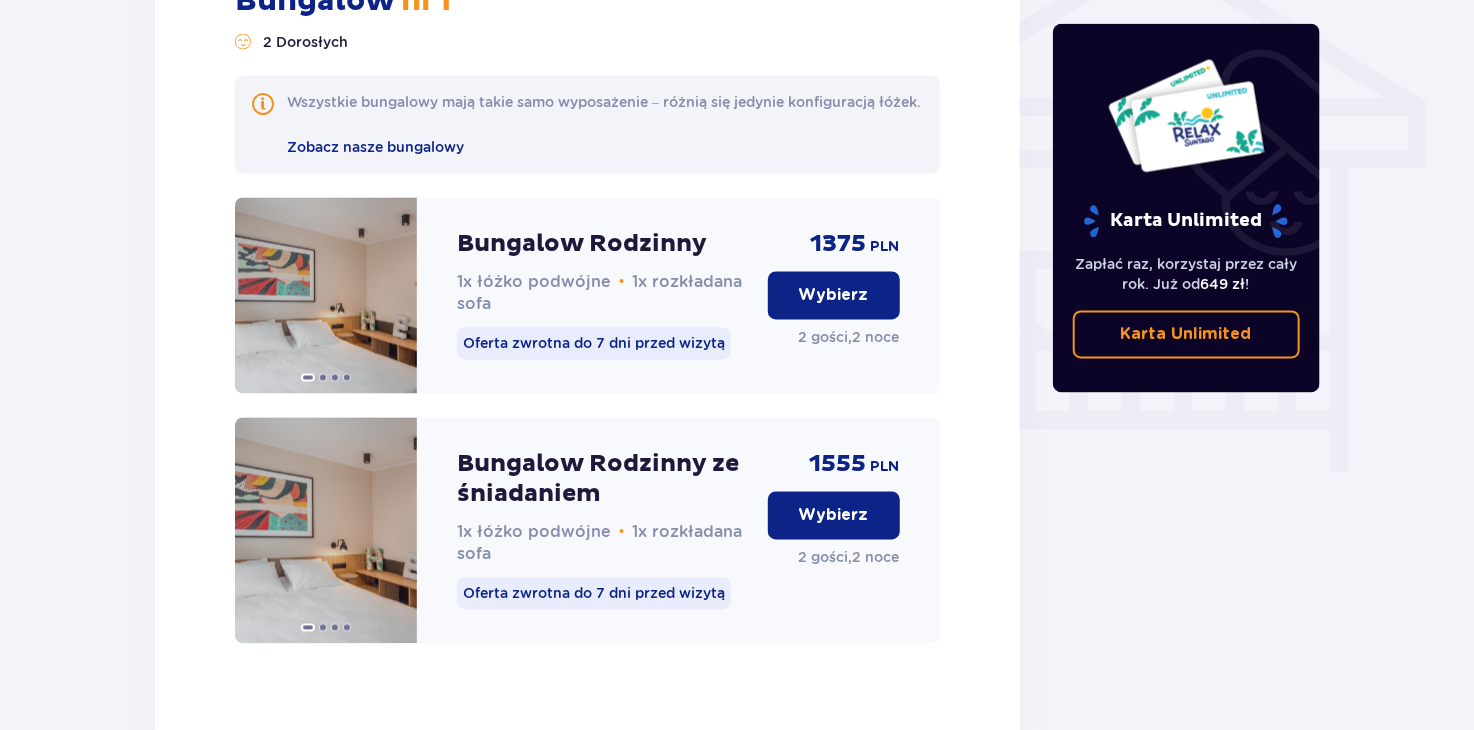 click on "Wybierz" at bounding box center (834, 296) 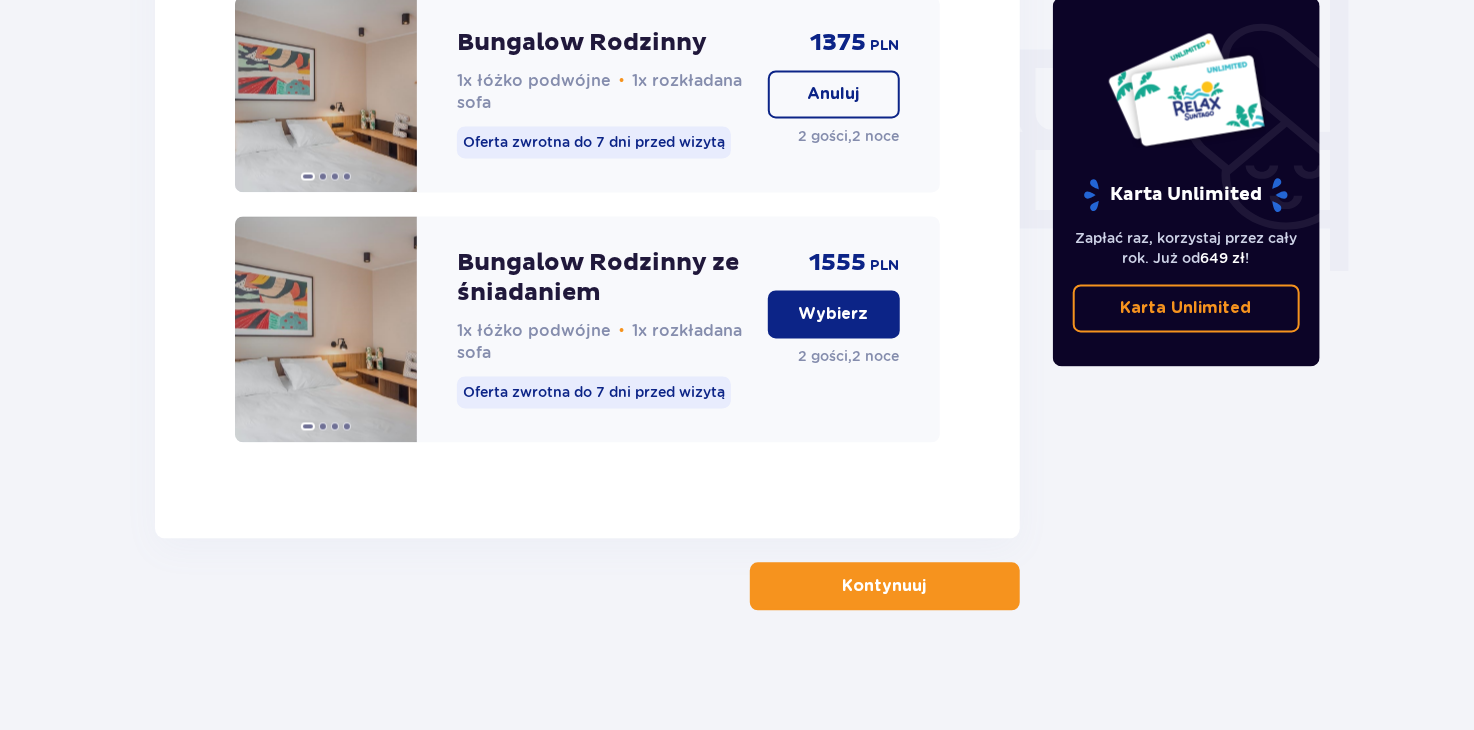 scroll, scrollTop: 1906, scrollLeft: 0, axis: vertical 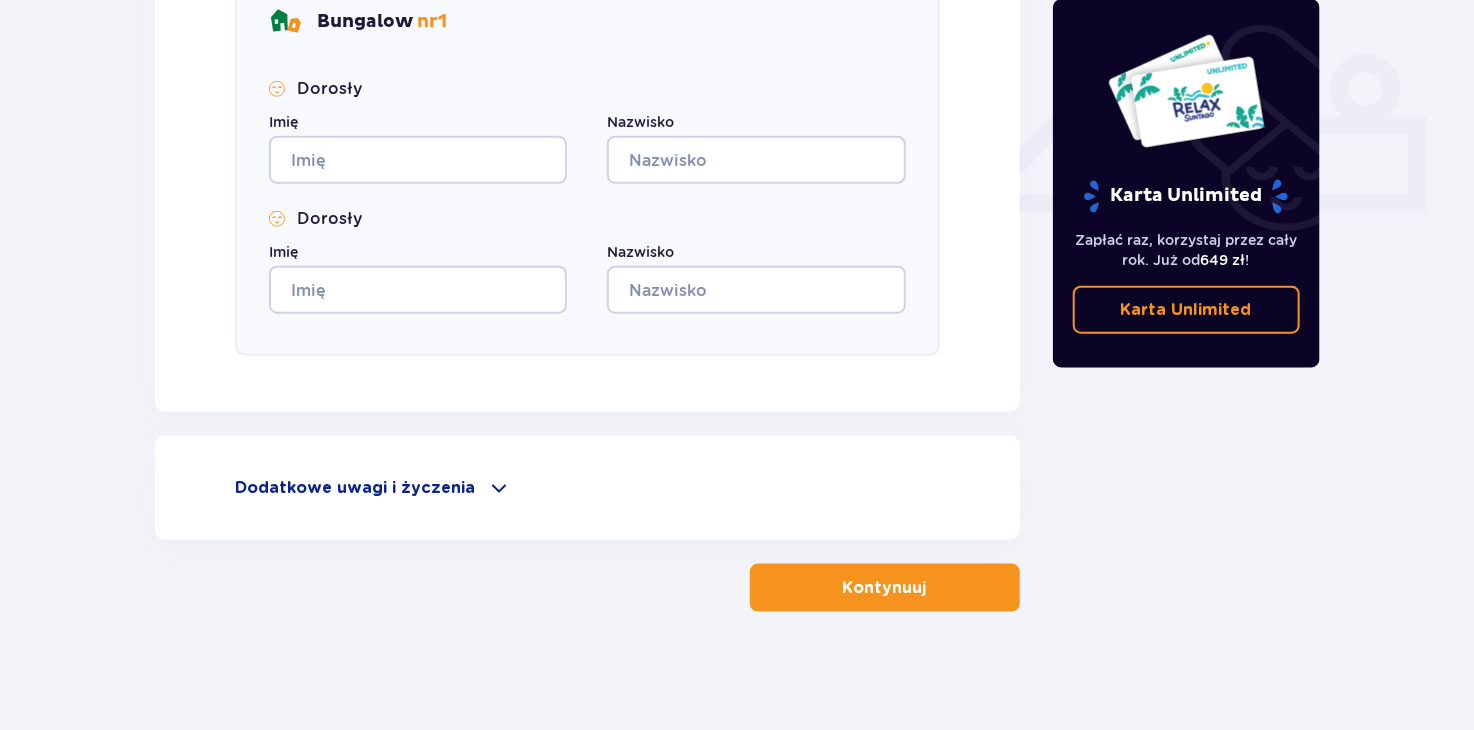 click on "Kontynuuj" at bounding box center [885, 588] 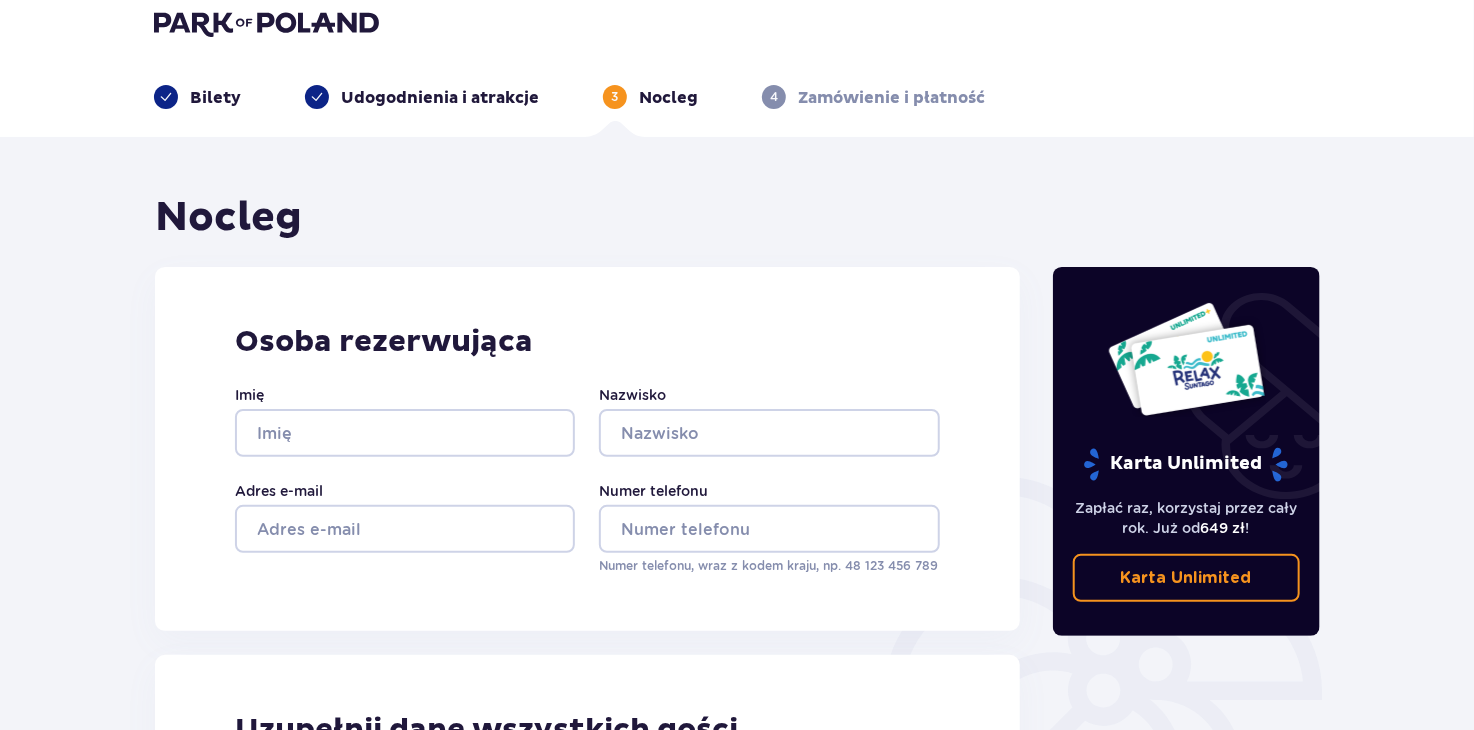 scroll, scrollTop: 0, scrollLeft: 0, axis: both 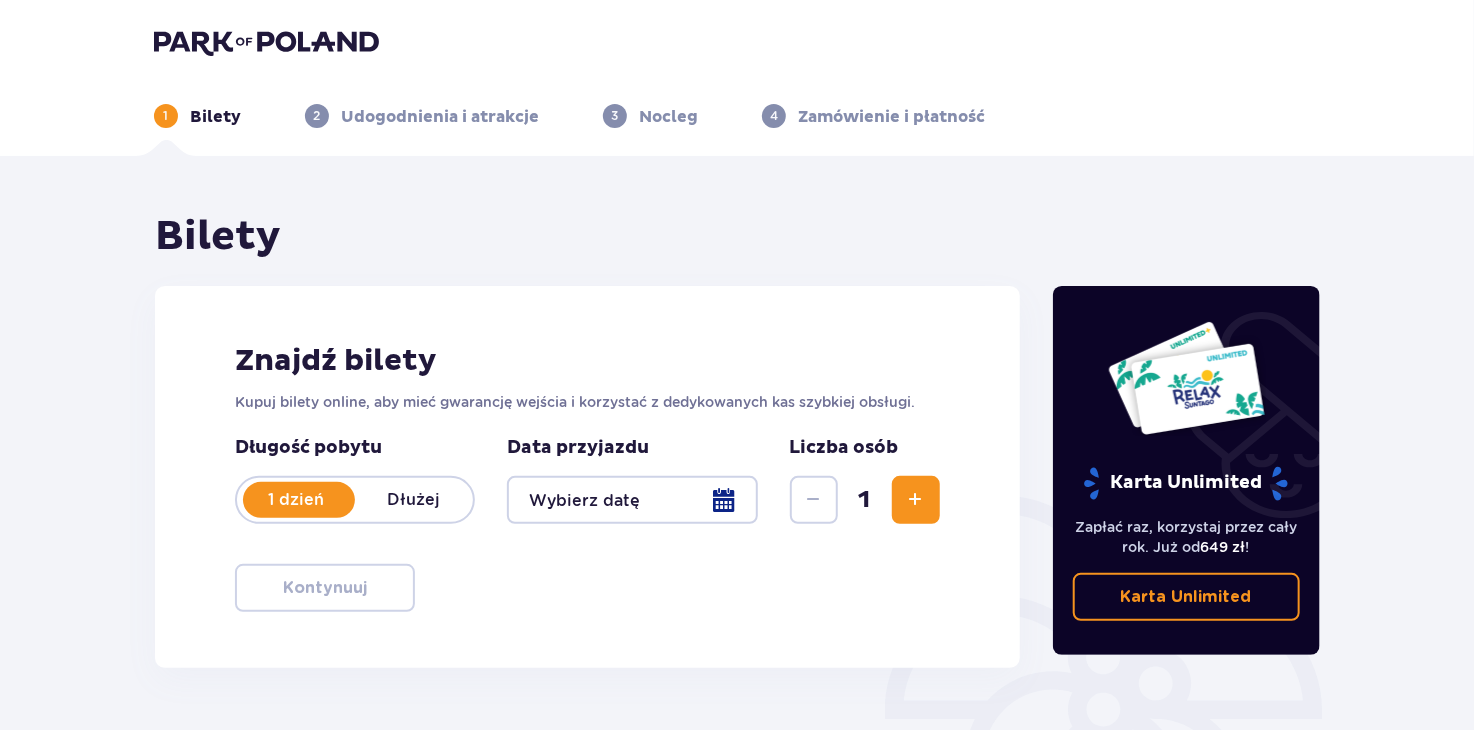 type on "11.08.25 - 13.08.25" 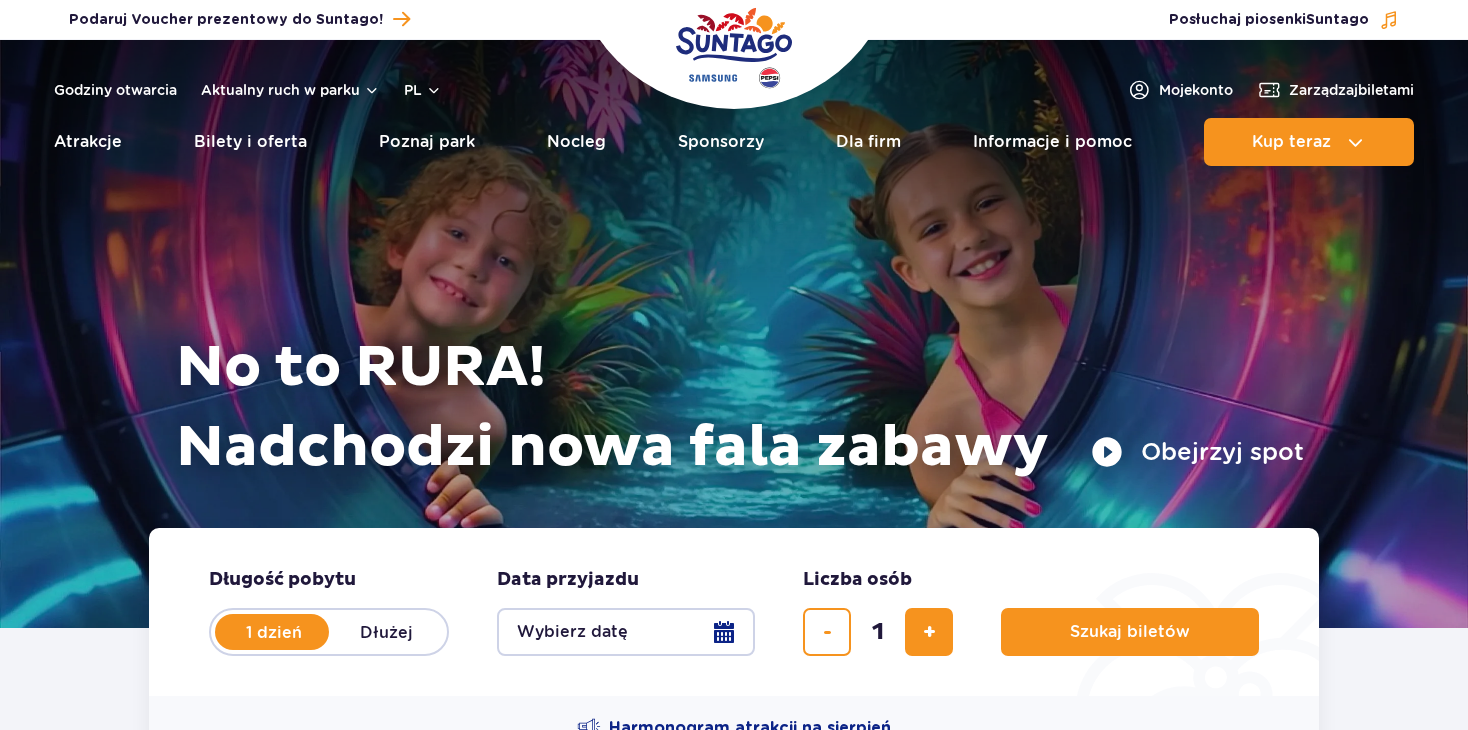 scroll, scrollTop: 0, scrollLeft: 0, axis: both 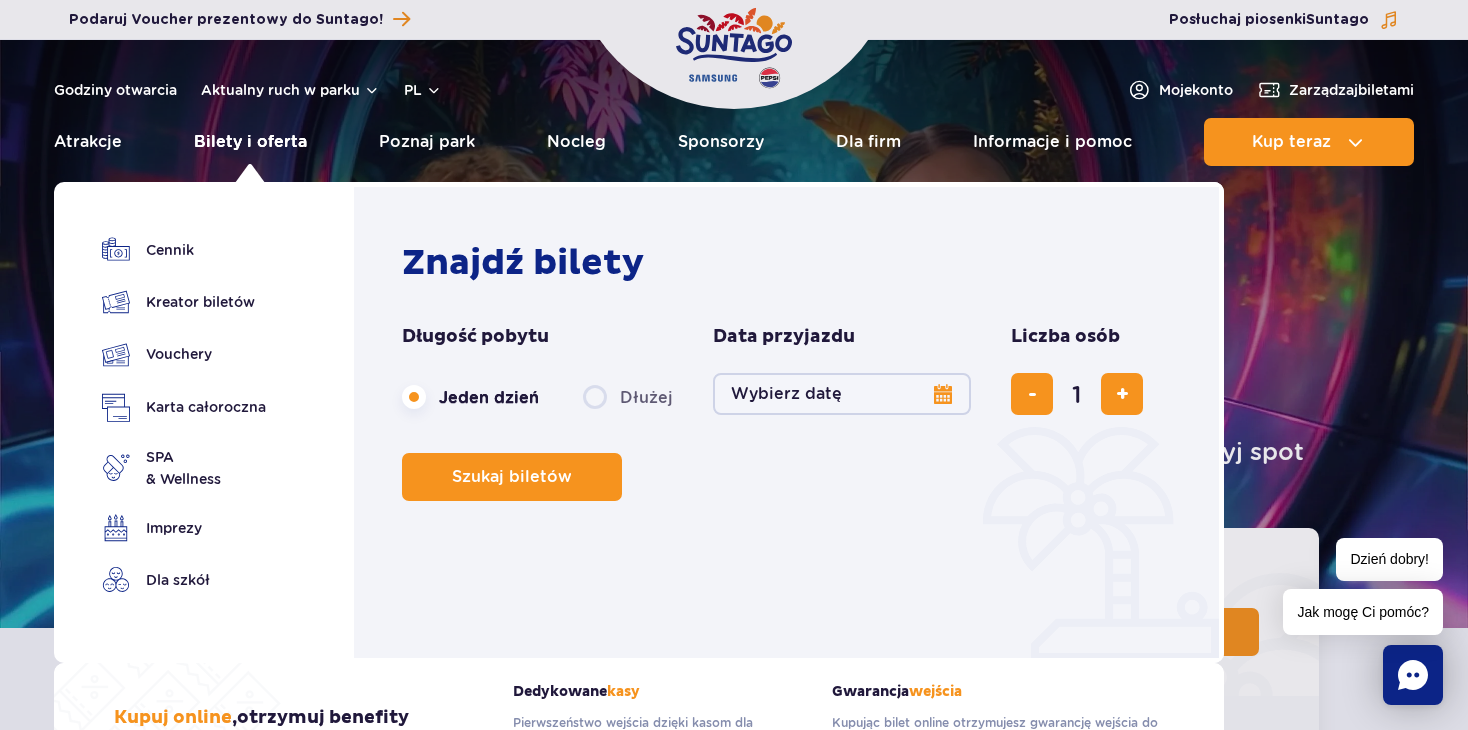 click on "Bilety i oferta" at bounding box center [250, 142] 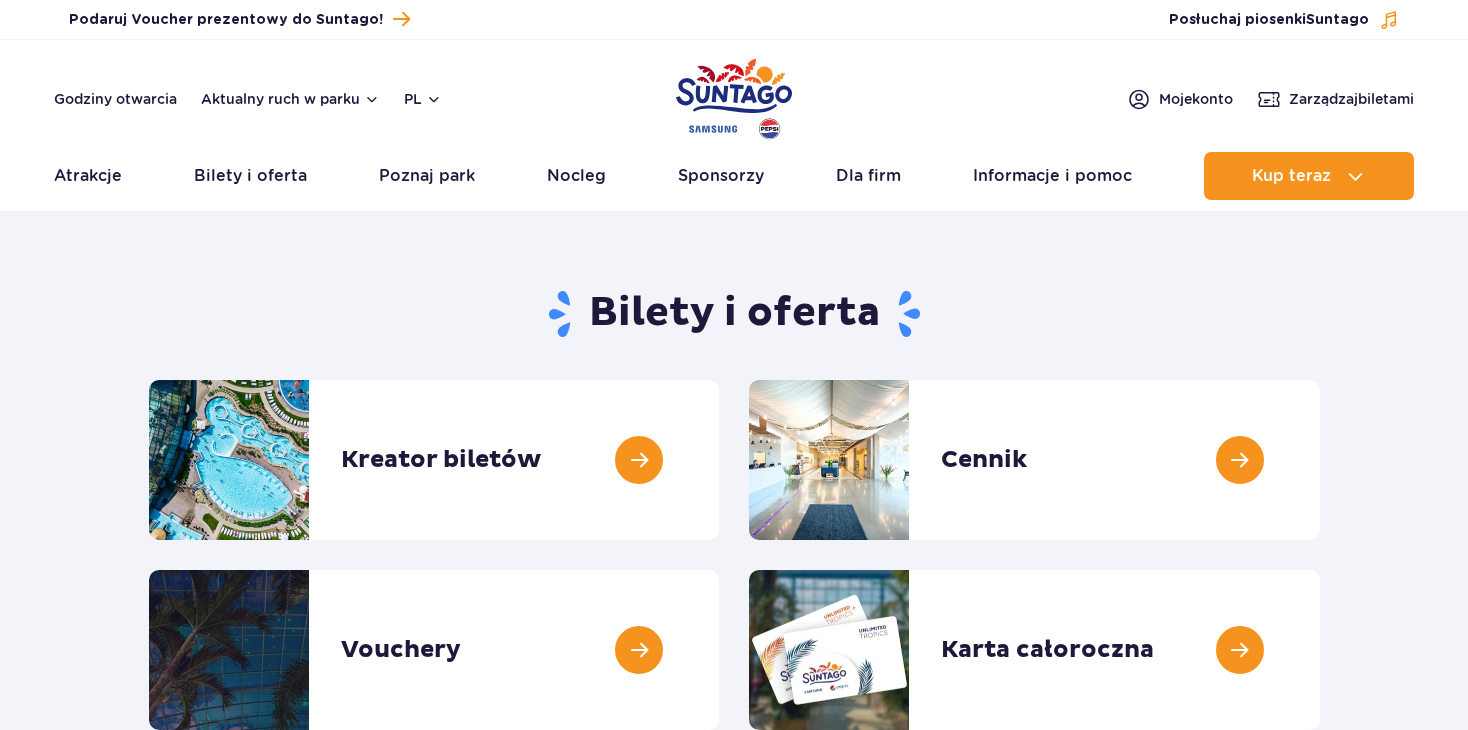 scroll, scrollTop: 0, scrollLeft: 0, axis: both 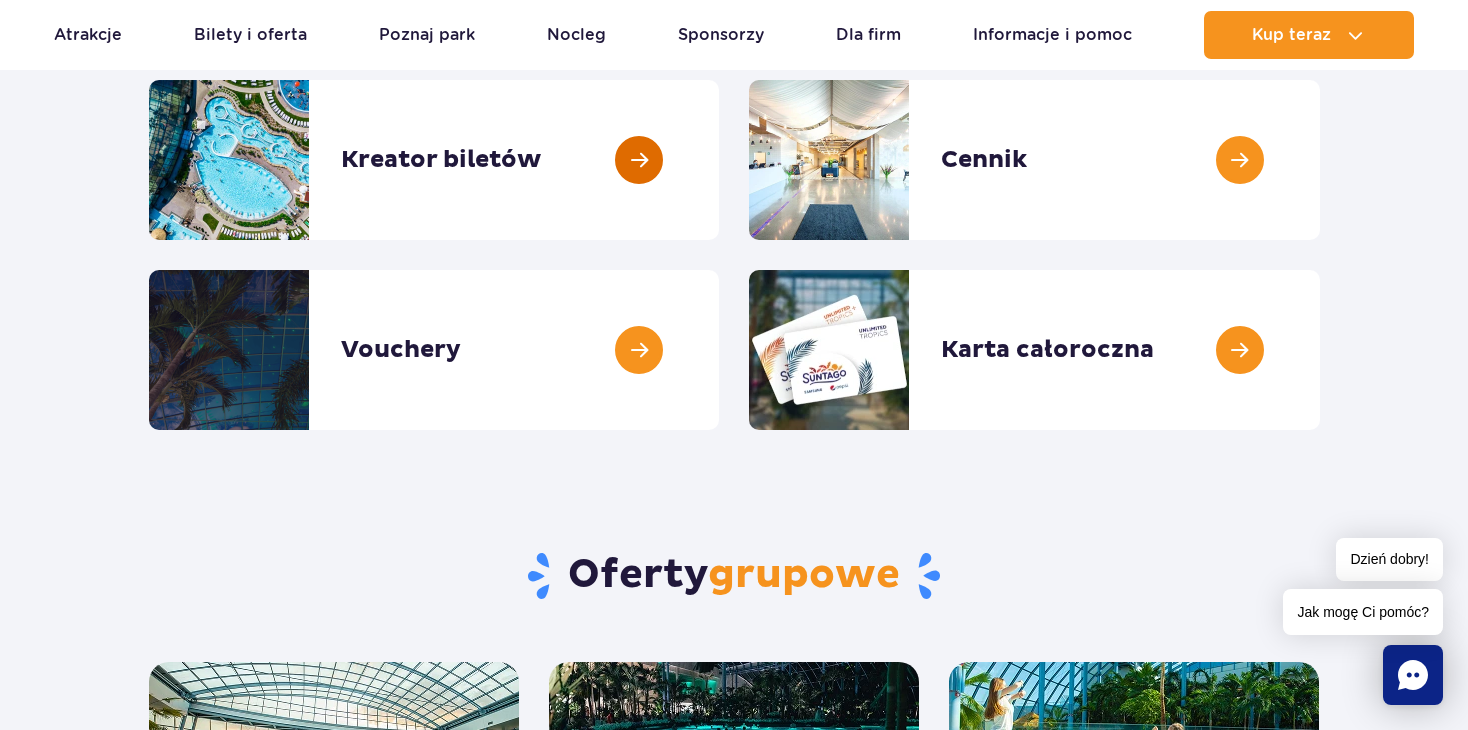 click at bounding box center [719, 160] 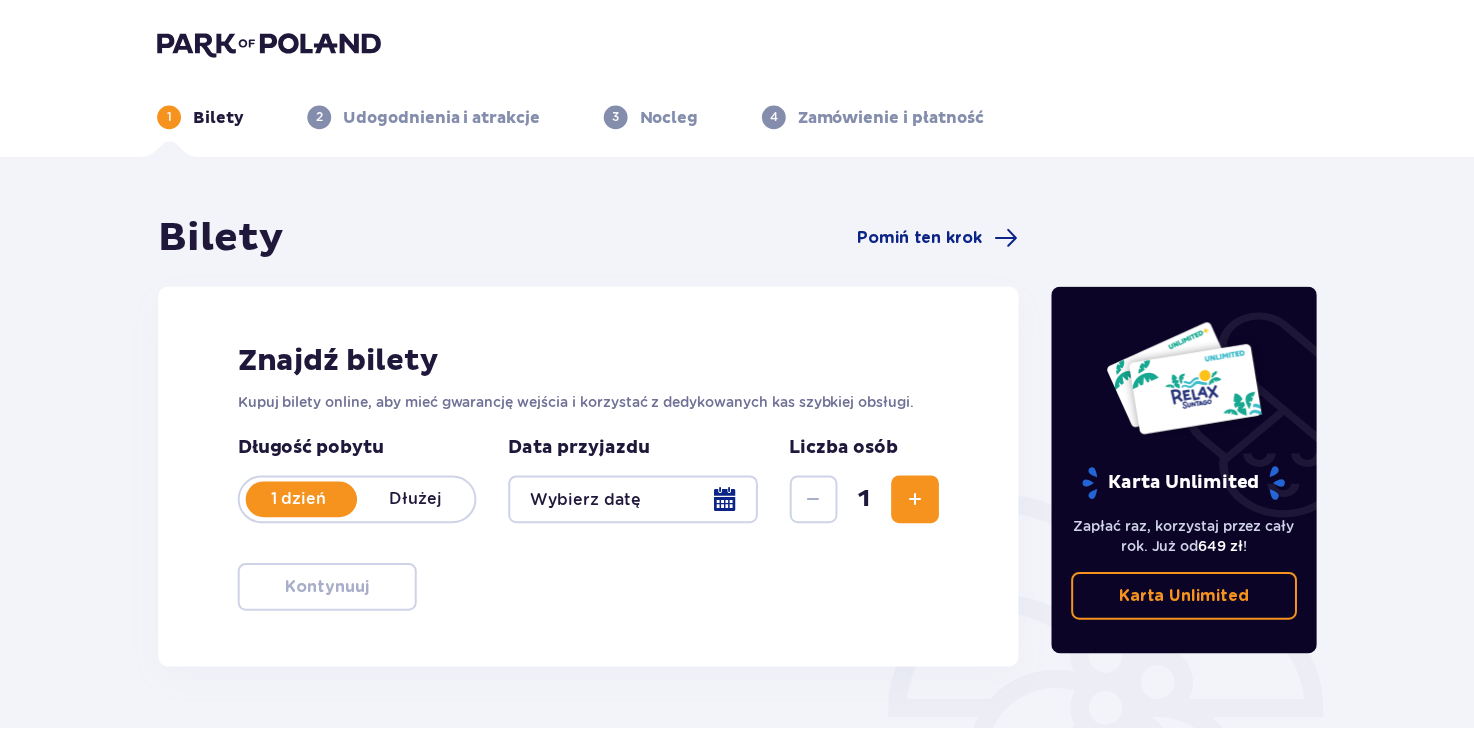 scroll, scrollTop: 0, scrollLeft: 0, axis: both 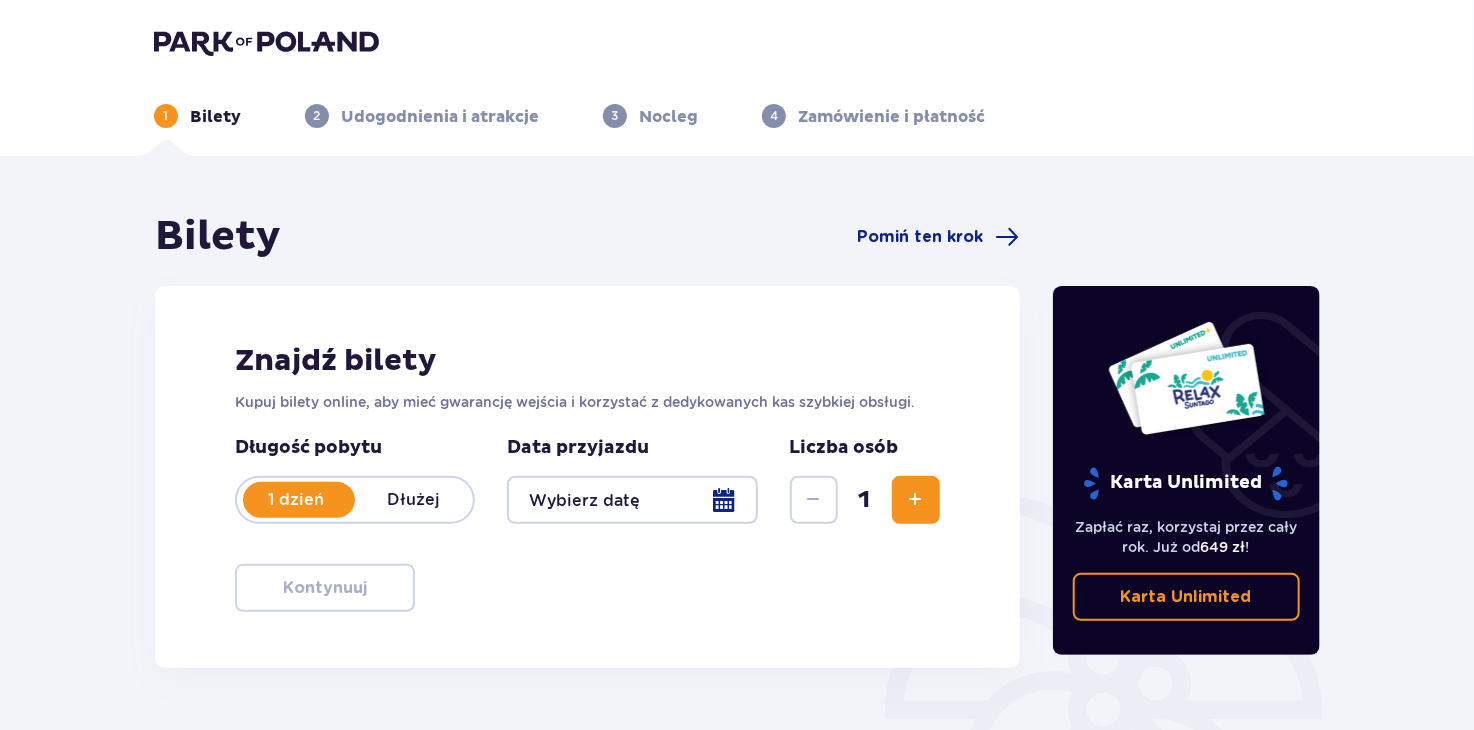 click on "Dłużej" at bounding box center [414, 500] 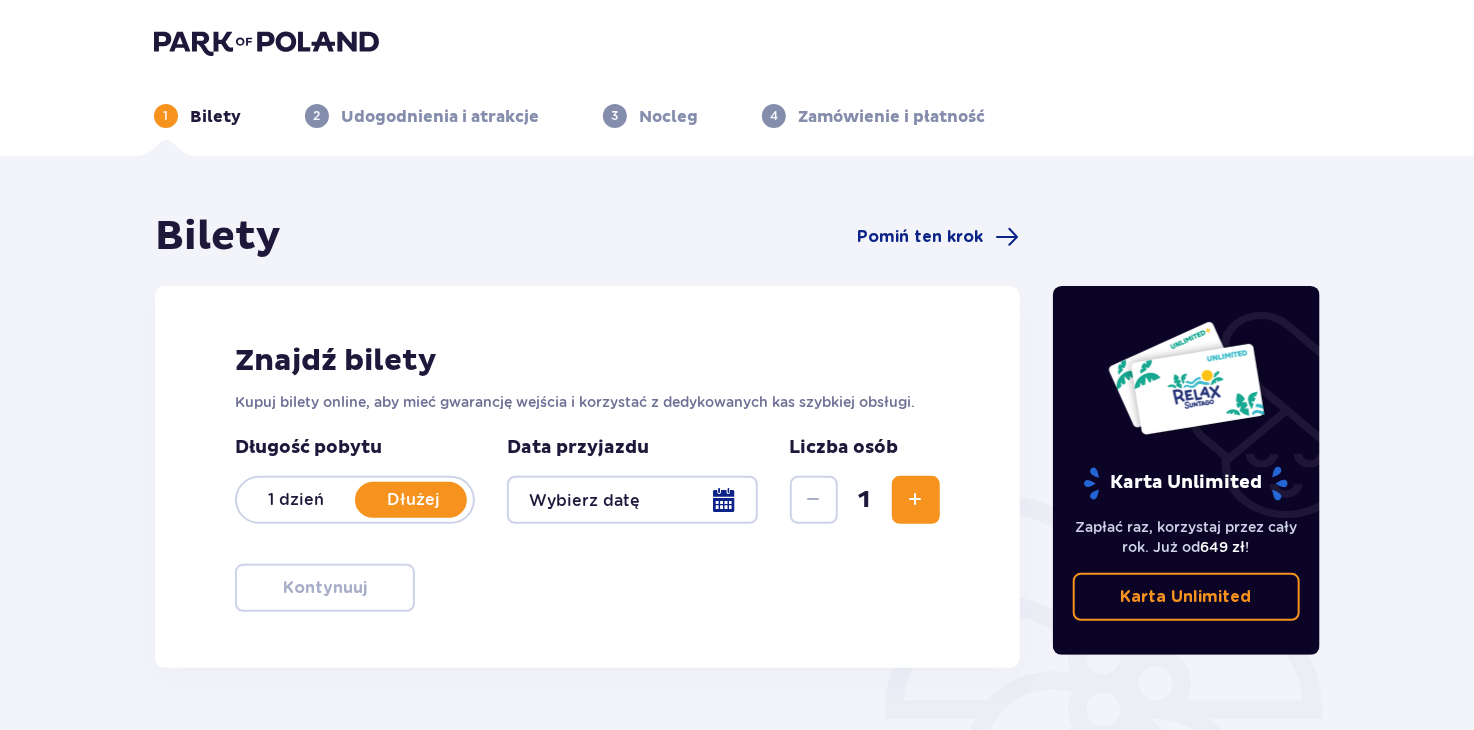 click at bounding box center (632, 500) 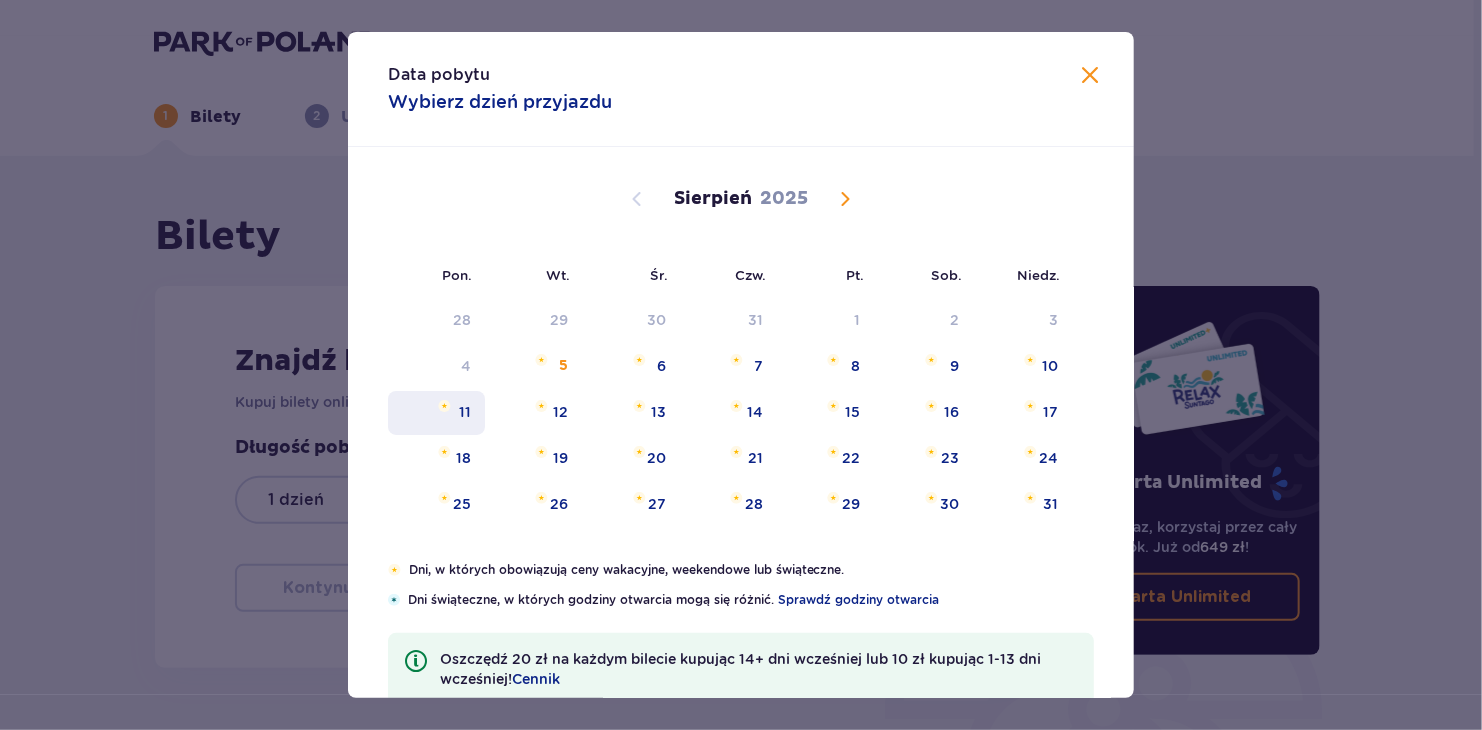 click on "11" at bounding box center (465, 412) 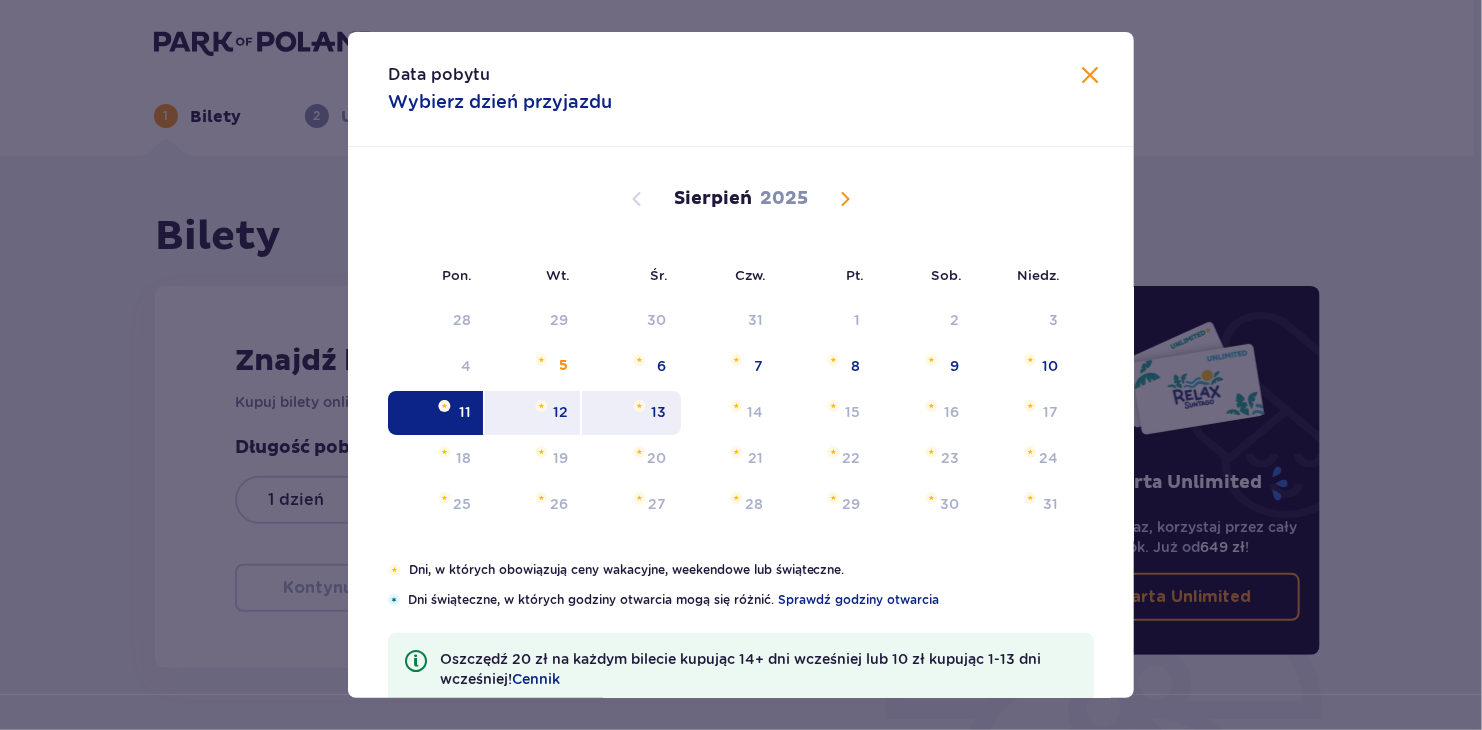 click on "13" at bounding box center (659, 412) 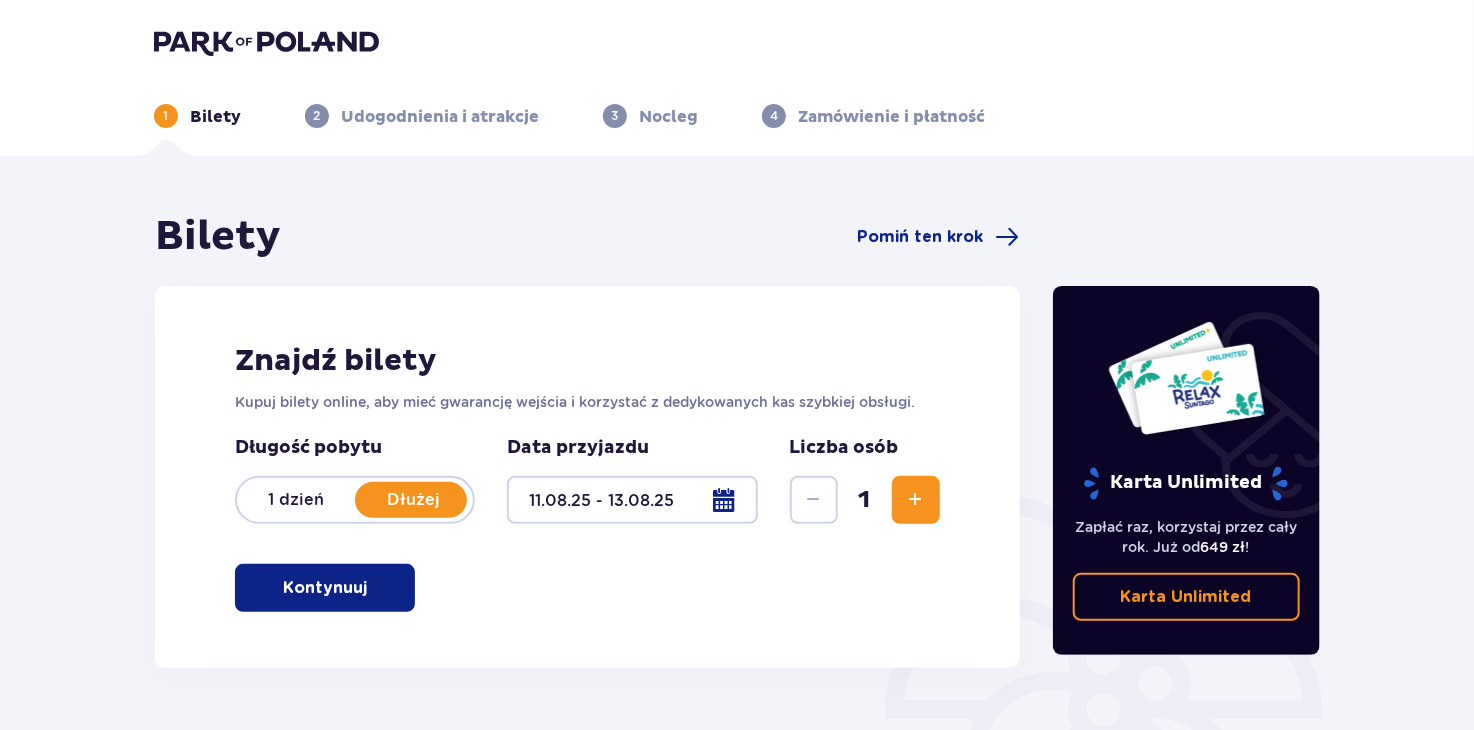 click at bounding box center (916, 500) 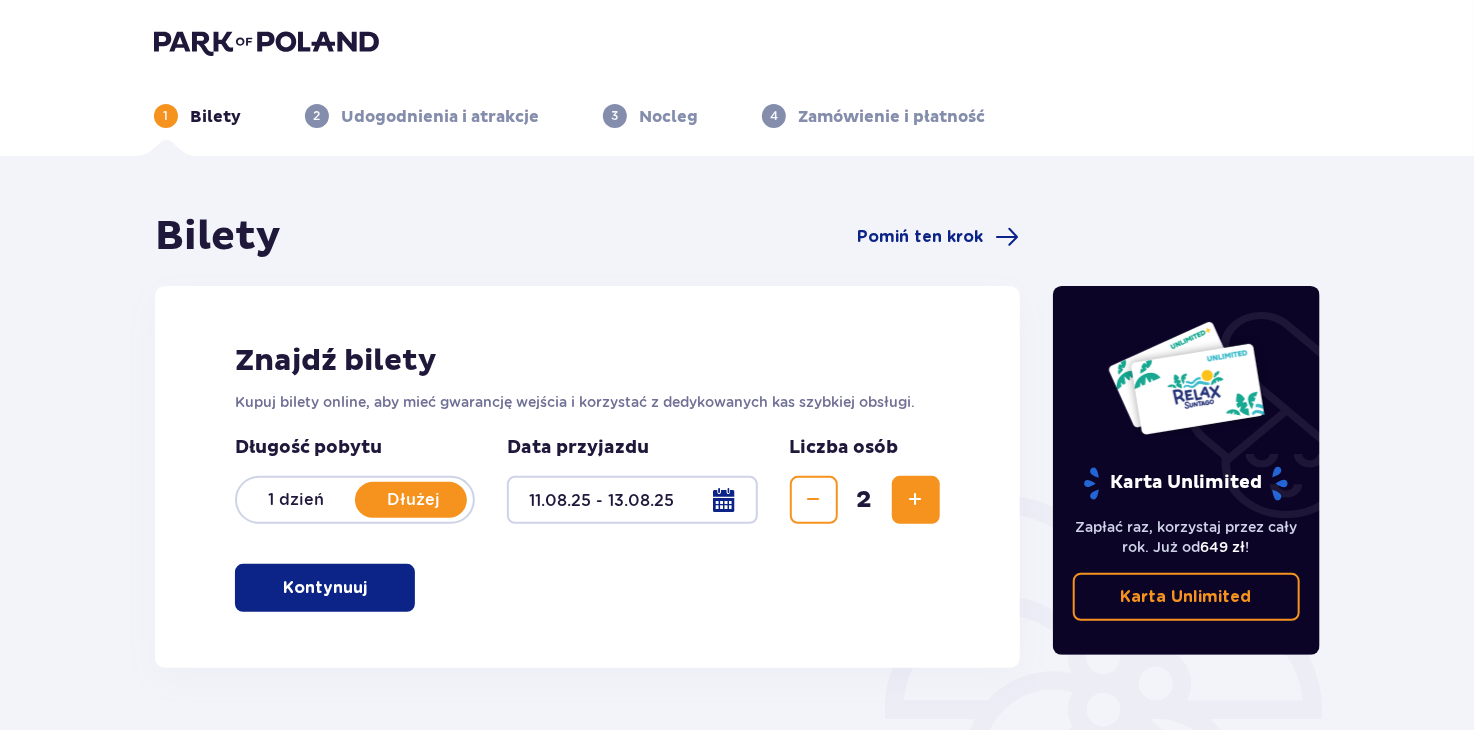 scroll, scrollTop: 200, scrollLeft: 0, axis: vertical 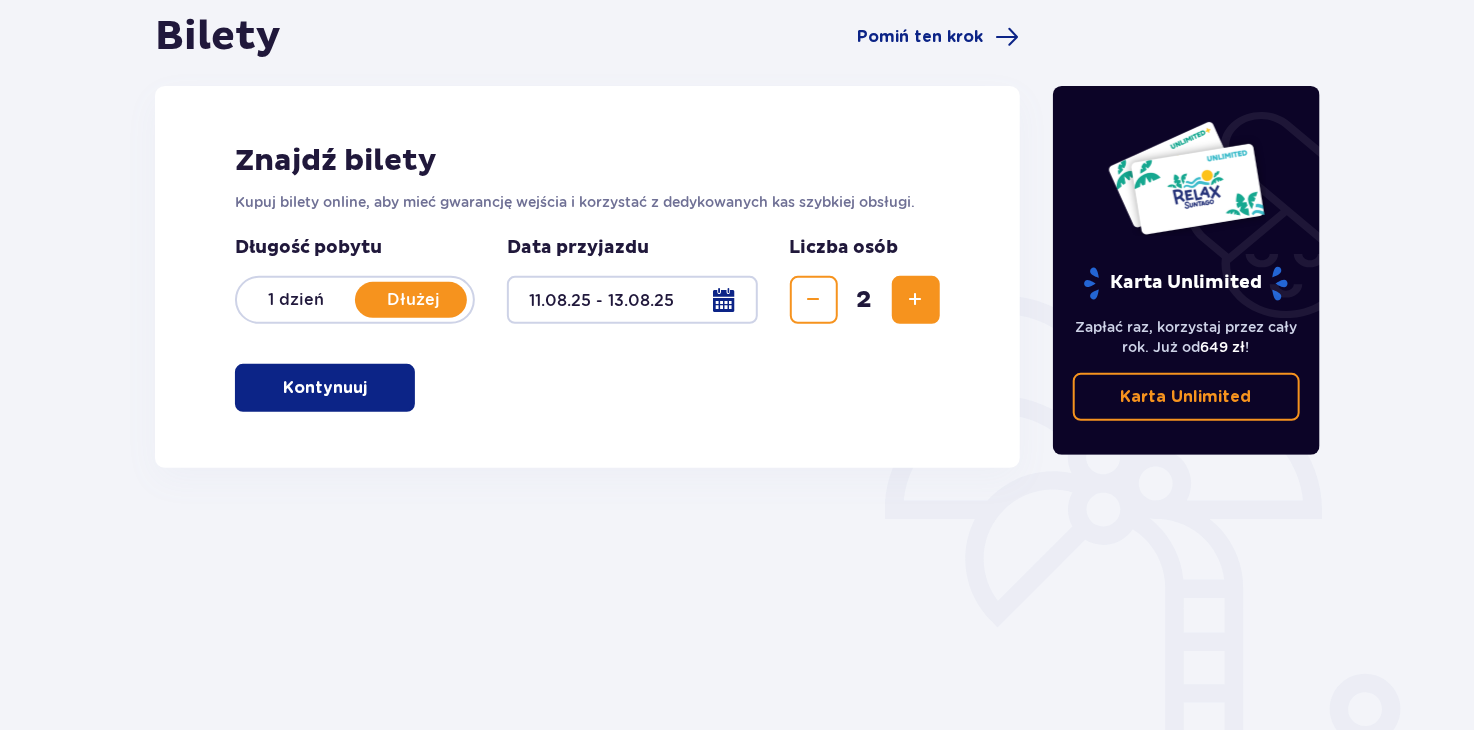 click at bounding box center (371, 388) 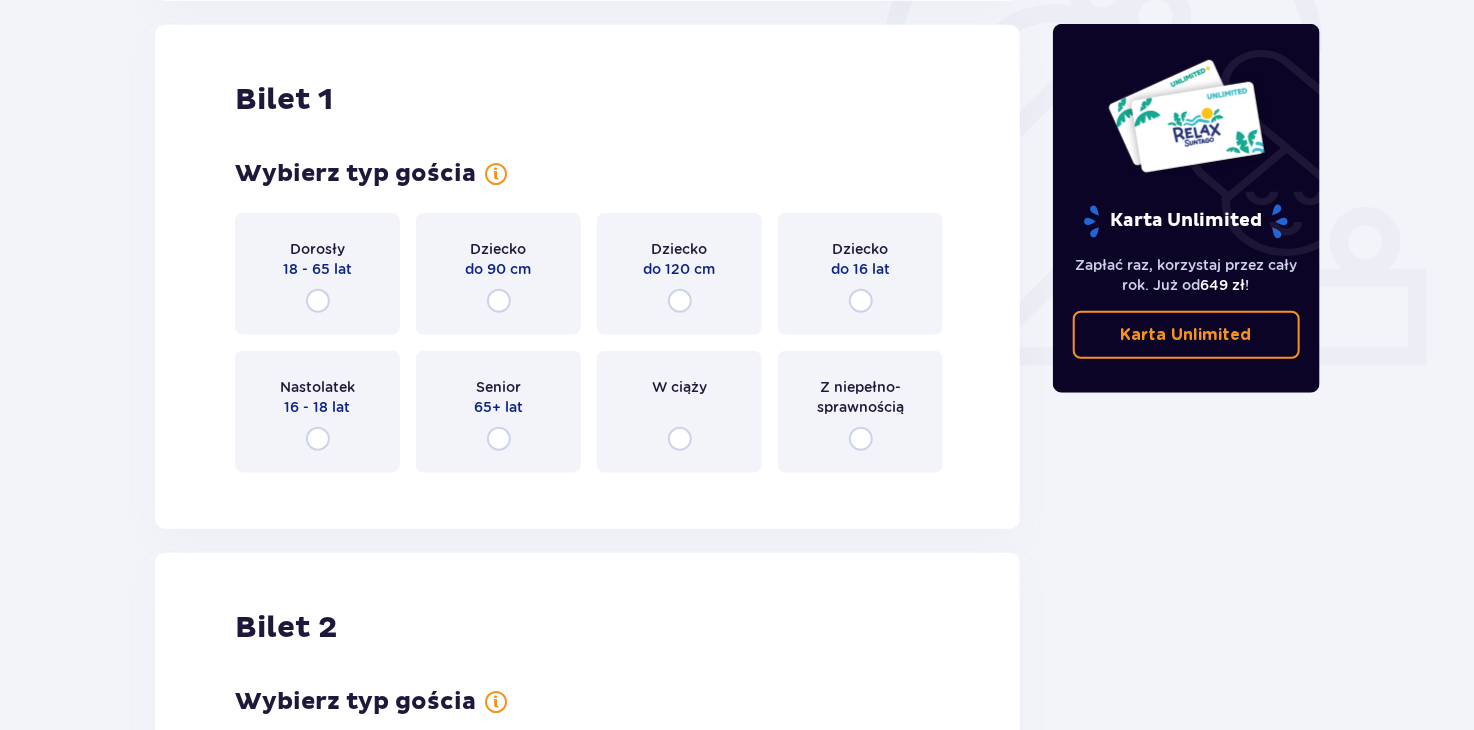 scroll, scrollTop: 668, scrollLeft: 0, axis: vertical 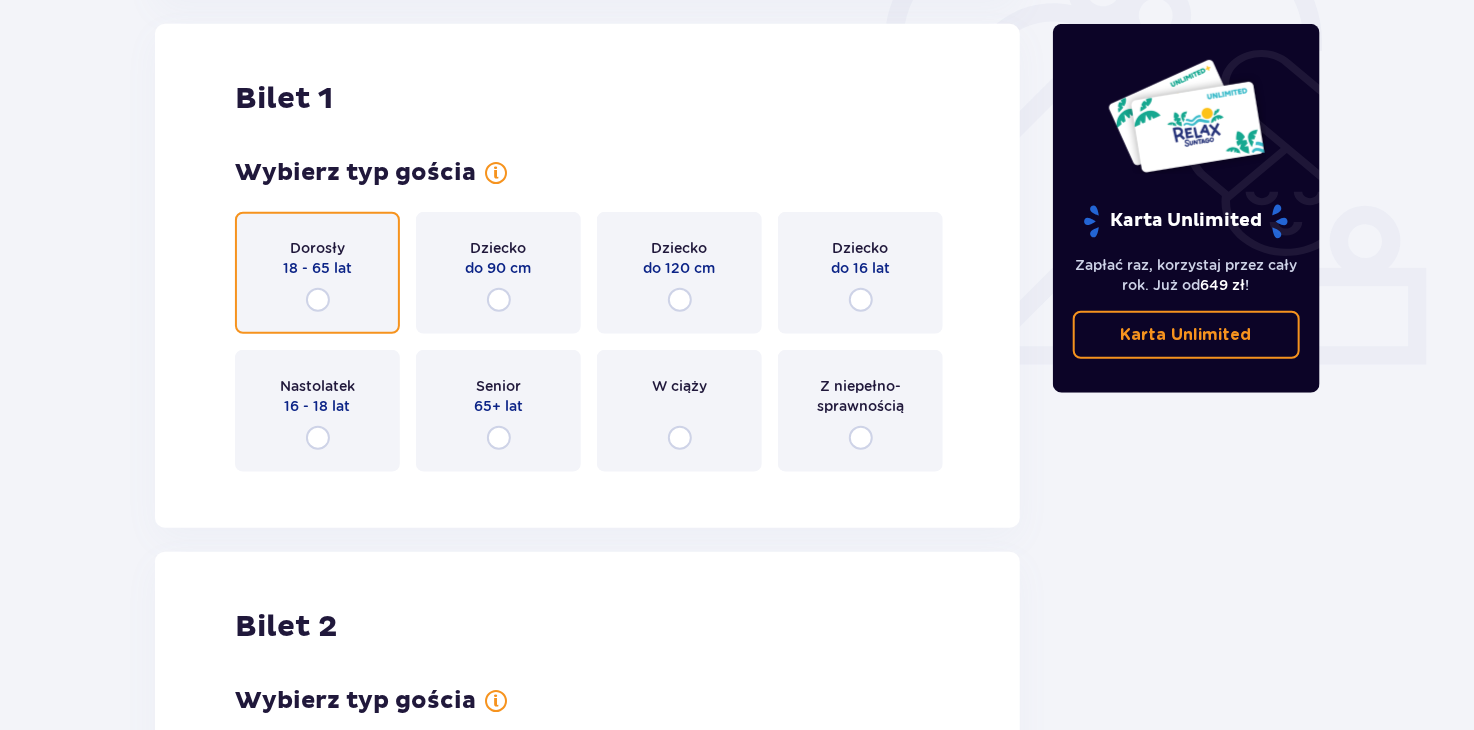 click at bounding box center [318, 300] 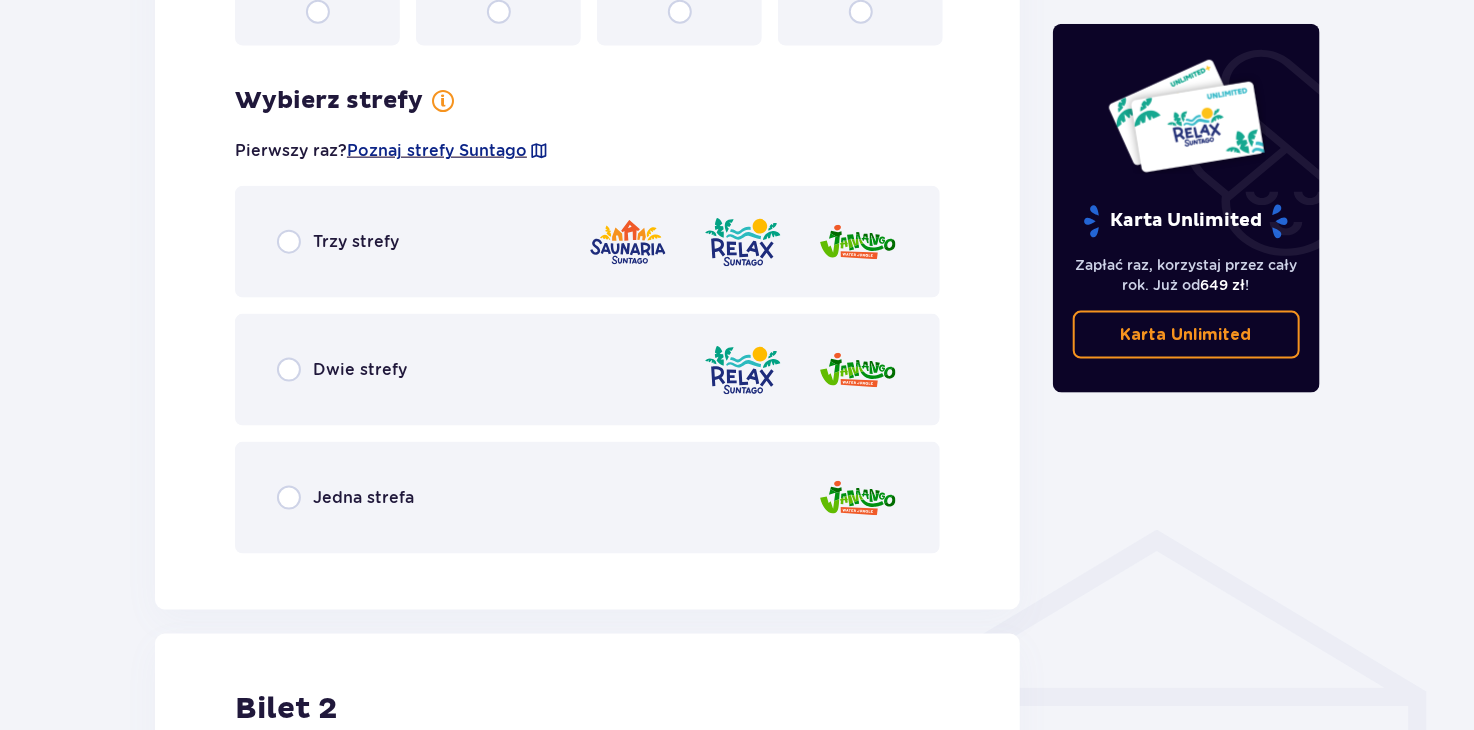 scroll, scrollTop: 1156, scrollLeft: 0, axis: vertical 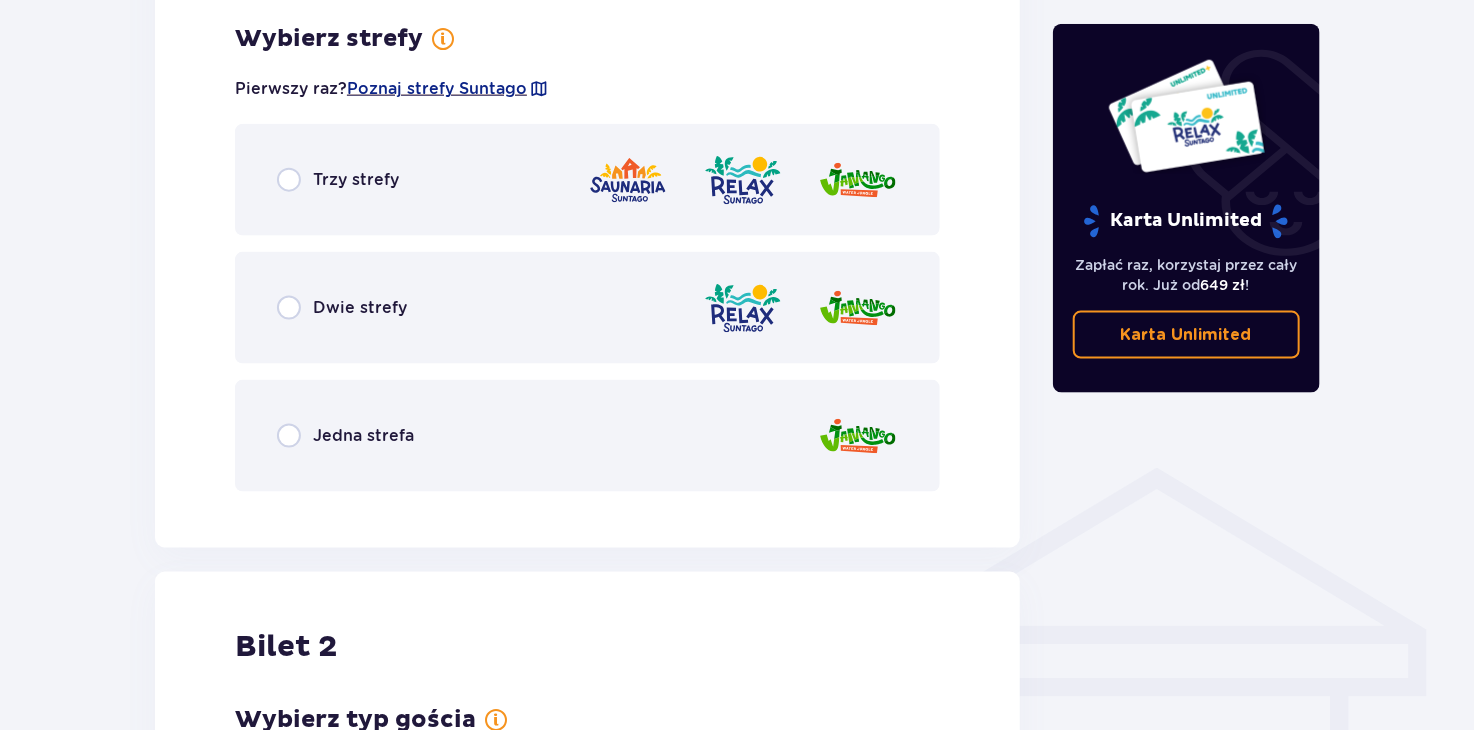 click on "Dwie strefy" at bounding box center (587, 308) 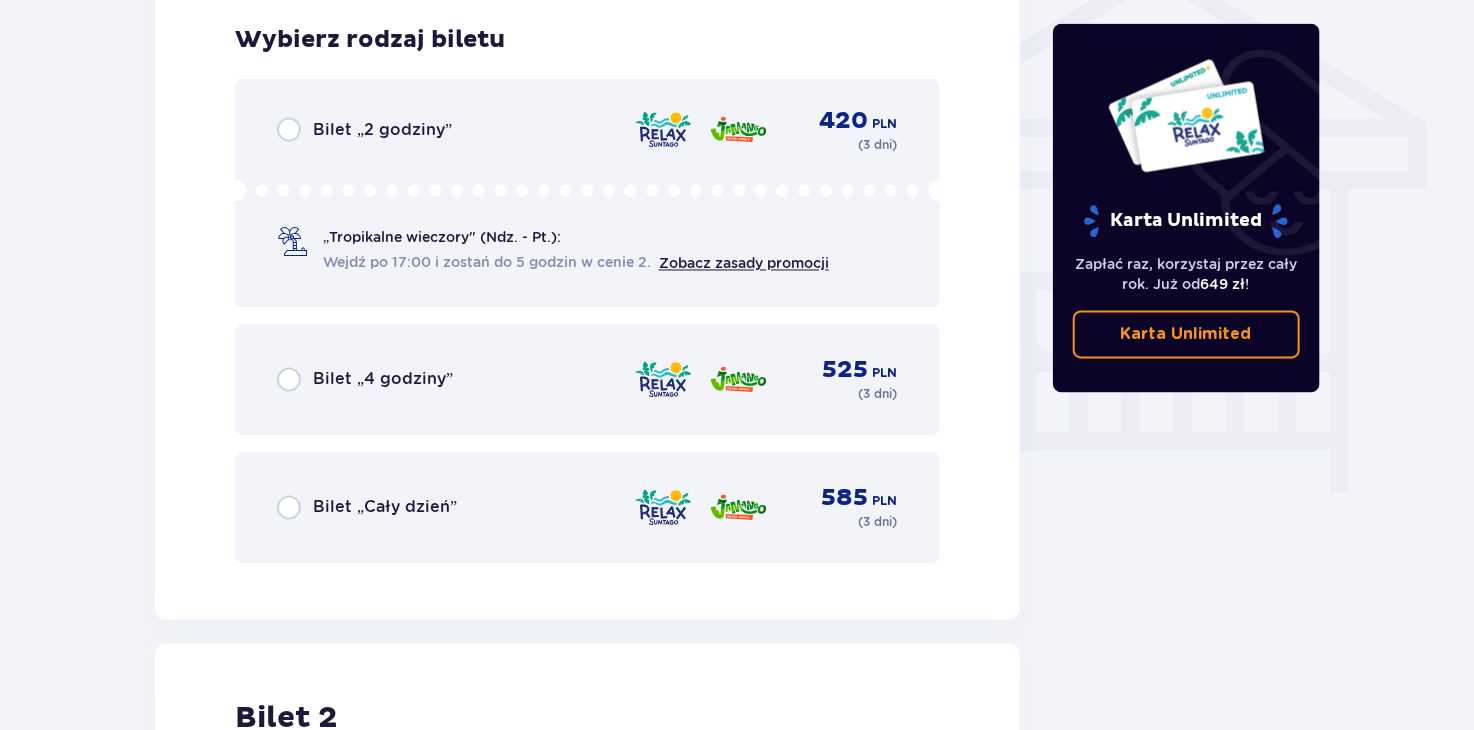 scroll, scrollTop: 1664, scrollLeft: 0, axis: vertical 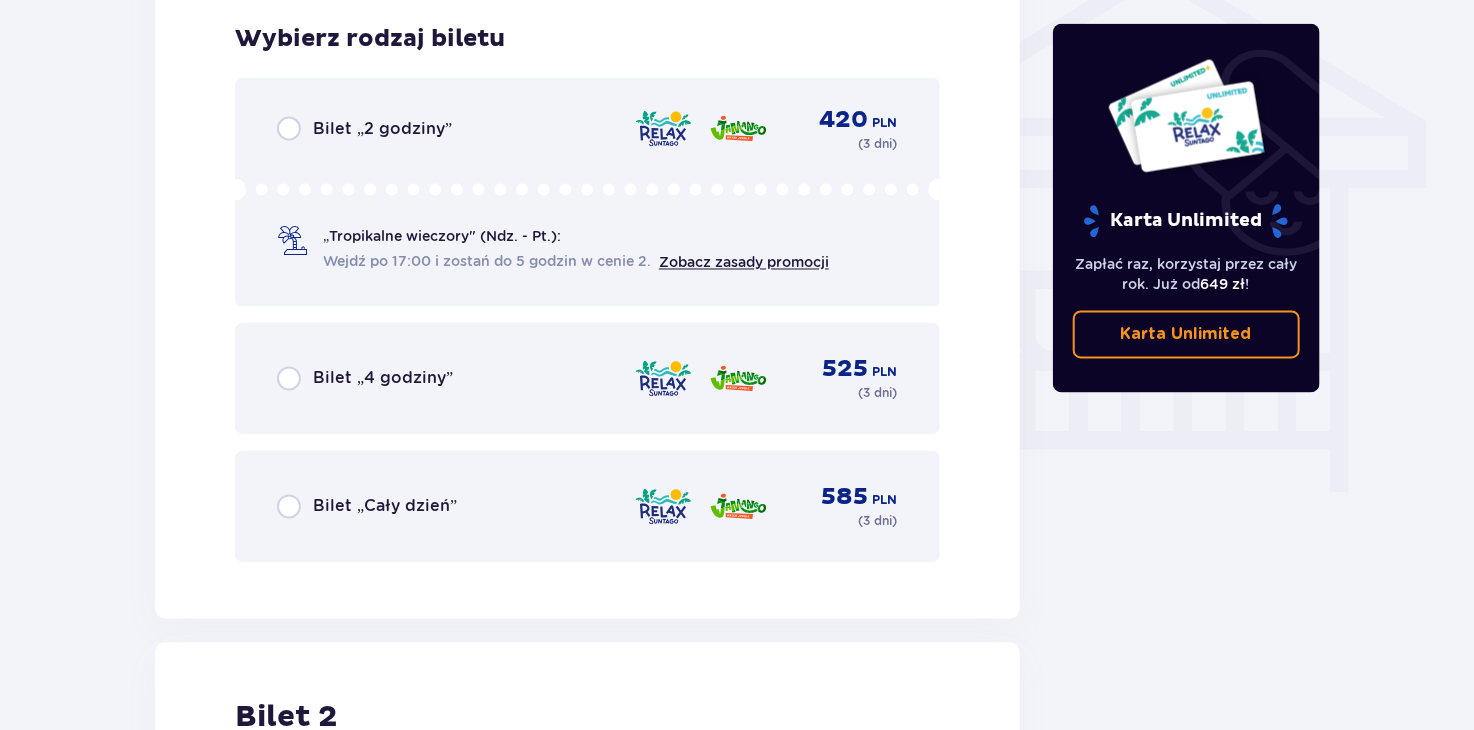 click on "Bilet „Cały dzień”" at bounding box center [385, 507] 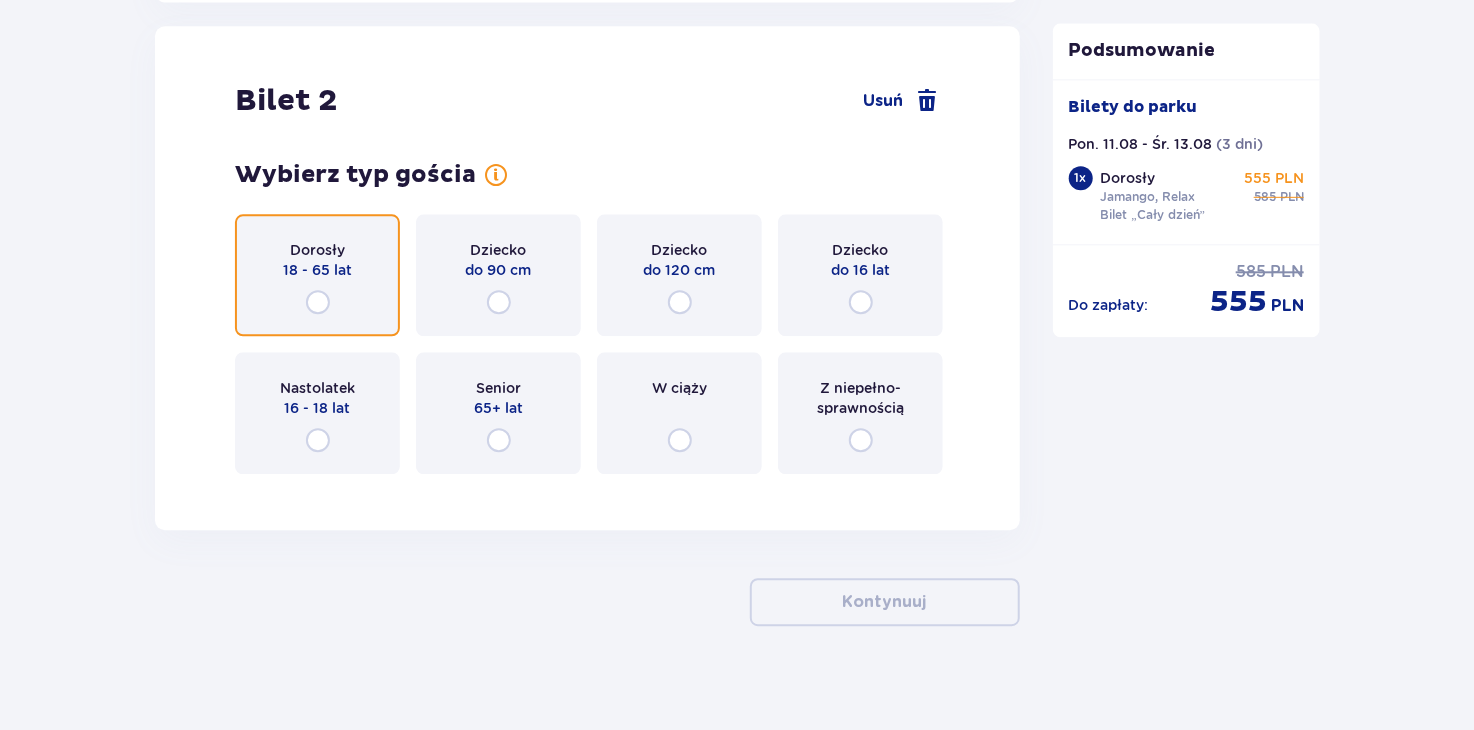 click at bounding box center (318, 302) 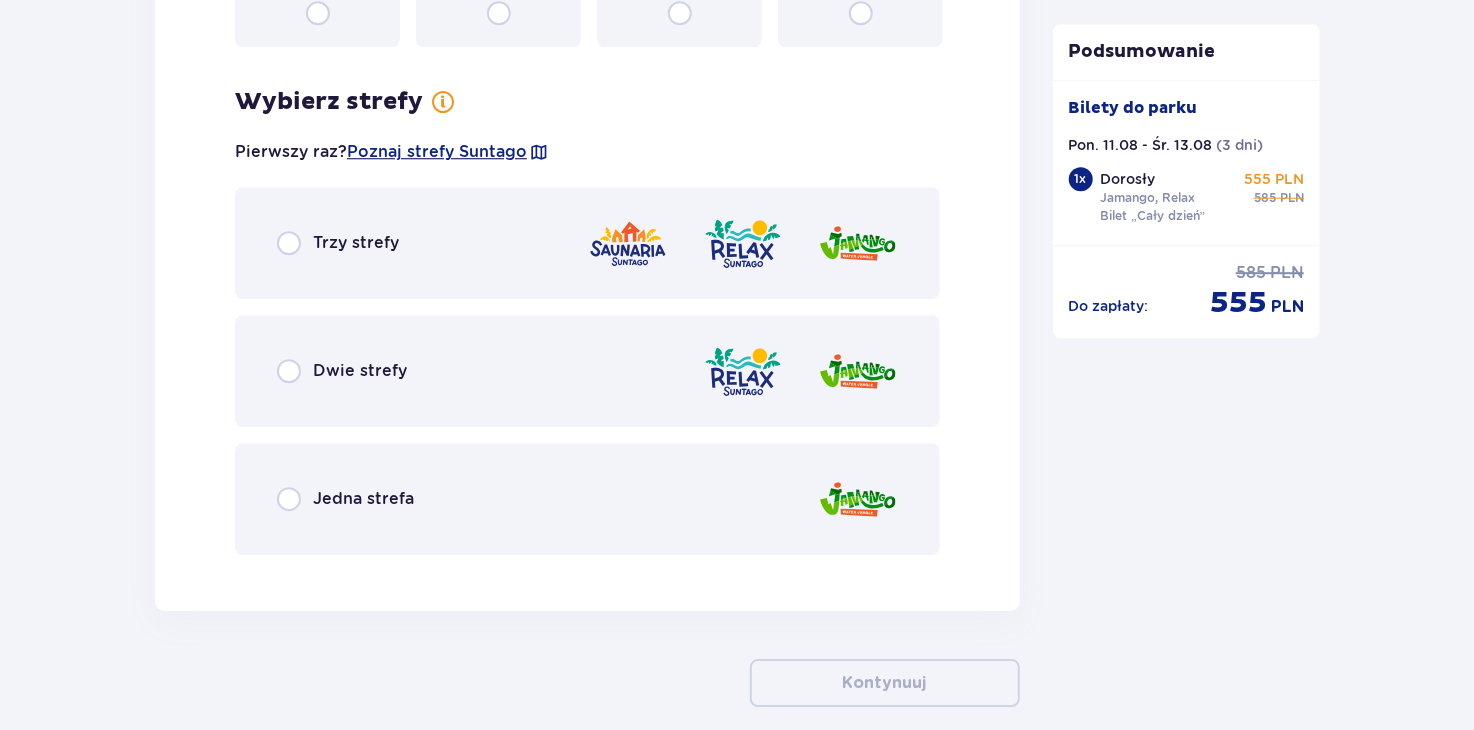 scroll, scrollTop: 2769, scrollLeft: 0, axis: vertical 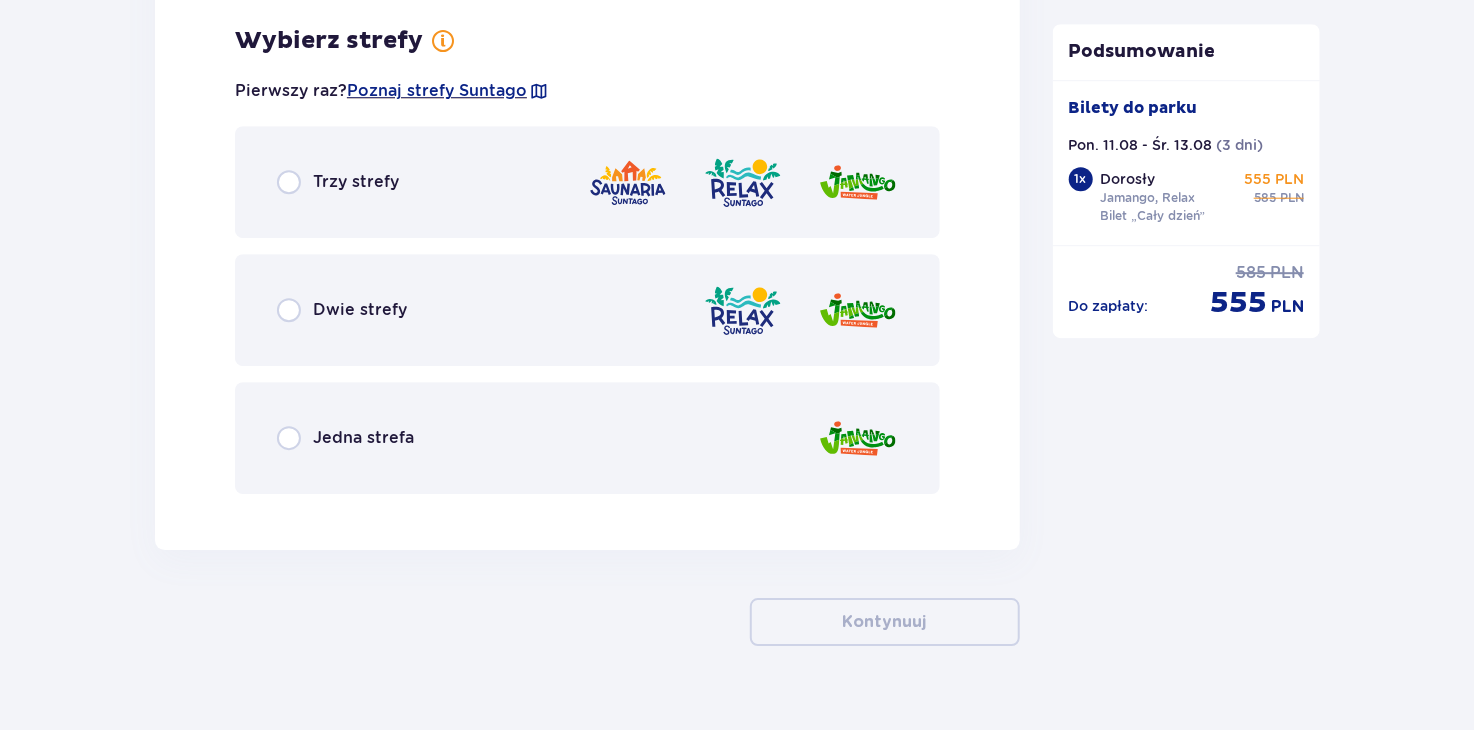 click on "Dwie strefy" at bounding box center [587, 310] 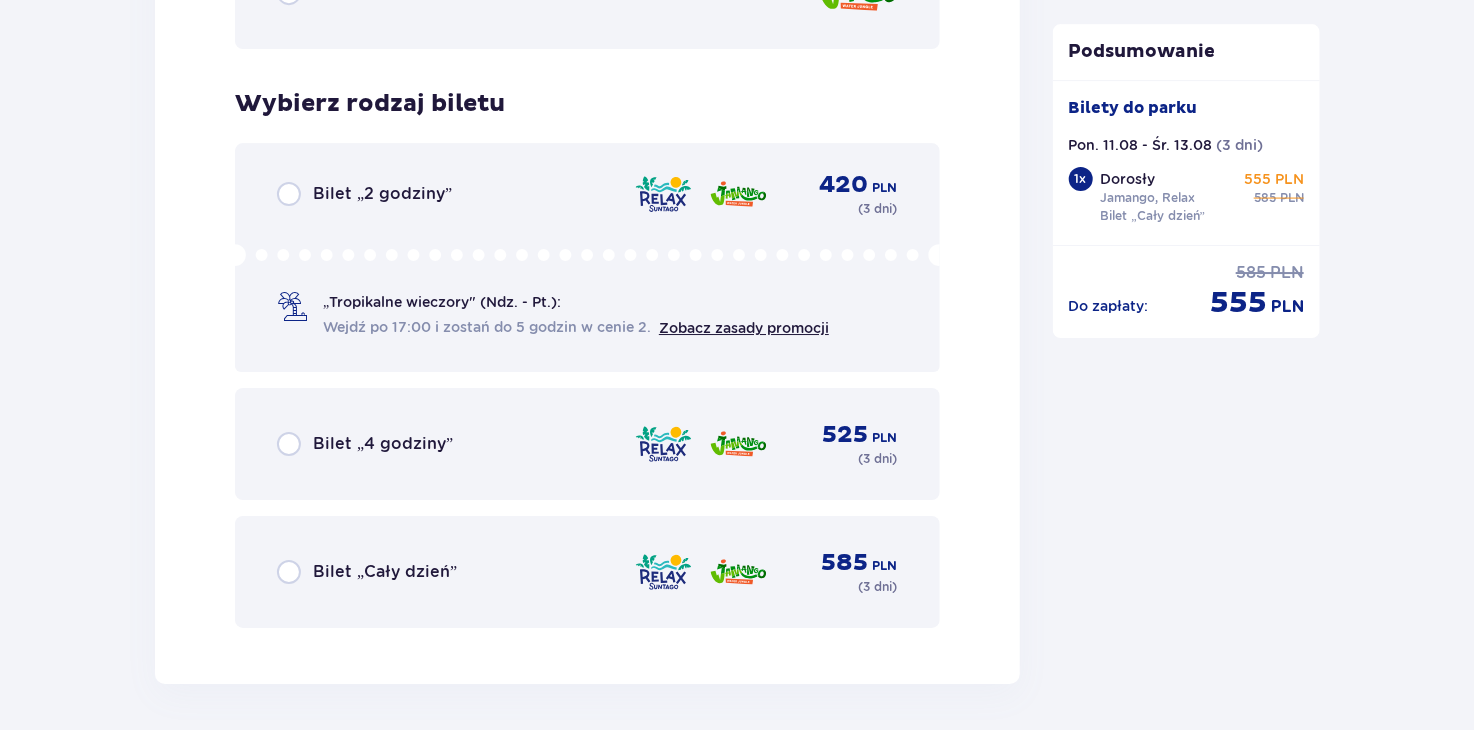 scroll, scrollTop: 3277, scrollLeft: 0, axis: vertical 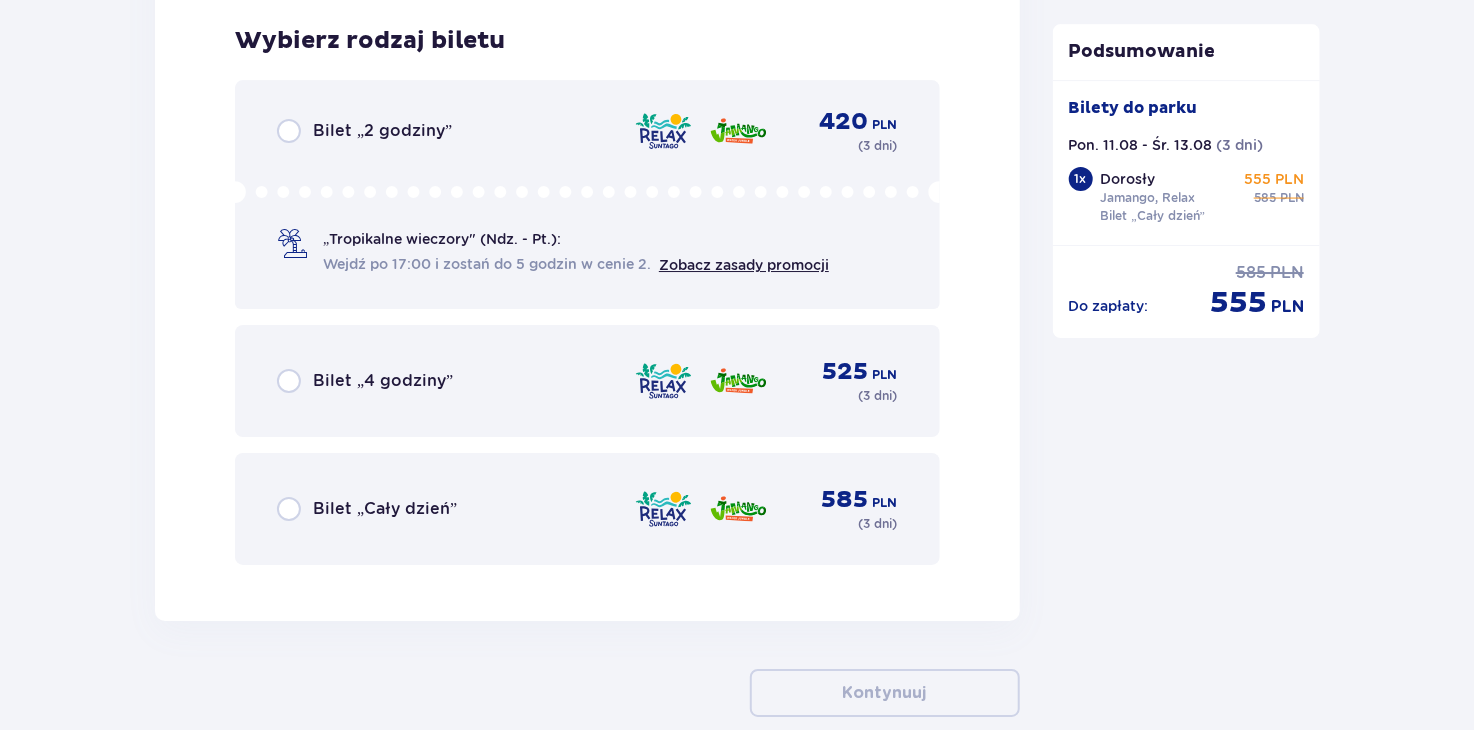click on "Bilet „Cały dzień” 585 PLN ( 3 dni )" at bounding box center [587, 509] 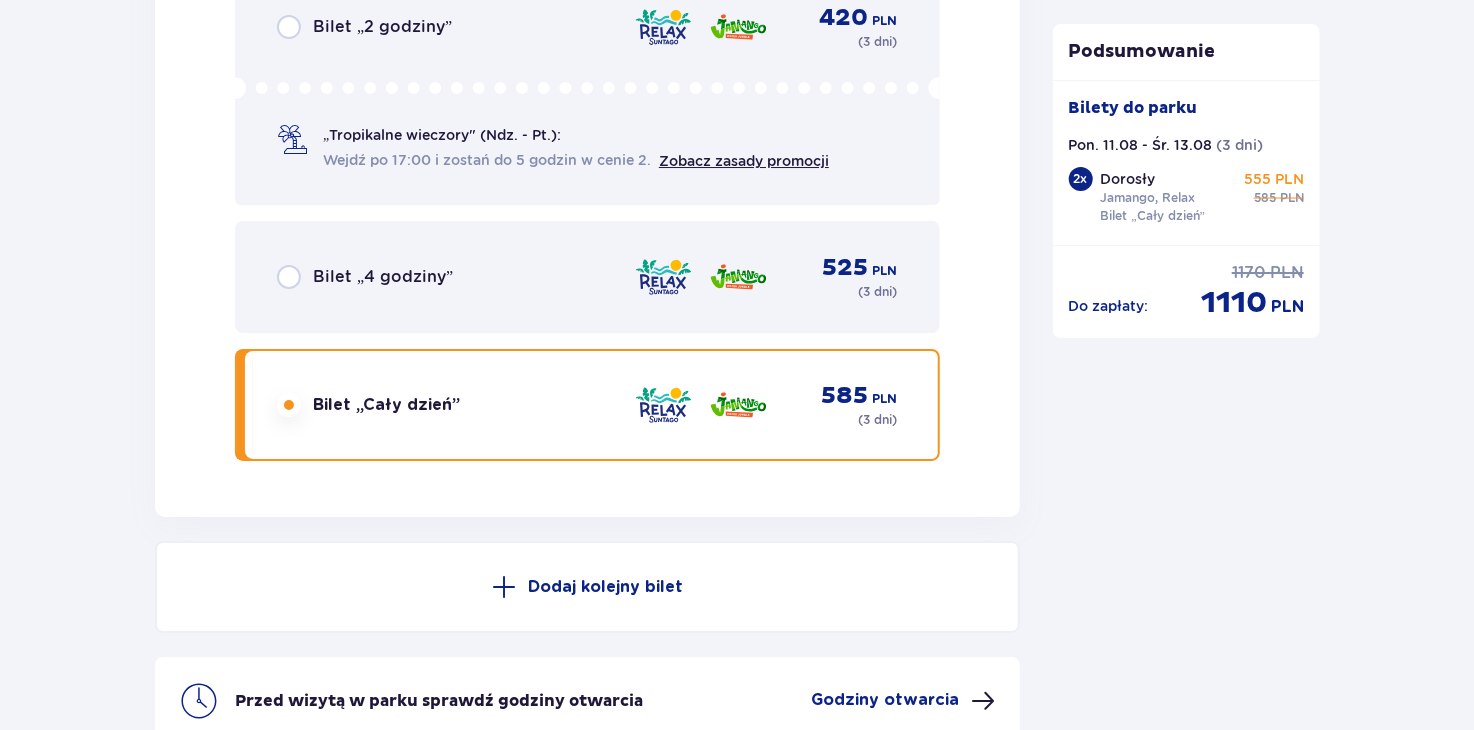 scroll, scrollTop: 3585, scrollLeft: 0, axis: vertical 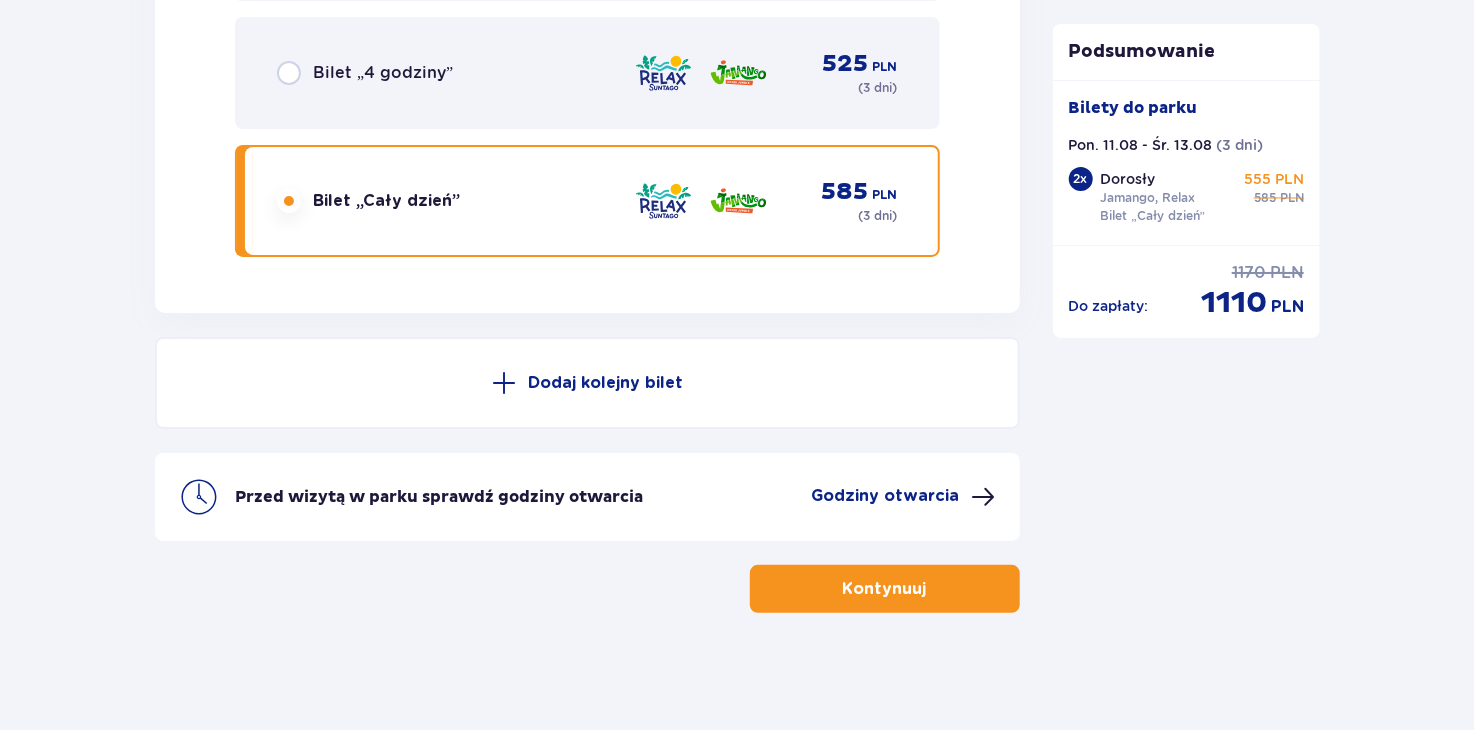 click on "Kontynuuj" at bounding box center [885, 589] 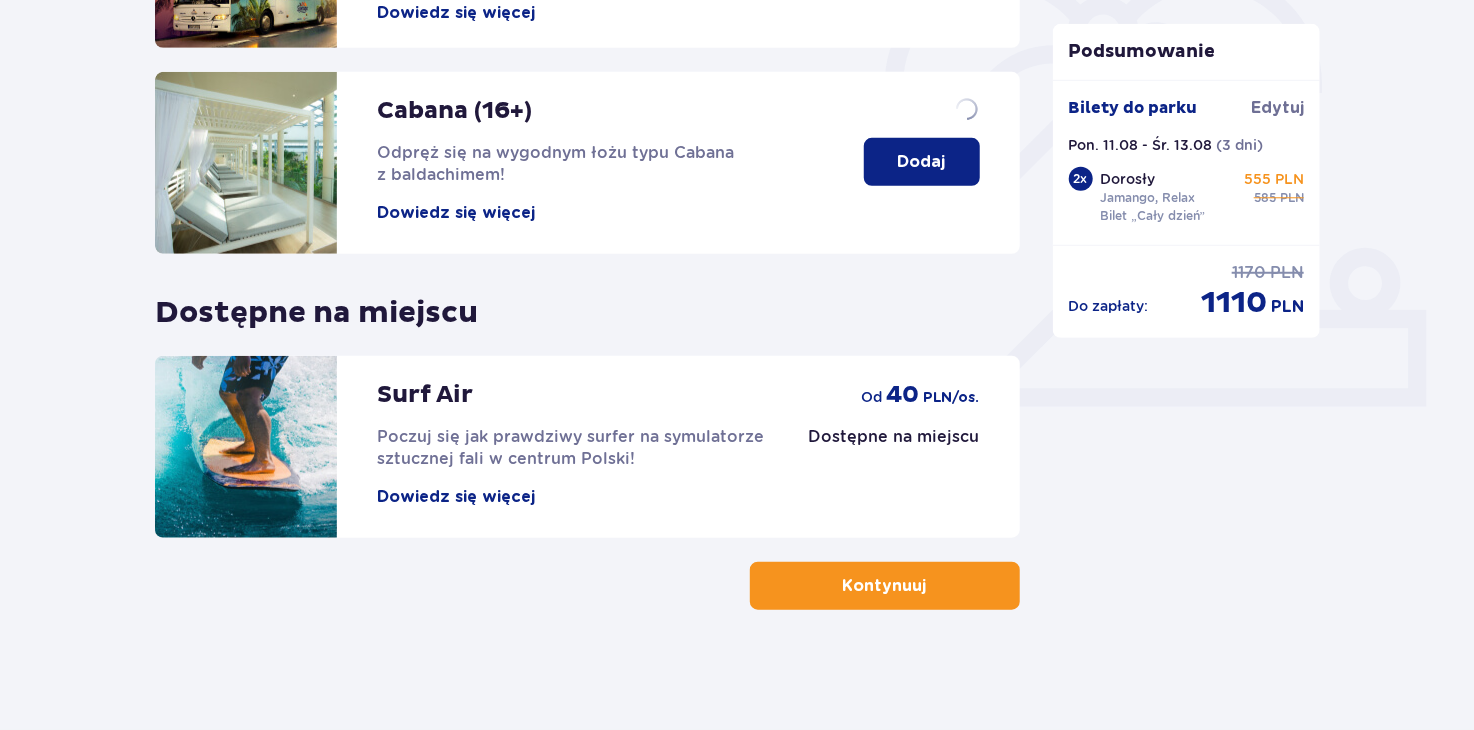 scroll, scrollTop: 0, scrollLeft: 0, axis: both 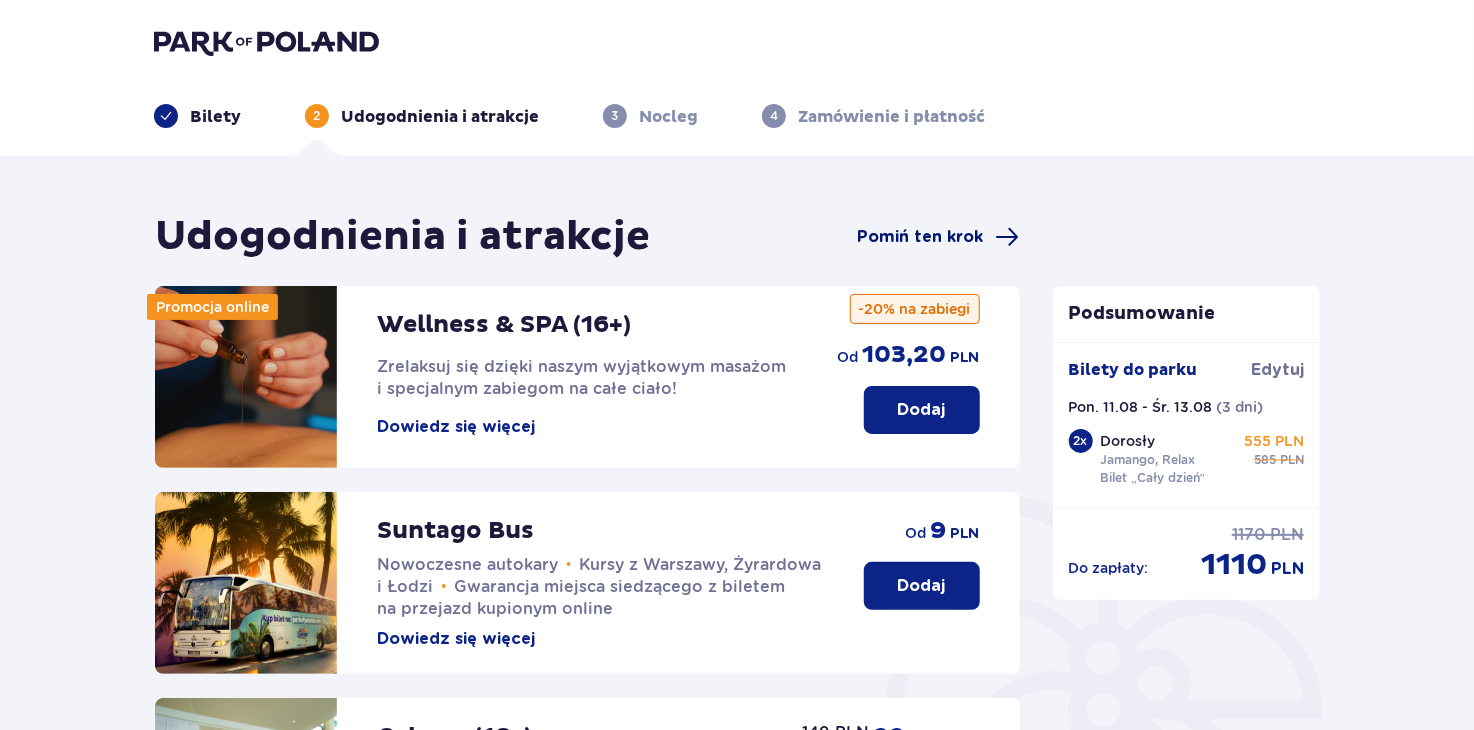 click on "Pomiń ten krok" at bounding box center (921, 237) 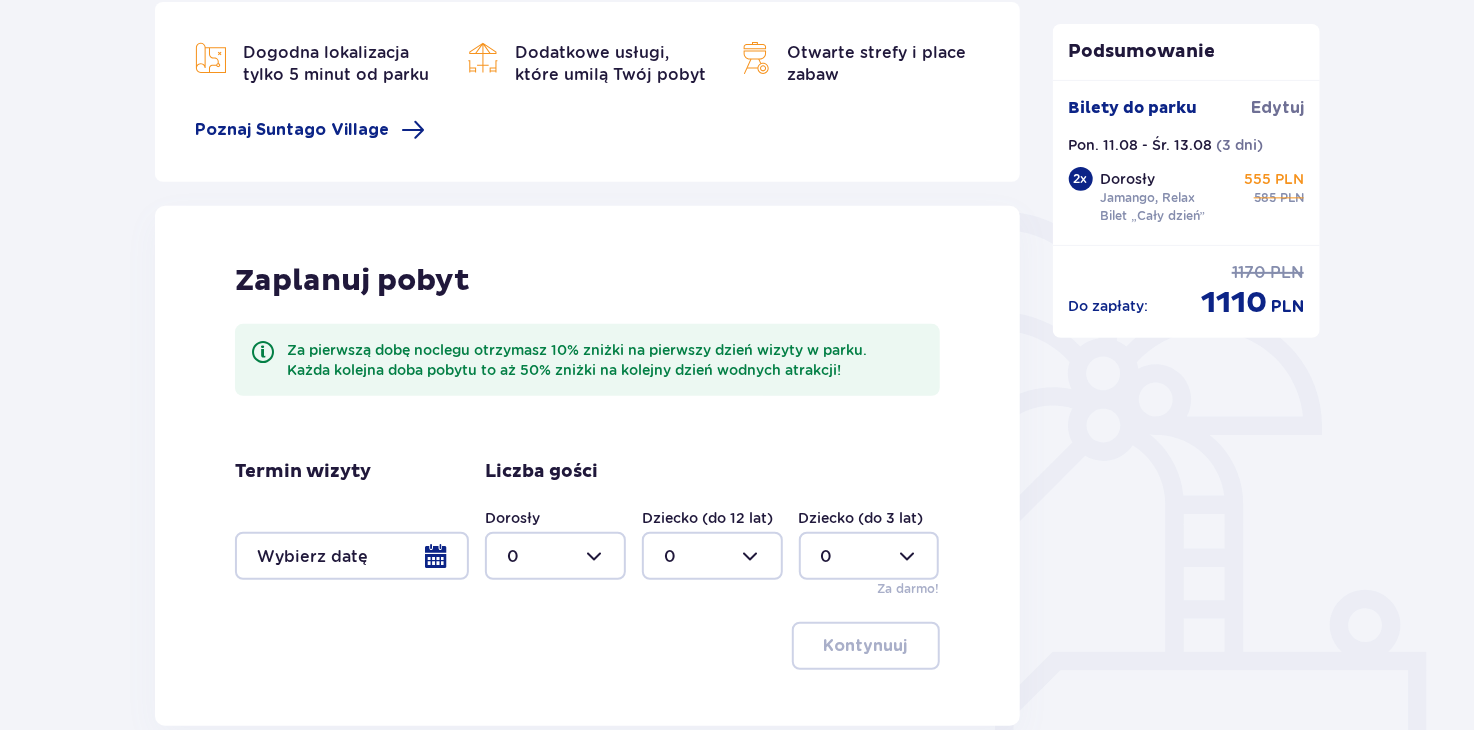 scroll, scrollTop: 400, scrollLeft: 0, axis: vertical 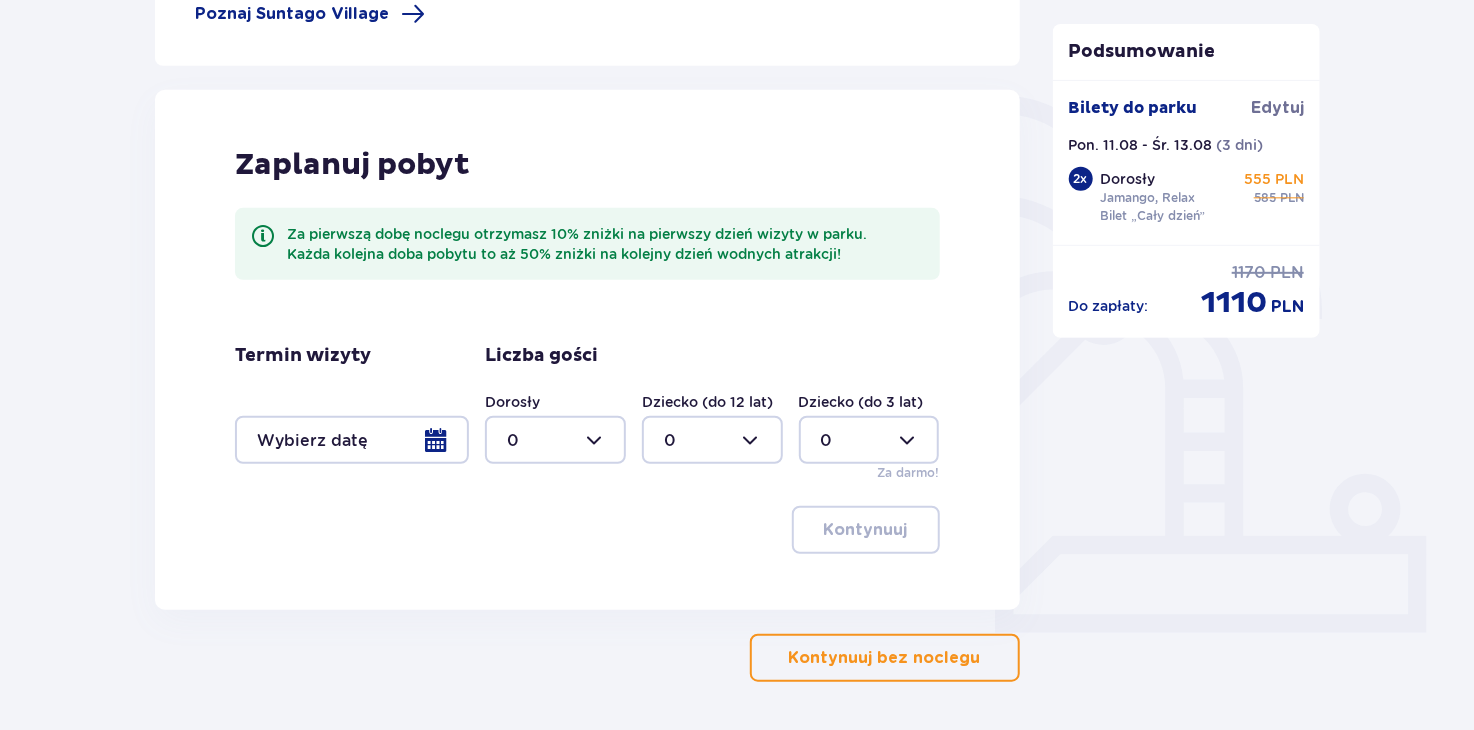 click at bounding box center (352, 440) 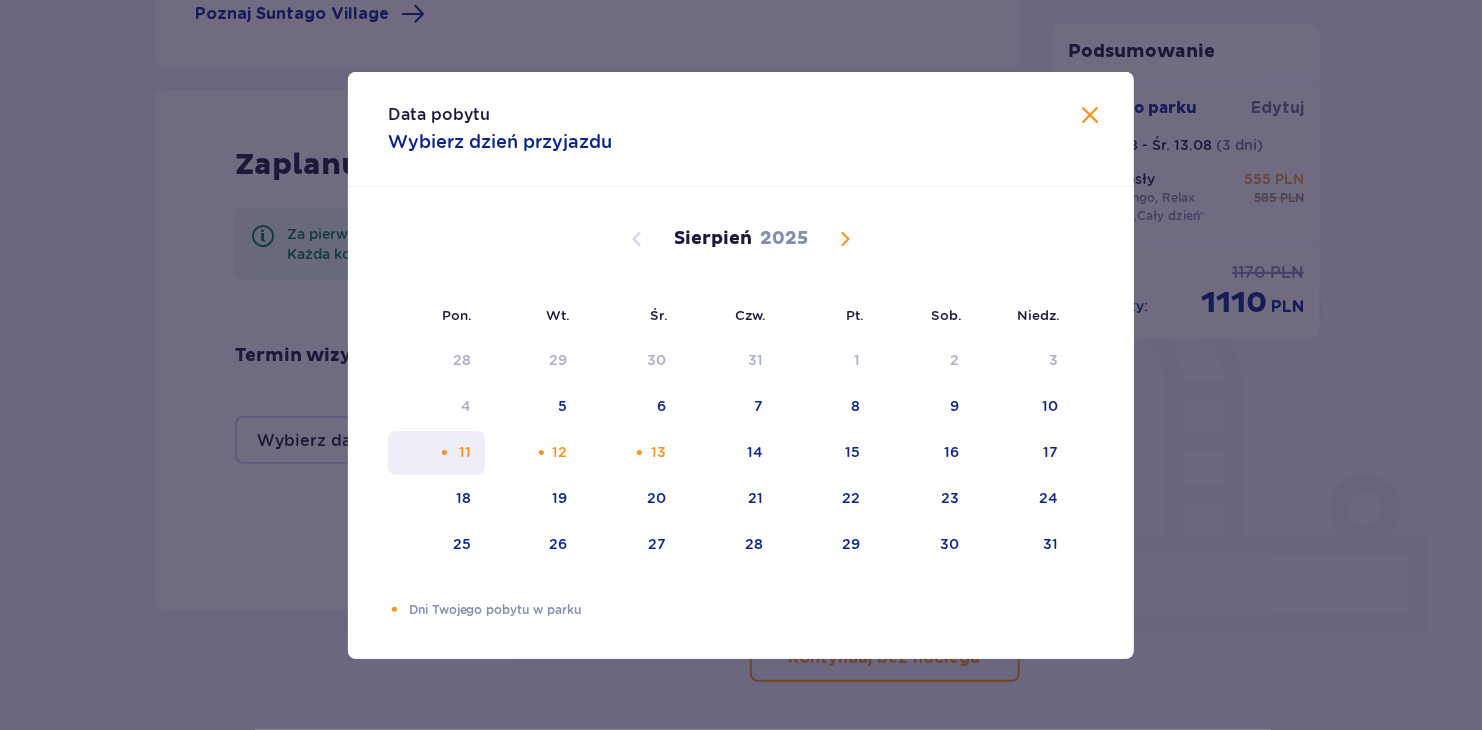 click on "11" at bounding box center (436, 453) 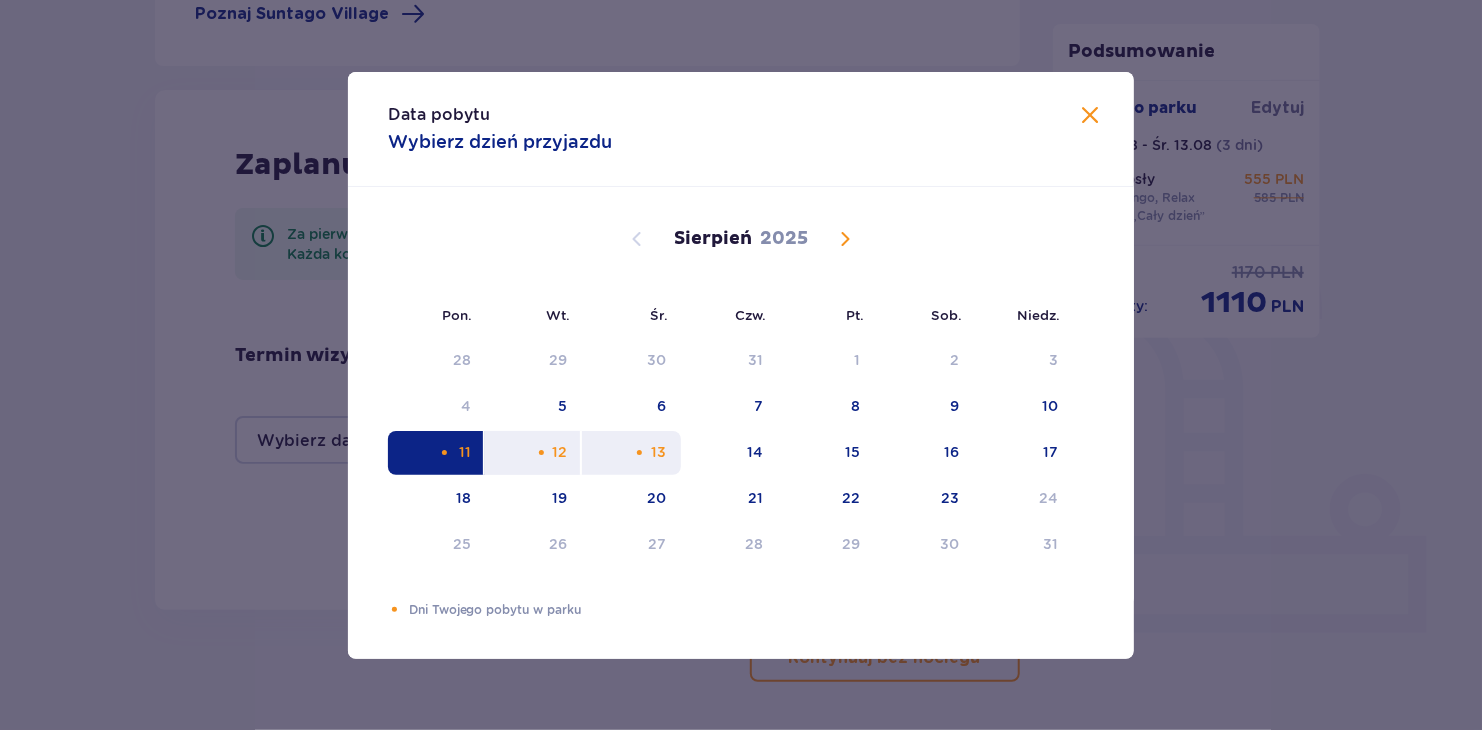 click on "13" at bounding box center (631, 453) 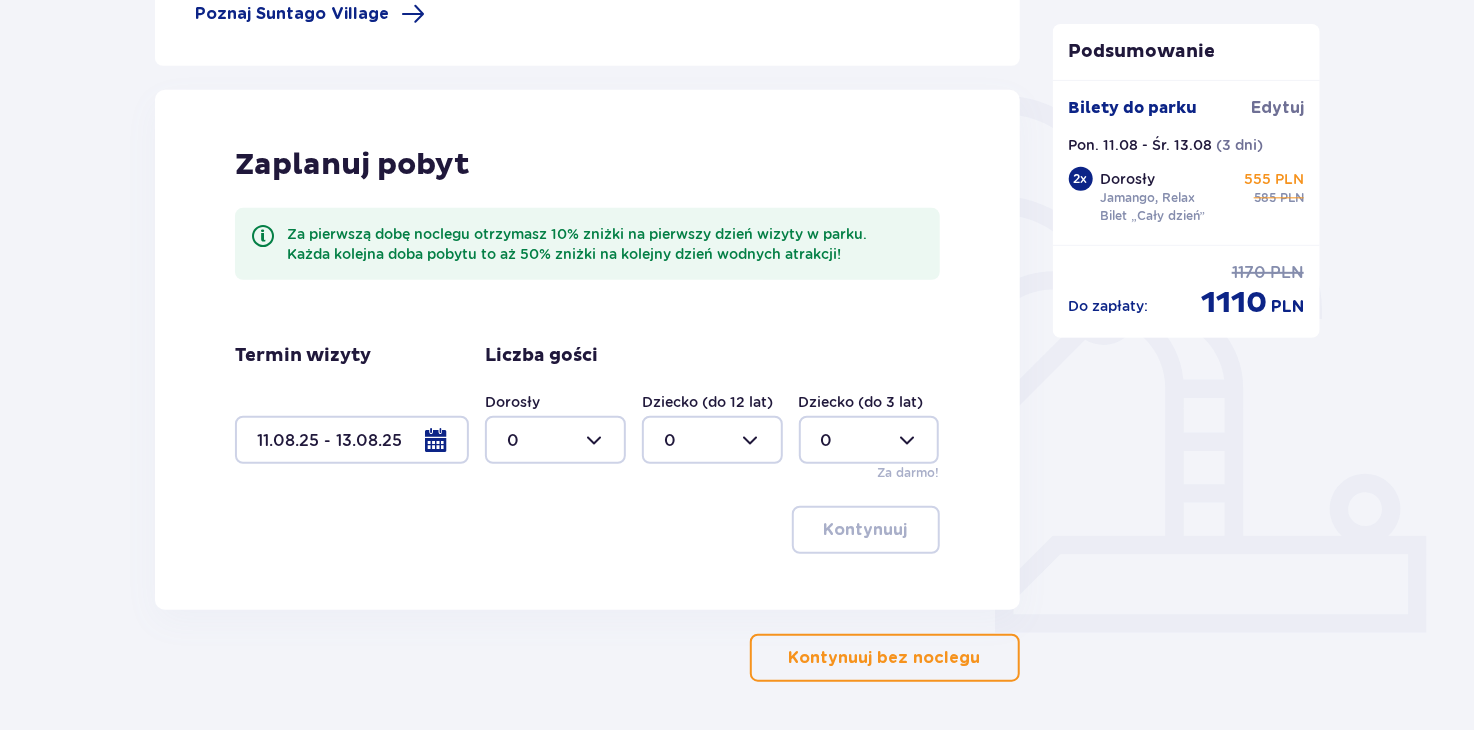 click at bounding box center [555, 440] 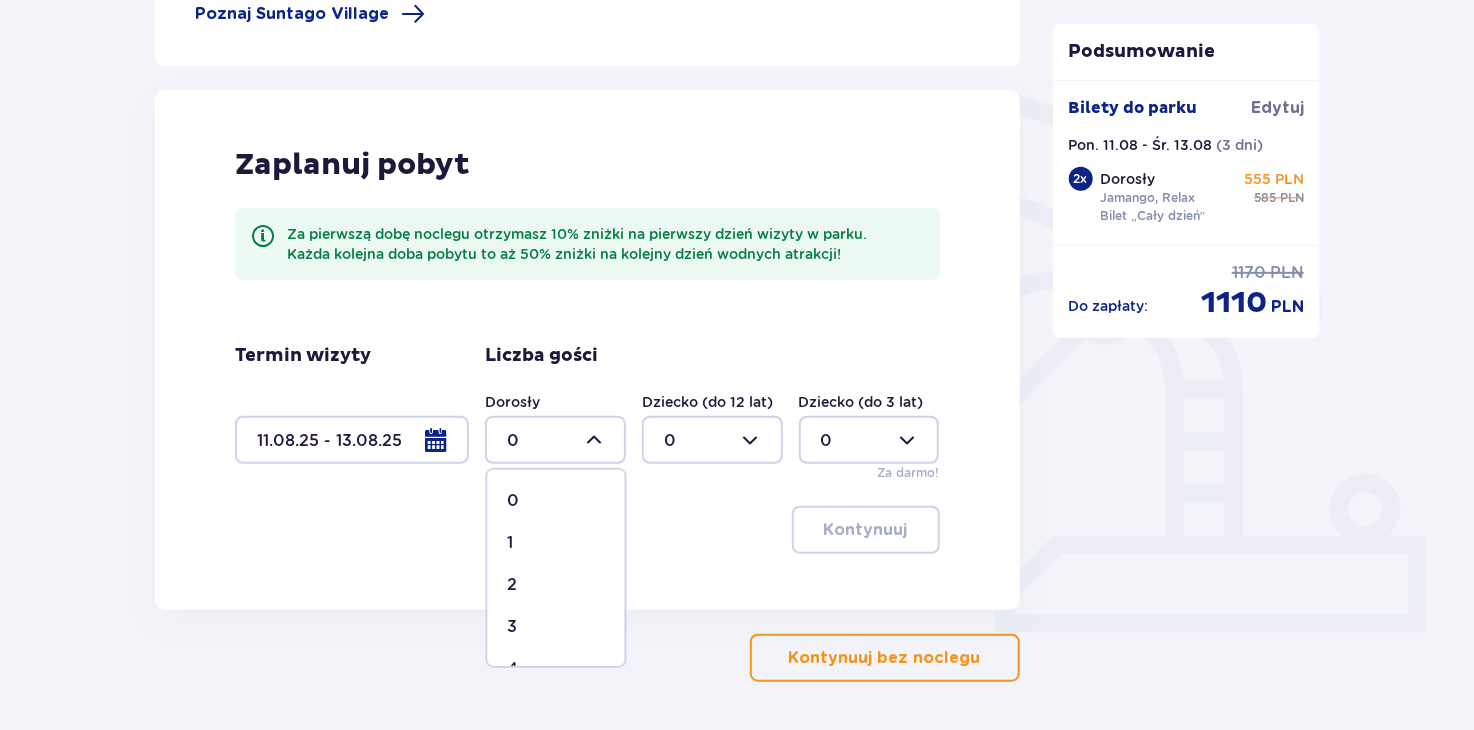 click on "2" at bounding box center [556, 585] 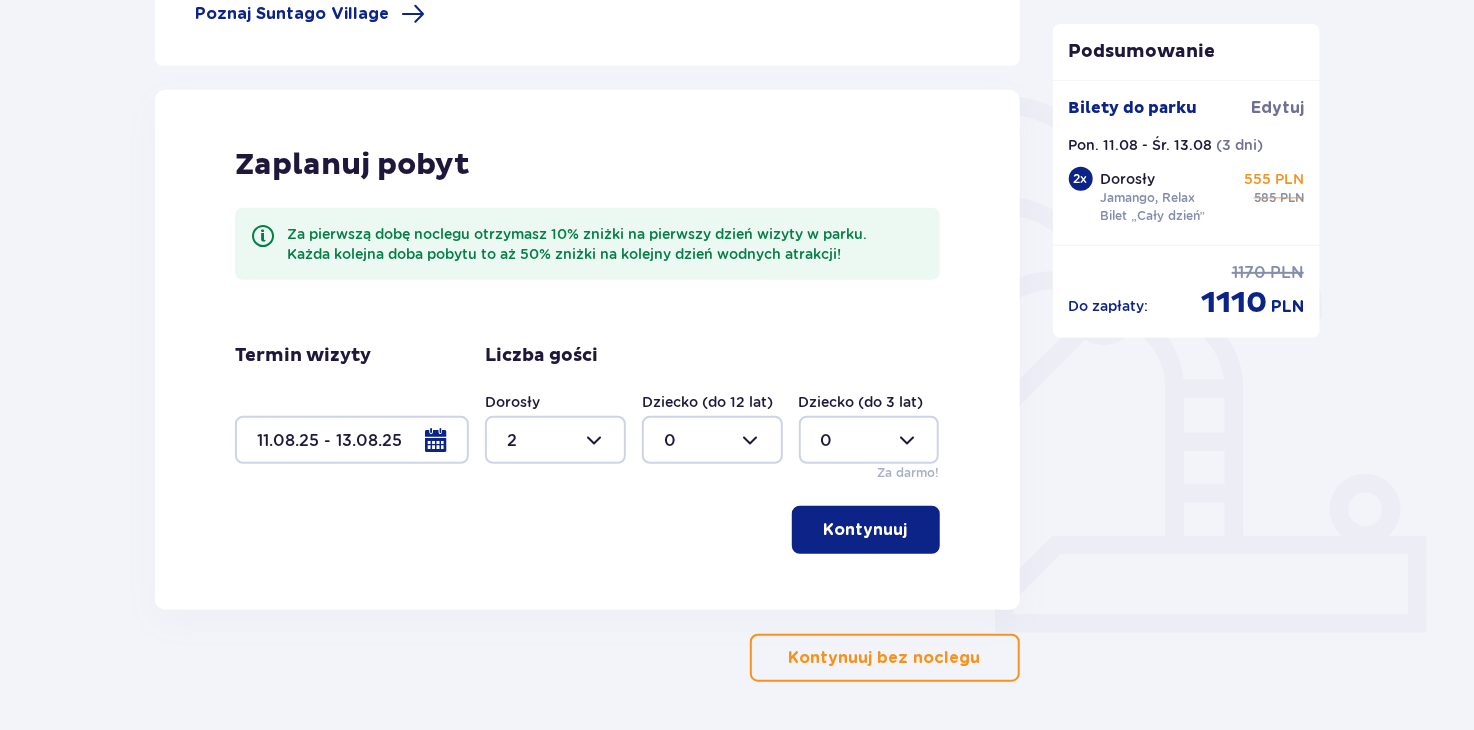 click on "Kontynuuj" at bounding box center (866, 530) 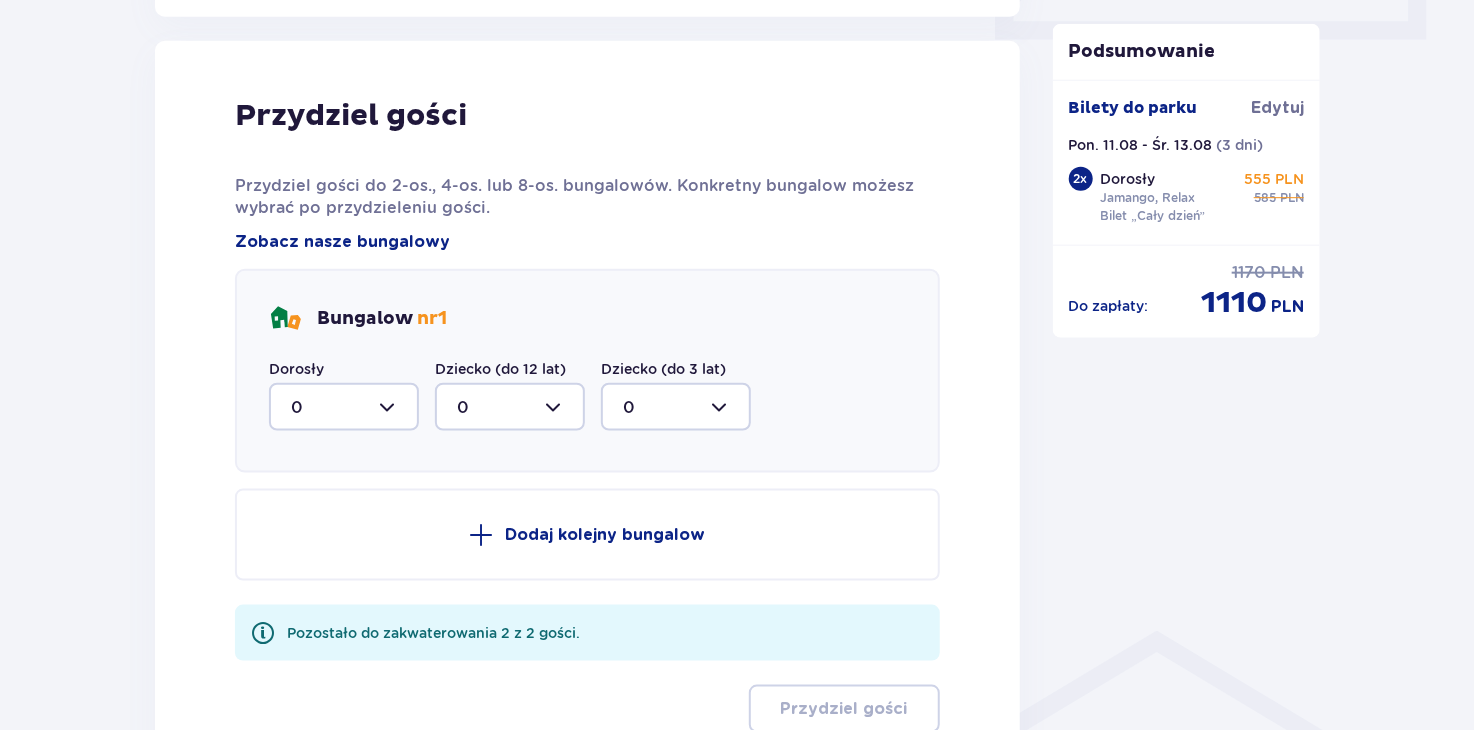 scroll, scrollTop: 1009, scrollLeft: 0, axis: vertical 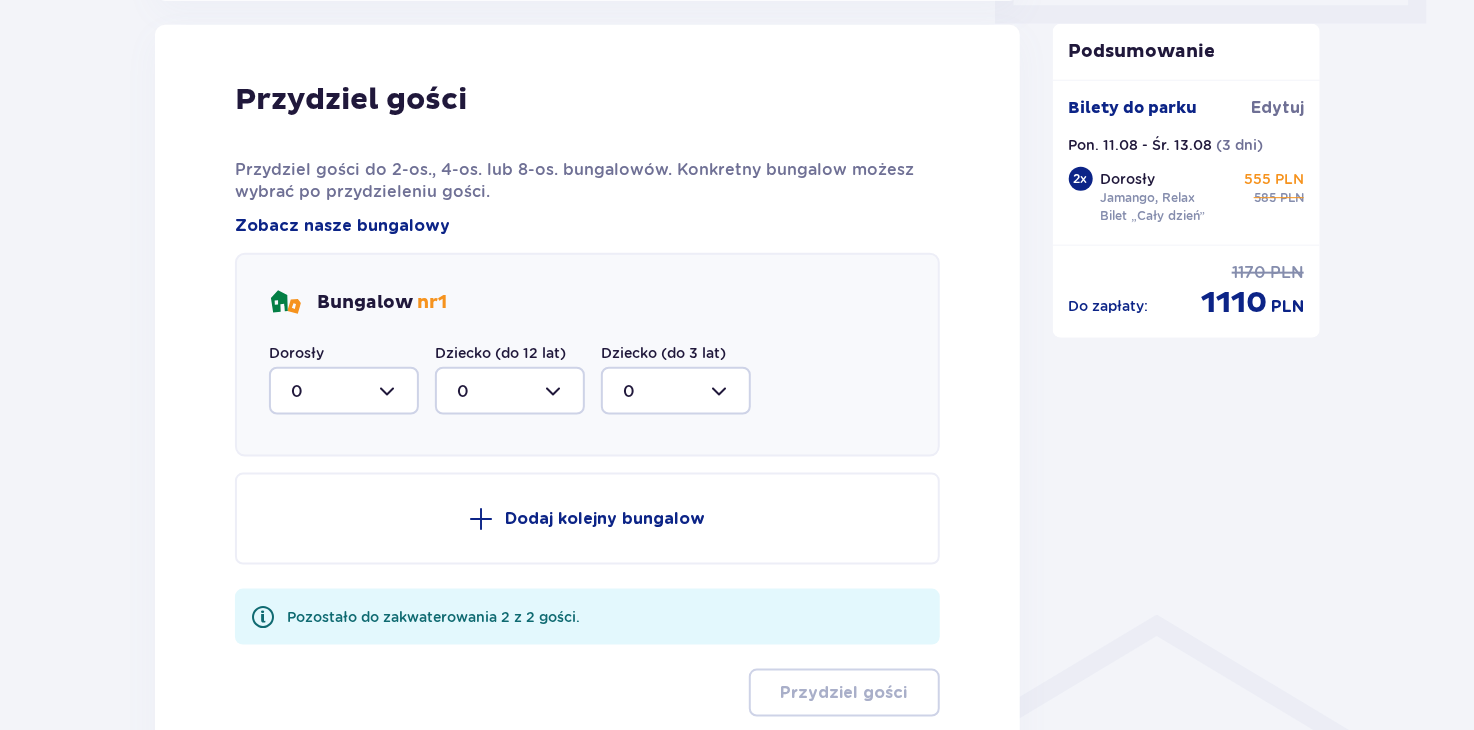 click at bounding box center (344, 391) 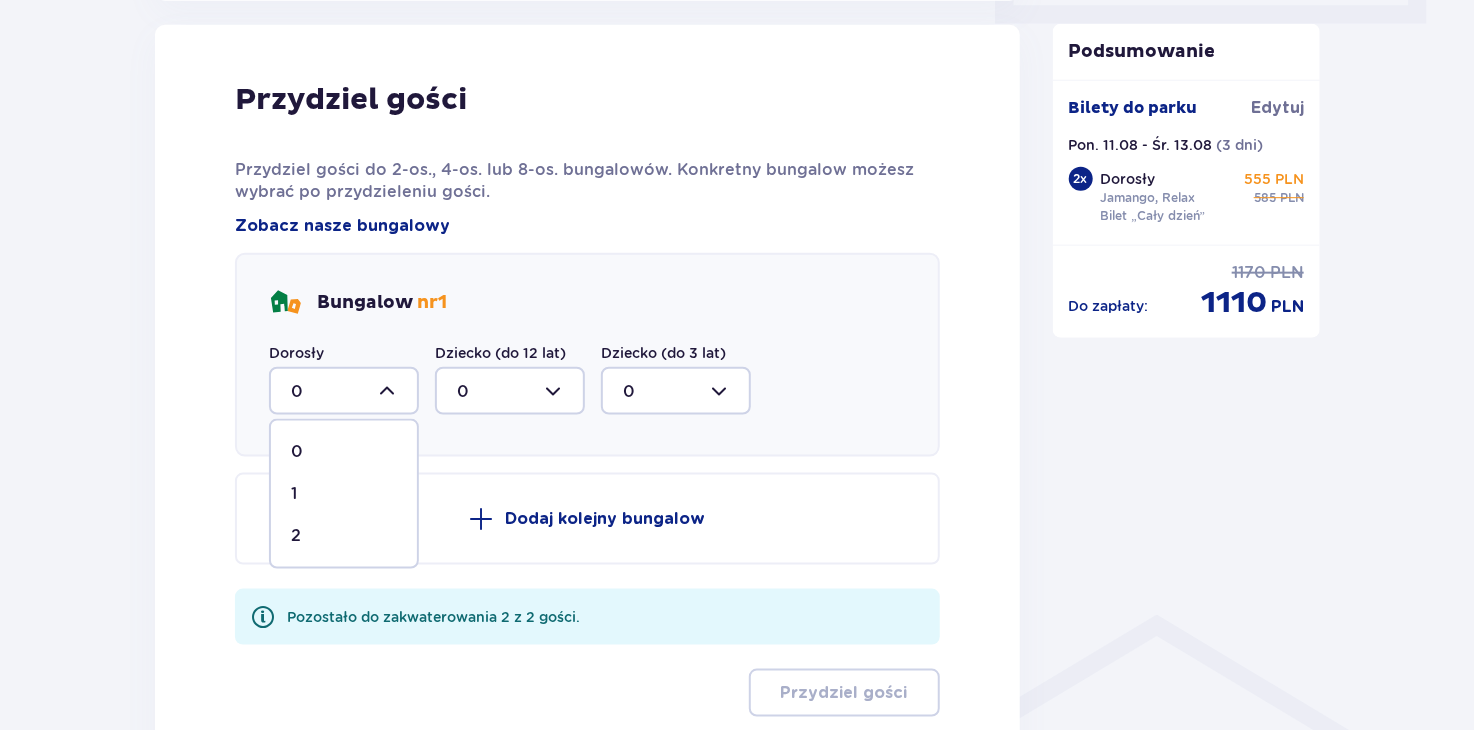 click on "2" at bounding box center [344, 536] 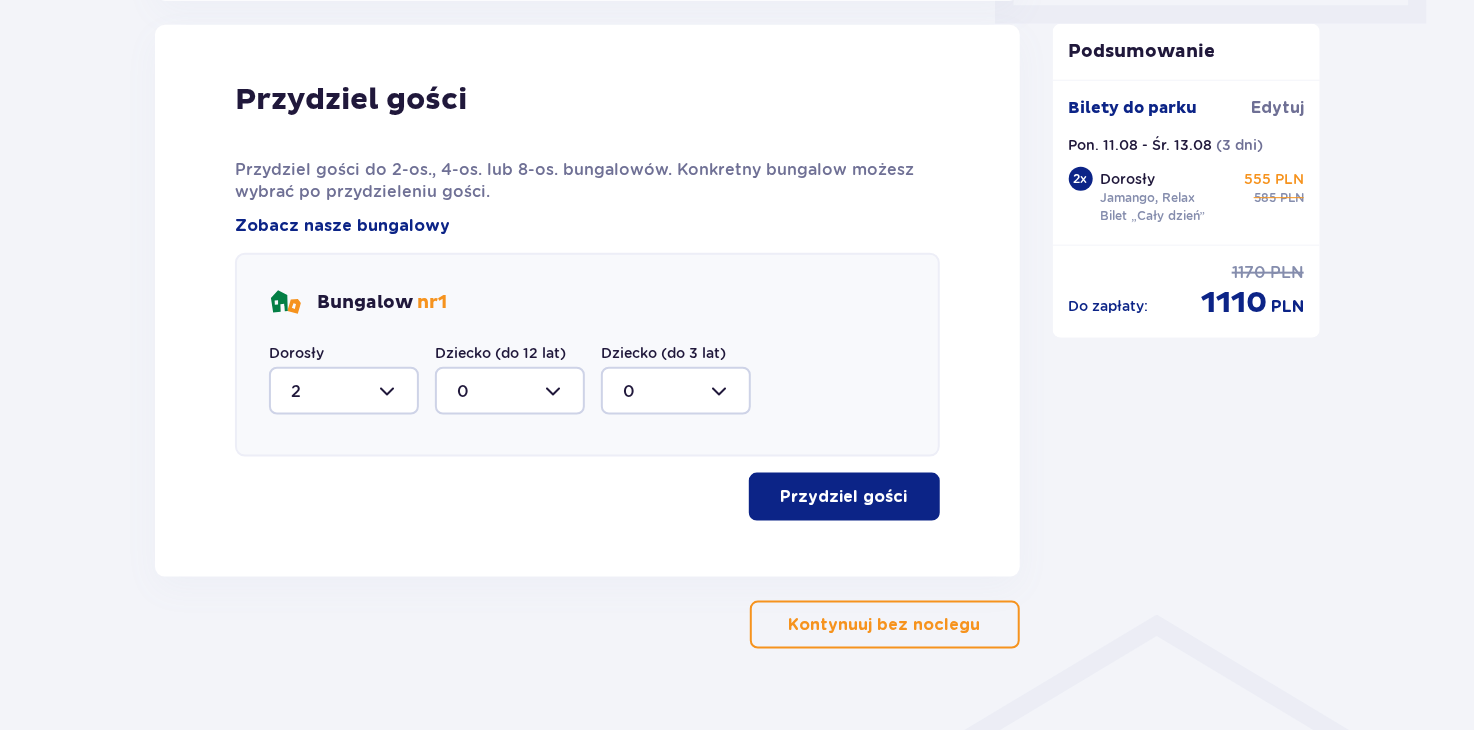 click on "Przydziel gości" at bounding box center (844, 497) 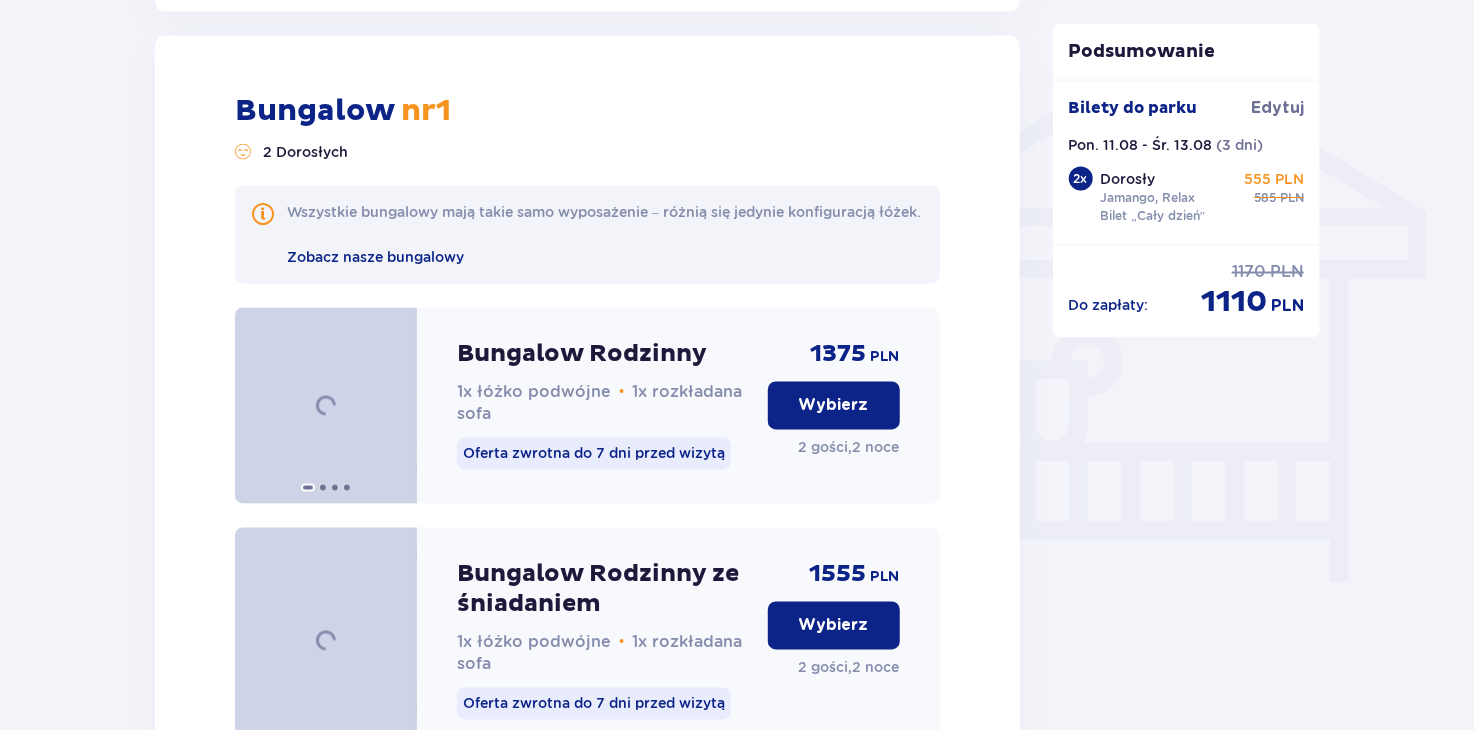 scroll, scrollTop: 1584, scrollLeft: 0, axis: vertical 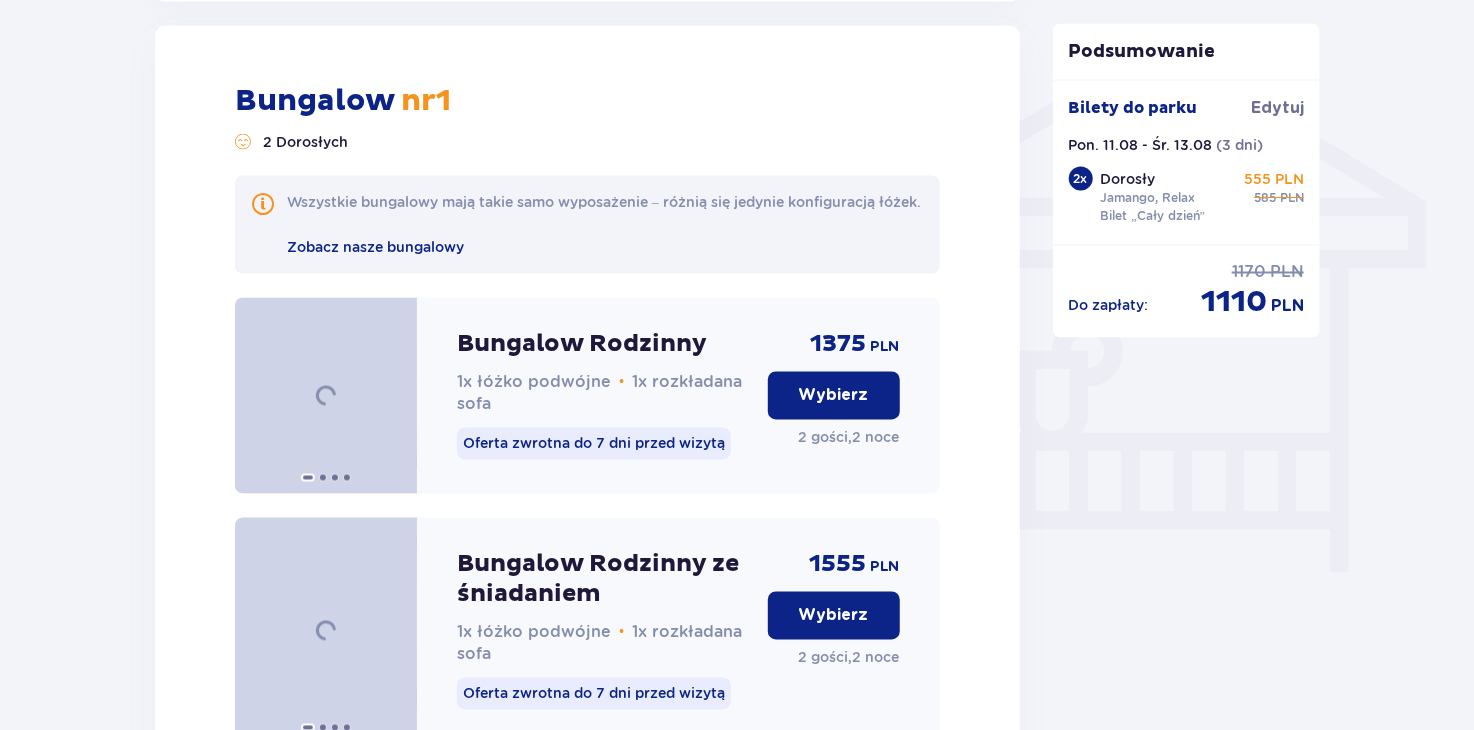click on "Wybierz" at bounding box center [834, 396] 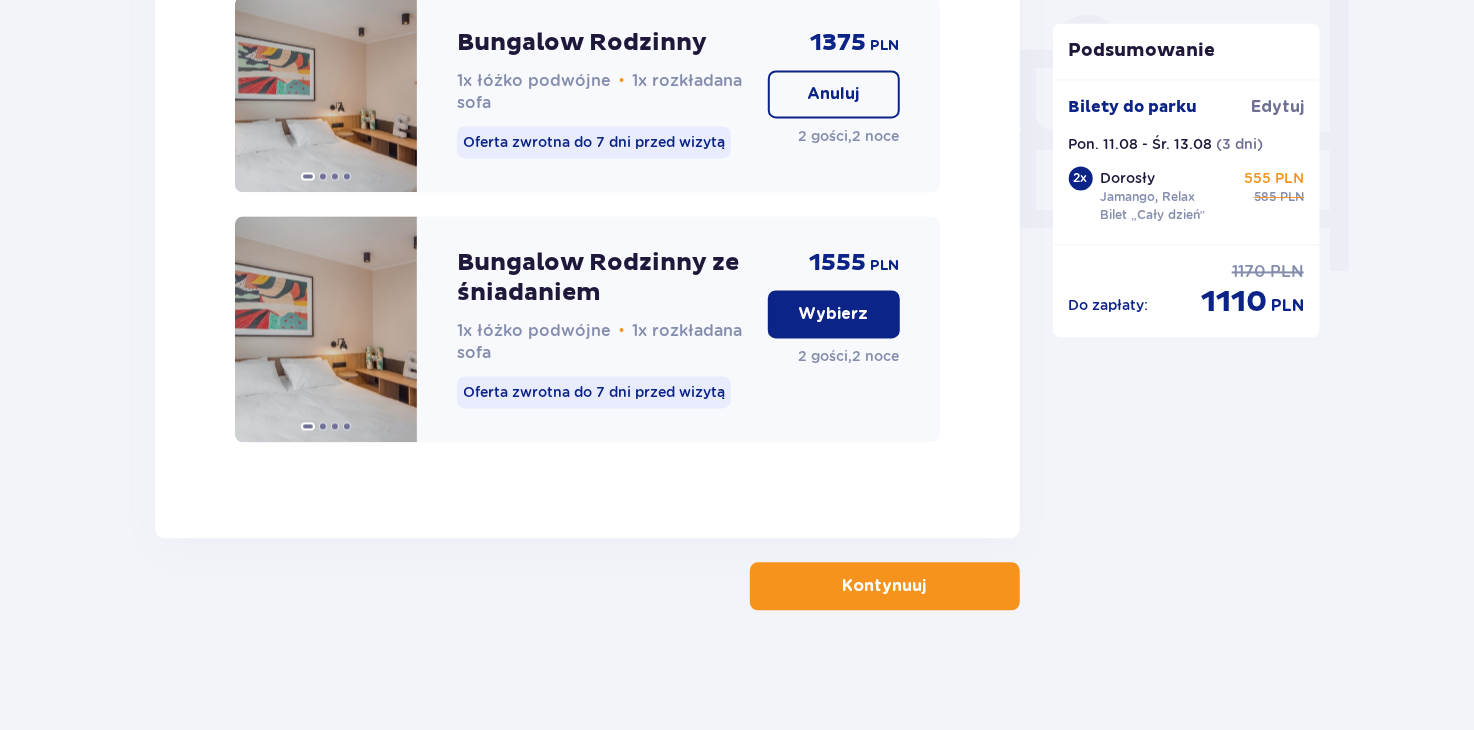 scroll, scrollTop: 1906, scrollLeft: 0, axis: vertical 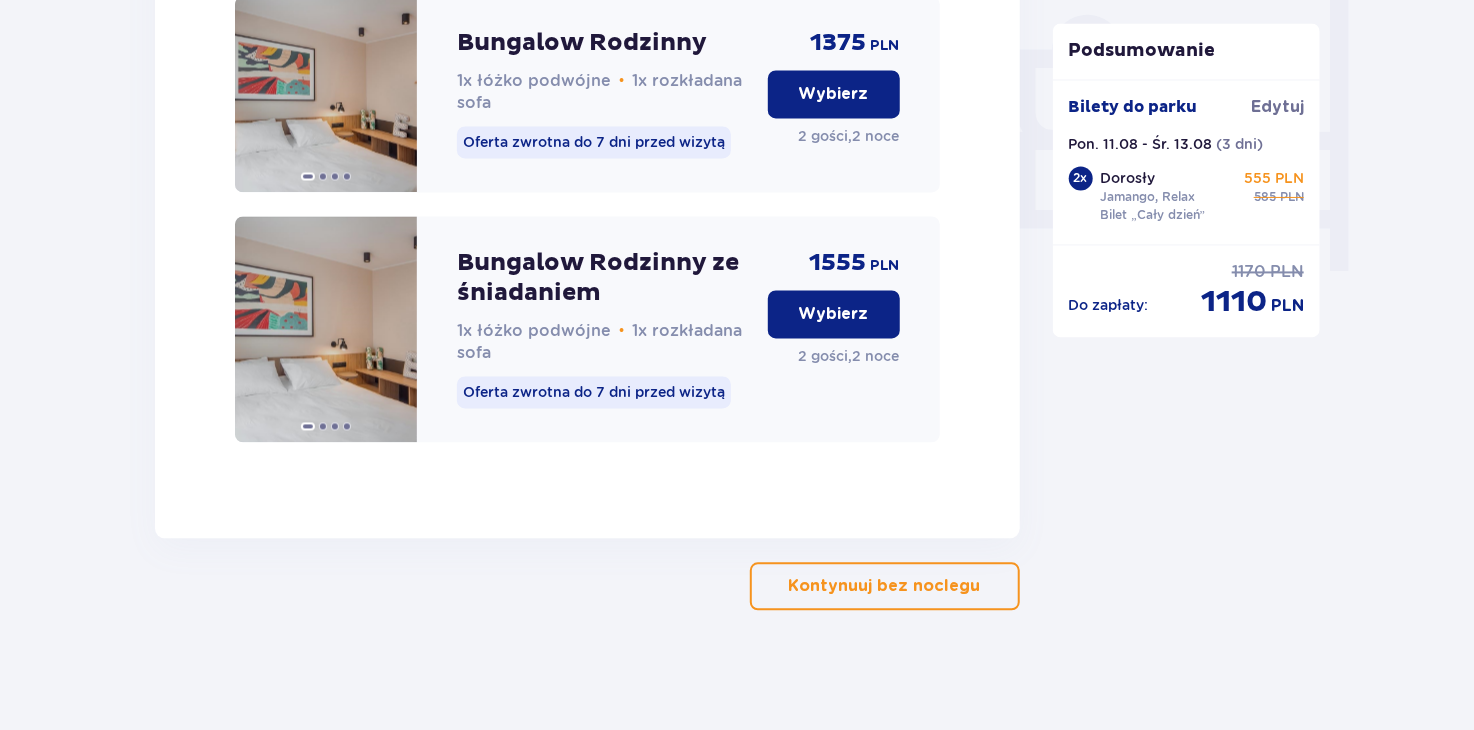 click on "Wybierz" at bounding box center [834, 94] 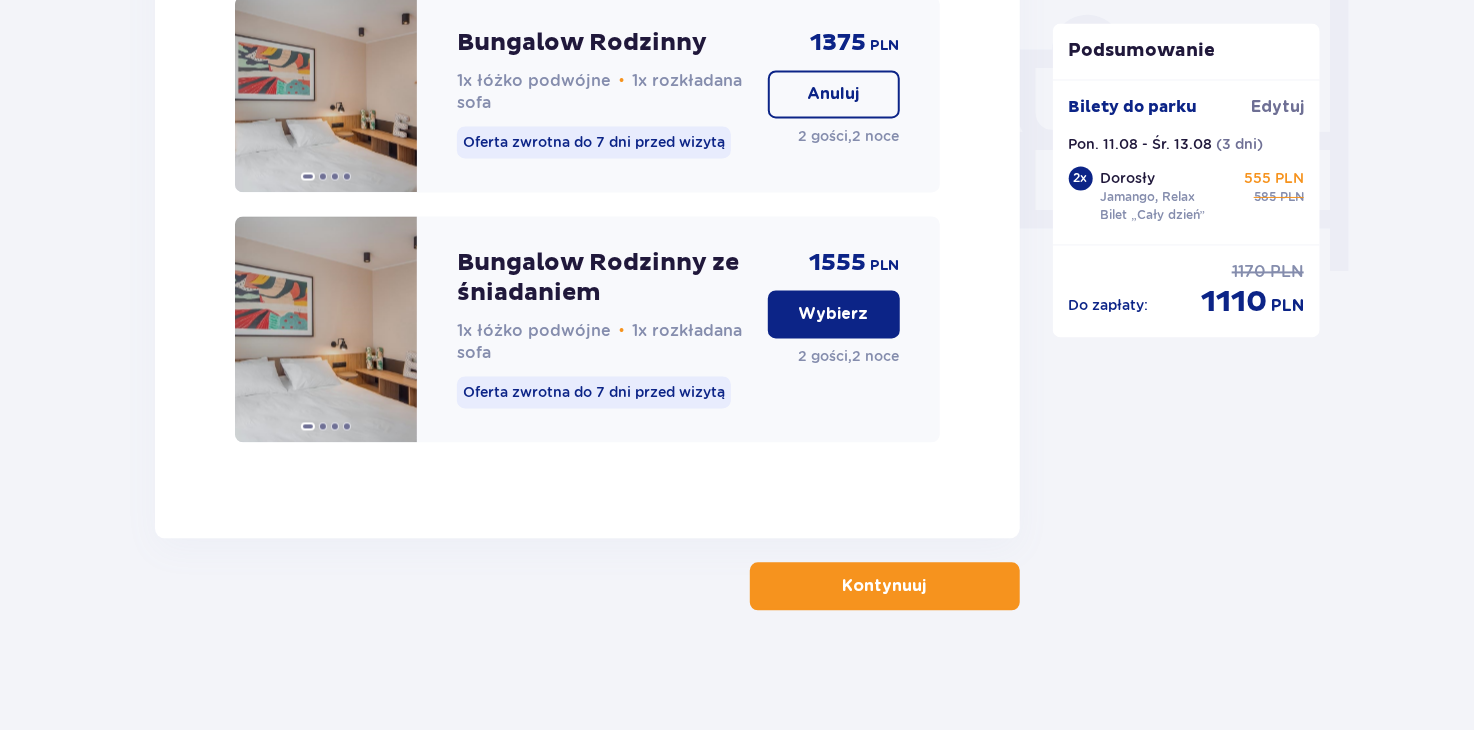 click at bounding box center (931, 586) 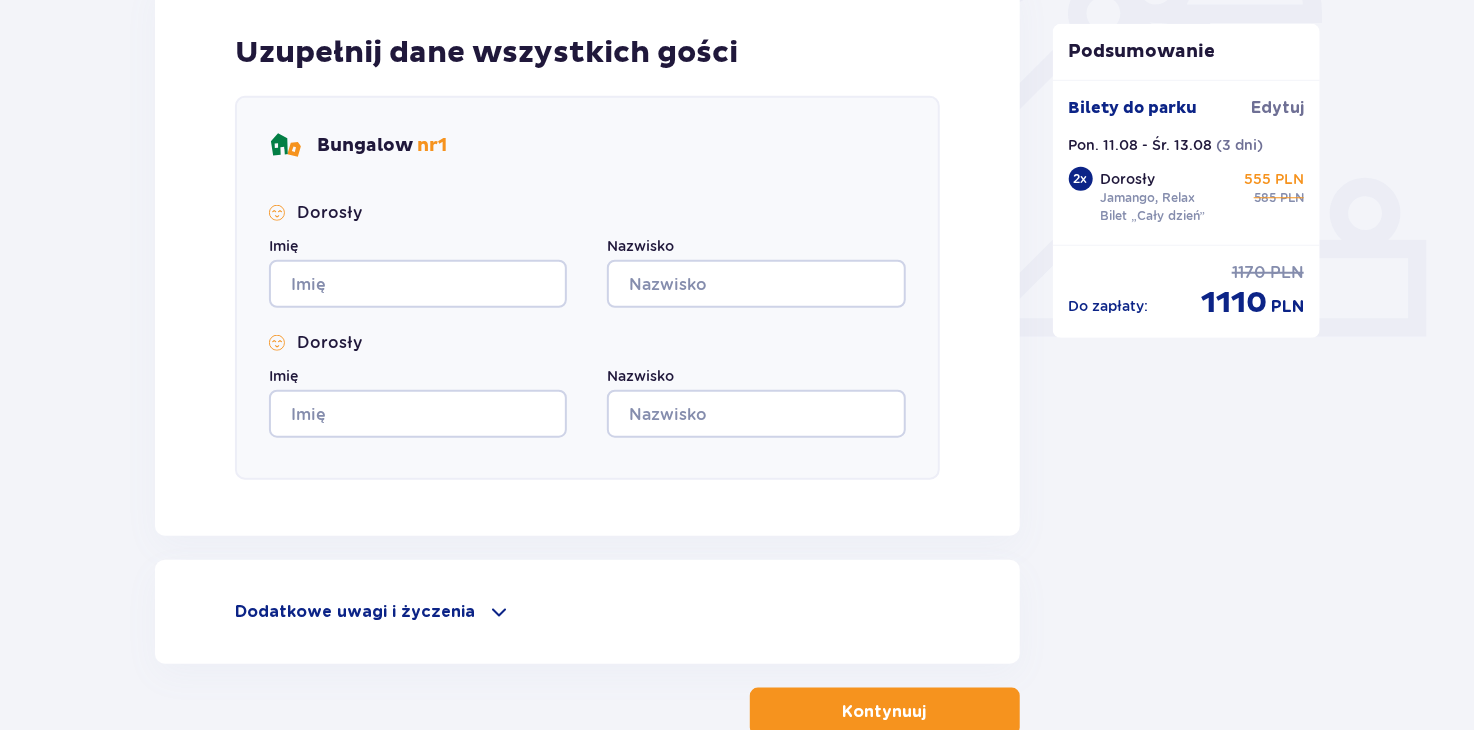 scroll, scrollTop: 820, scrollLeft: 0, axis: vertical 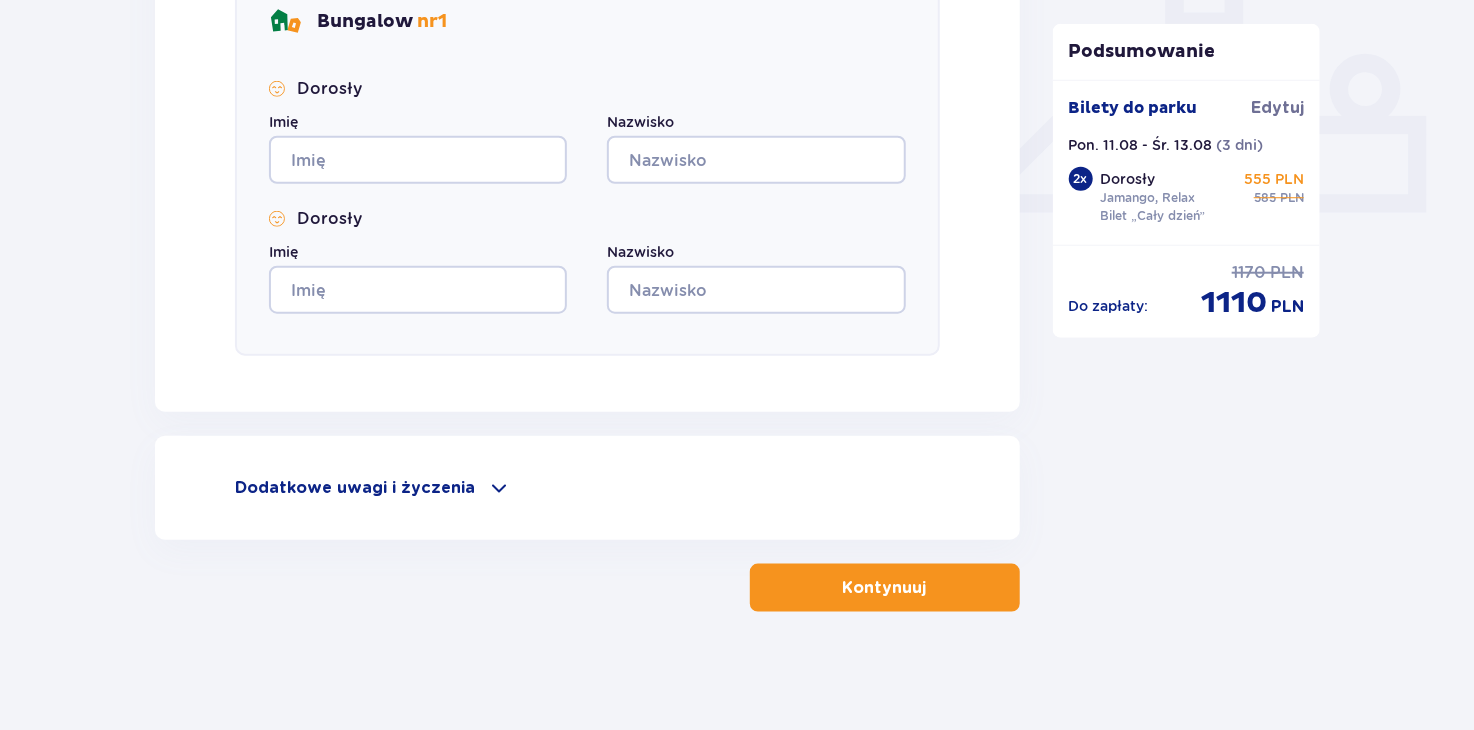 click on "Dodatkowe uwagi i życzenia" at bounding box center (355, 488) 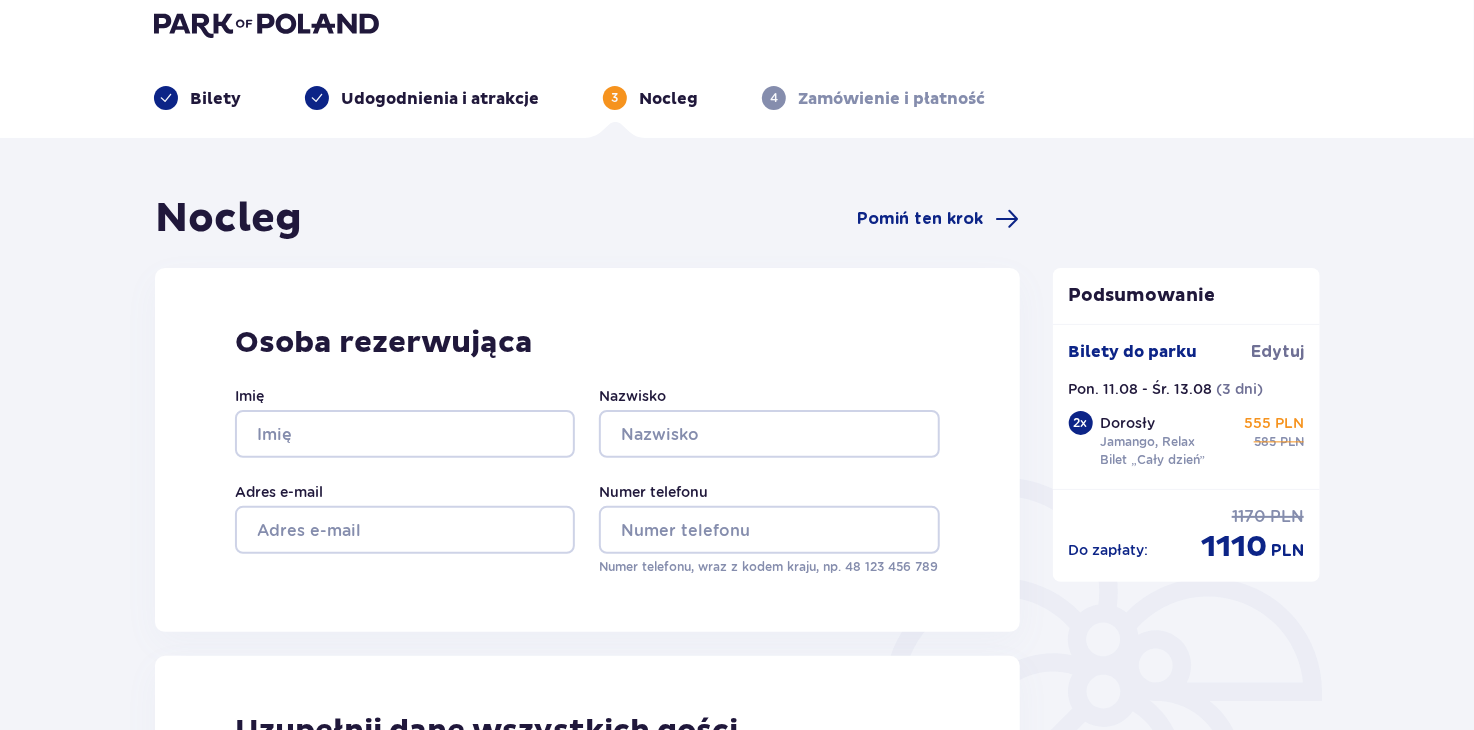 scroll, scrollTop: 0, scrollLeft: 0, axis: both 